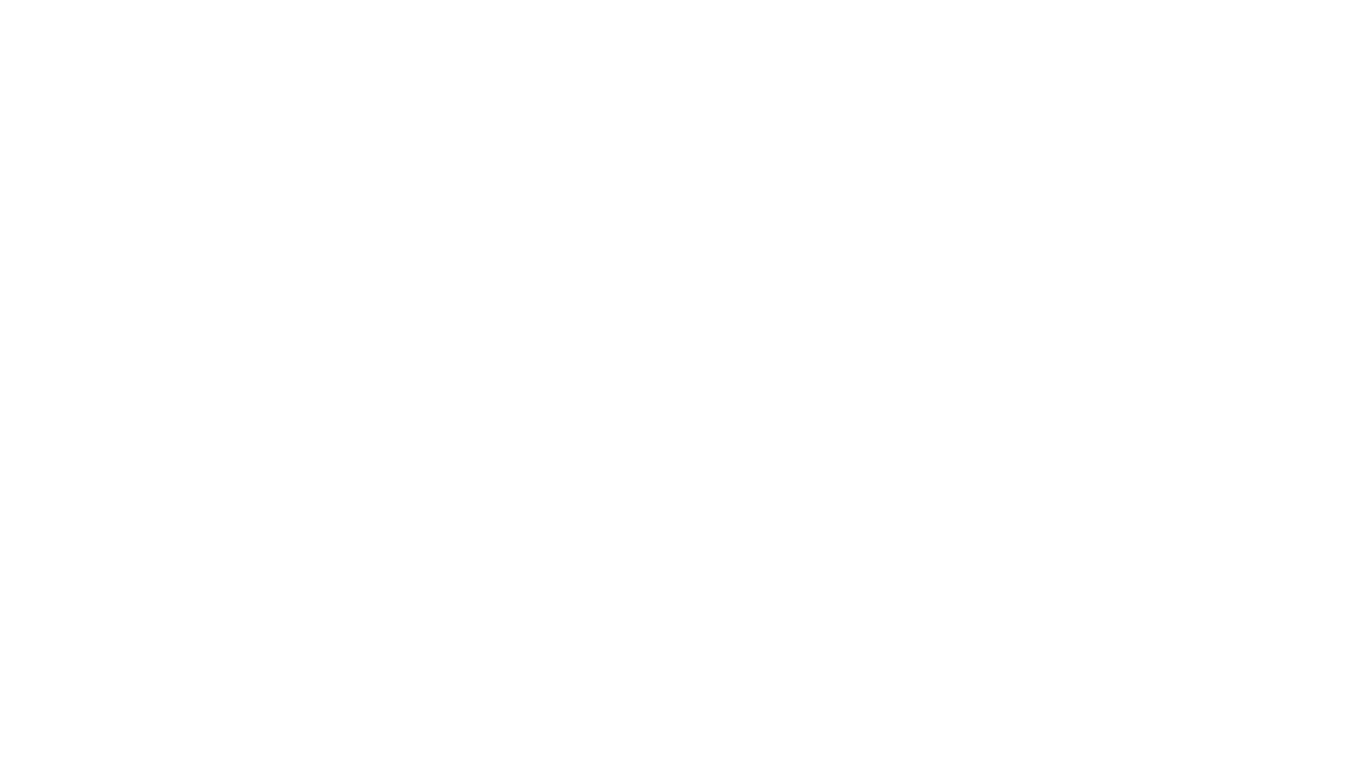 scroll, scrollTop: 0, scrollLeft: 0, axis: both 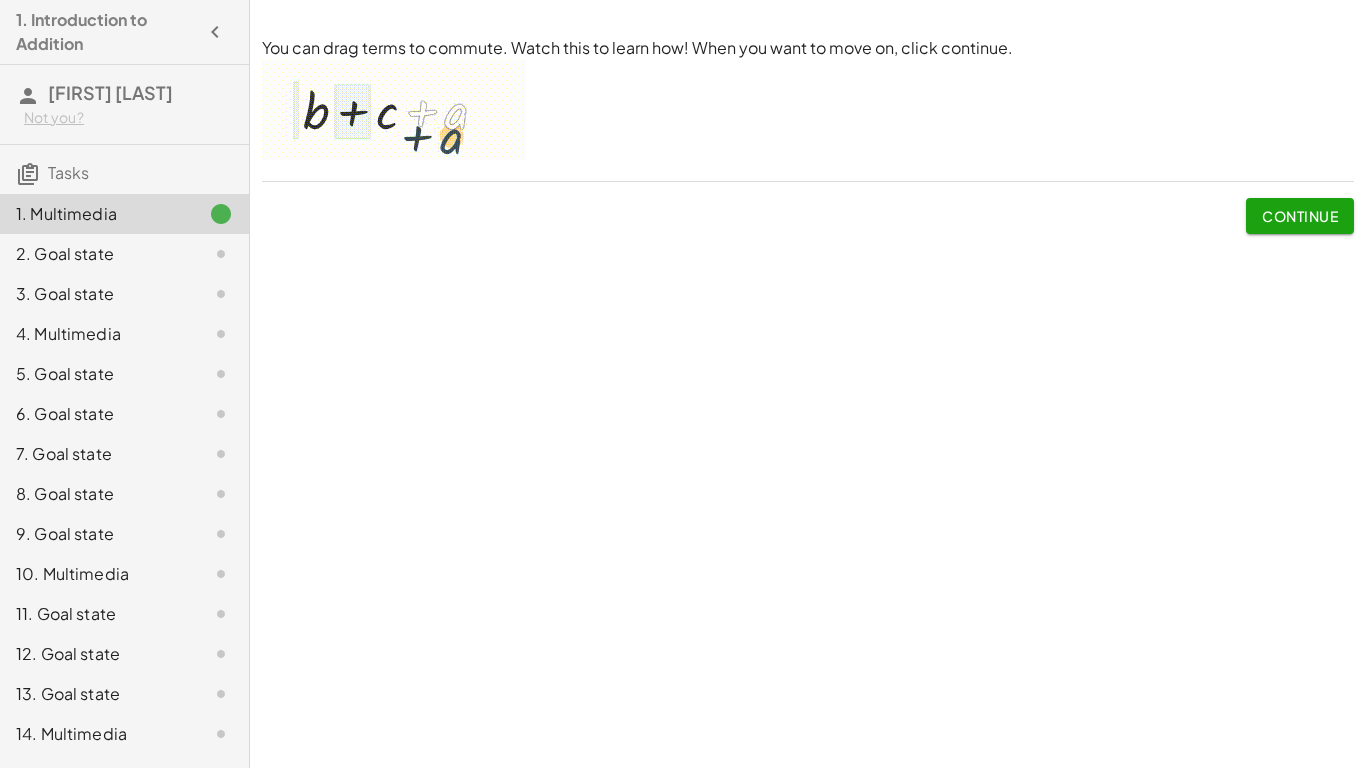 click on "Continue" 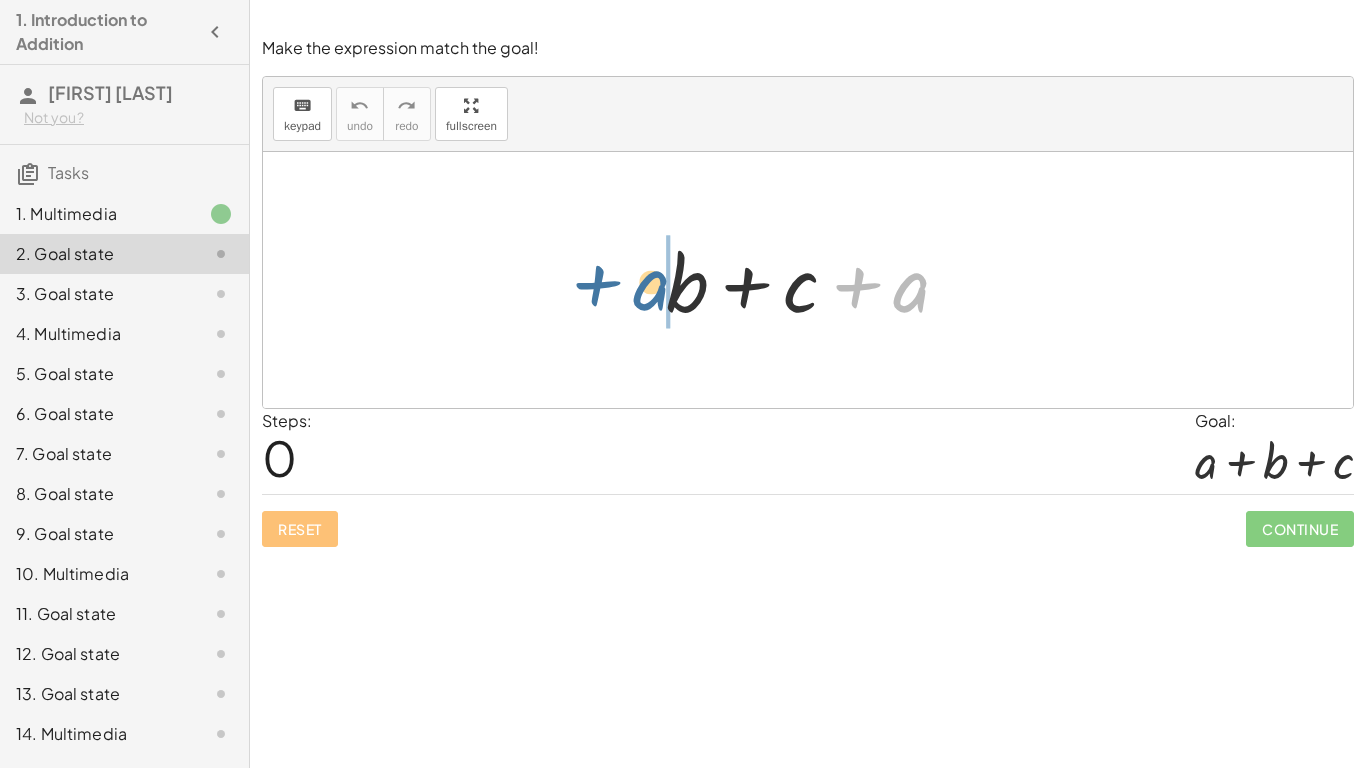 drag, startPoint x: 920, startPoint y: 286, endPoint x: 669, endPoint y: 282, distance: 251.03188 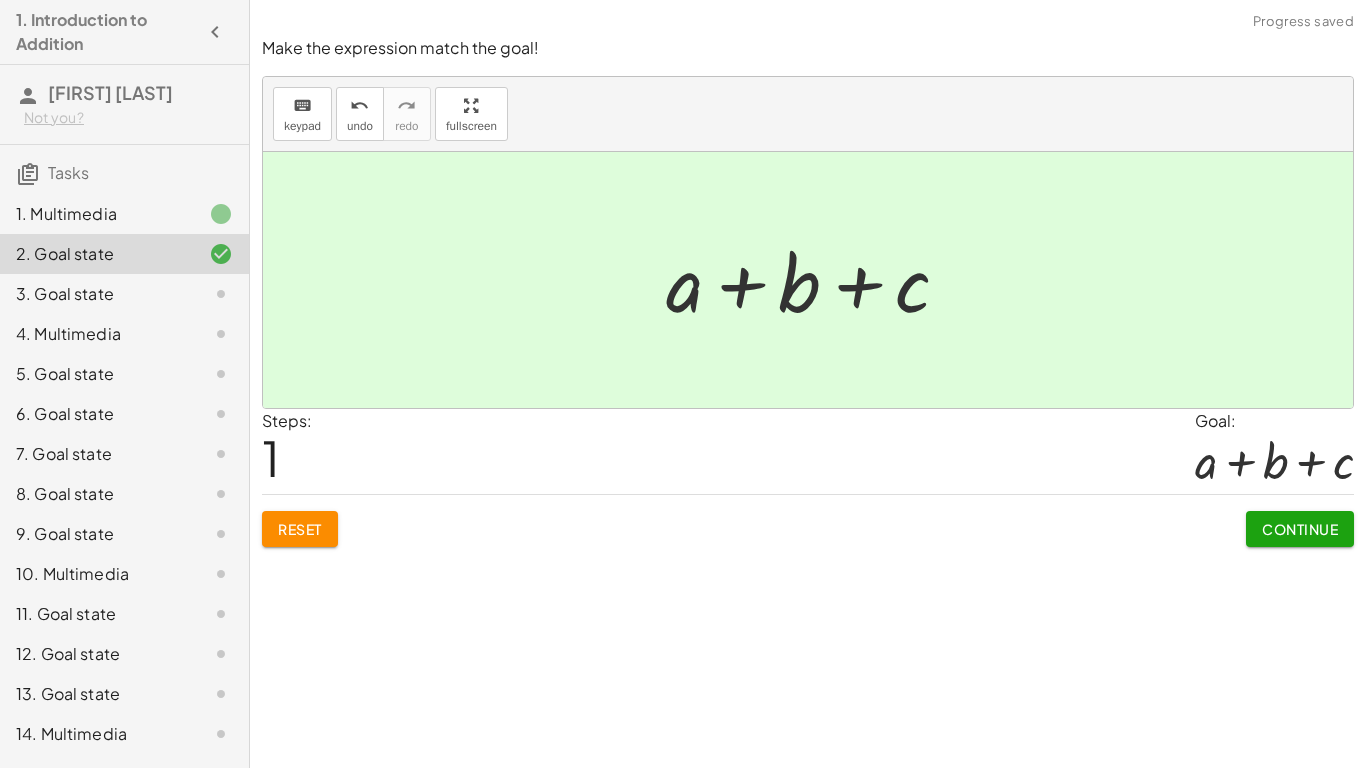 click on "Continue" 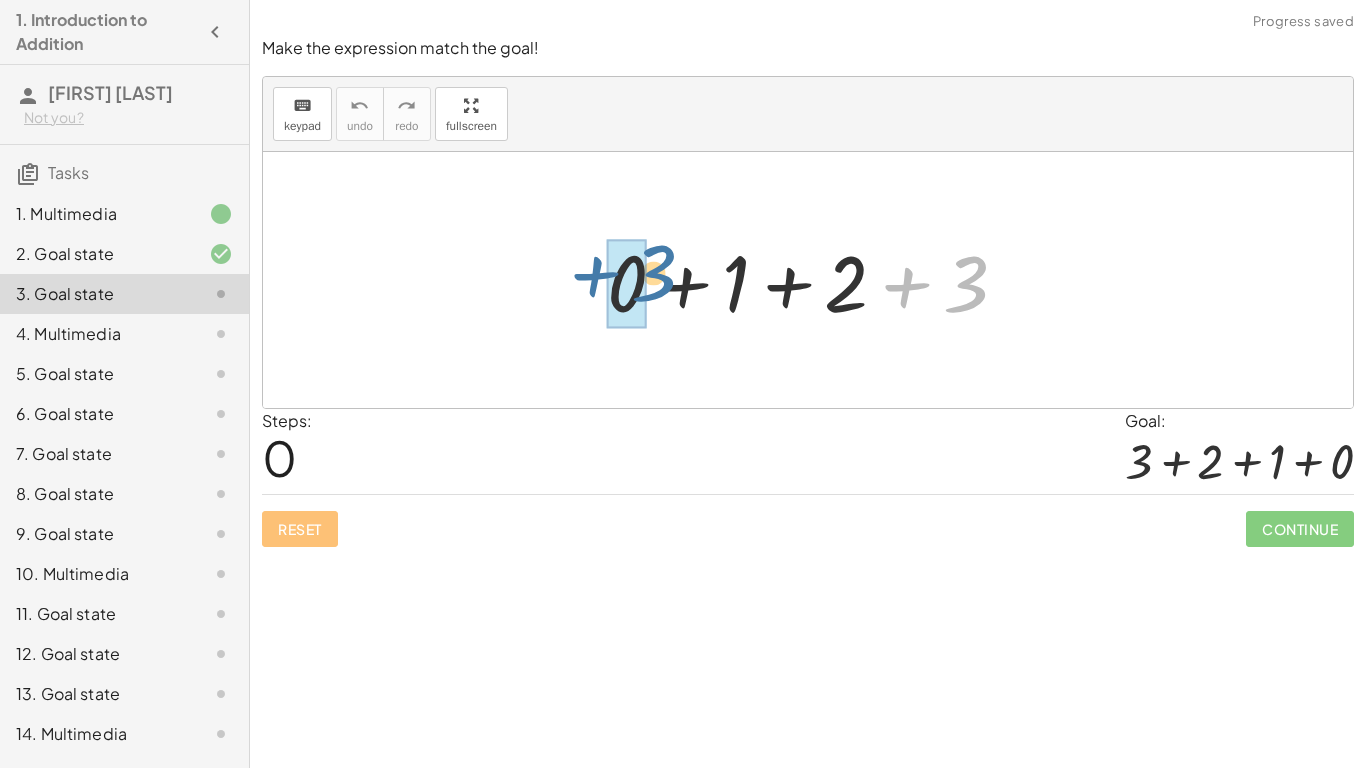 drag, startPoint x: 963, startPoint y: 286, endPoint x: 631, endPoint y: 276, distance: 332.15057 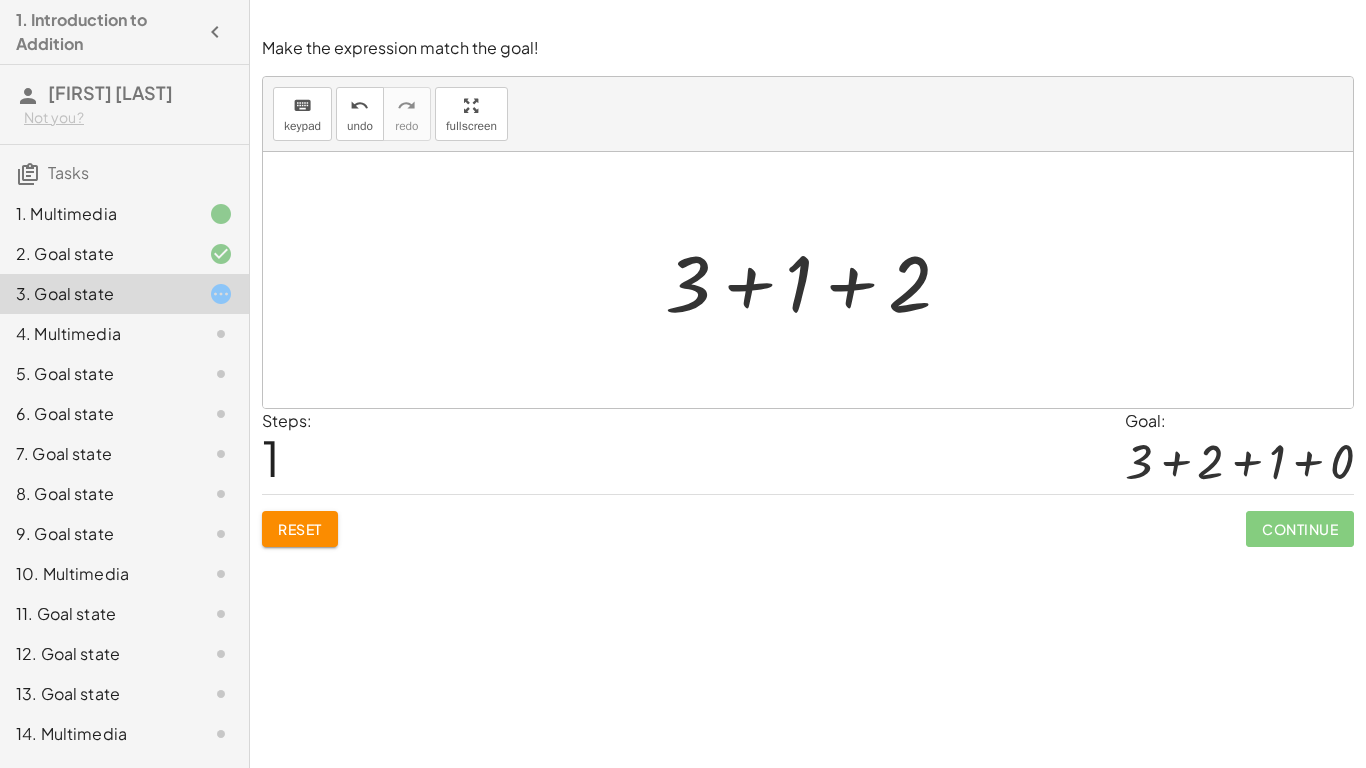 click on "keyboard keypad undo undo redo redo fullscreen" at bounding box center [808, 114] 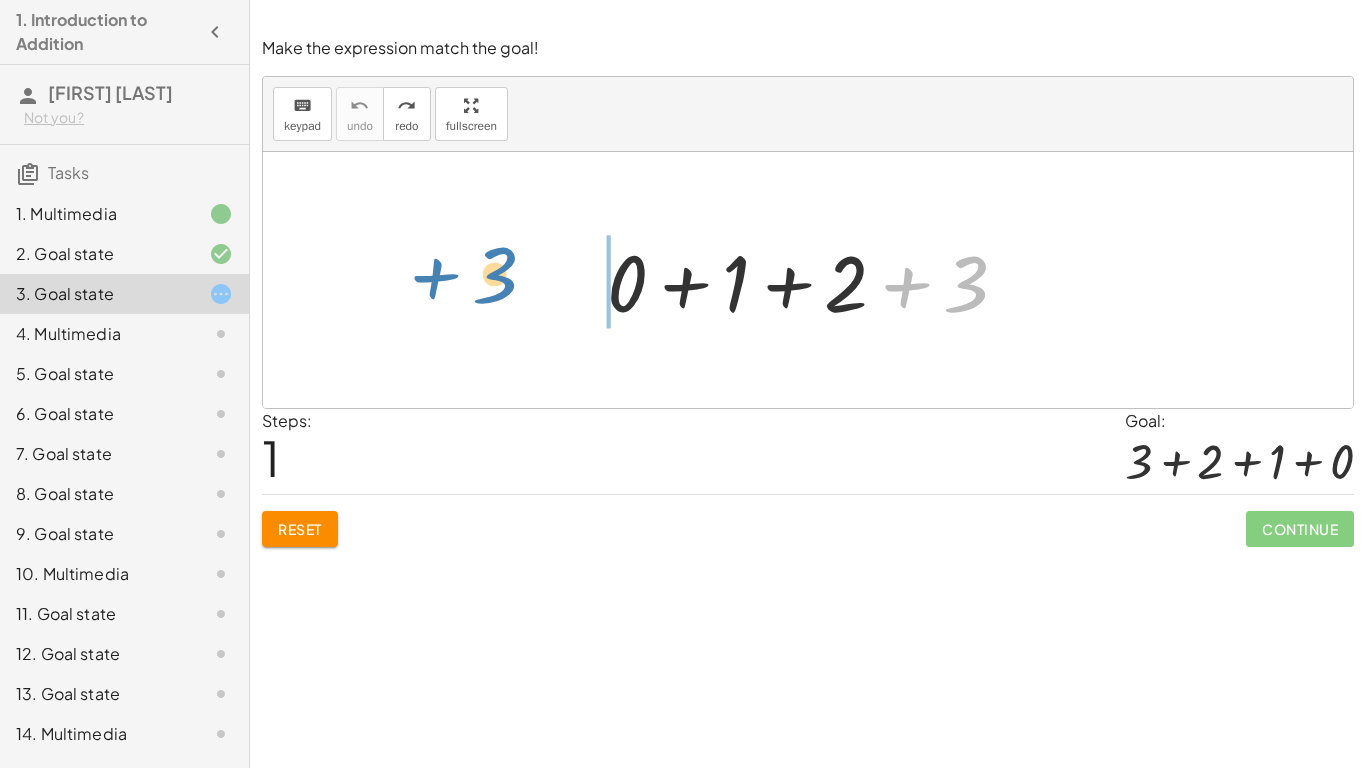 drag, startPoint x: 972, startPoint y: 288, endPoint x: 515, endPoint y: 267, distance: 457.48224 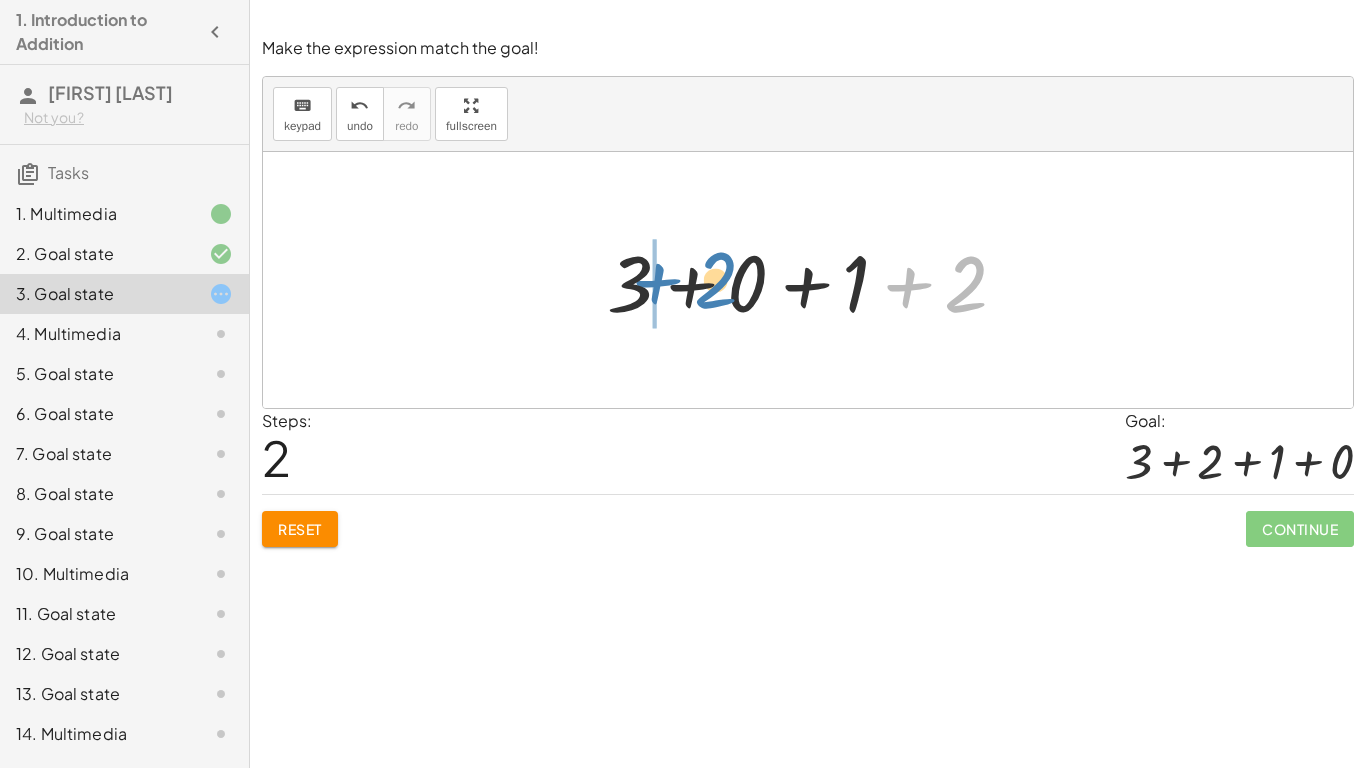 drag, startPoint x: 966, startPoint y: 294, endPoint x: 715, endPoint y: 290, distance: 251.03188 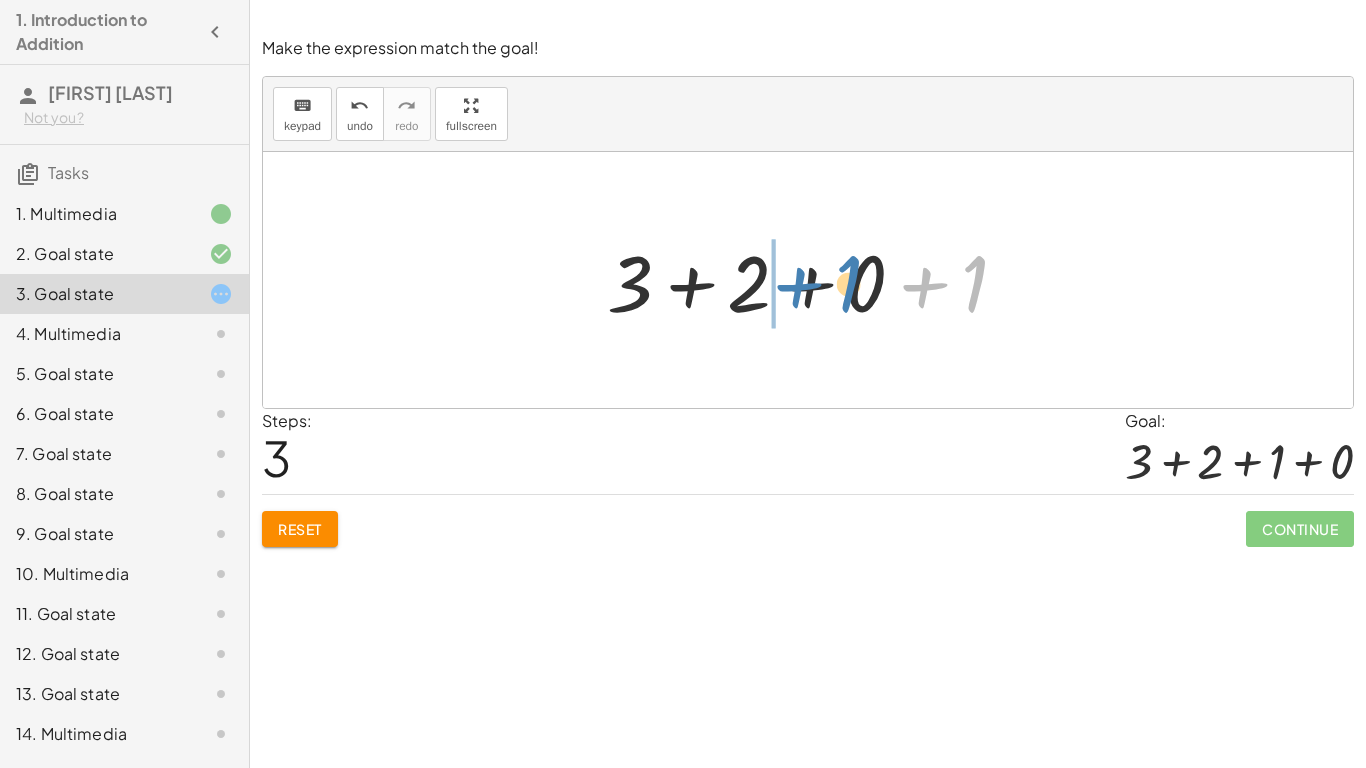 drag, startPoint x: 970, startPoint y: 286, endPoint x: 845, endPoint y: 286, distance: 125 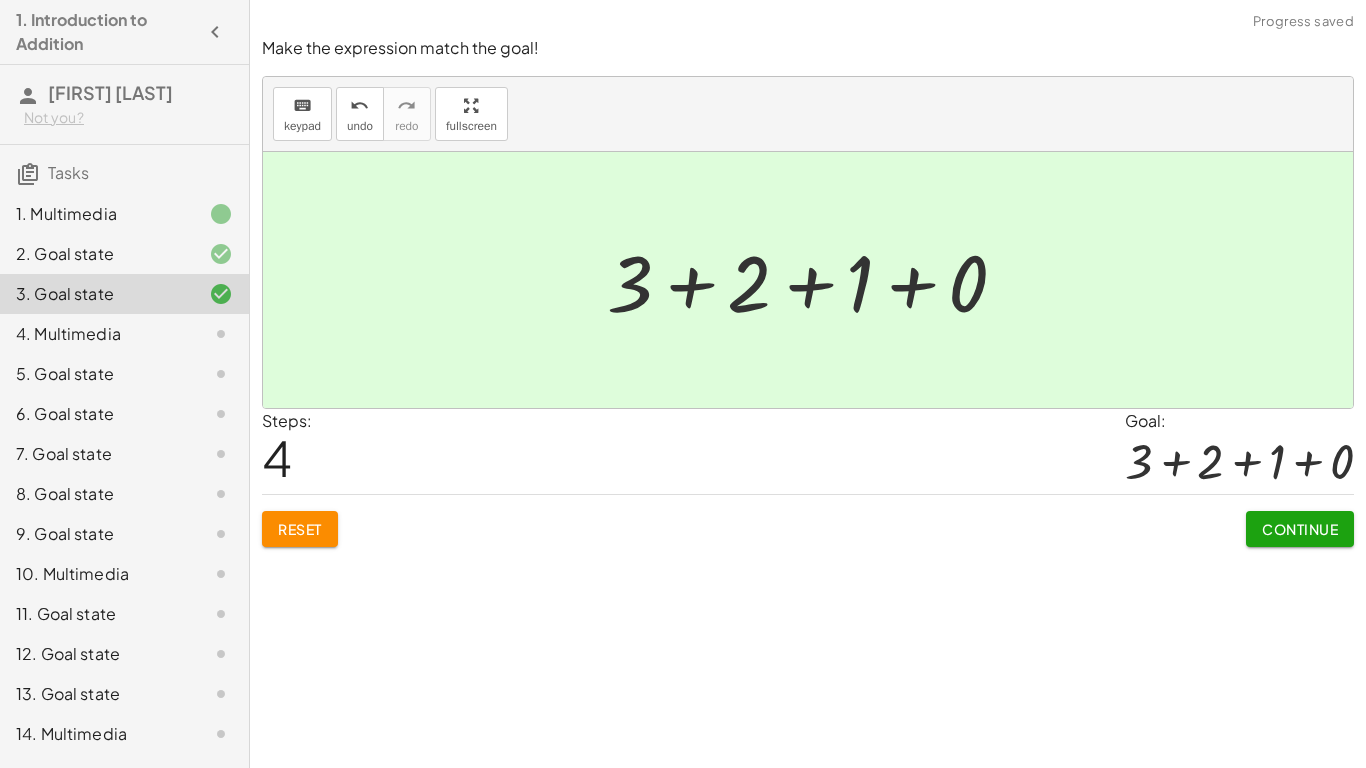 click on "Continue" 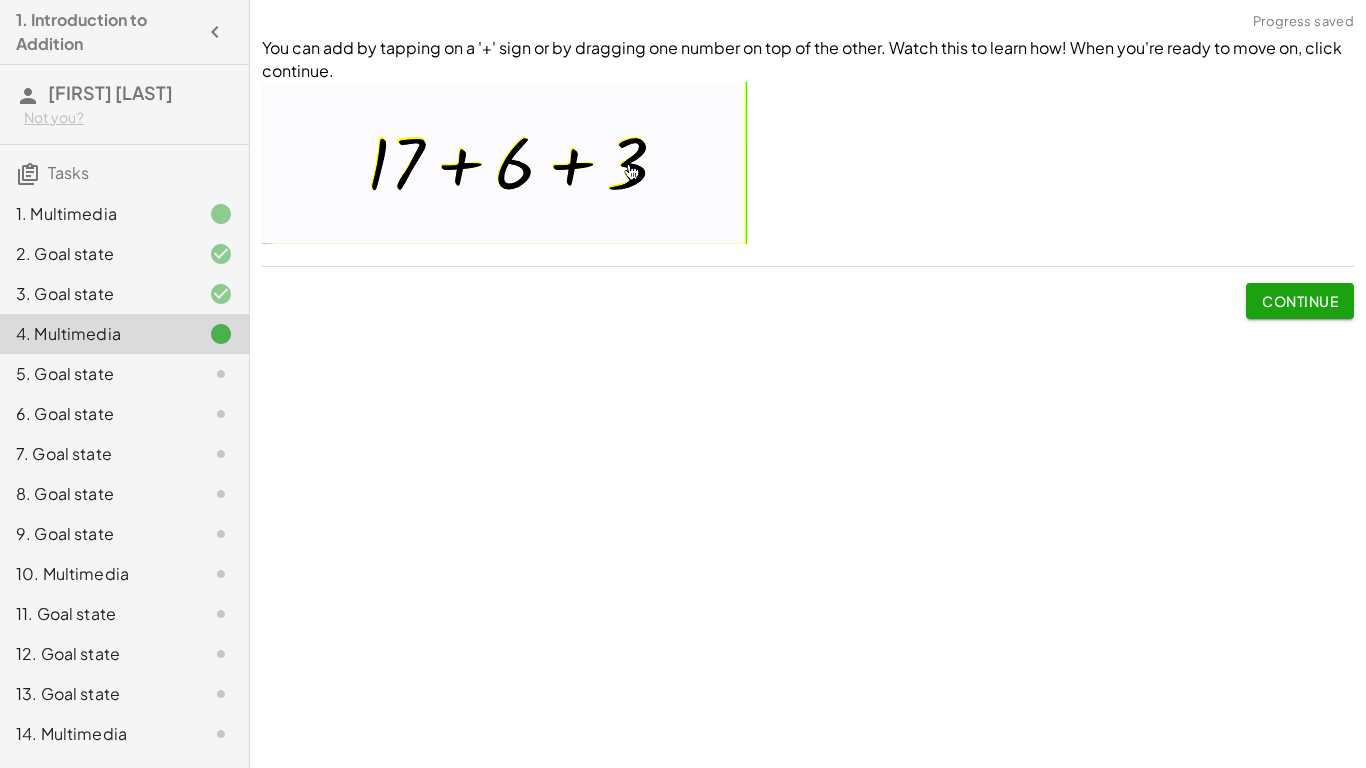 click on "Continue" 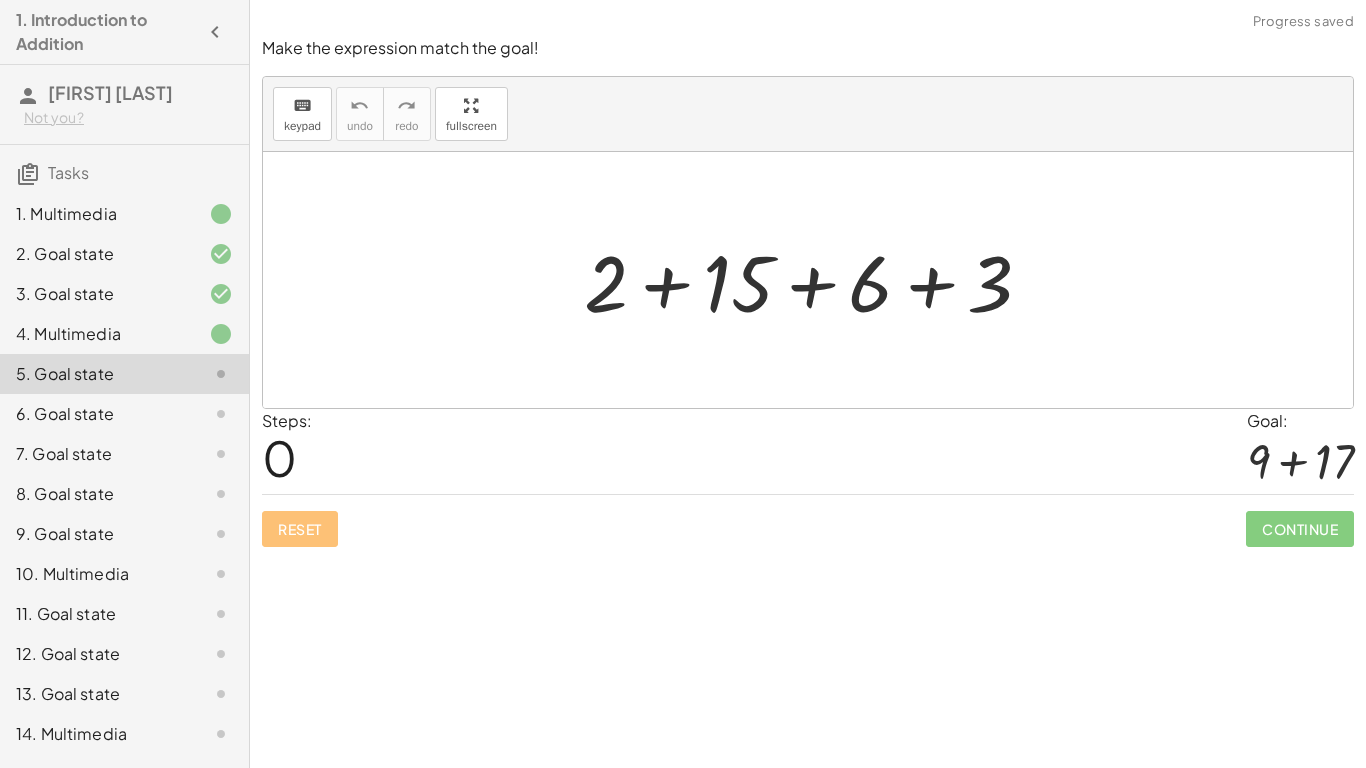 click at bounding box center (816, 280) 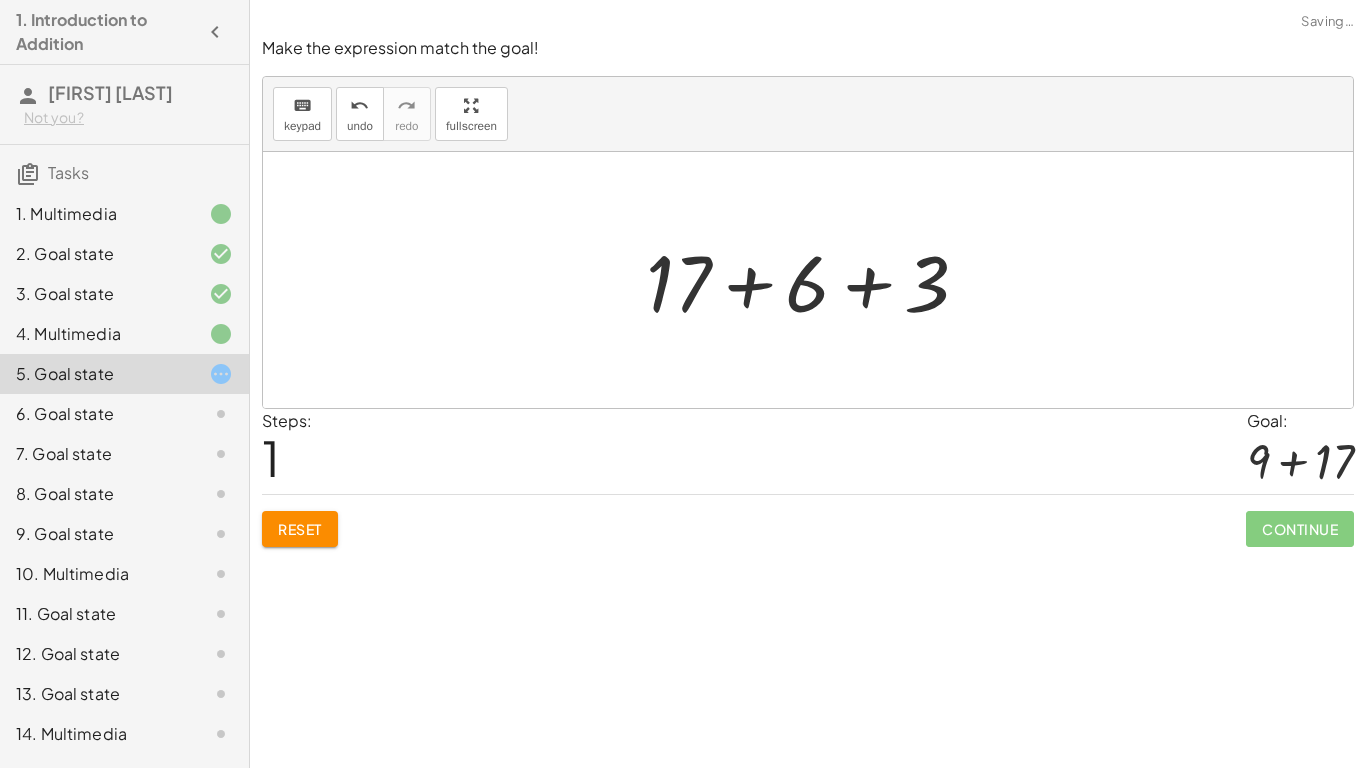 click at bounding box center (815, 280) 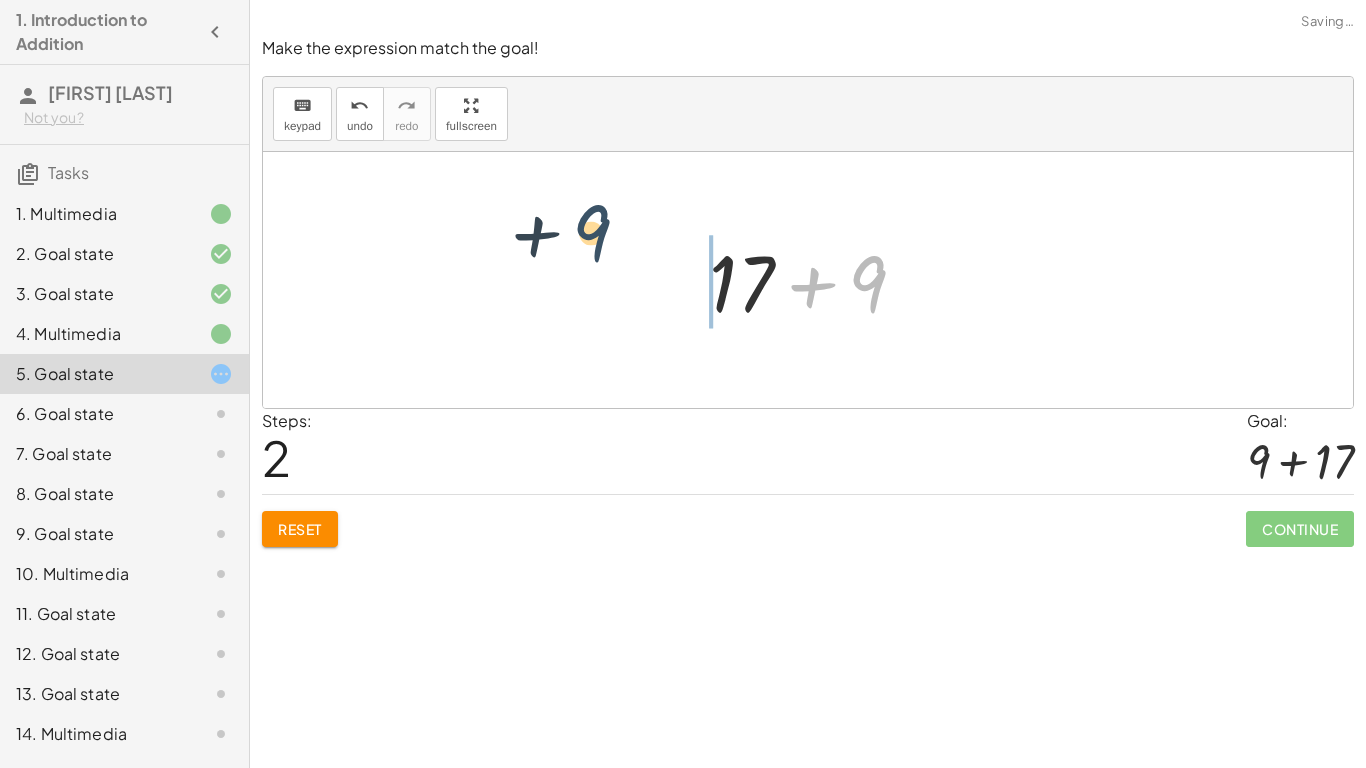 drag, startPoint x: 870, startPoint y: 278, endPoint x: 582, endPoint y: 242, distance: 290.24127 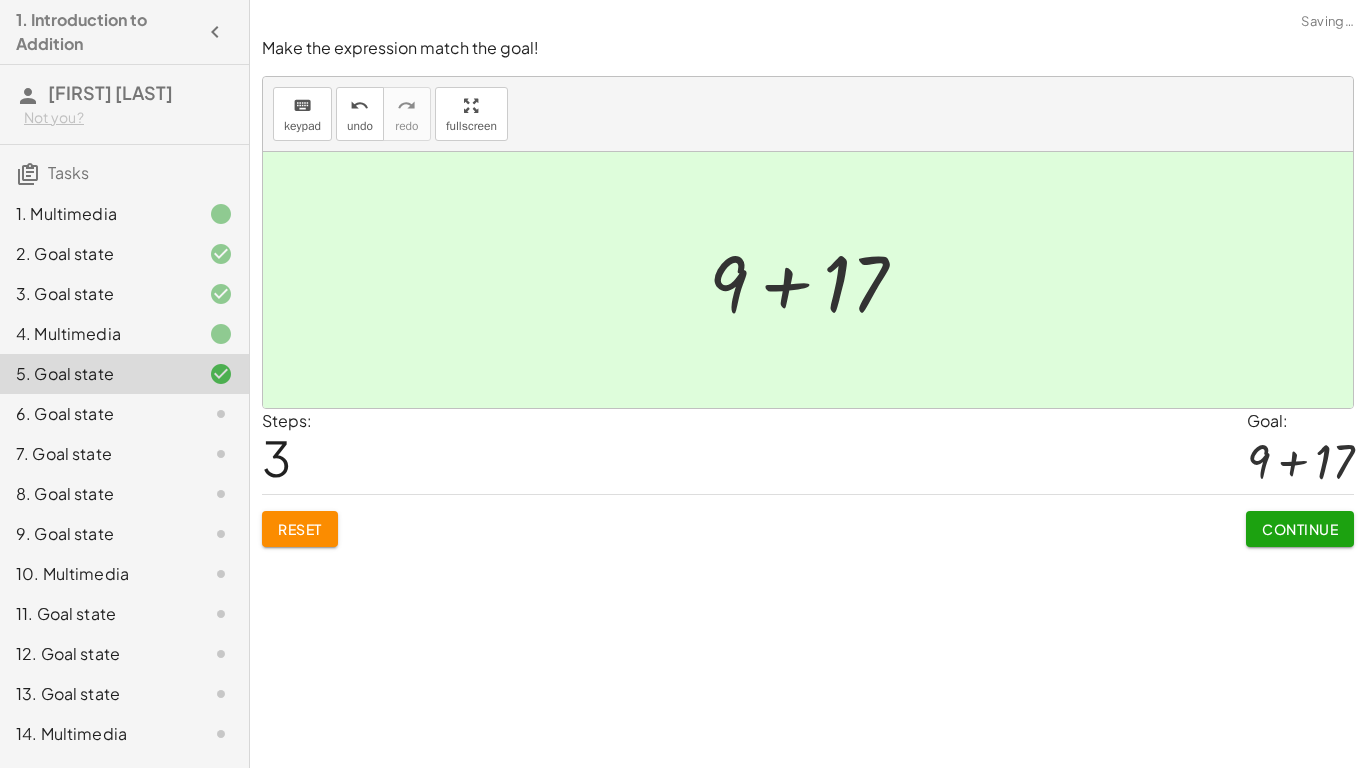 click on "Continue" 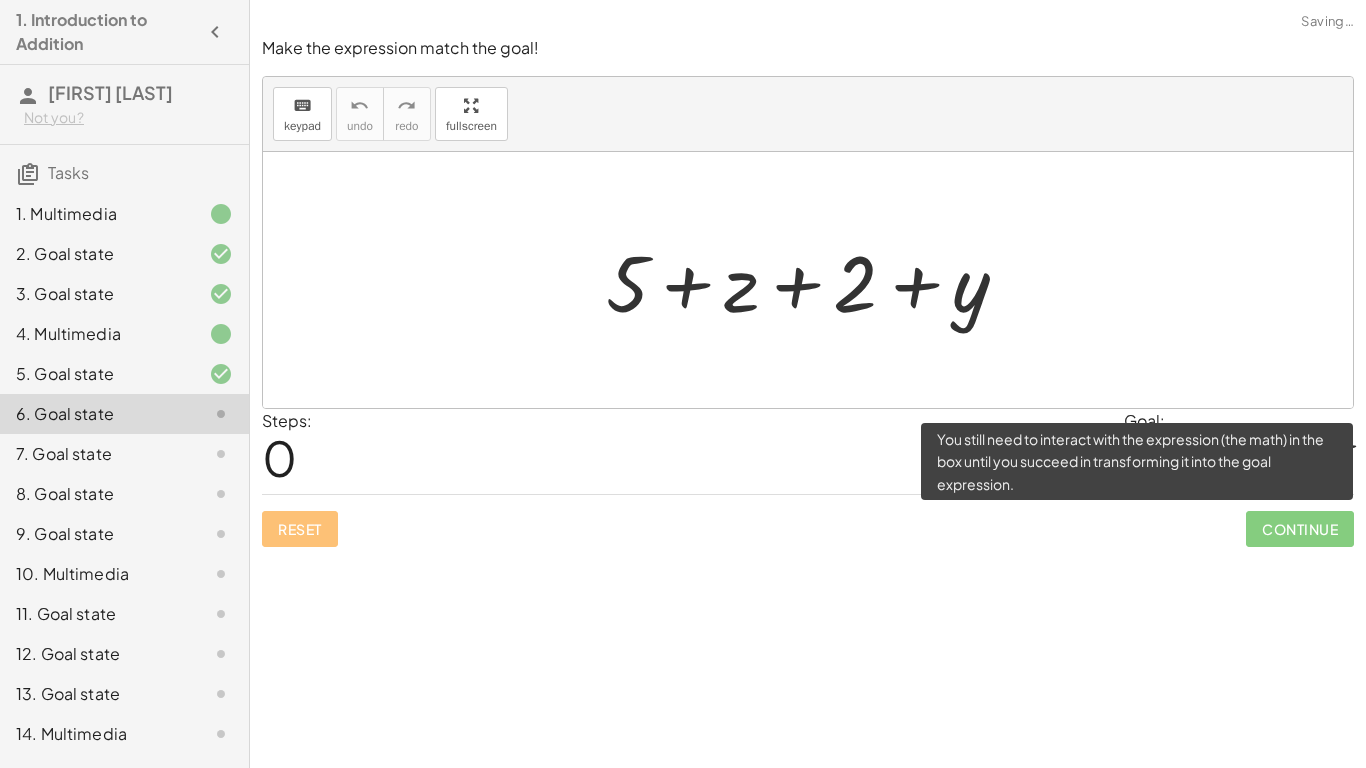 click on "Continue" 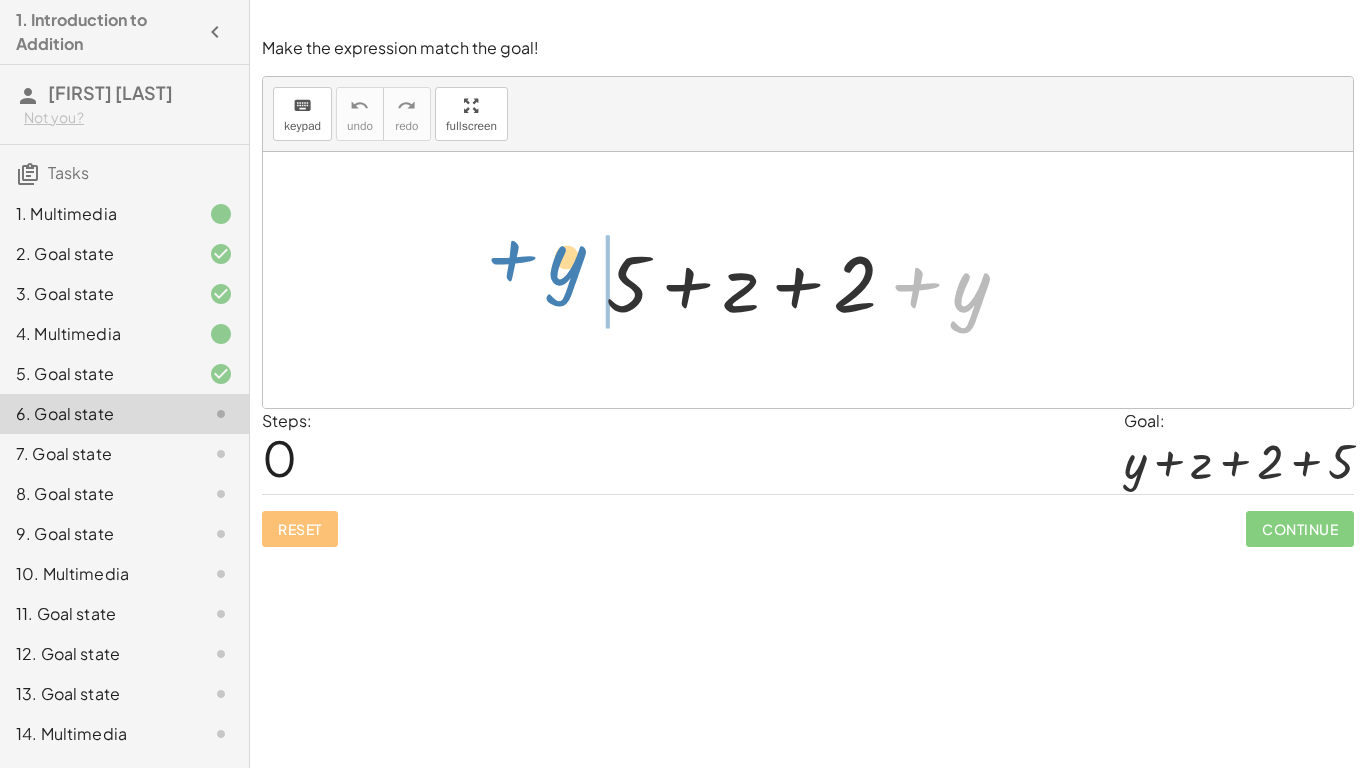 drag, startPoint x: 1000, startPoint y: 297, endPoint x: 591, endPoint y: 271, distance: 409.82556 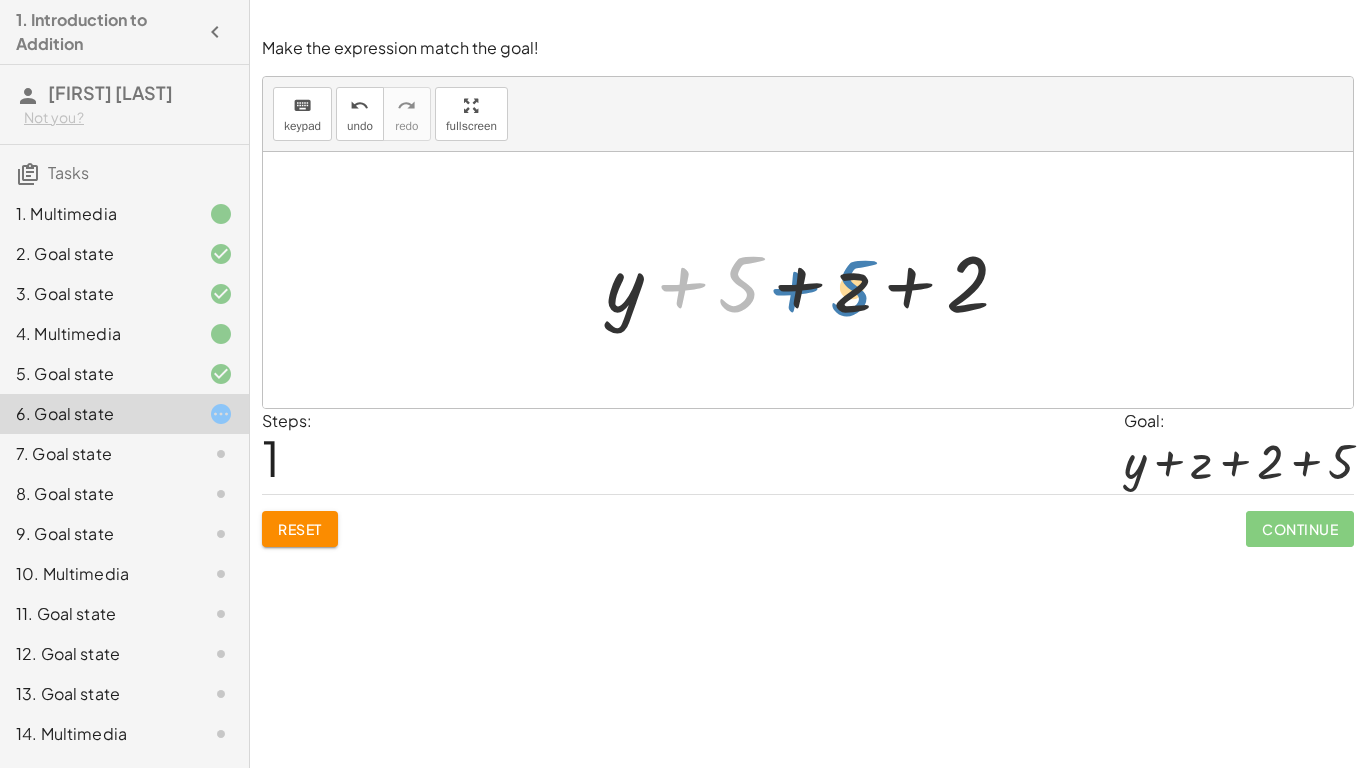 drag, startPoint x: 732, startPoint y: 293, endPoint x: 844, endPoint y: 298, distance: 112.11155 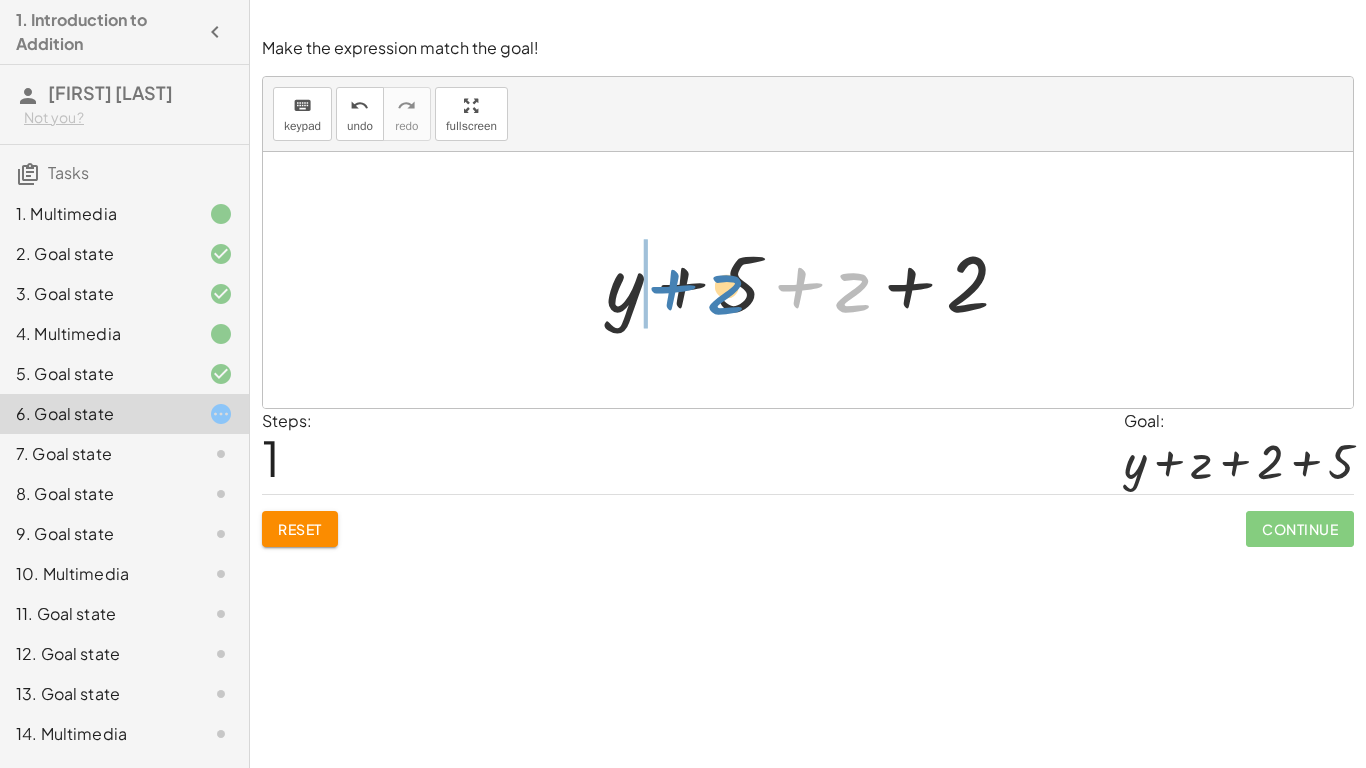 drag, startPoint x: 857, startPoint y: 303, endPoint x: 730, endPoint y: 305, distance: 127.01575 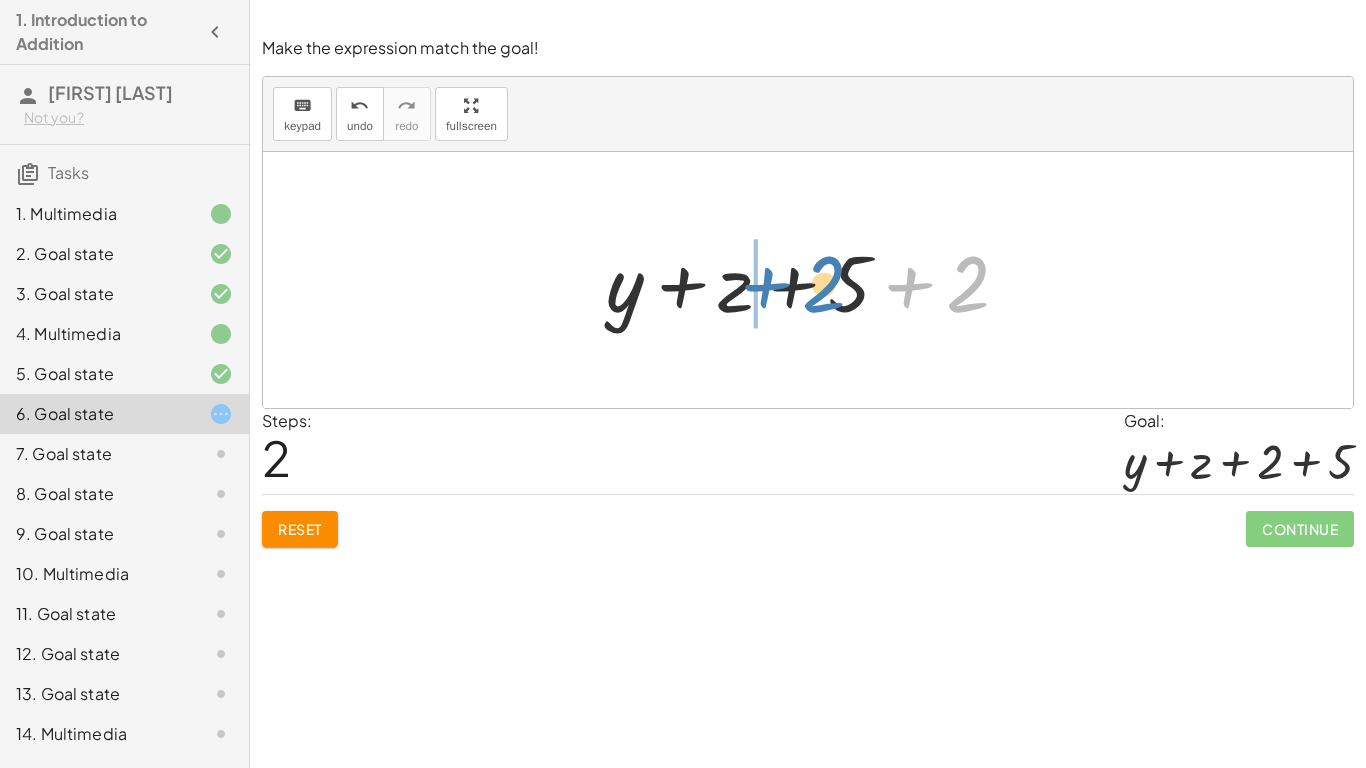 drag, startPoint x: 978, startPoint y: 281, endPoint x: 834, endPoint y: 281, distance: 144 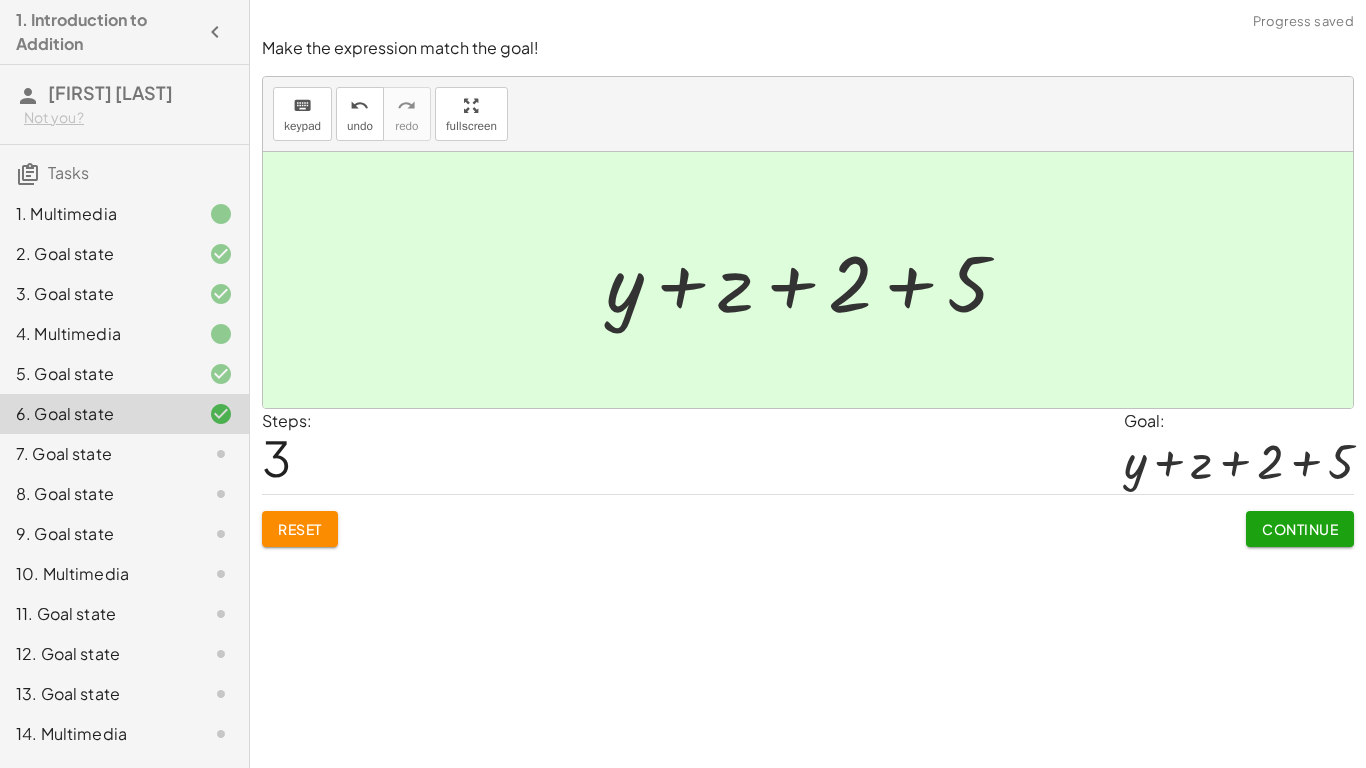 click on "Continue" 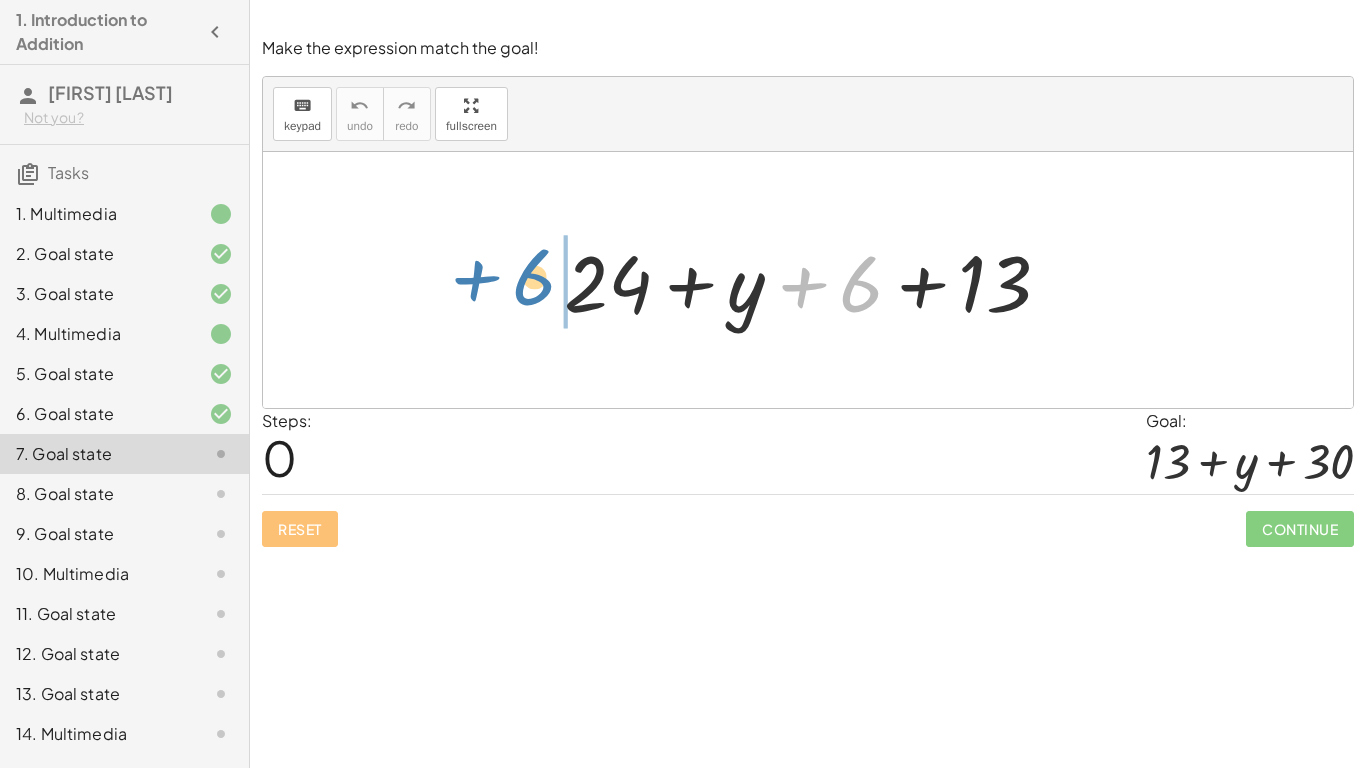 drag, startPoint x: 853, startPoint y: 295, endPoint x: 524, endPoint y: 289, distance: 329.05472 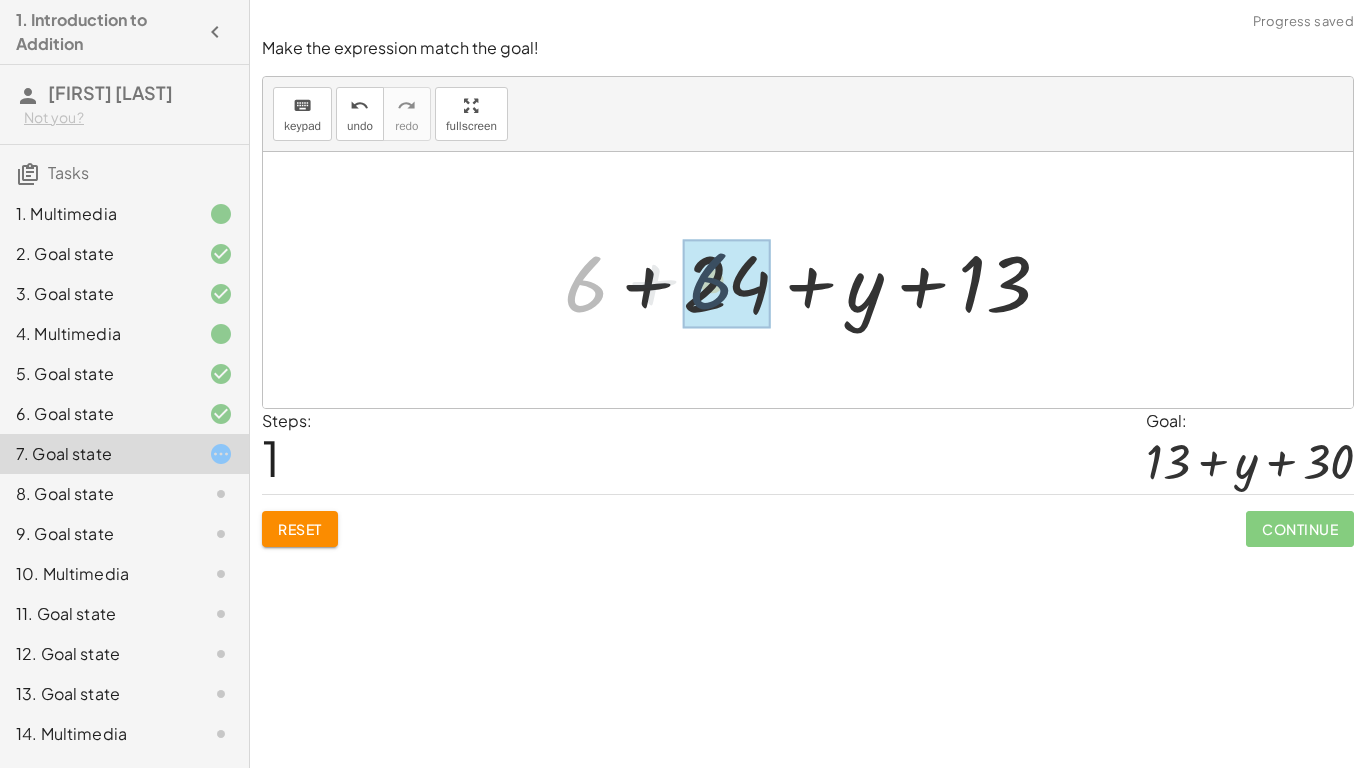 drag, startPoint x: 586, startPoint y: 292, endPoint x: 724, endPoint y: 277, distance: 138.81282 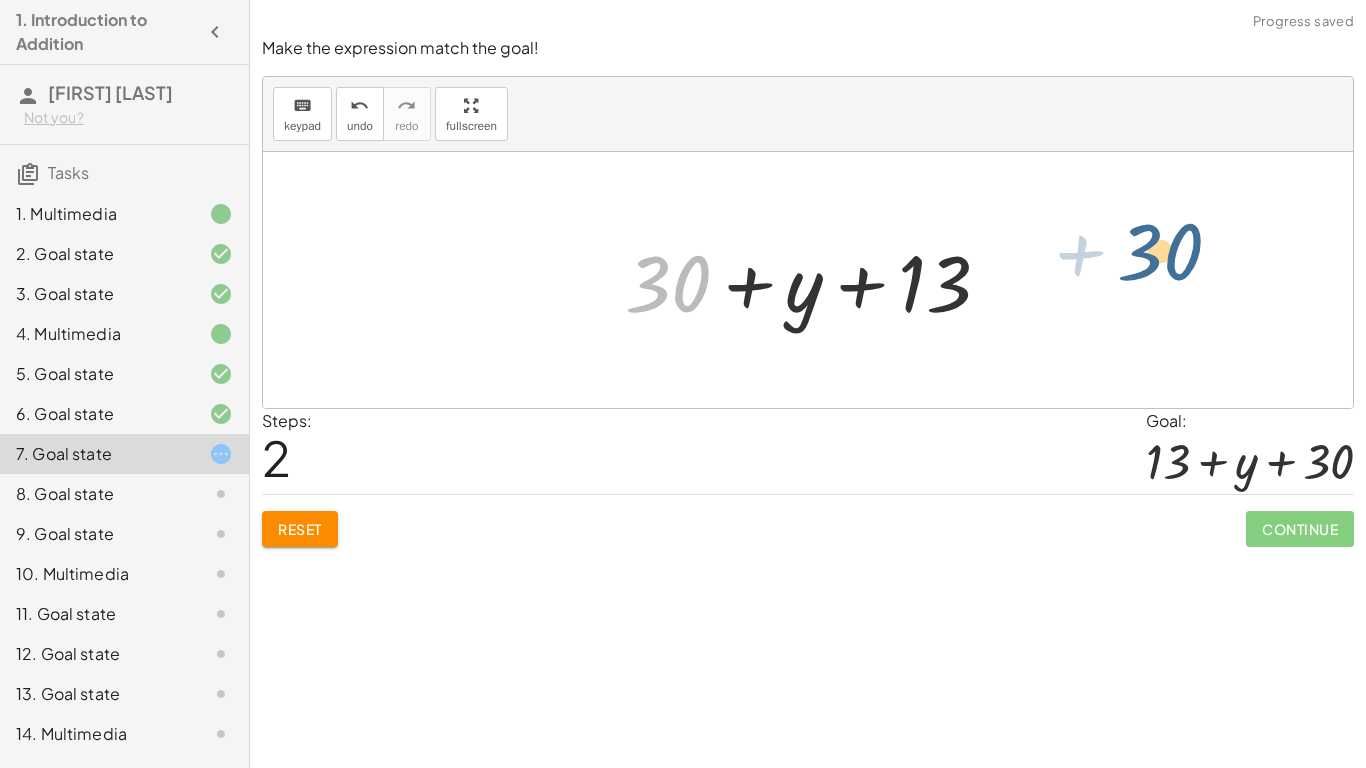 drag, startPoint x: 651, startPoint y: 292, endPoint x: 1142, endPoint y: 260, distance: 492.04166 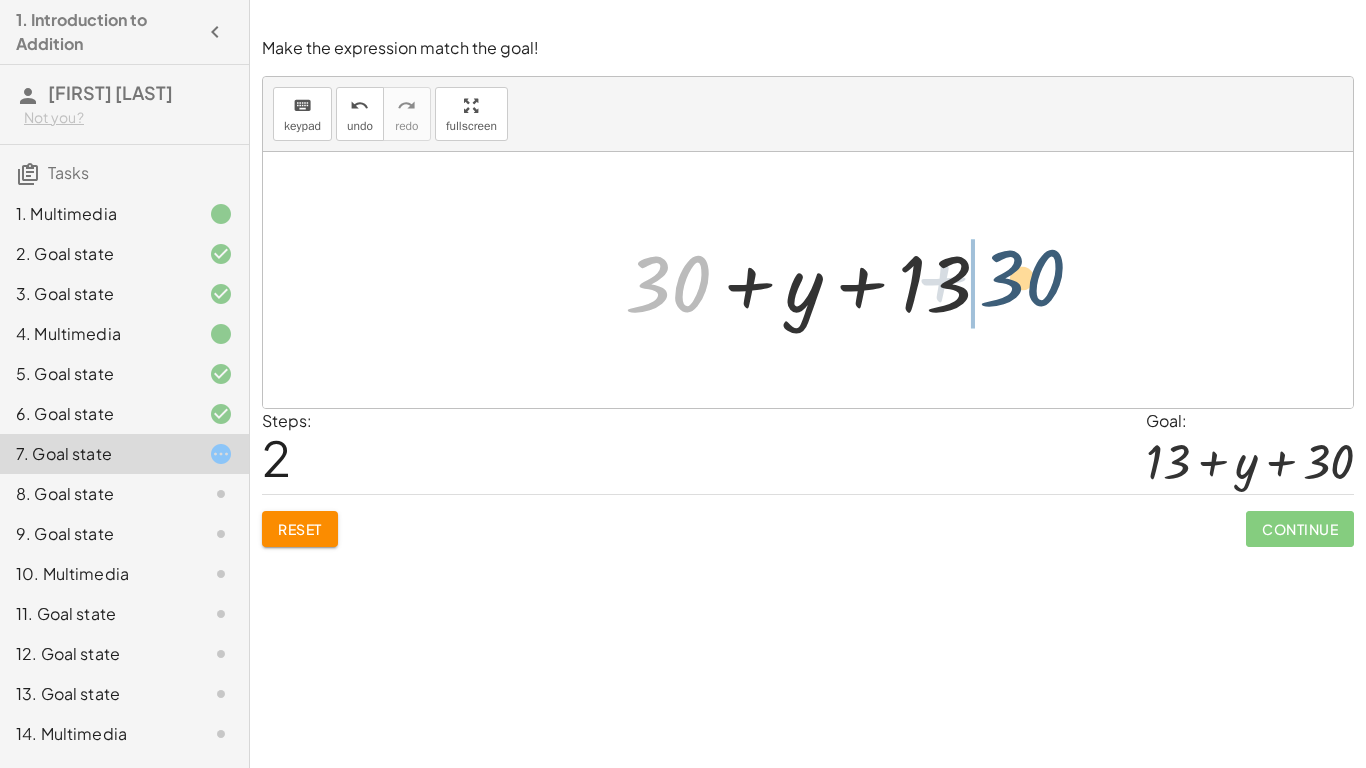 drag, startPoint x: 649, startPoint y: 283, endPoint x: 1001, endPoint y: 277, distance: 352.05115 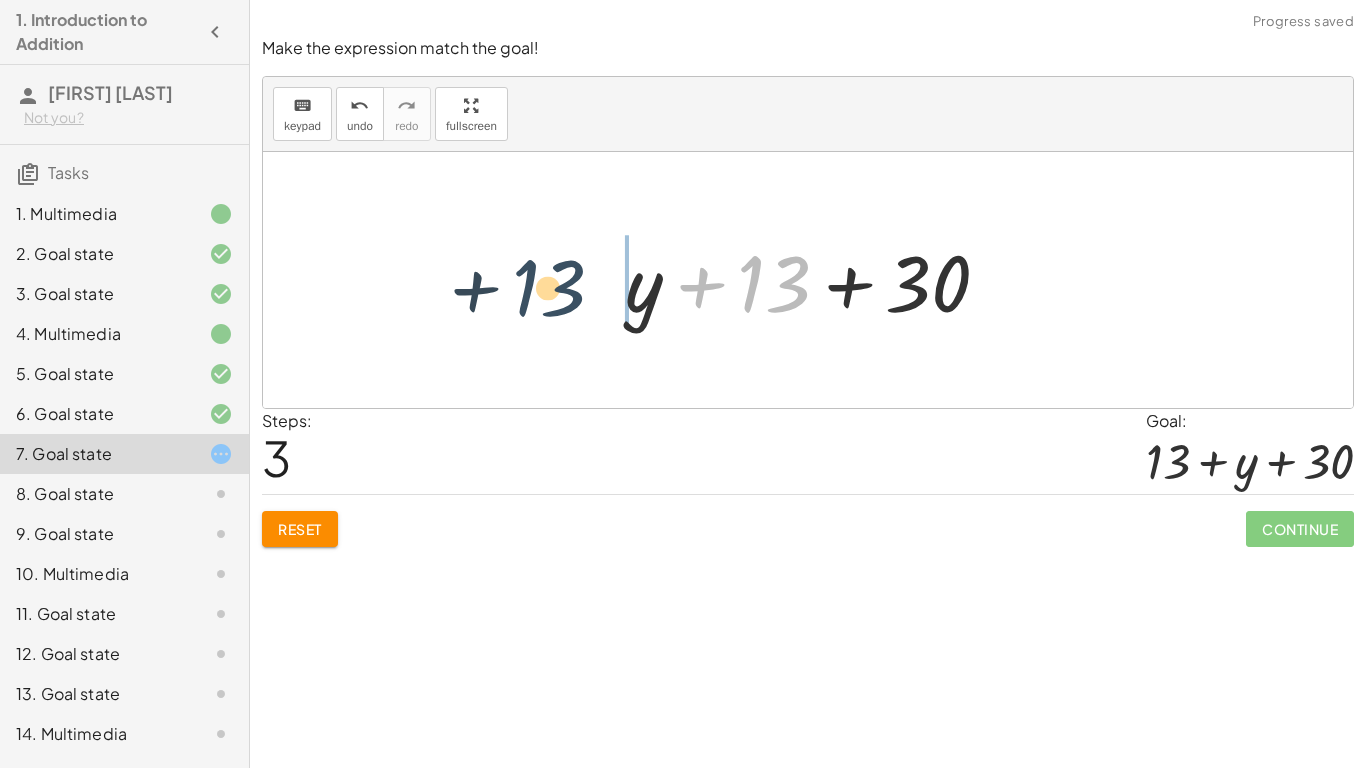 drag, startPoint x: 747, startPoint y: 293, endPoint x: 507, endPoint y: 297, distance: 240.03333 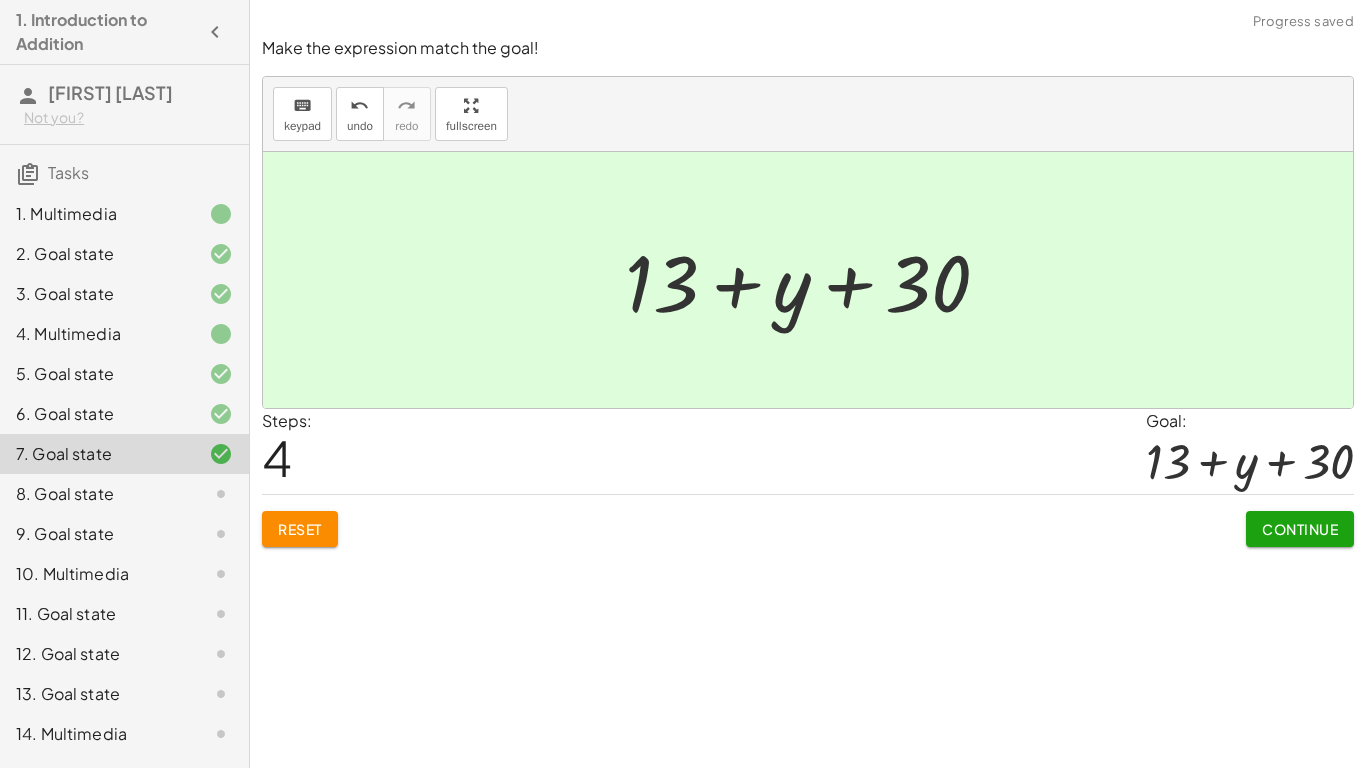 click on "Continue" at bounding box center [1300, 529] 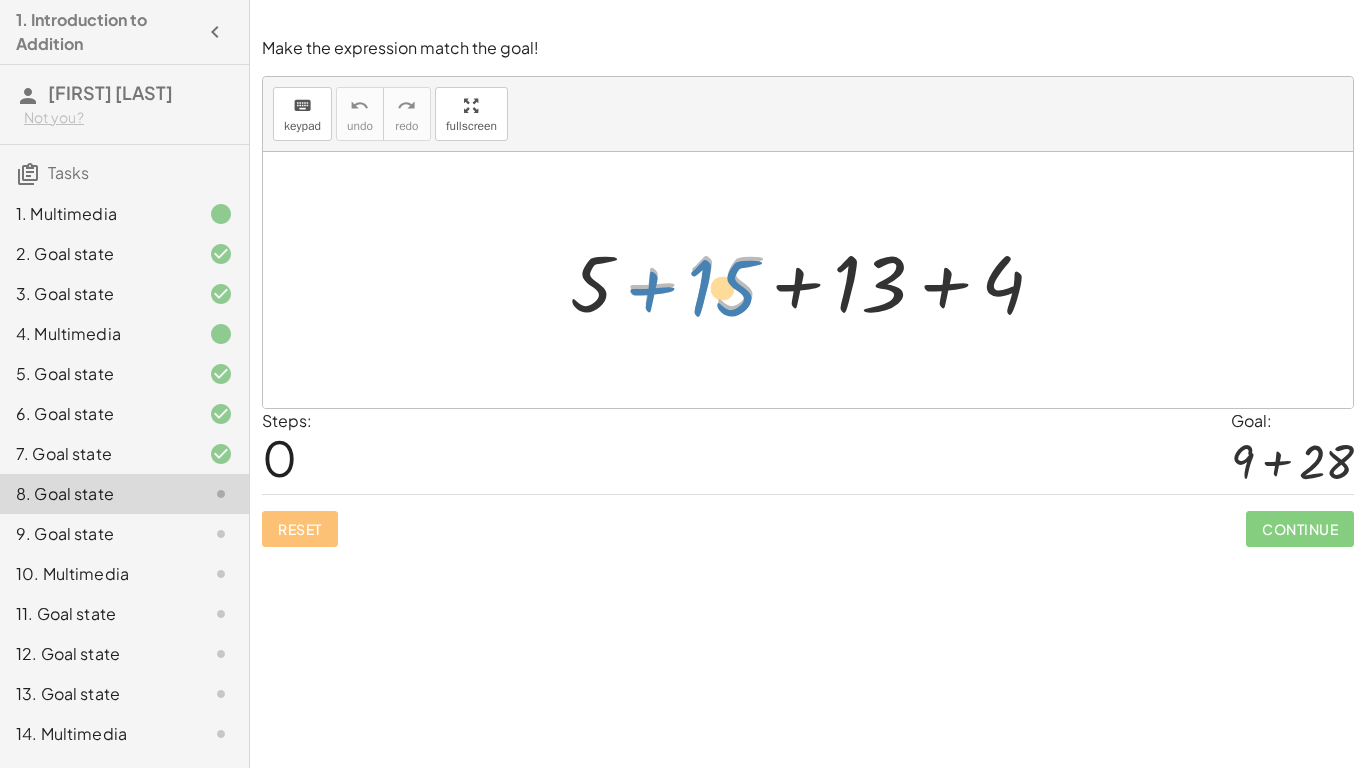 drag, startPoint x: 719, startPoint y: 288, endPoint x: 732, endPoint y: 290, distance: 13.152946 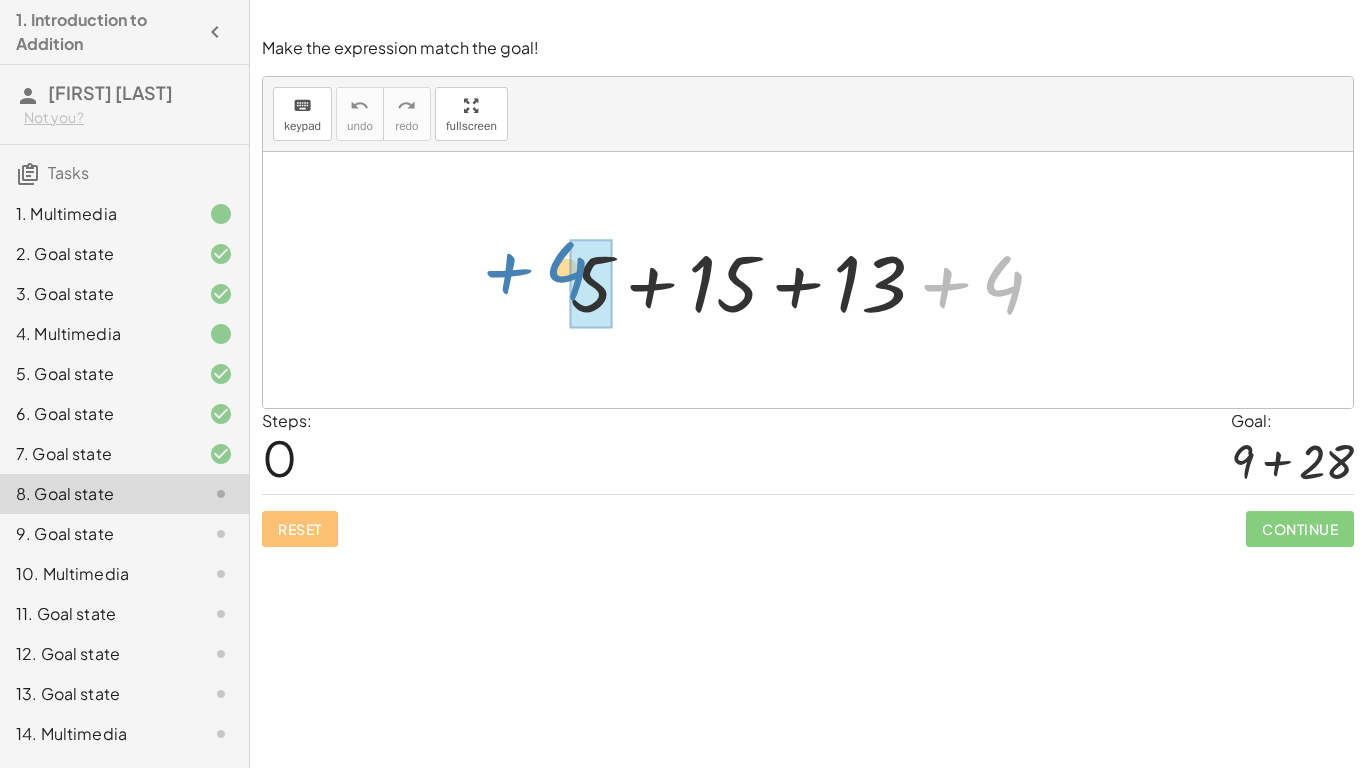 drag, startPoint x: 1003, startPoint y: 285, endPoint x: 585, endPoint y: 272, distance: 418.20212 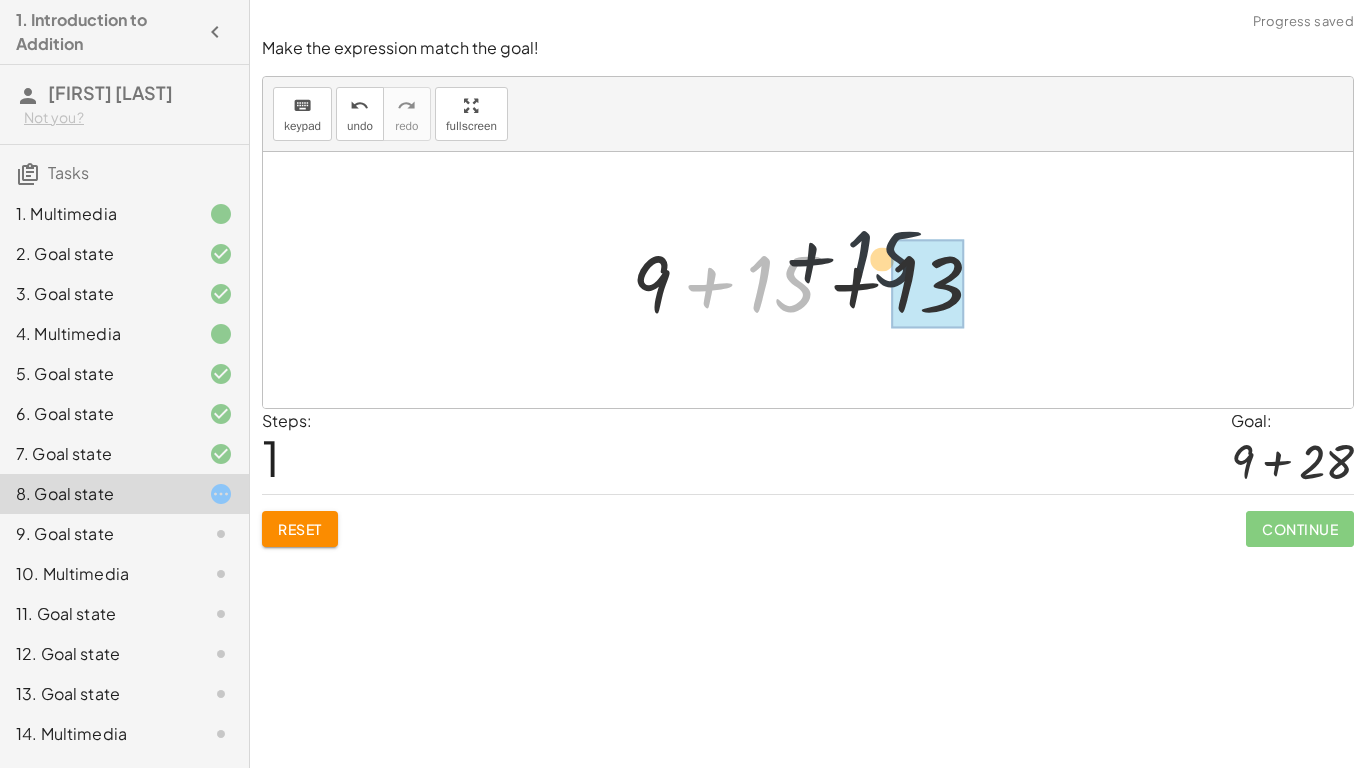 drag, startPoint x: 793, startPoint y: 271, endPoint x: 934, endPoint y: 248, distance: 142.86357 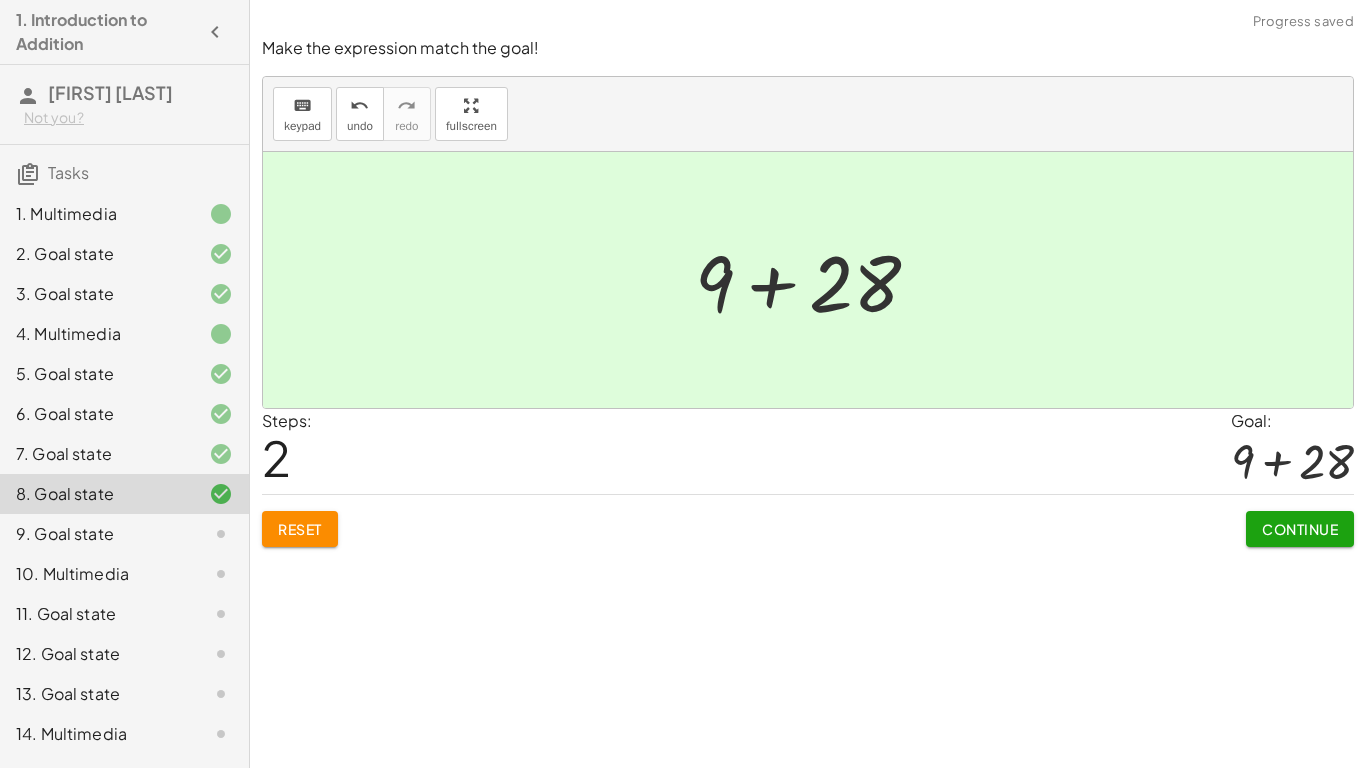 click on "Continue" at bounding box center [1300, 521] 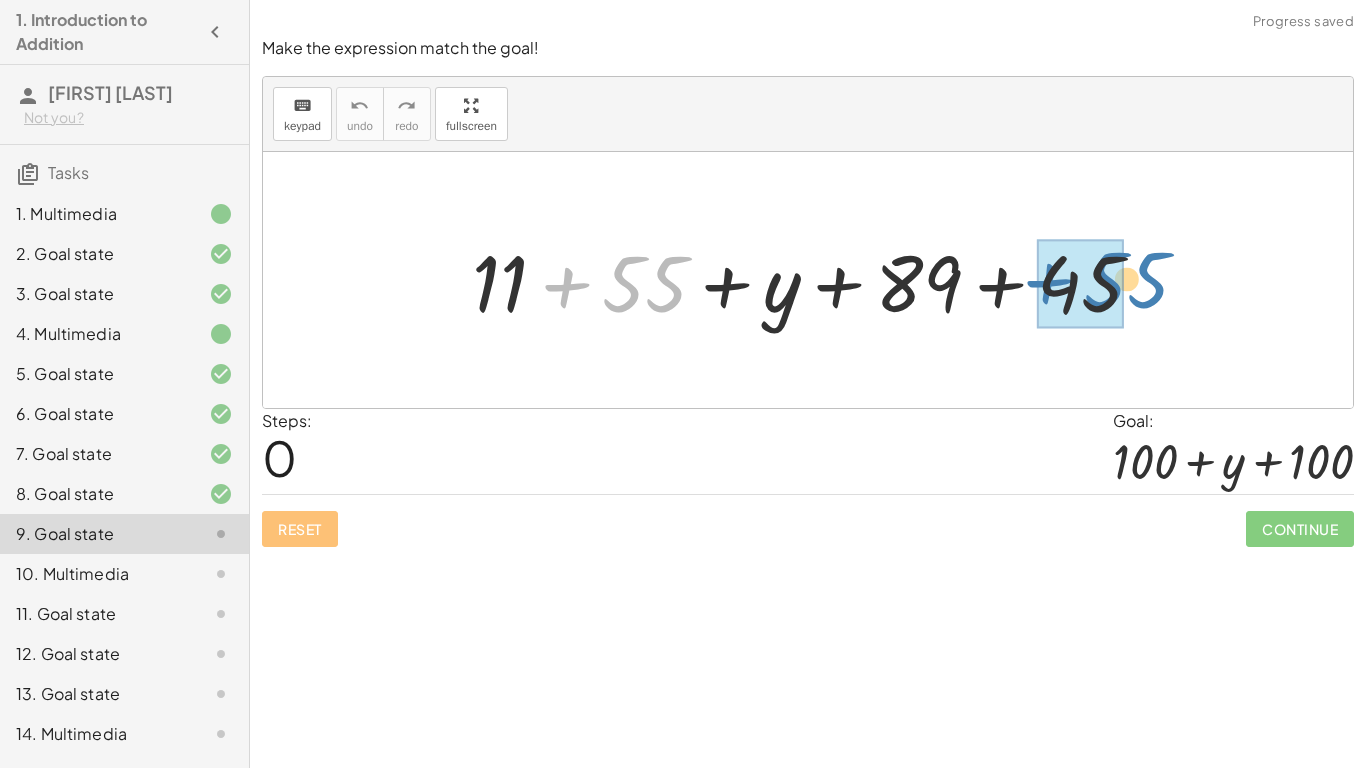 drag, startPoint x: 657, startPoint y: 293, endPoint x: 1141, endPoint y: 291, distance: 484.00412 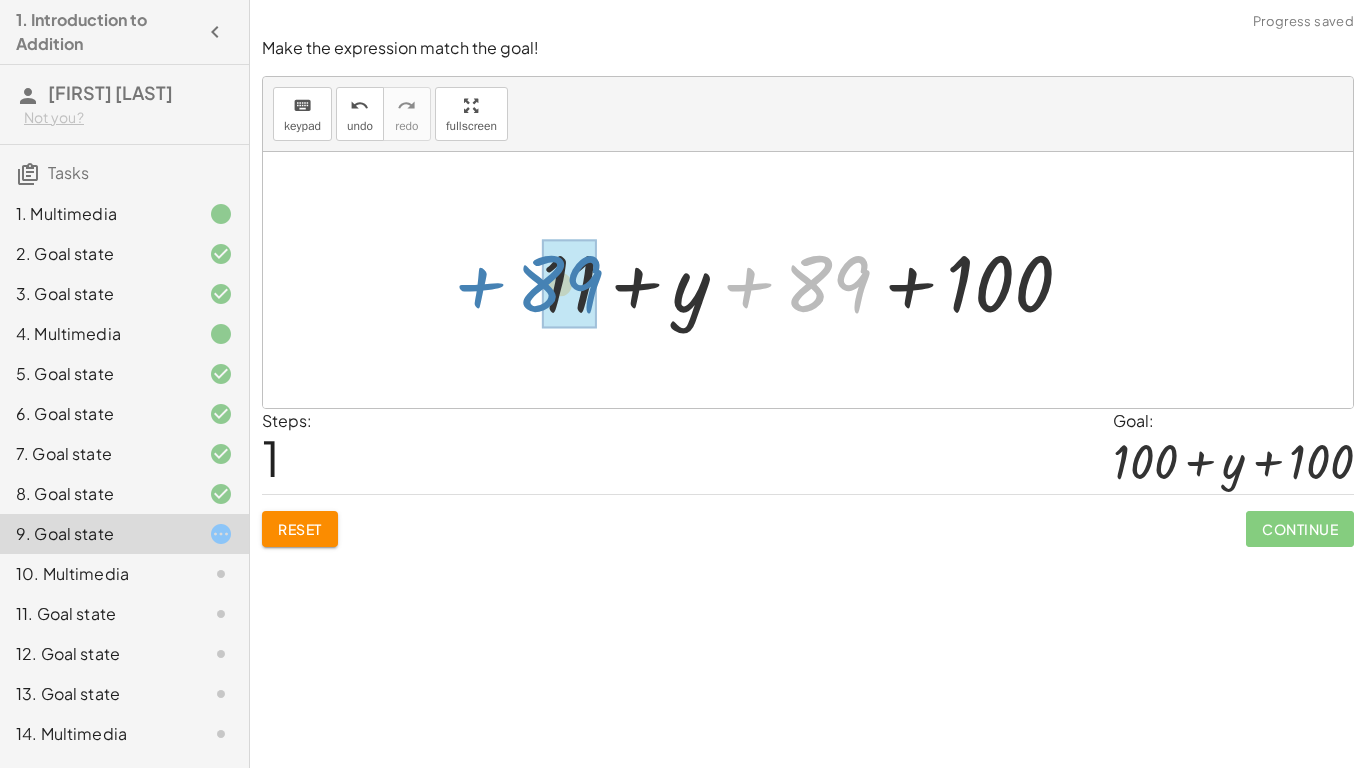 drag, startPoint x: 824, startPoint y: 274, endPoint x: 555, endPoint y: 274, distance: 269 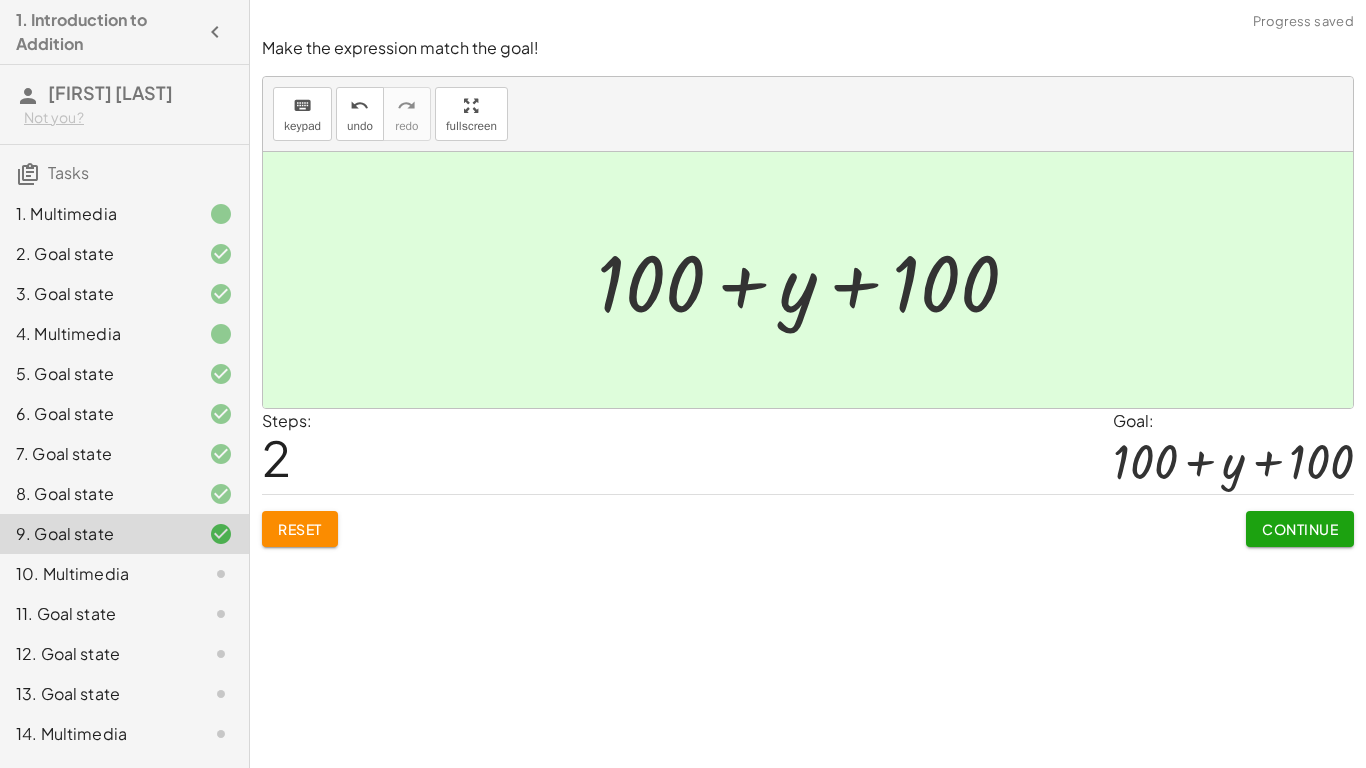 click on "Continue" at bounding box center [1300, 529] 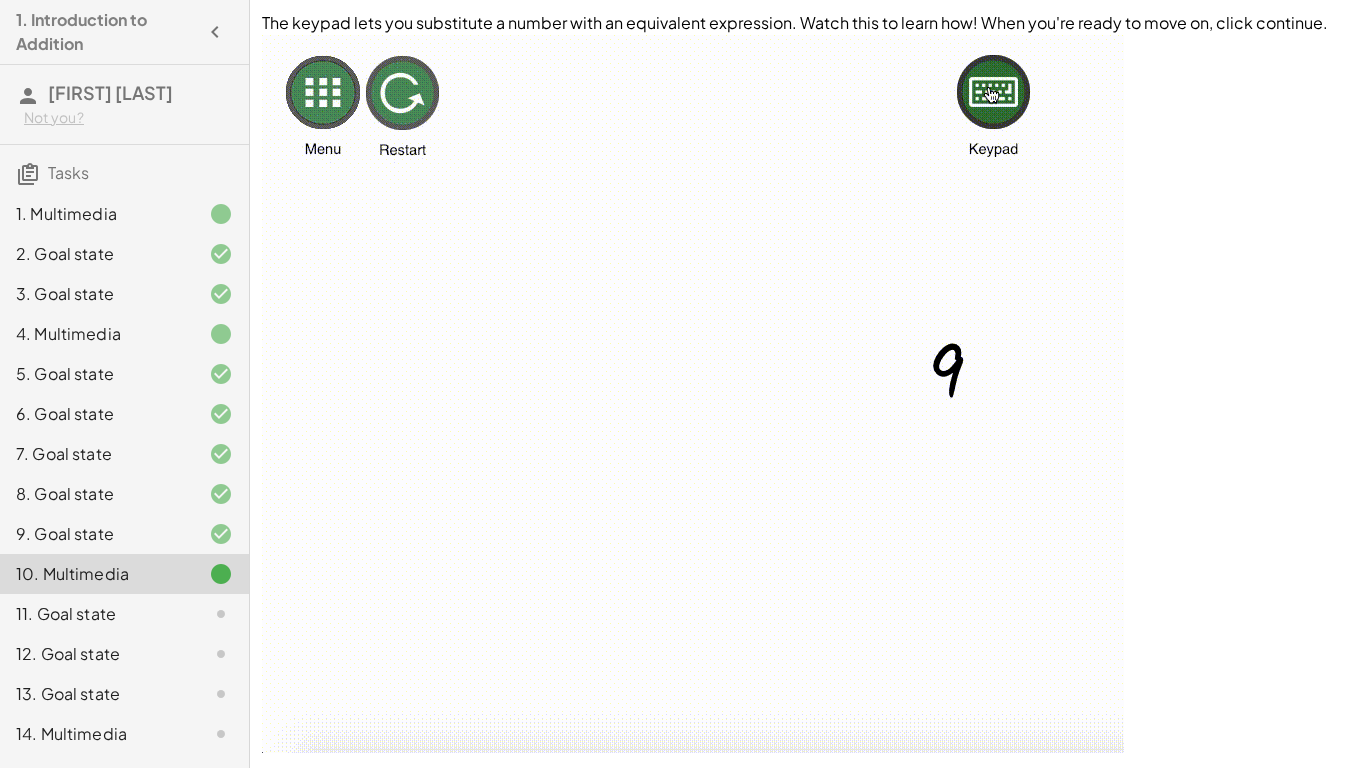 click at bounding box center [693, 394] 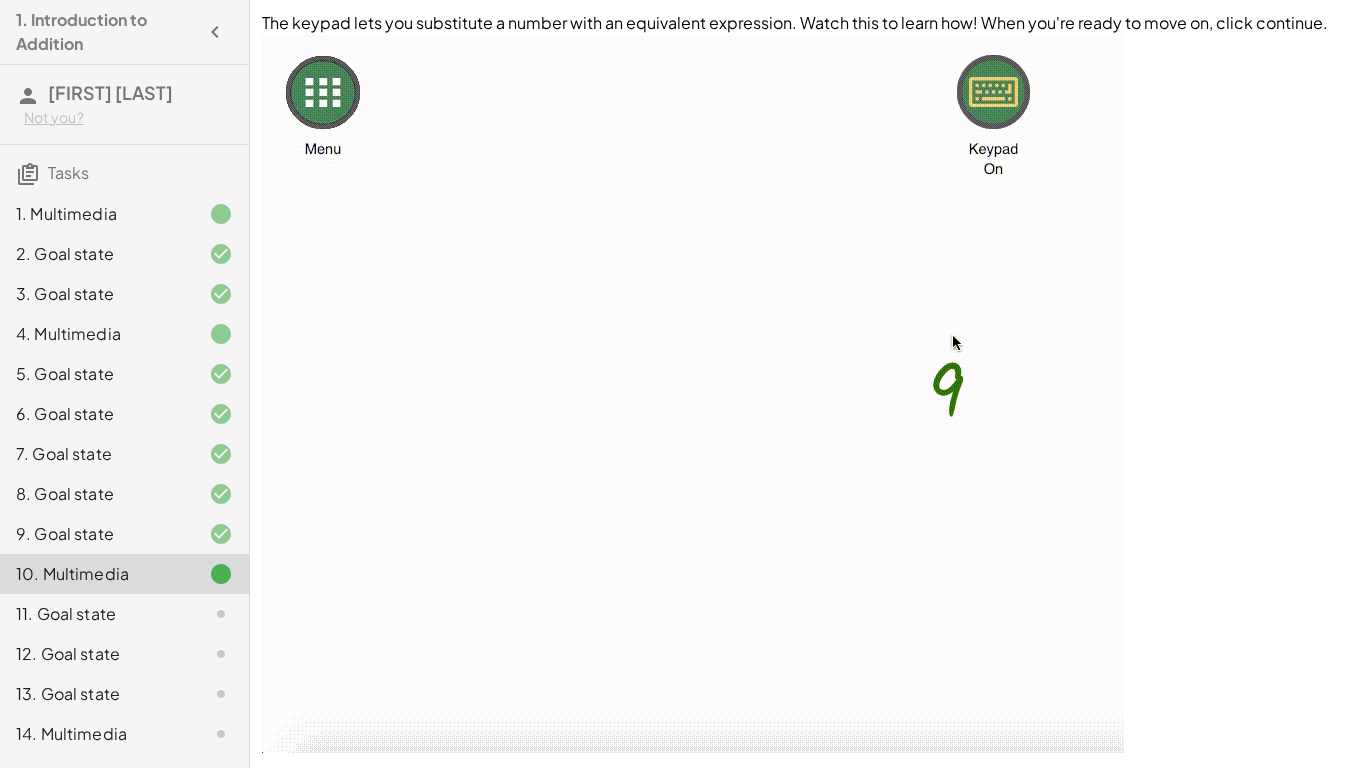 scroll, scrollTop: 71, scrollLeft: 0, axis: vertical 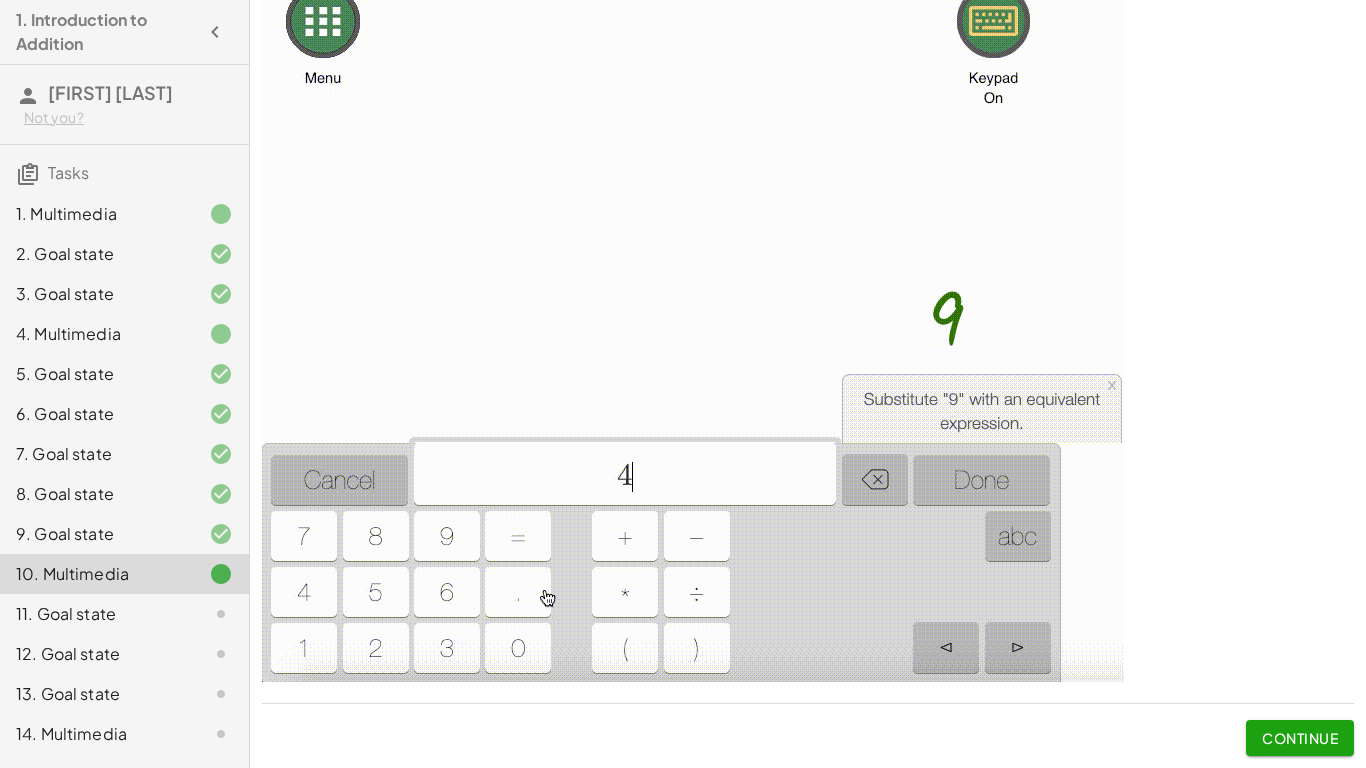 click on "Continue" 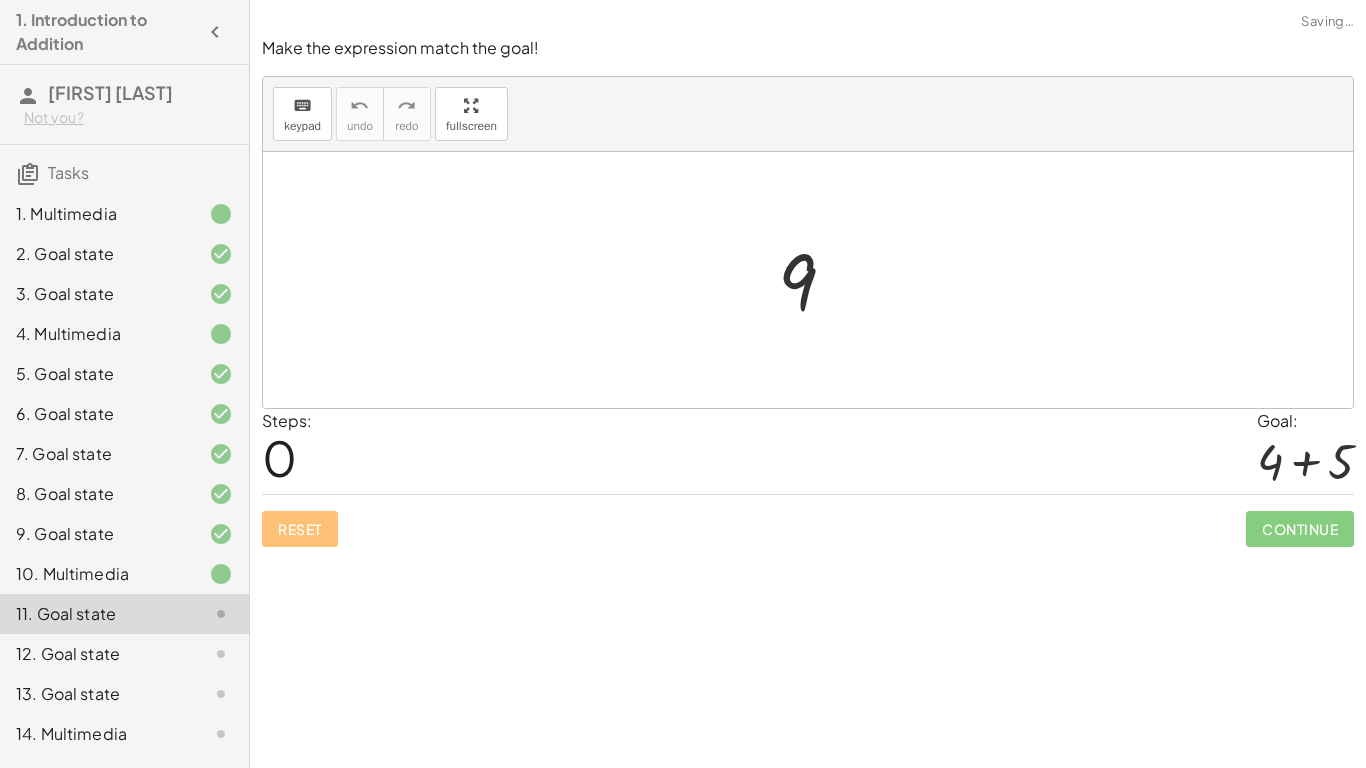 scroll, scrollTop: 0, scrollLeft: 0, axis: both 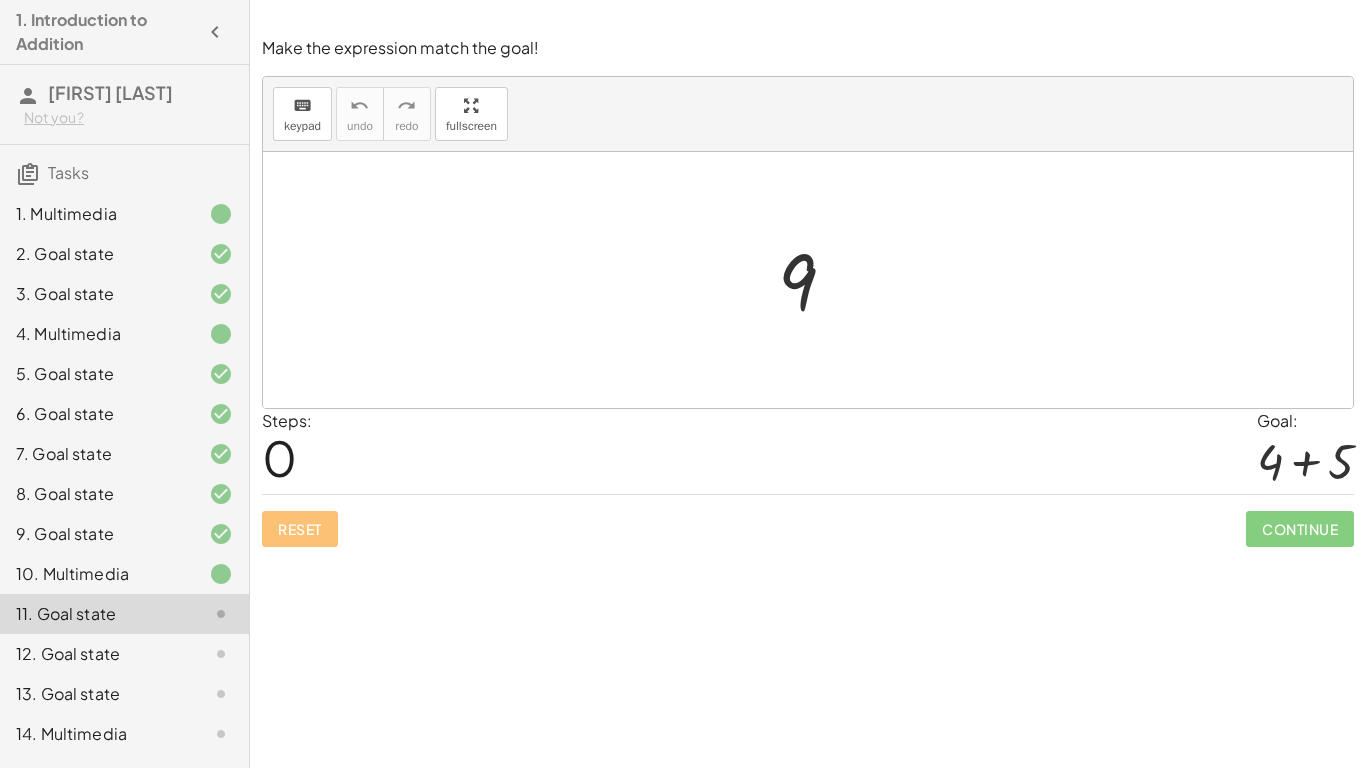 click at bounding box center [815, 280] 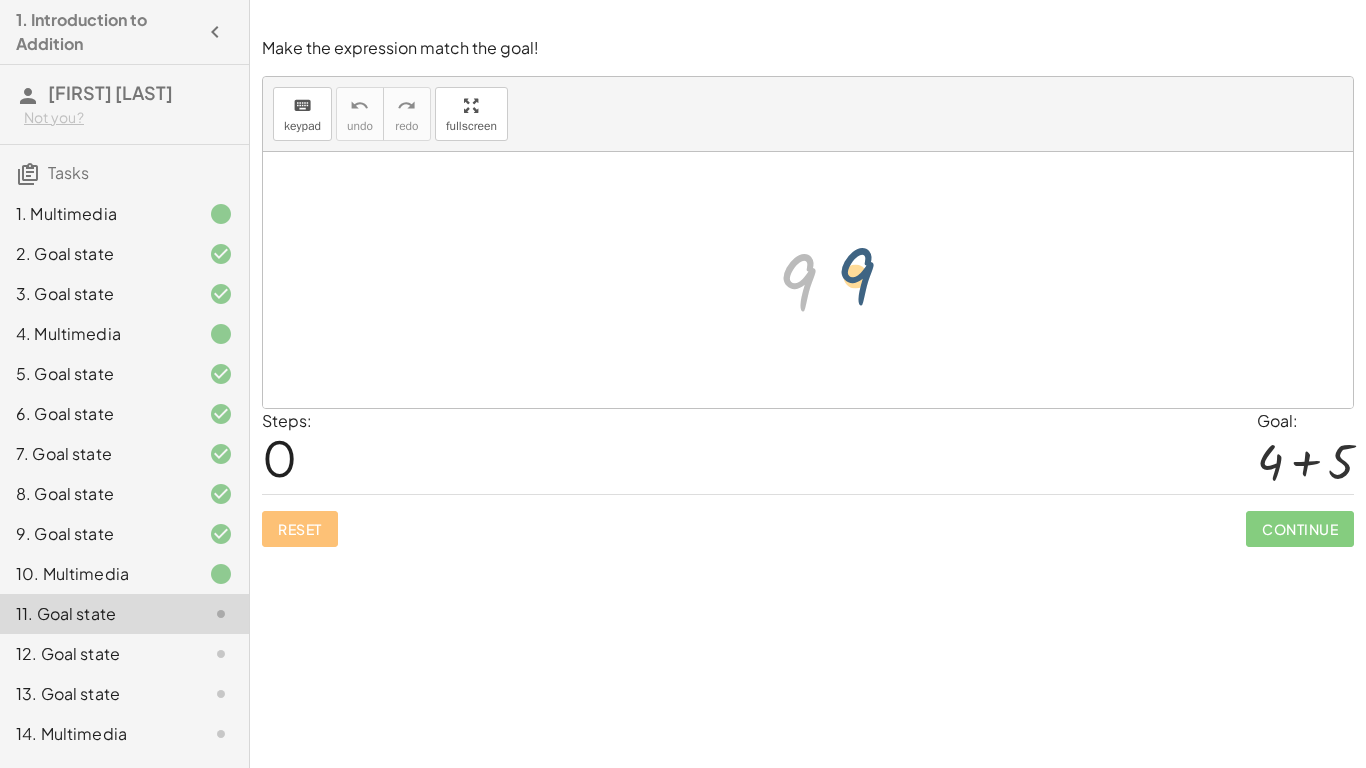 drag, startPoint x: 803, startPoint y: 284, endPoint x: 926, endPoint y: 264, distance: 124.61541 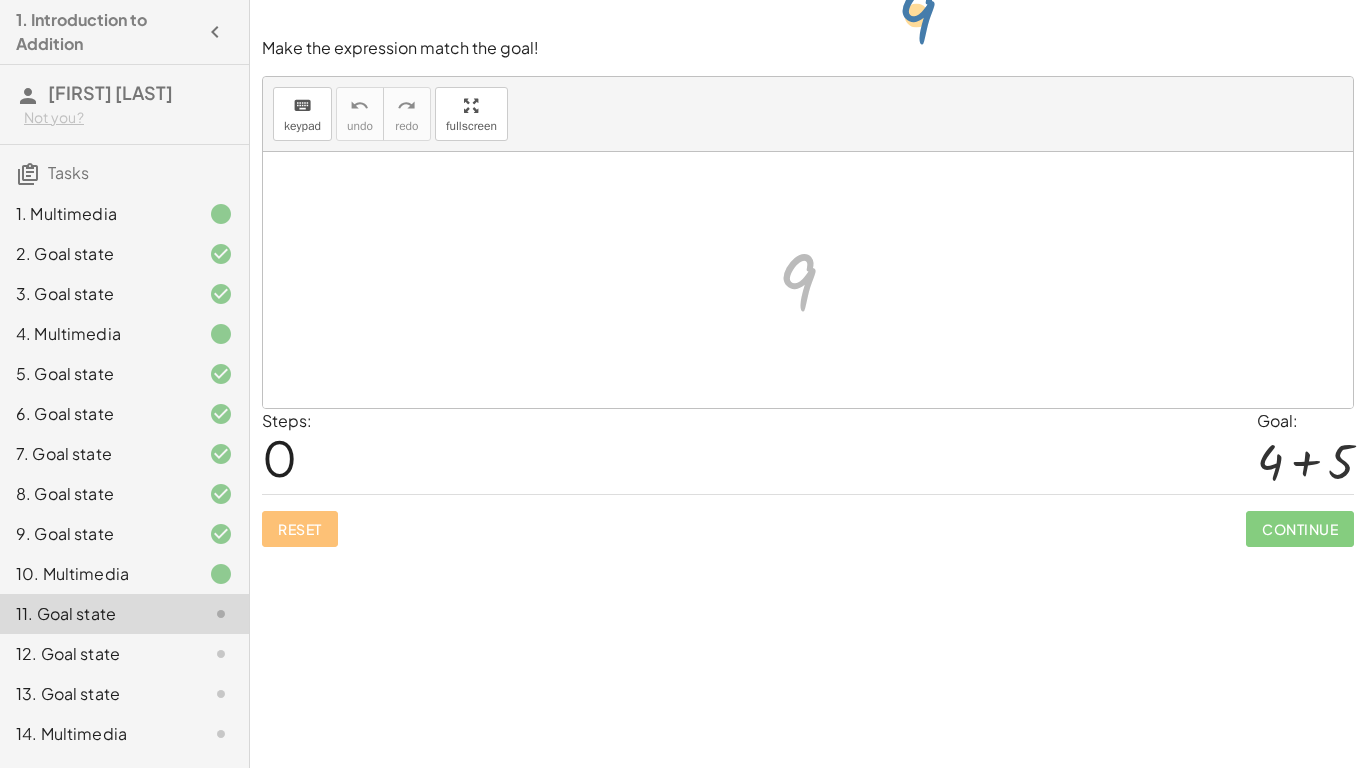 drag, startPoint x: 805, startPoint y: 271, endPoint x: 909, endPoint y: 0, distance: 290.27057 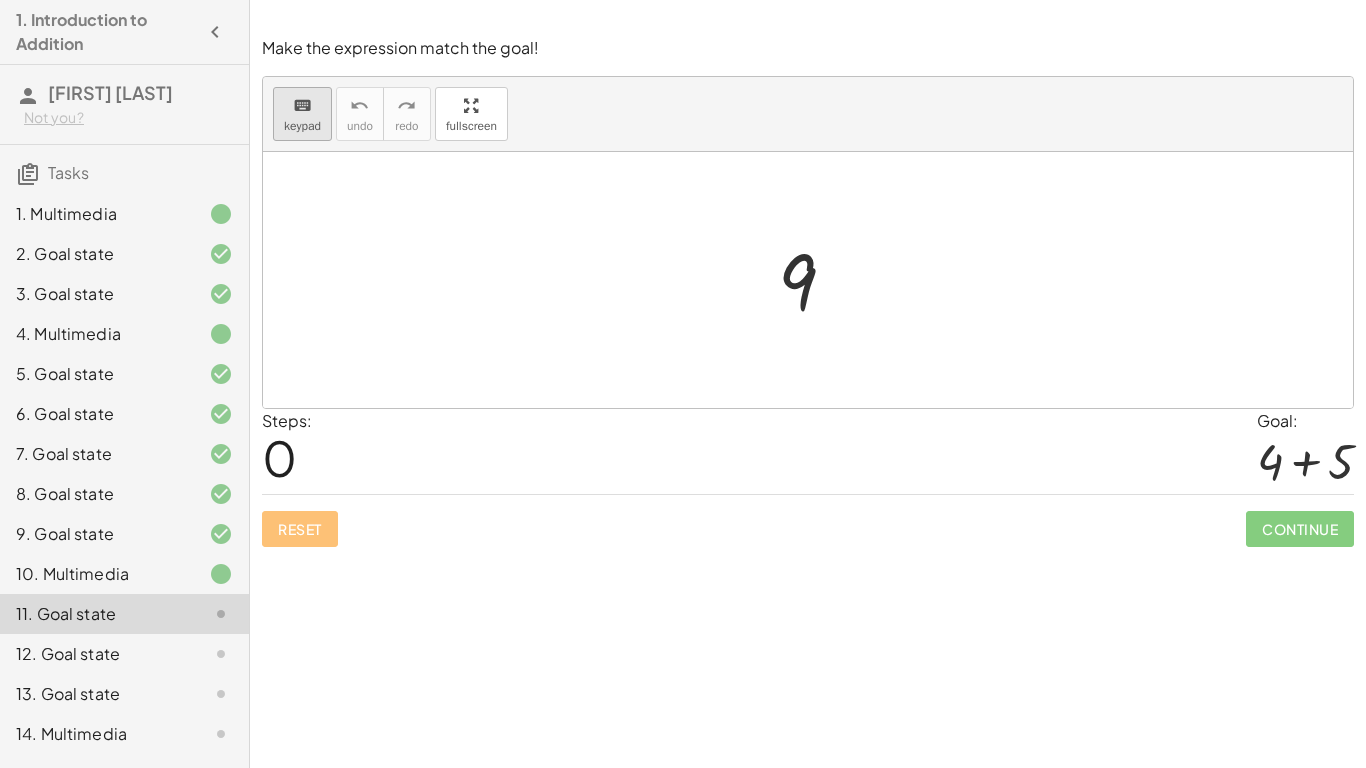 click on "keyboard" at bounding box center (302, 105) 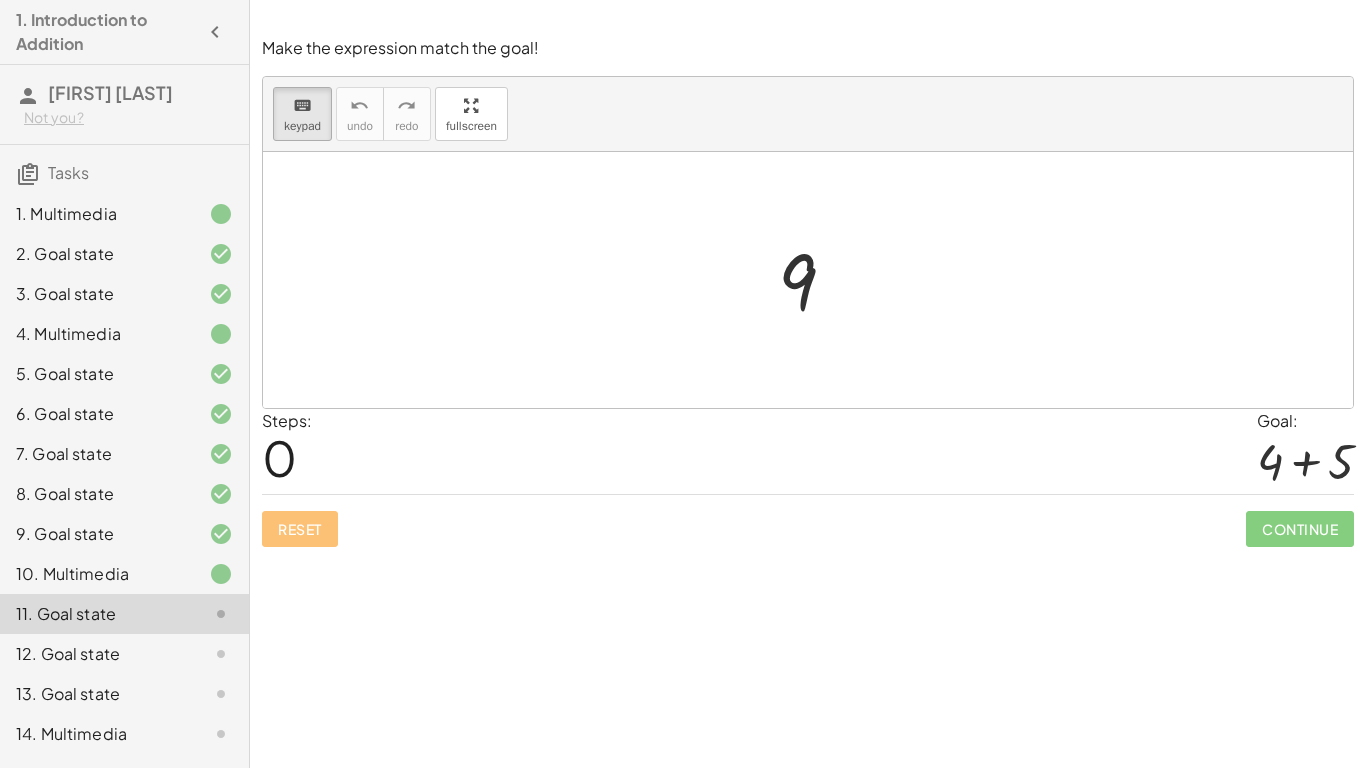 drag, startPoint x: 803, startPoint y: 283, endPoint x: 802, endPoint y: 395, distance: 112.00446 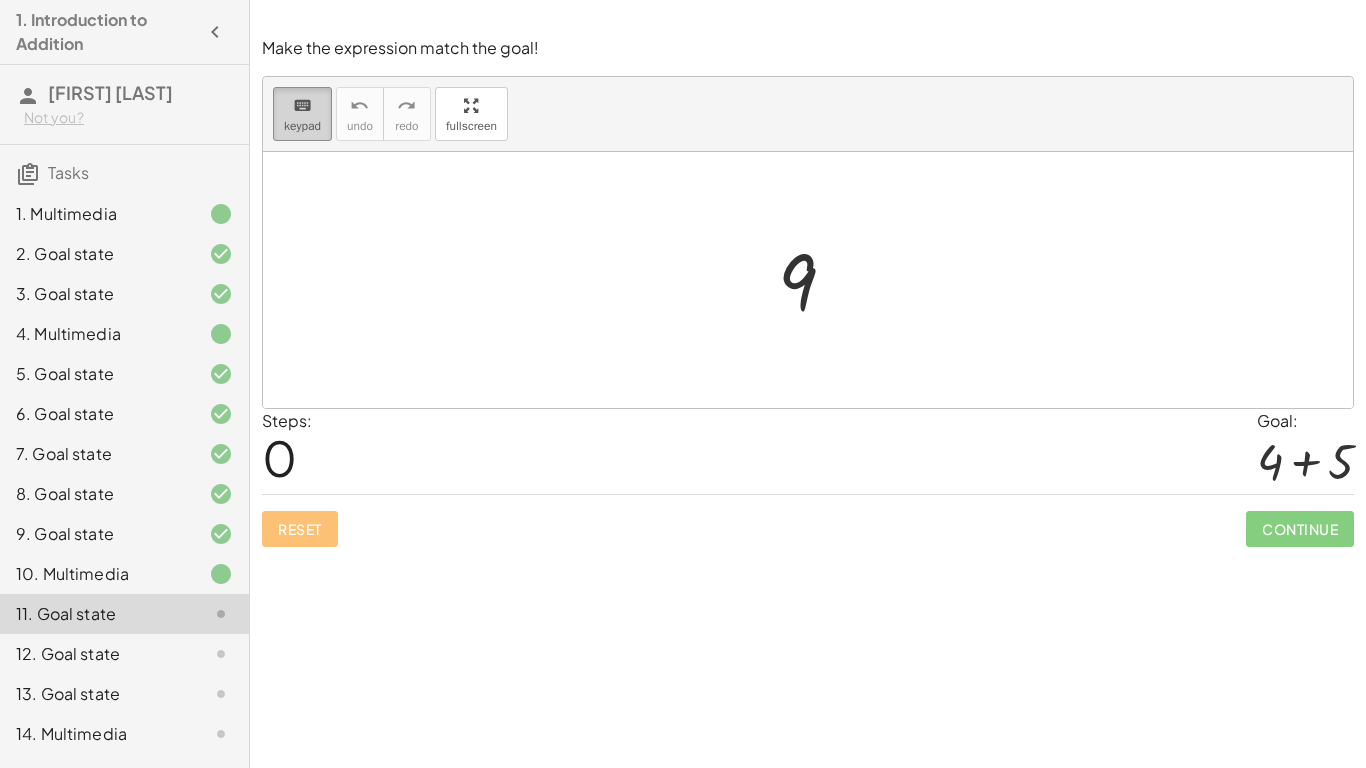 click on "keyboard" at bounding box center [302, 106] 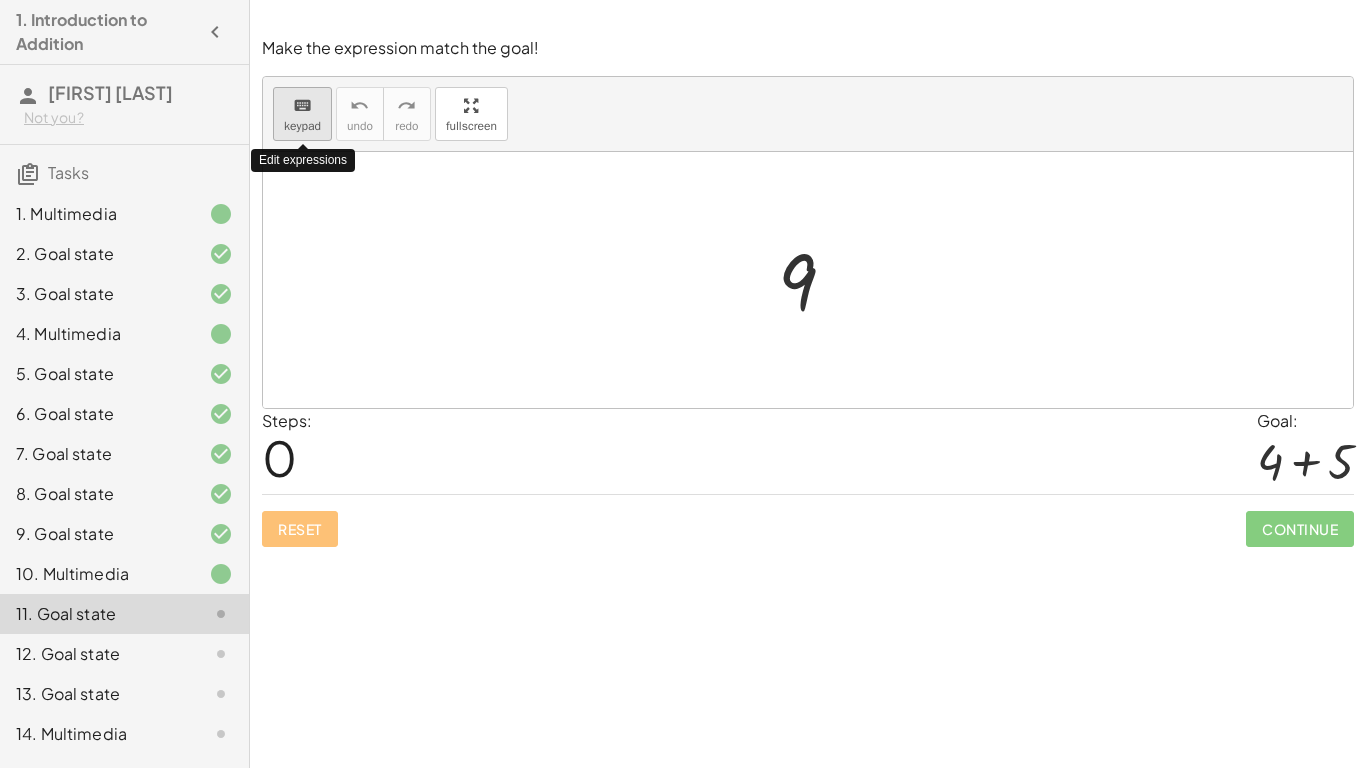 click on "keyboard" at bounding box center (302, 106) 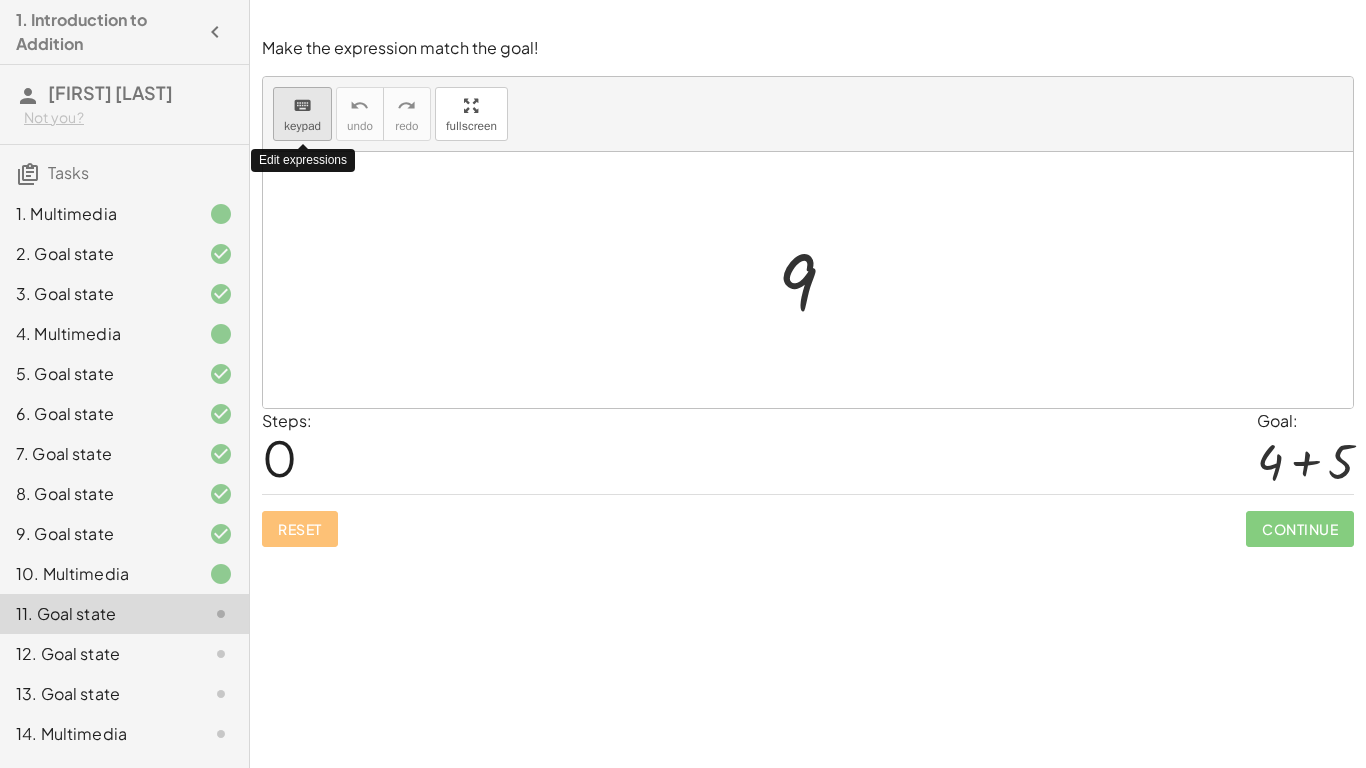 click on "keyboard" at bounding box center [302, 106] 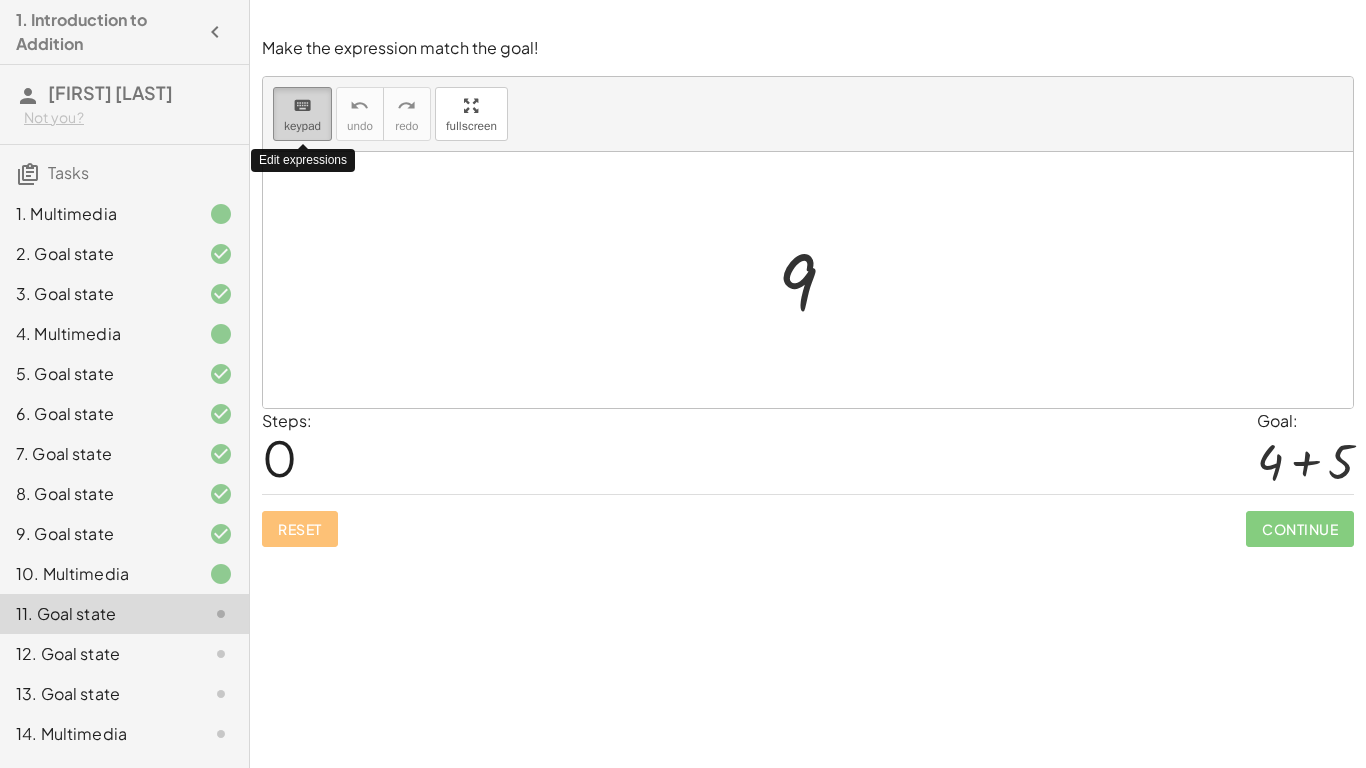 click on "keyboard" at bounding box center (302, 106) 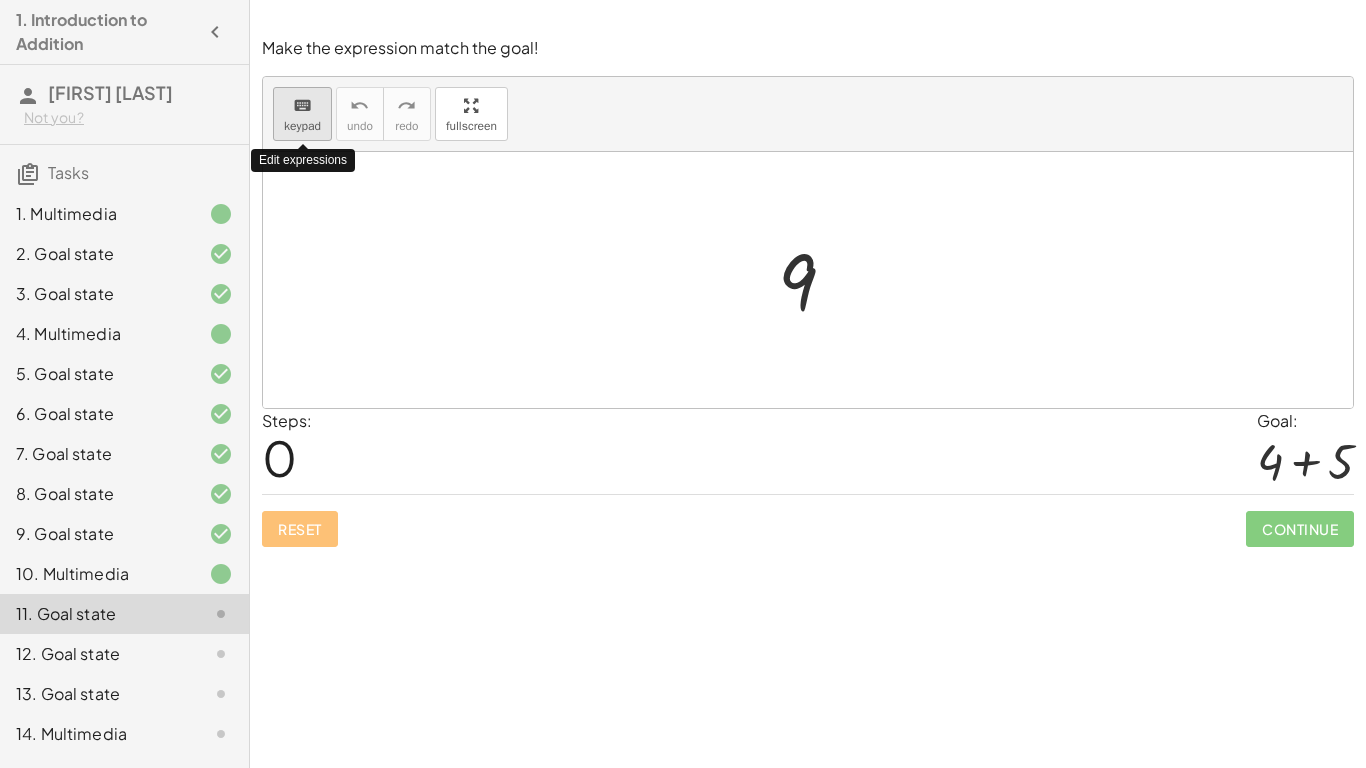 click on "keyboard" at bounding box center [302, 106] 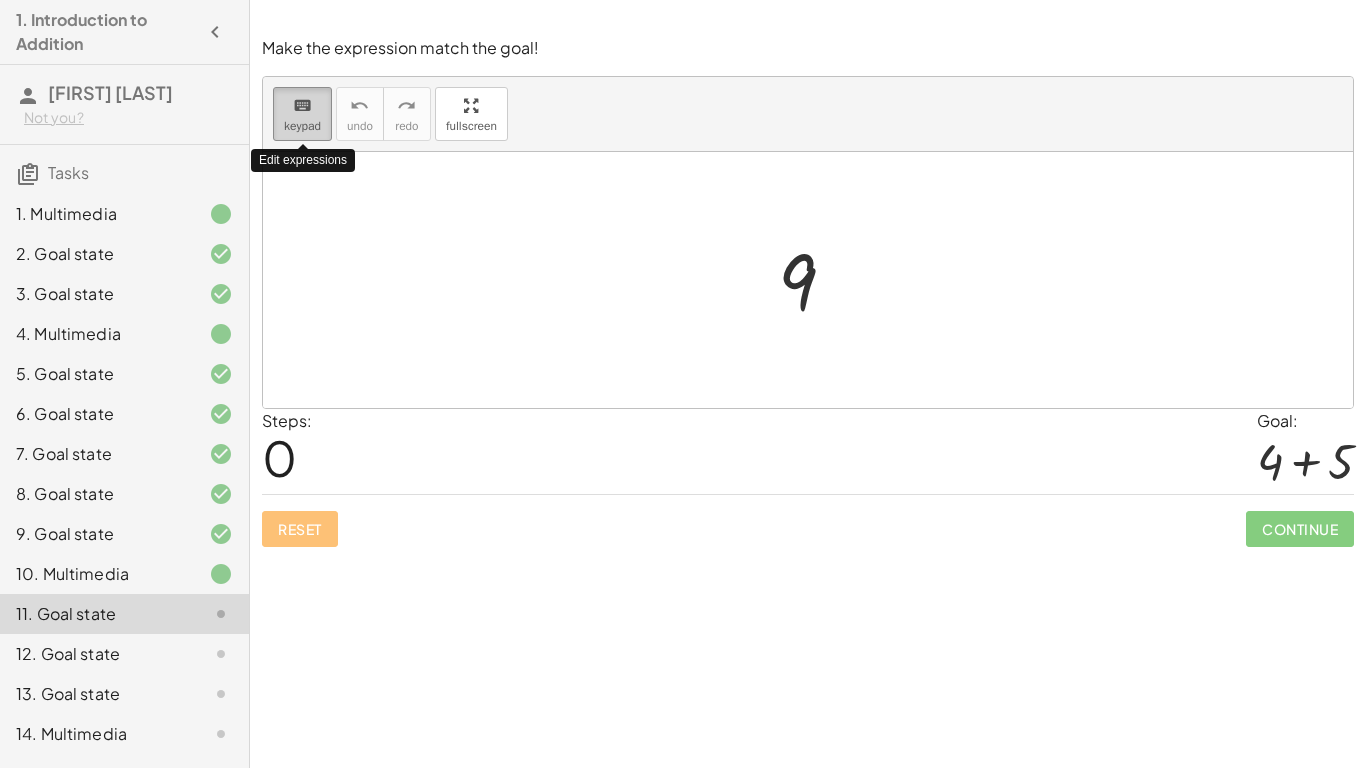 click on "keyboard" at bounding box center [302, 106] 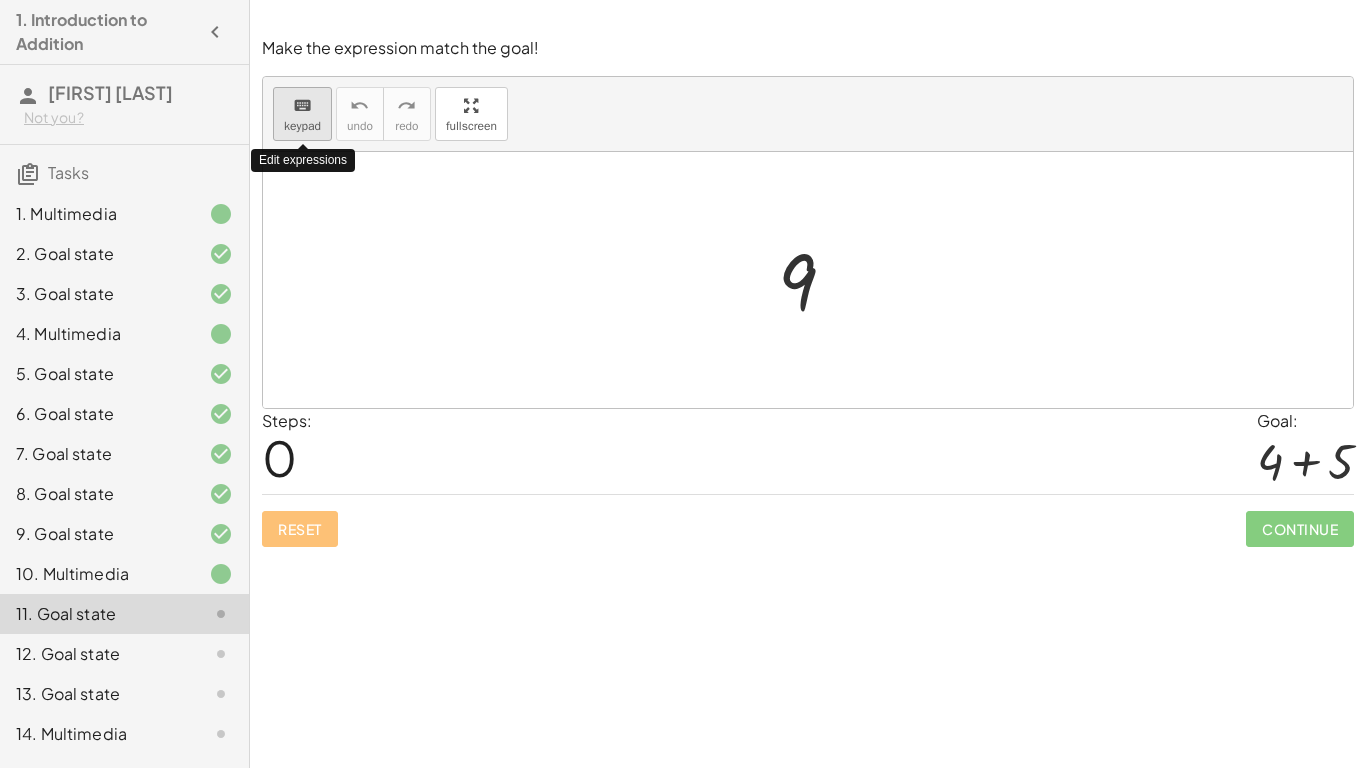 click on "keyboard" at bounding box center [302, 106] 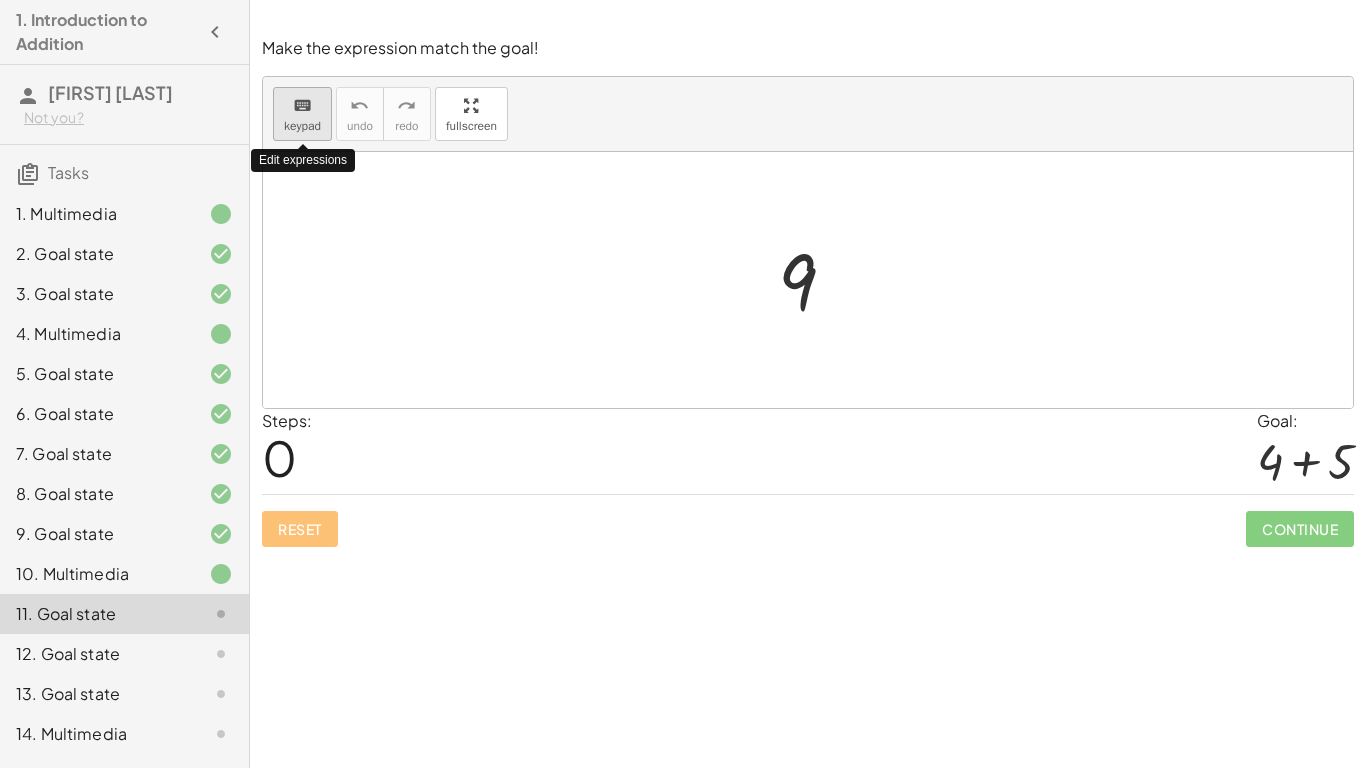 click on "keyboard" at bounding box center (302, 106) 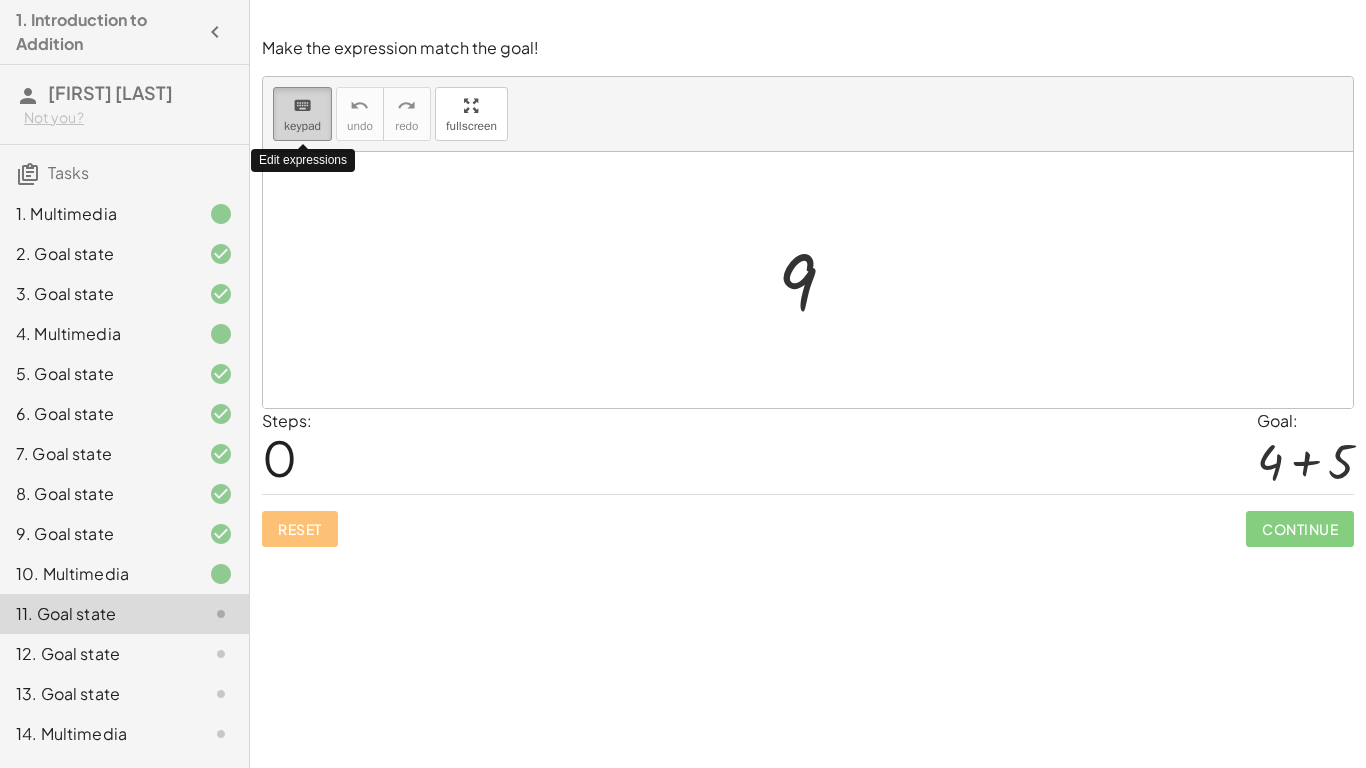click on "keyboard" at bounding box center [302, 106] 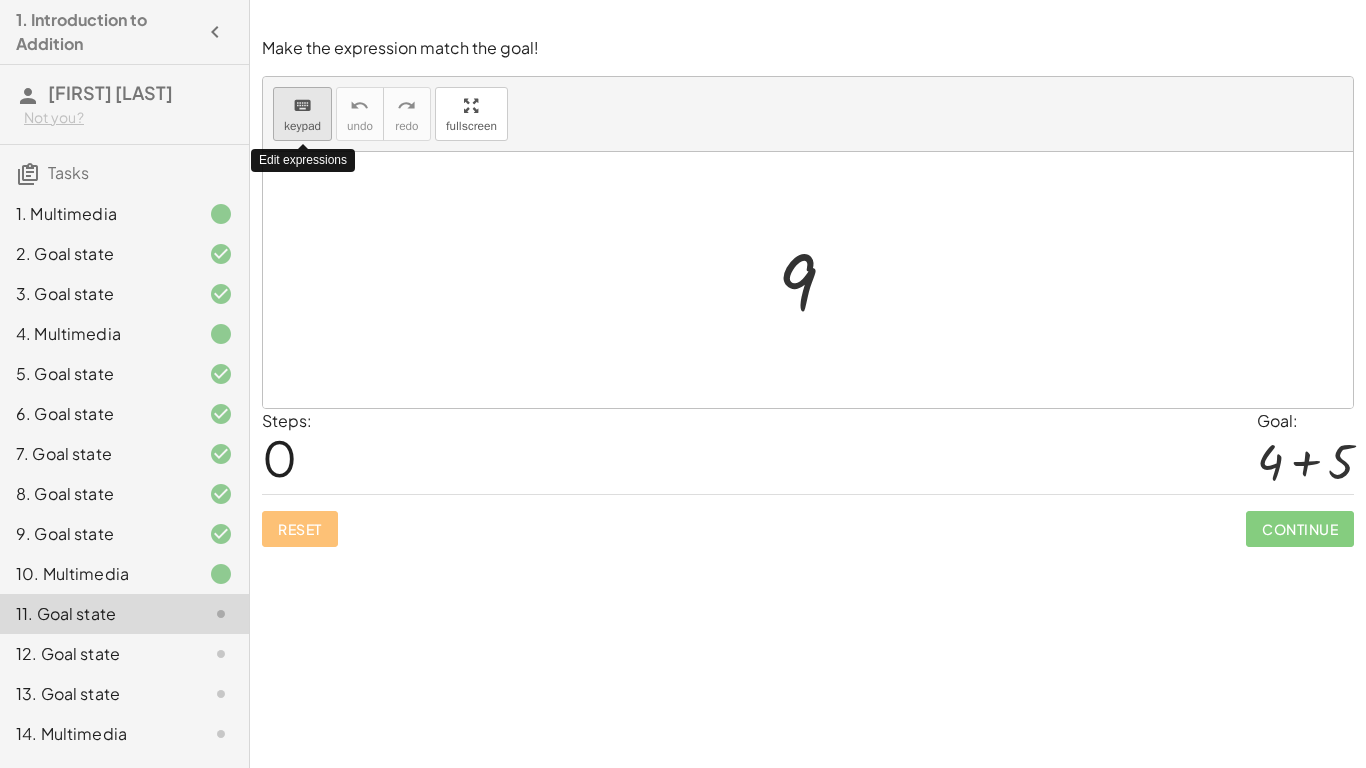click on "keyboard" at bounding box center [302, 106] 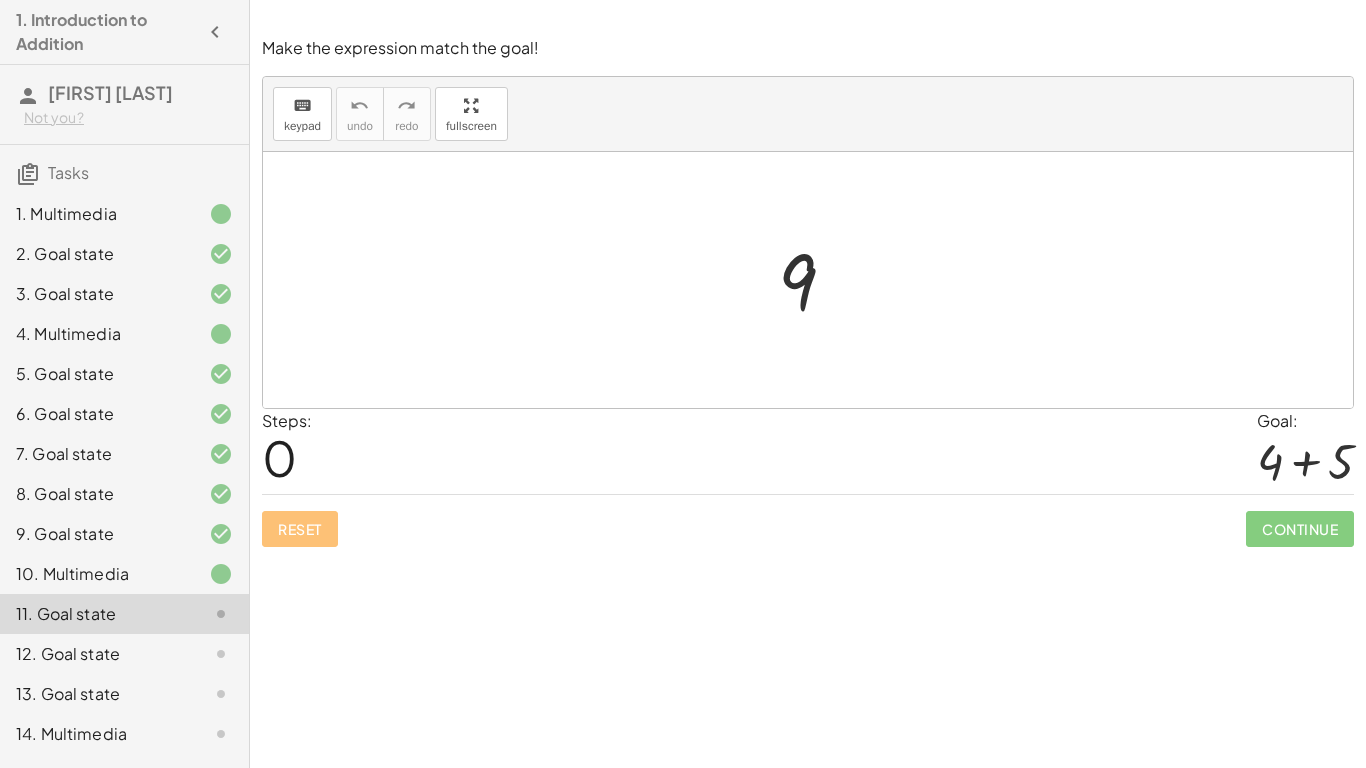 click at bounding box center [808, 280] 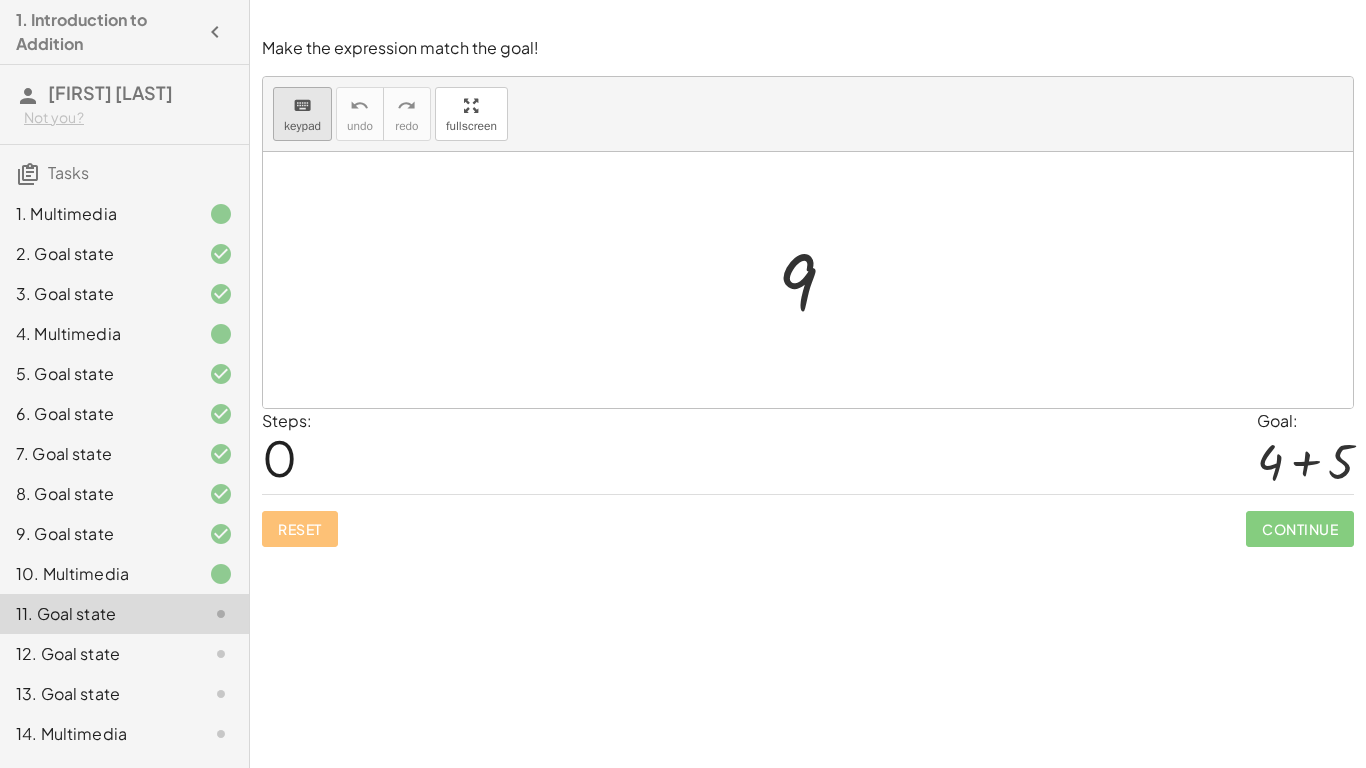 click on "keyboard" at bounding box center (302, 105) 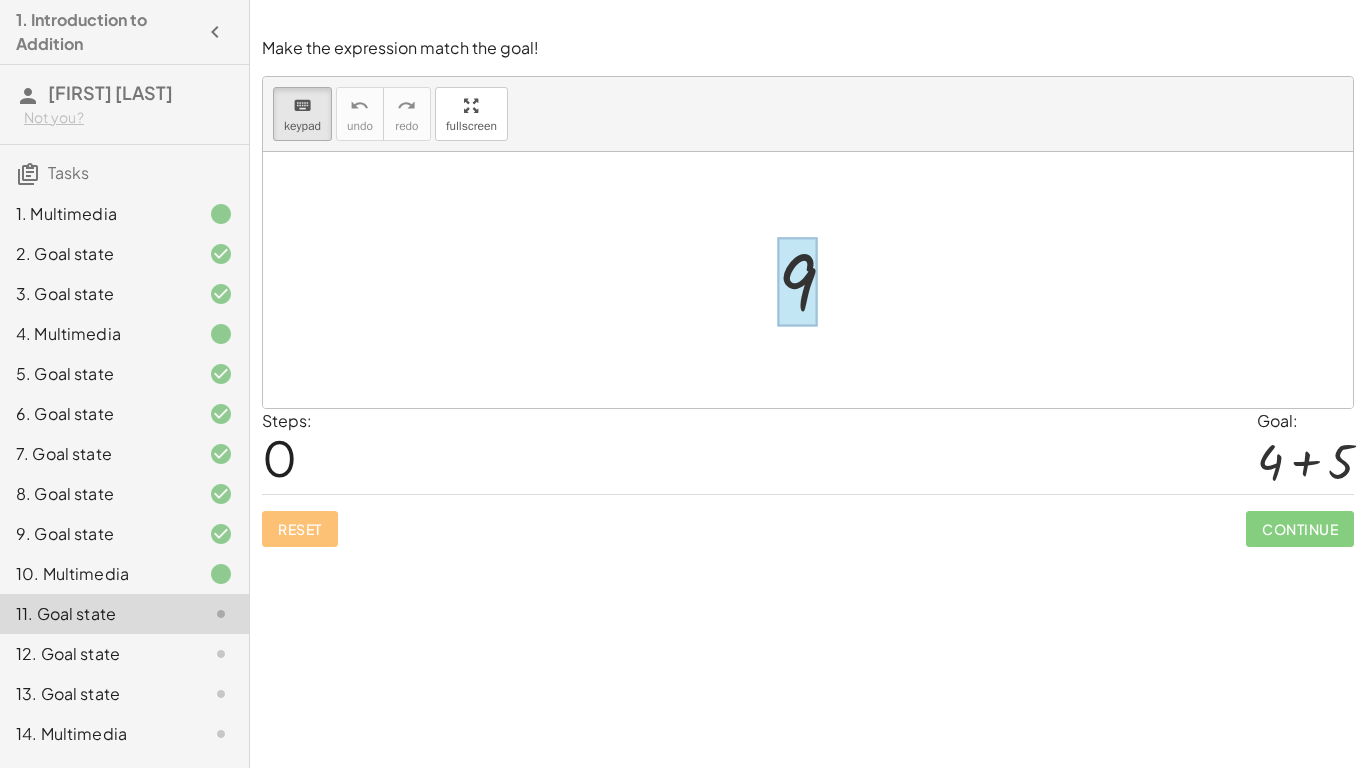 click at bounding box center [797, 282] 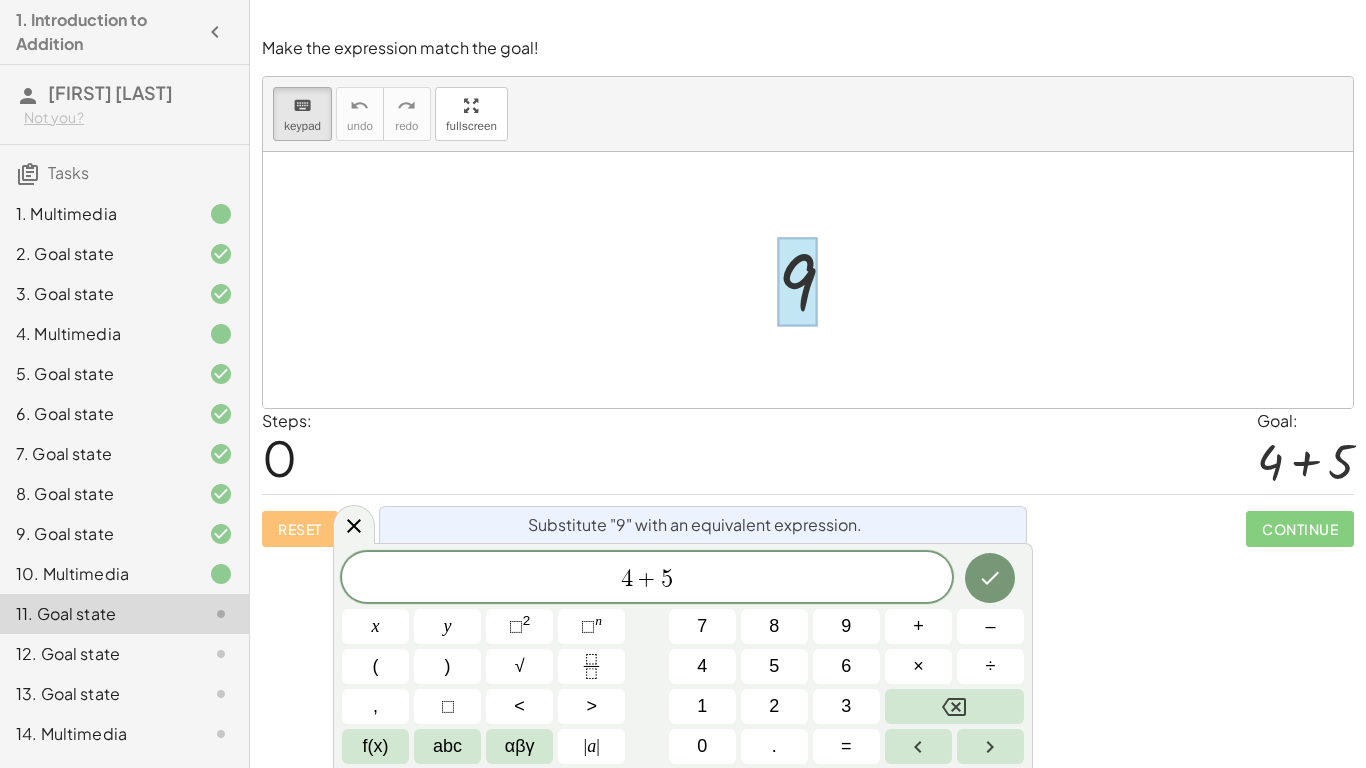 scroll, scrollTop: 6, scrollLeft: 0, axis: vertical 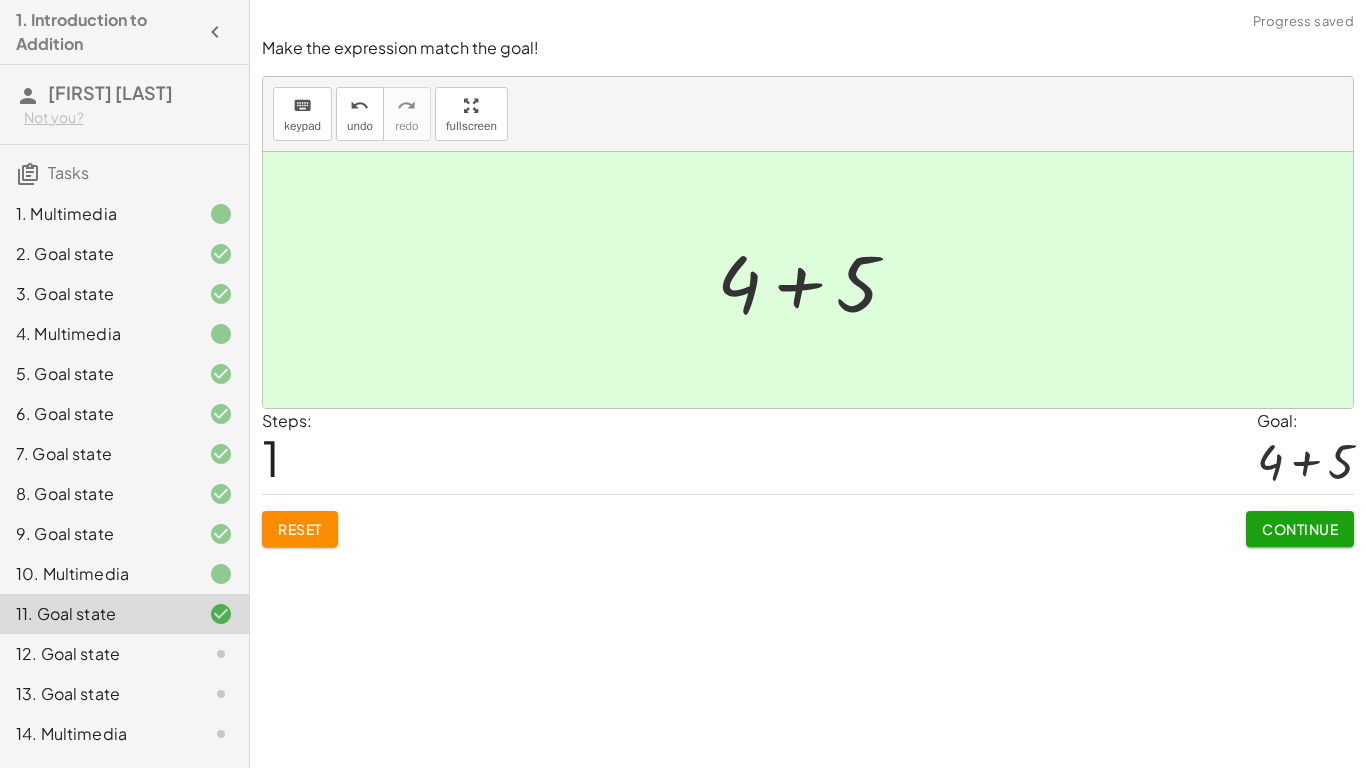 click on "Continue" 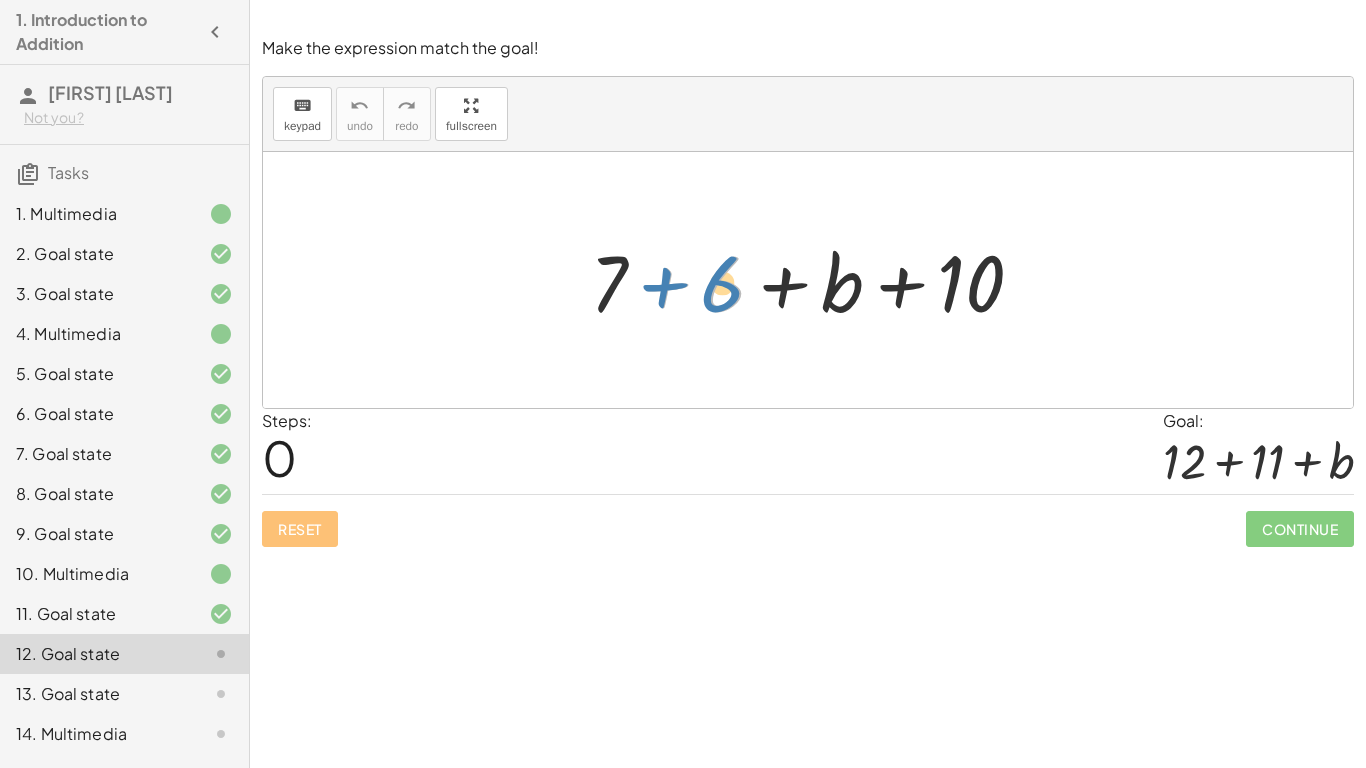 click at bounding box center (815, 280) 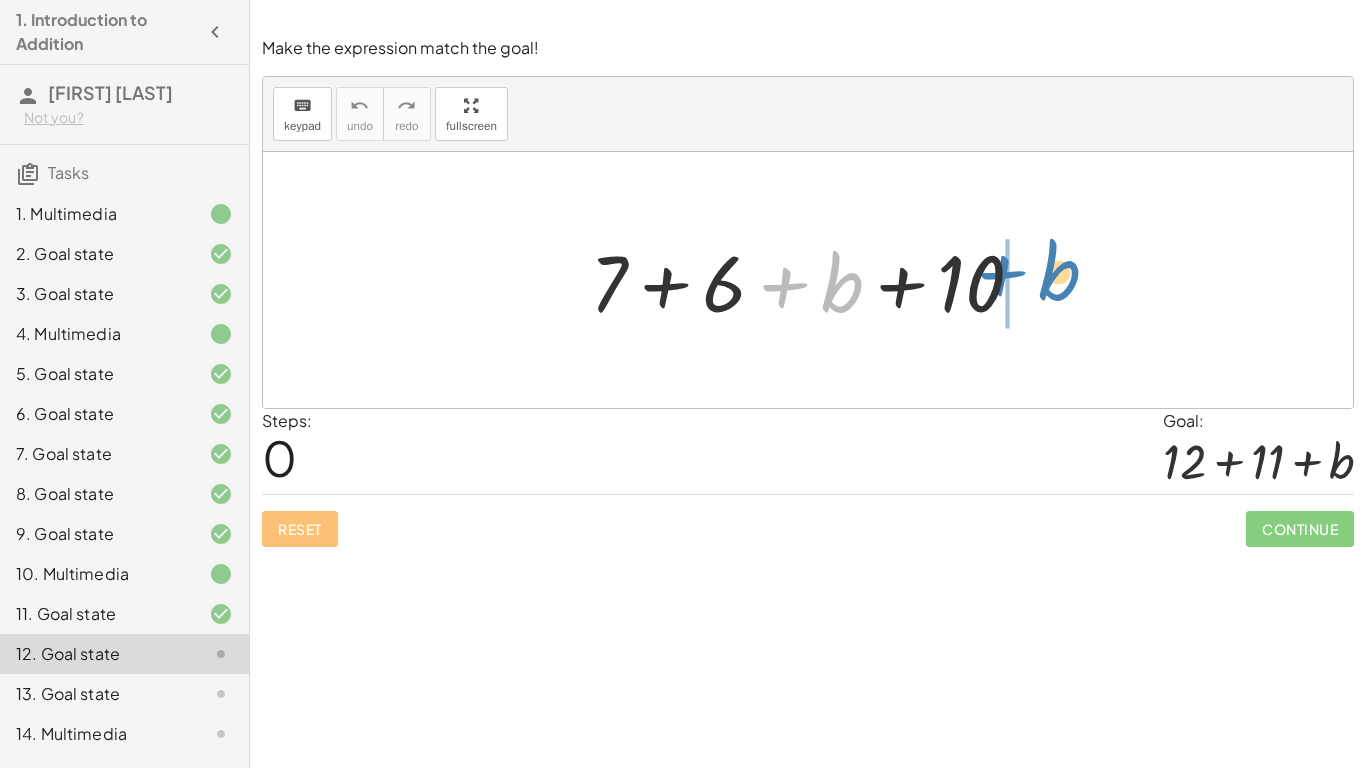drag, startPoint x: 831, startPoint y: 291, endPoint x: 1058, endPoint y: 276, distance: 227.49506 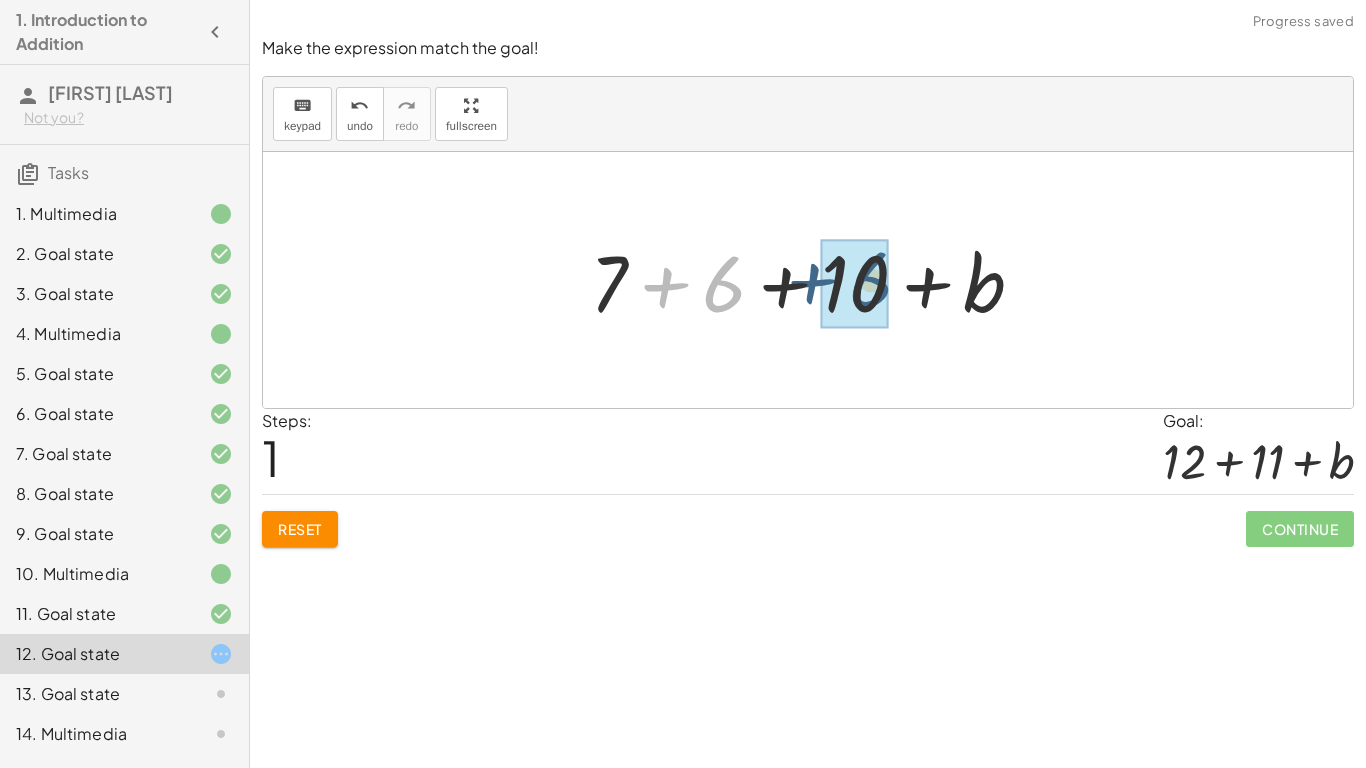 drag, startPoint x: 720, startPoint y: 284, endPoint x: 876, endPoint y: 276, distance: 156.20499 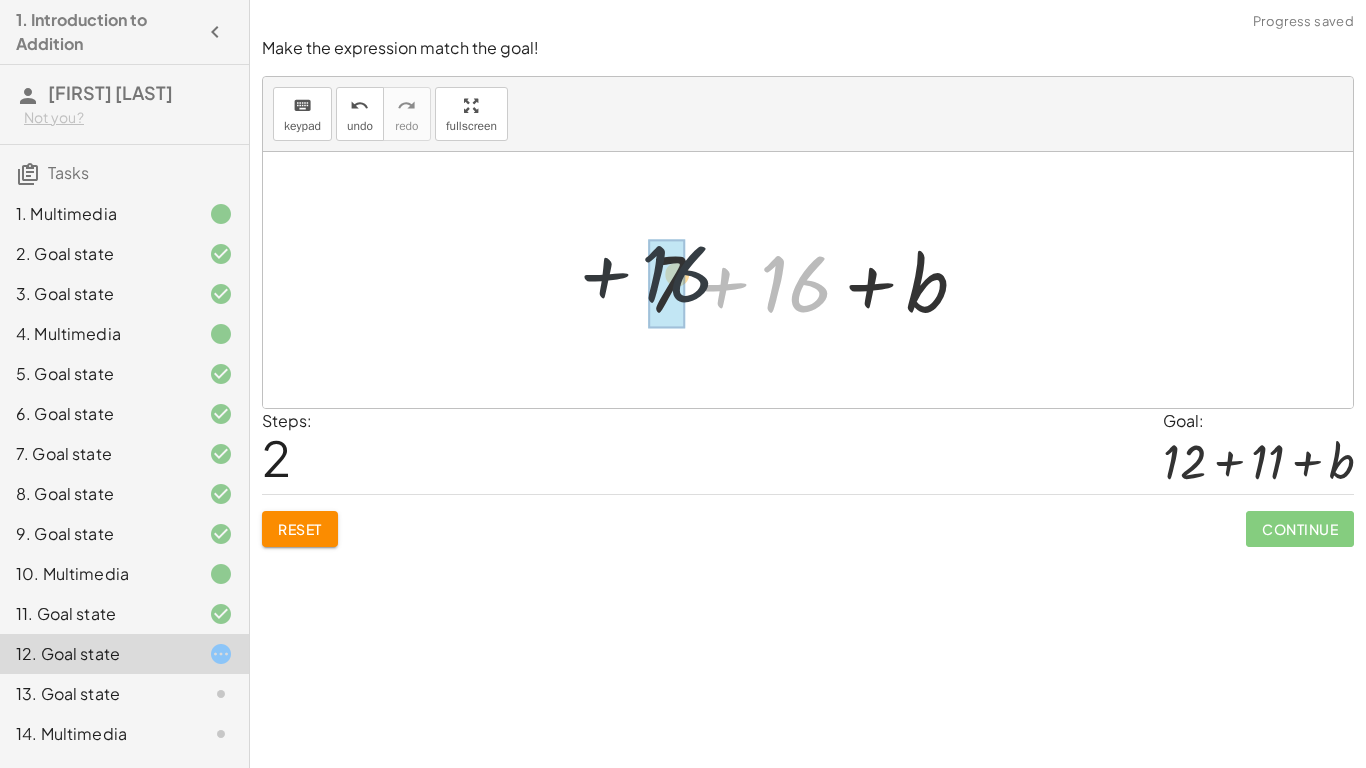 drag, startPoint x: 791, startPoint y: 284, endPoint x: 642, endPoint y: 271, distance: 149.56604 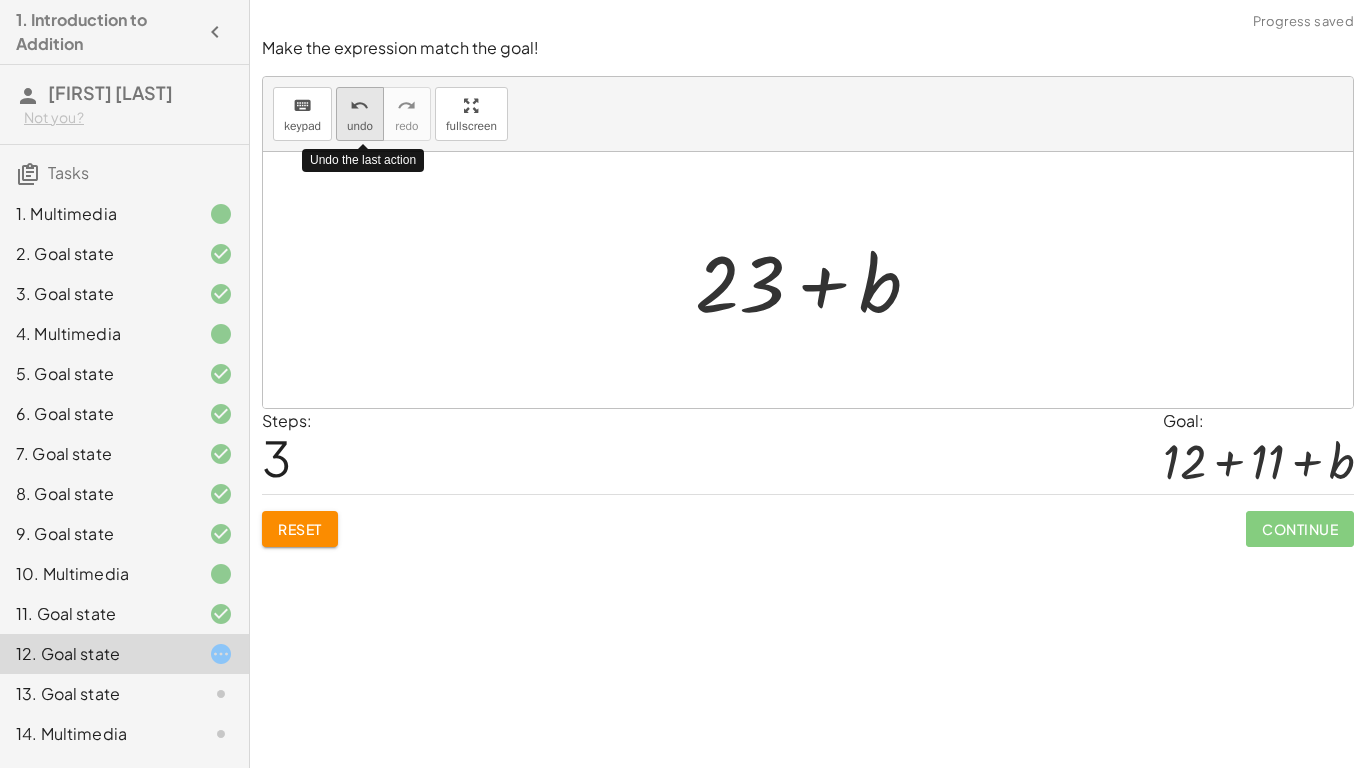 click on "undo" at bounding box center [359, 106] 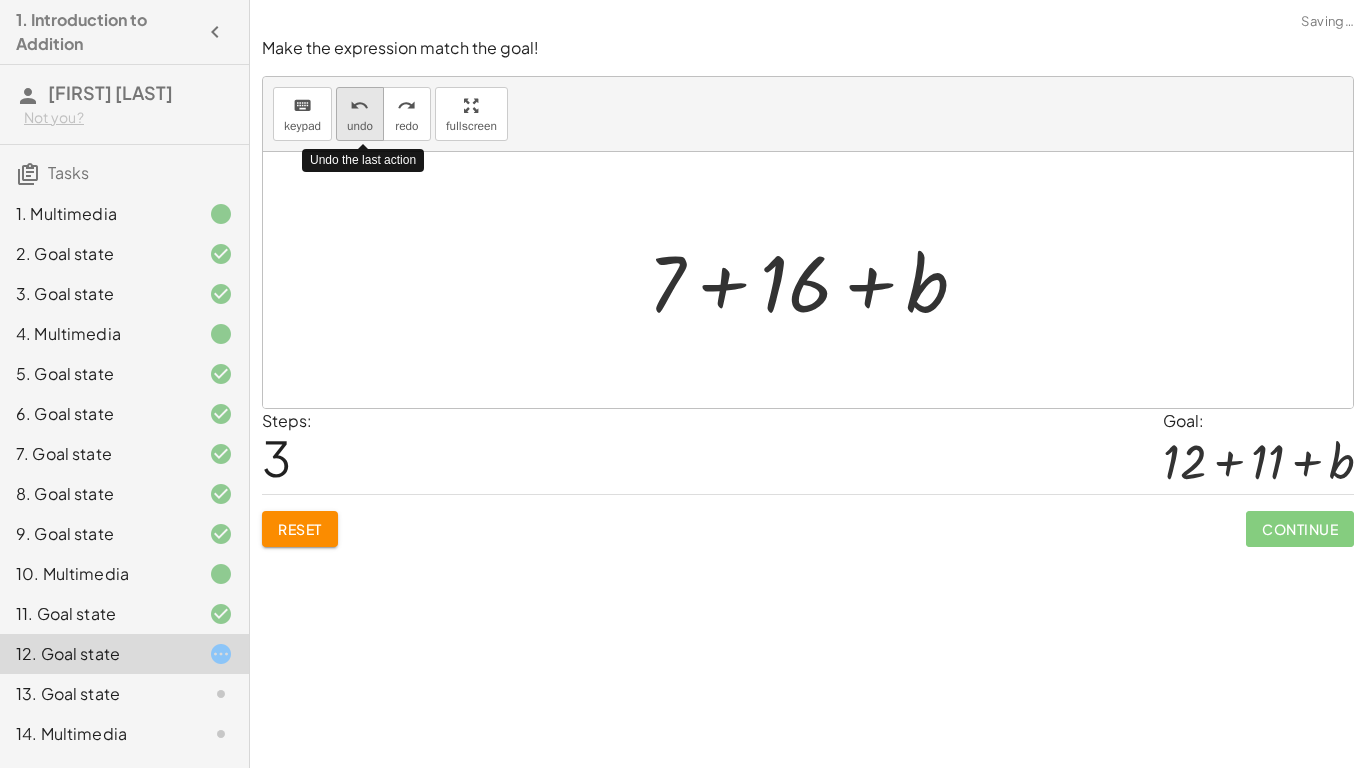 click on "undo" at bounding box center [359, 106] 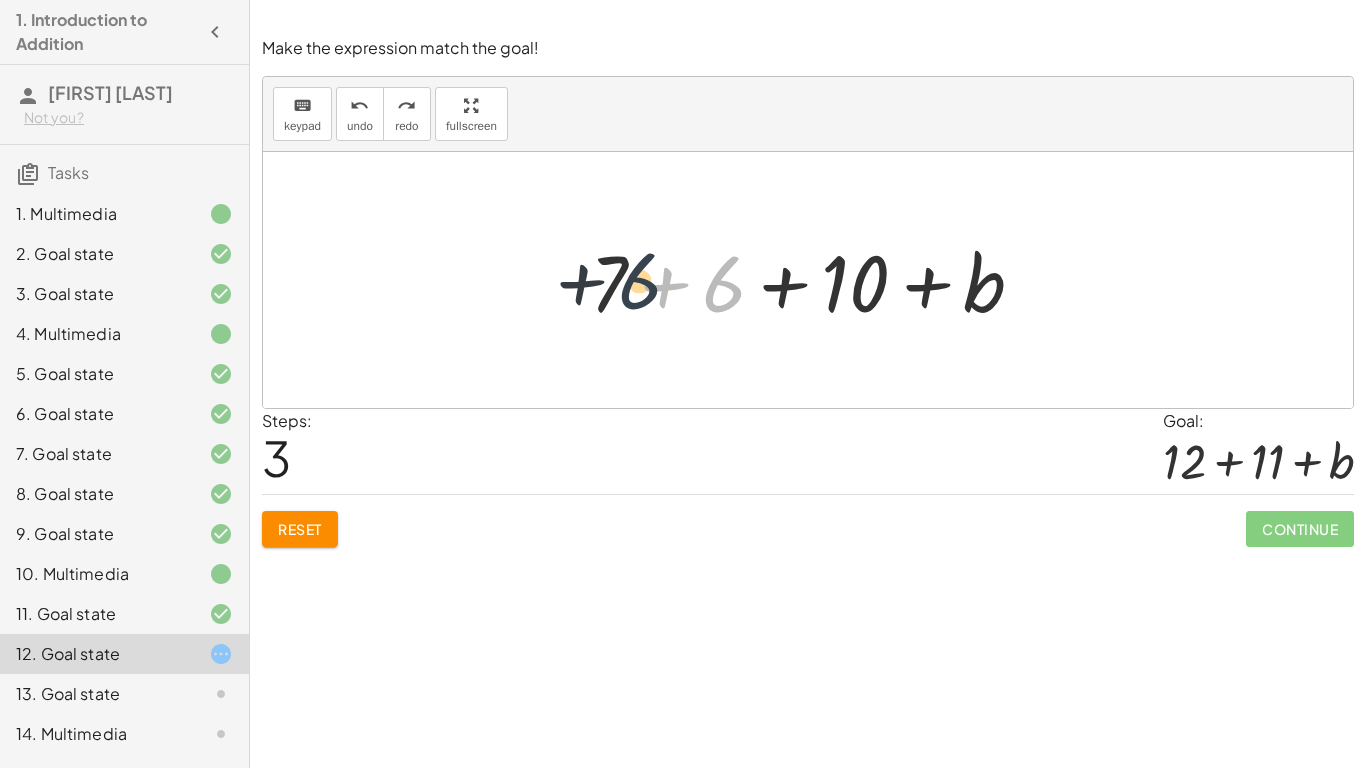 drag, startPoint x: 729, startPoint y: 303, endPoint x: 641, endPoint y: 300, distance: 88.051125 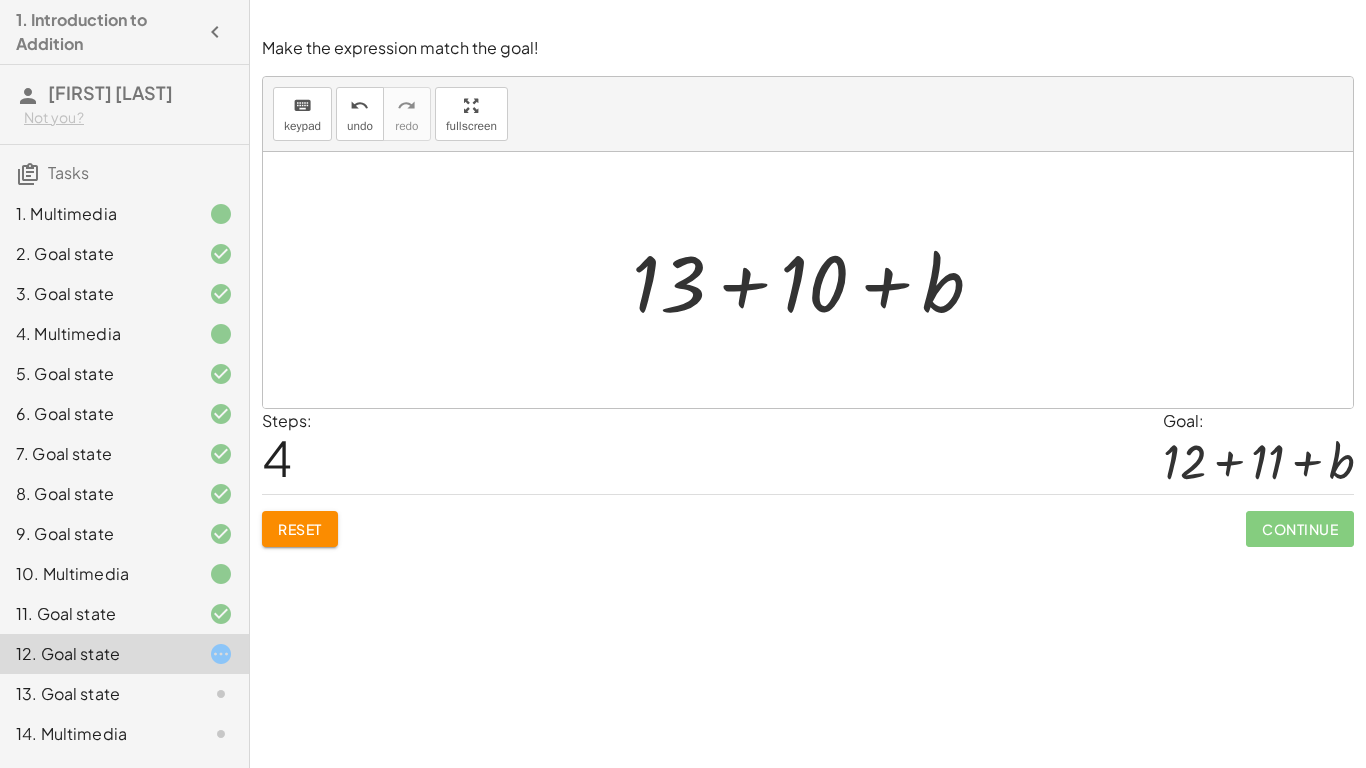 click on "Reset" 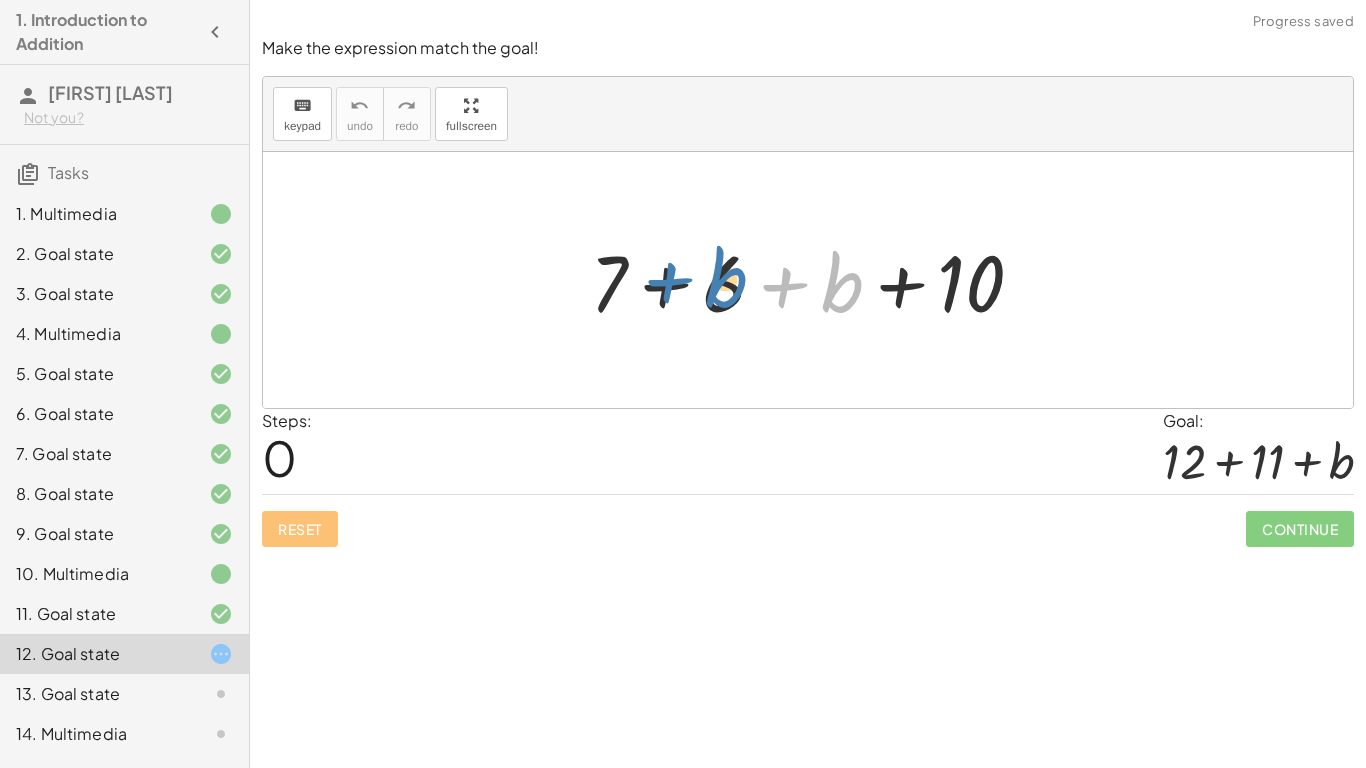 drag, startPoint x: 841, startPoint y: 283, endPoint x: 726, endPoint y: 278, distance: 115.10864 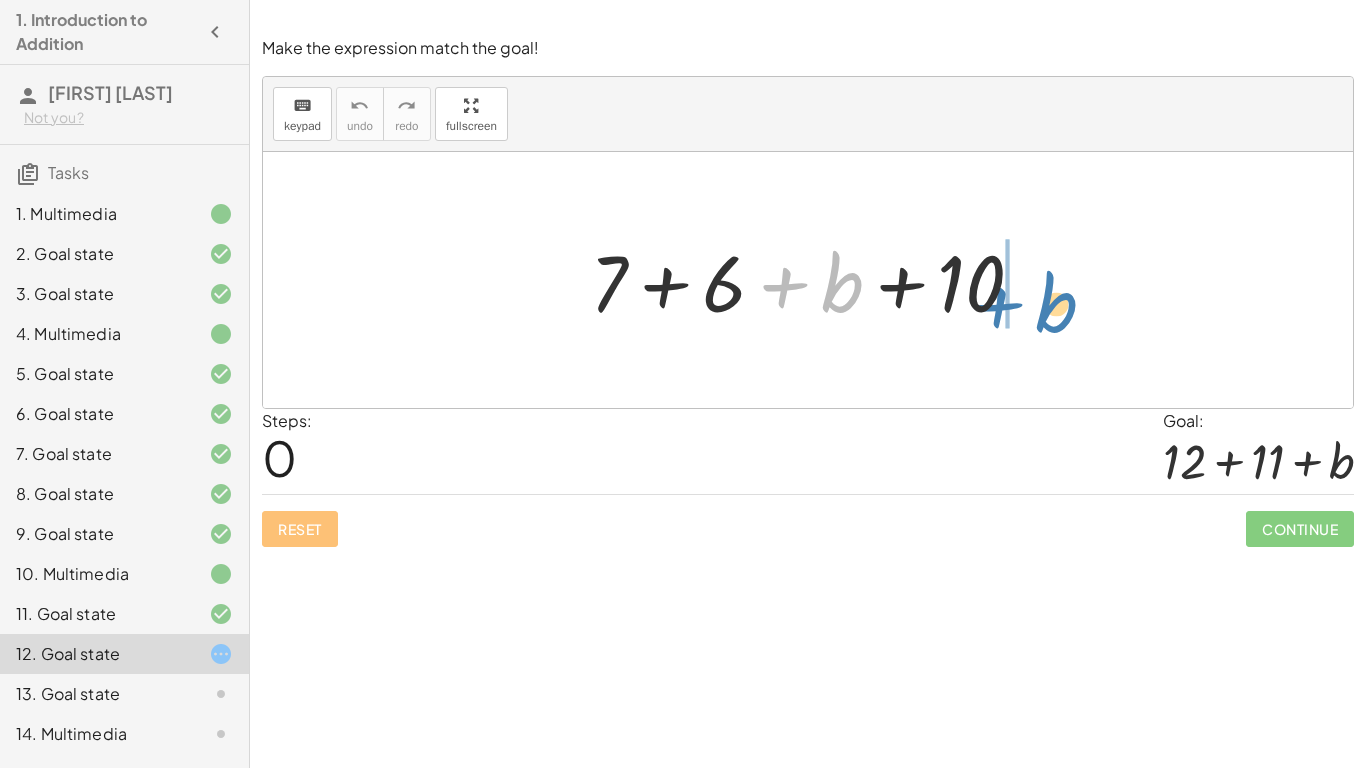 drag, startPoint x: 822, startPoint y: 280, endPoint x: 1045, endPoint y: 298, distance: 223.72528 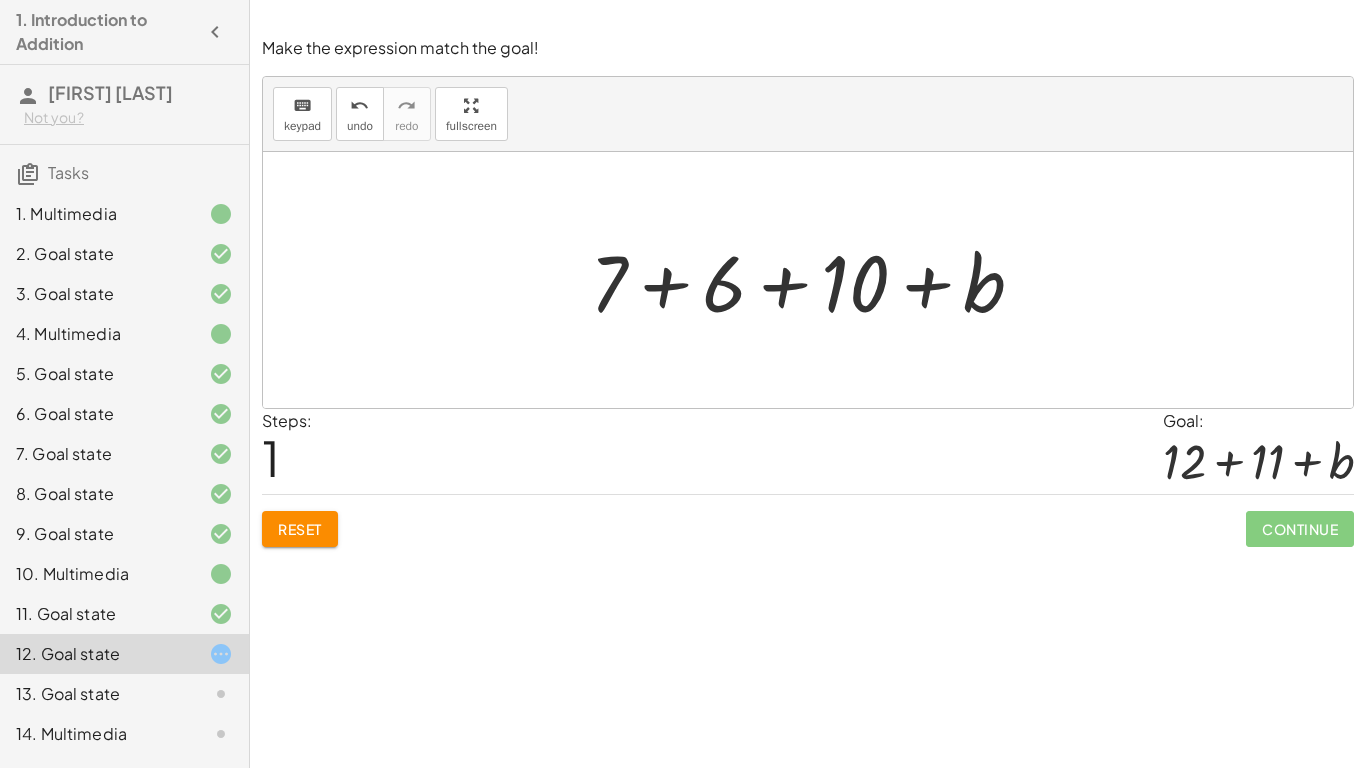 click at bounding box center (815, 280) 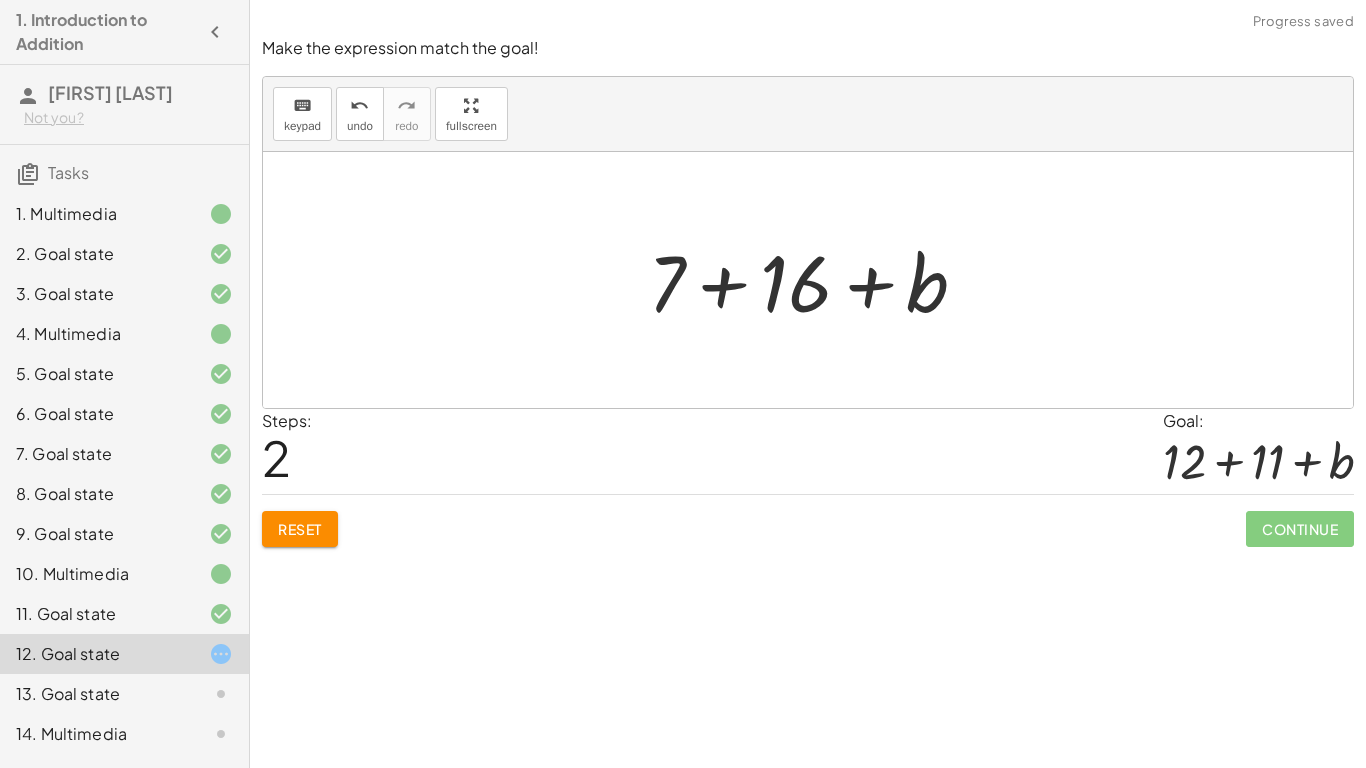click on "Reset" at bounding box center (300, 529) 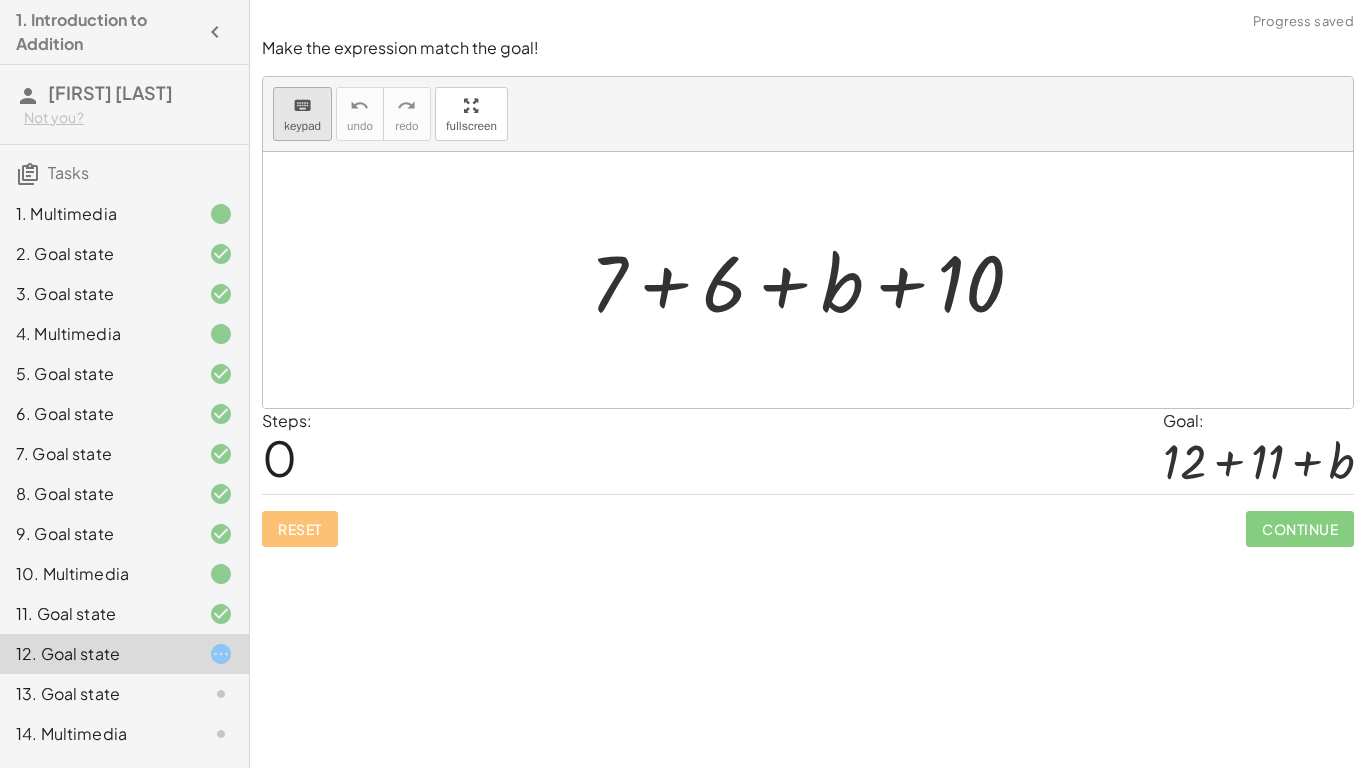 click on "keyboard" at bounding box center [302, 105] 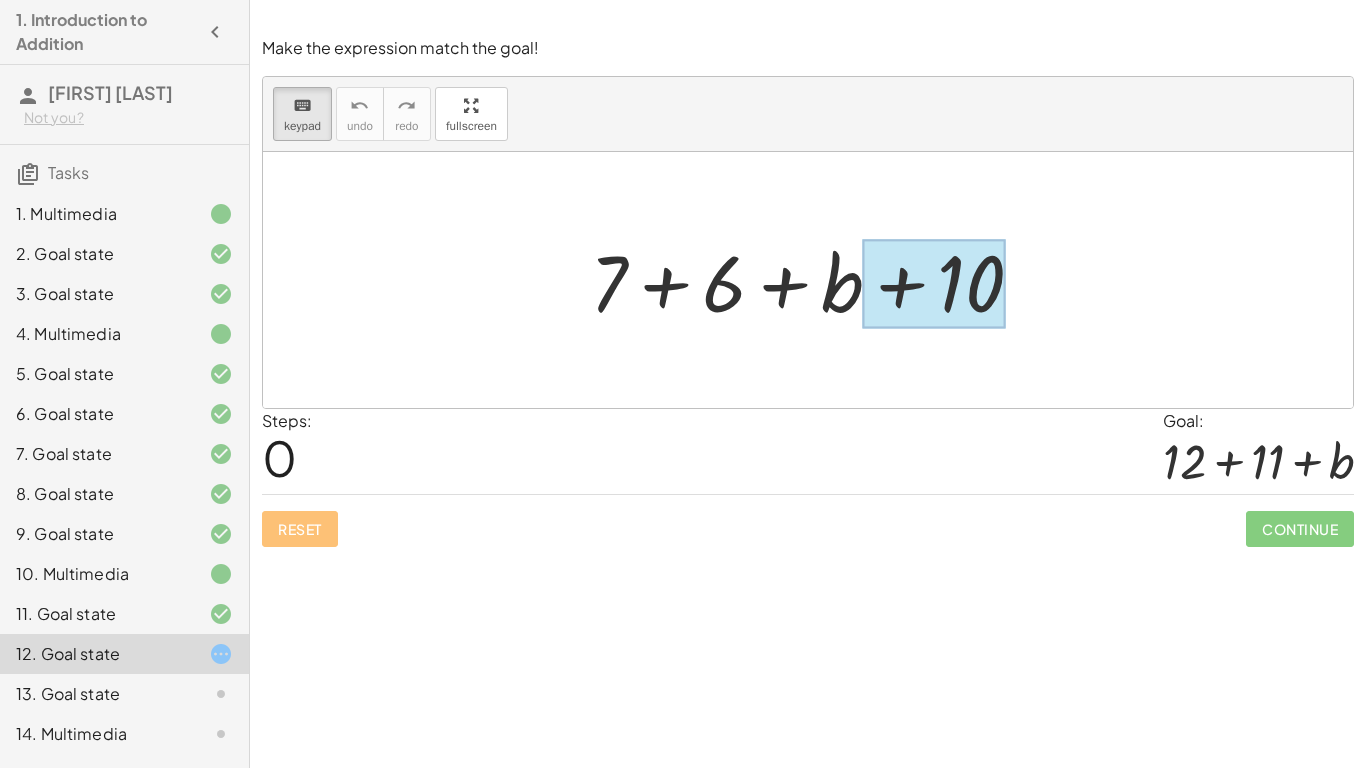 click at bounding box center [934, 284] 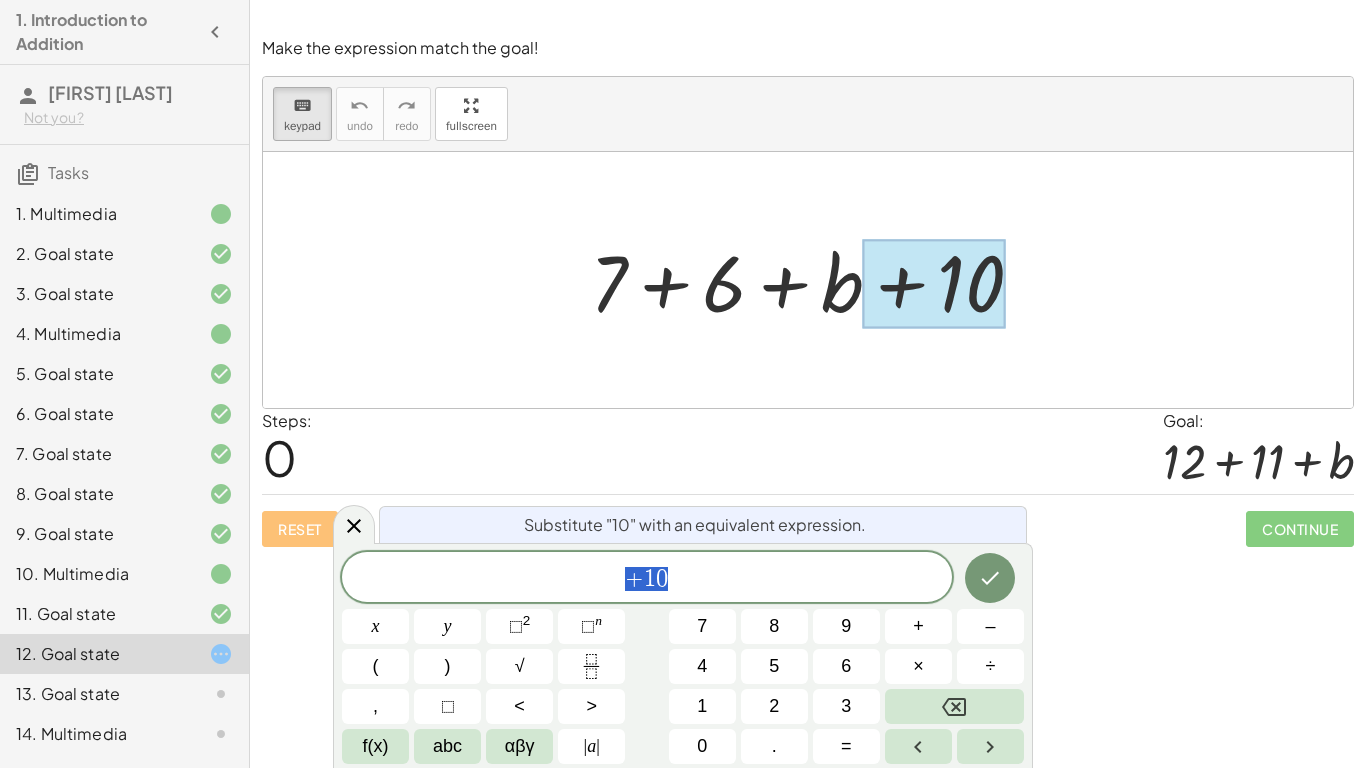 scroll, scrollTop: 7, scrollLeft: 0, axis: vertical 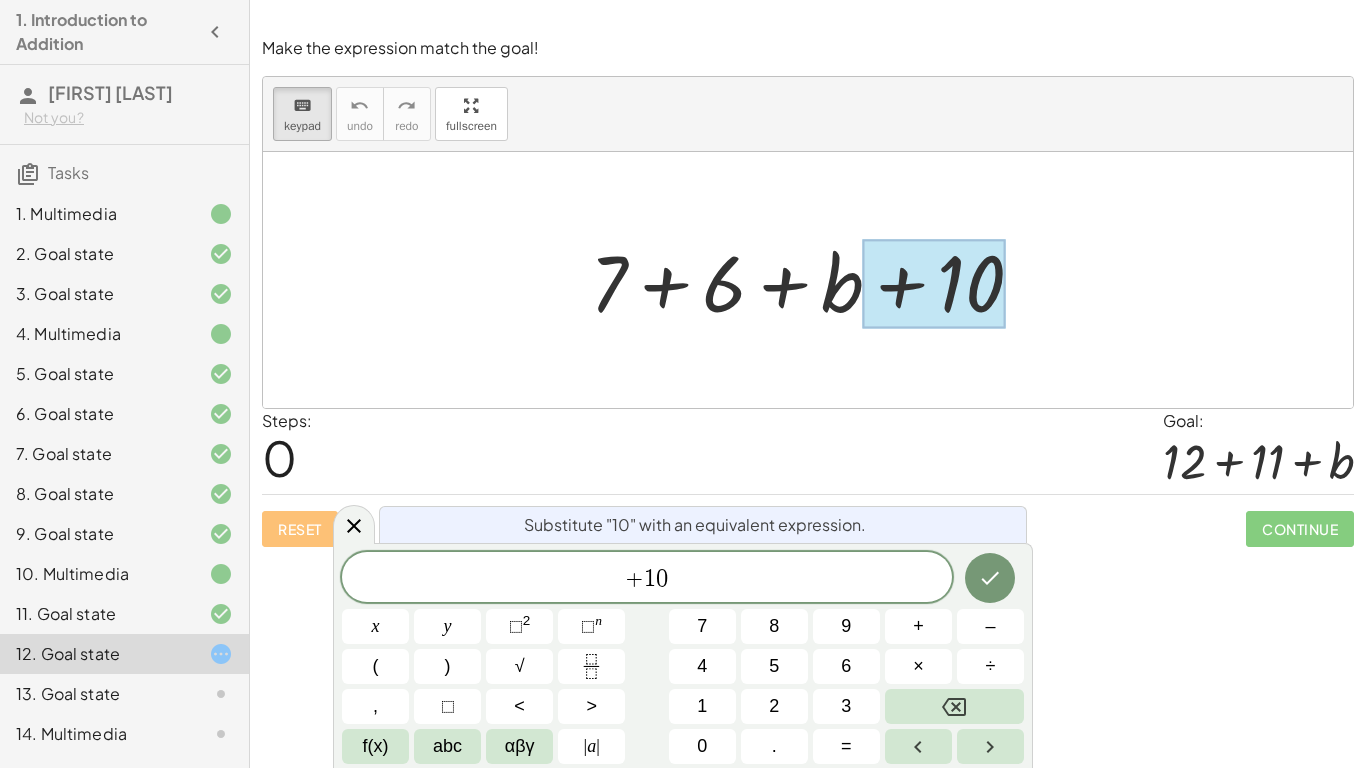 click at bounding box center (934, 284) 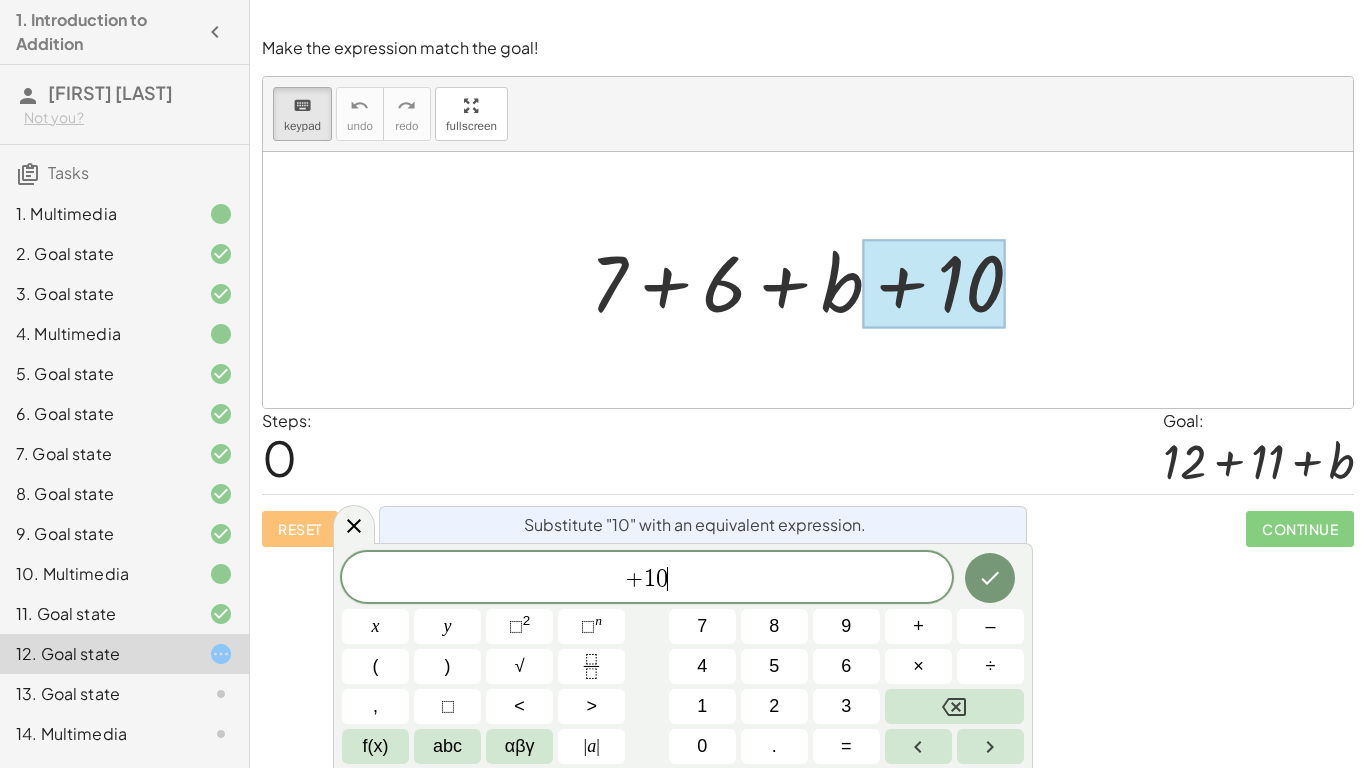 click on "+ 1 0 ​" at bounding box center (647, 579) 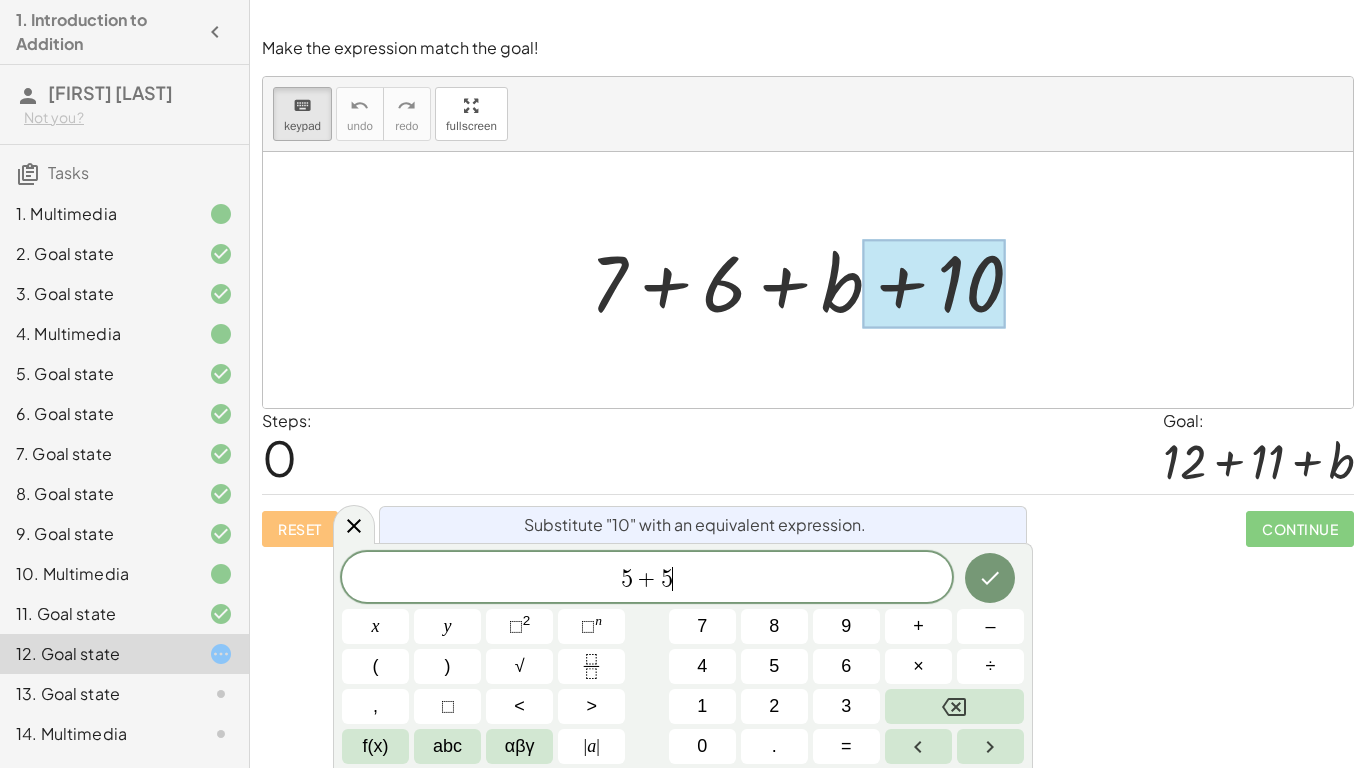 scroll, scrollTop: 15, scrollLeft: 0, axis: vertical 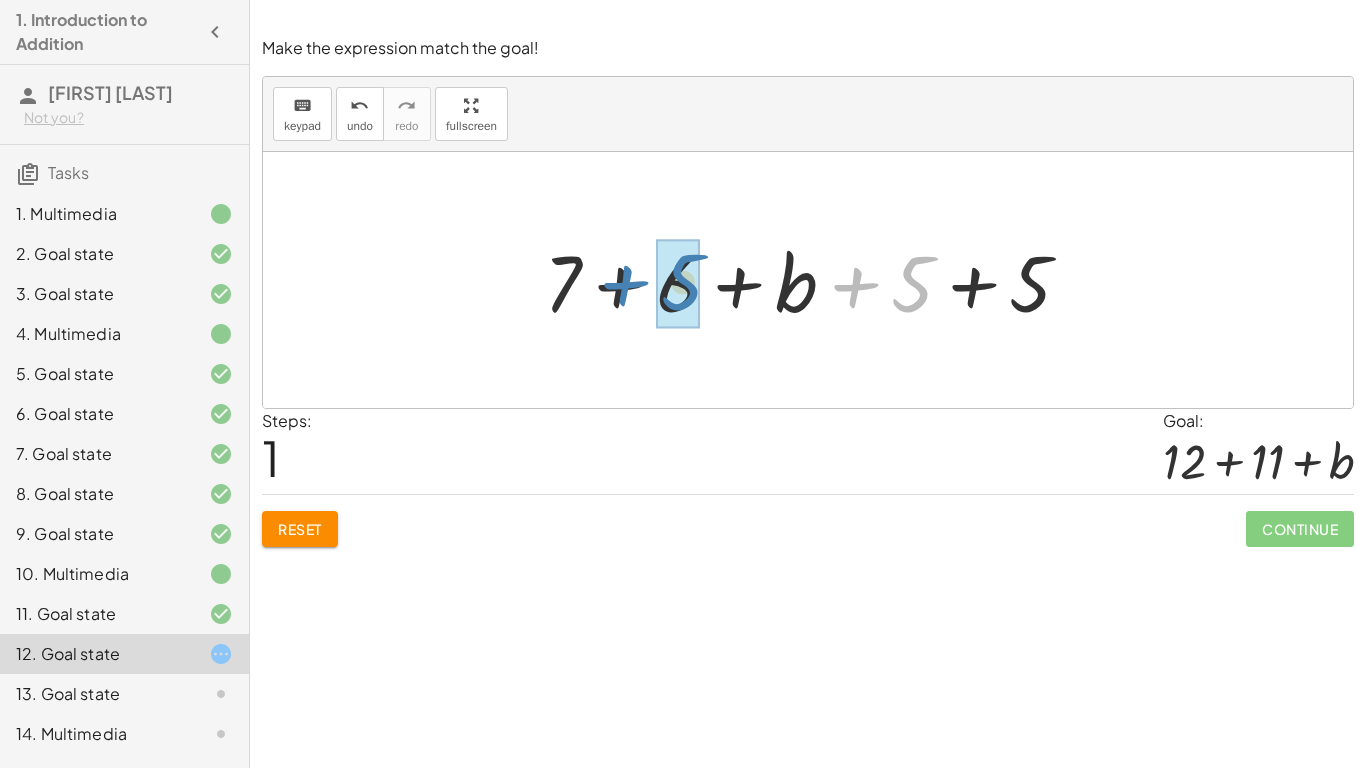 drag, startPoint x: 914, startPoint y: 292, endPoint x: 681, endPoint y: 290, distance: 233.00859 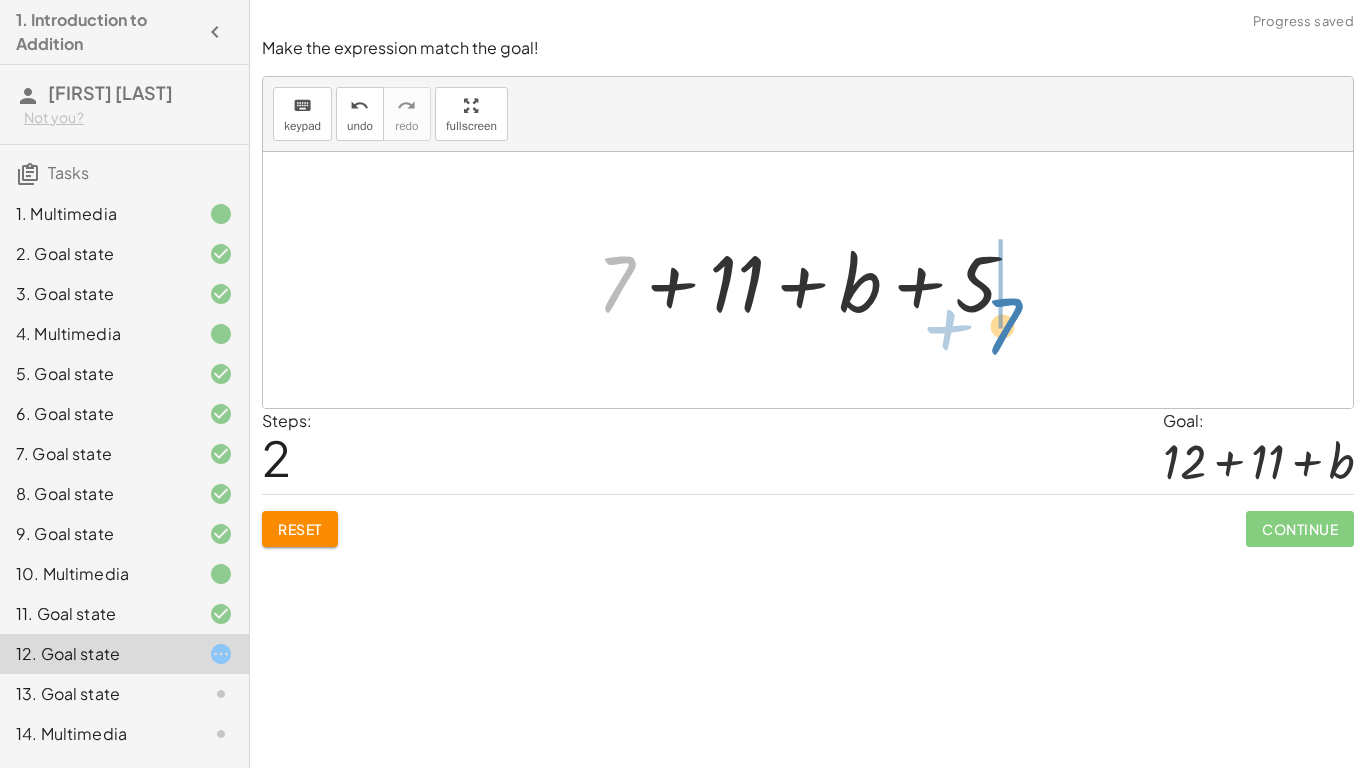 drag, startPoint x: 616, startPoint y: 255, endPoint x: 1016, endPoint y: 277, distance: 400.60455 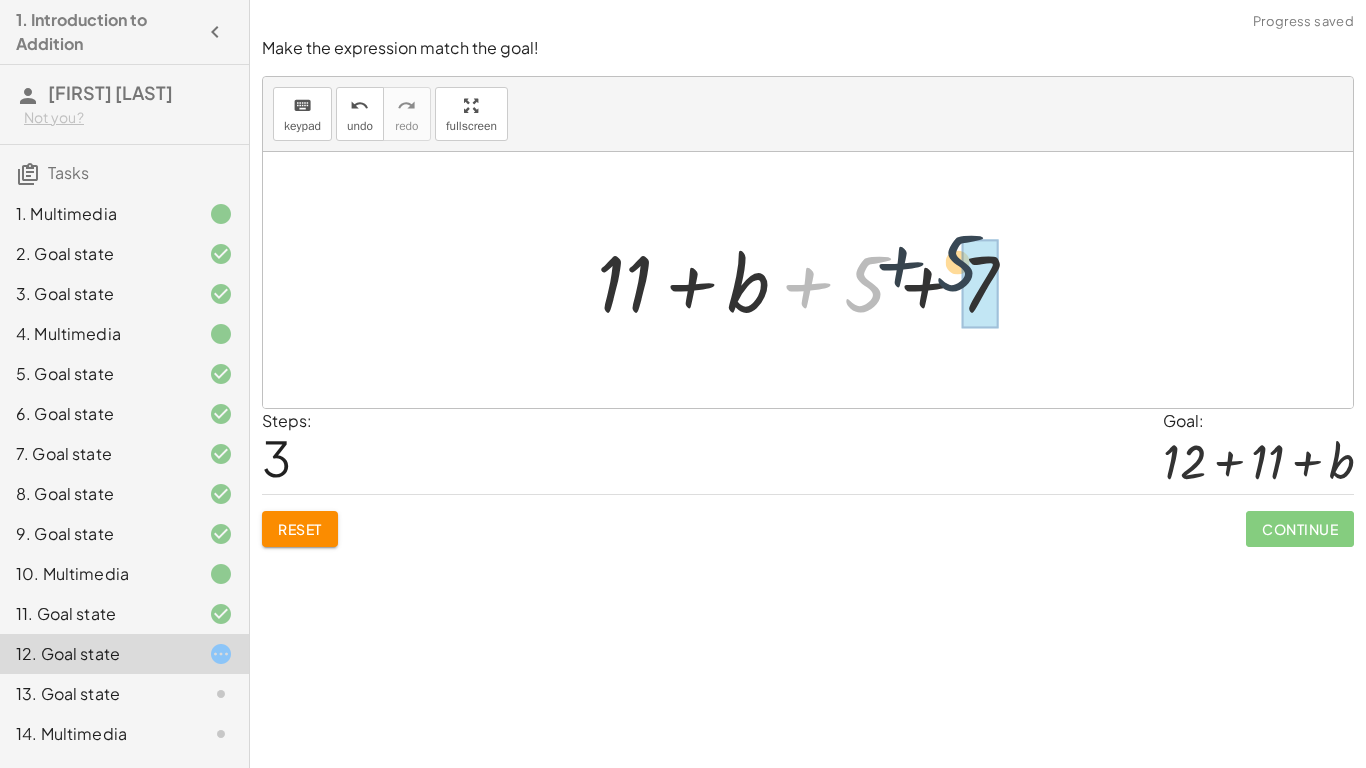 drag, startPoint x: 874, startPoint y: 285, endPoint x: 982, endPoint y: 262, distance: 110.42192 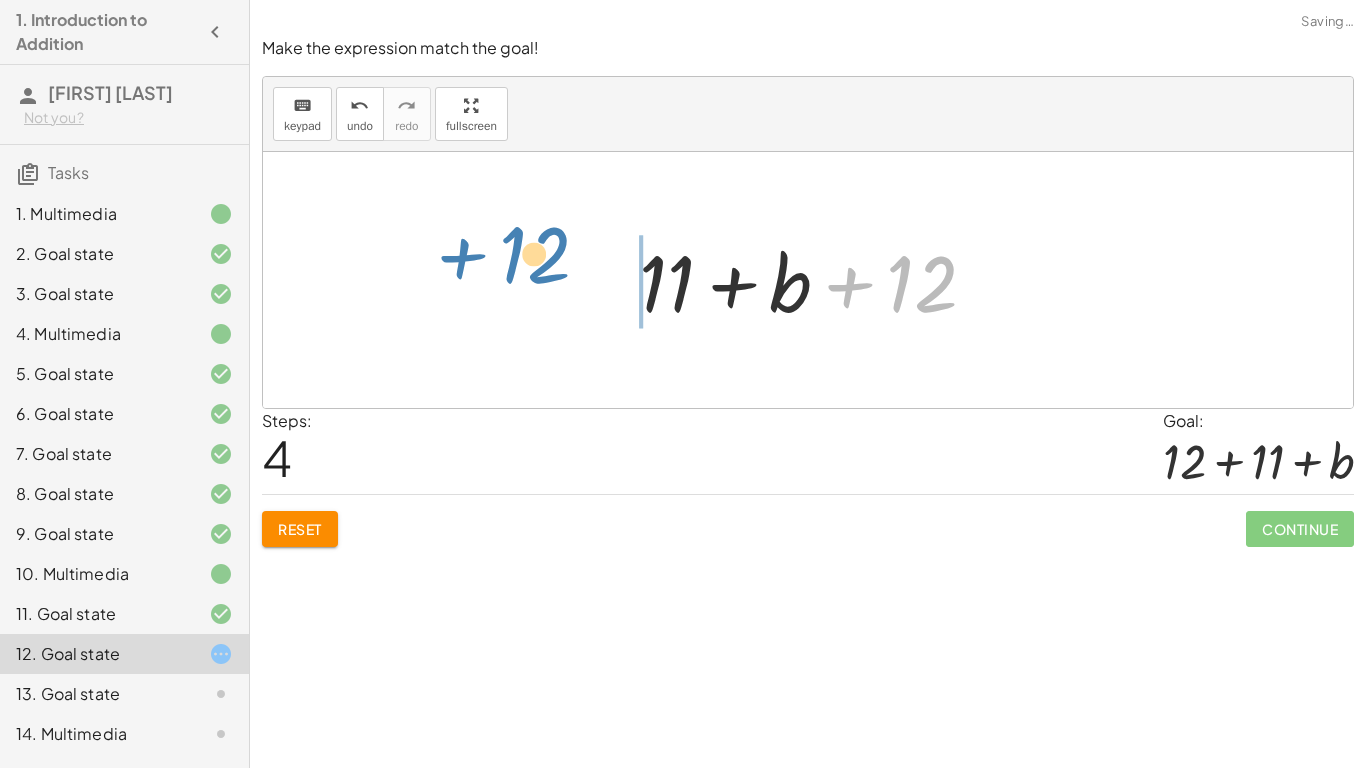 drag, startPoint x: 923, startPoint y: 277, endPoint x: 580, endPoint y: 256, distance: 343.64224 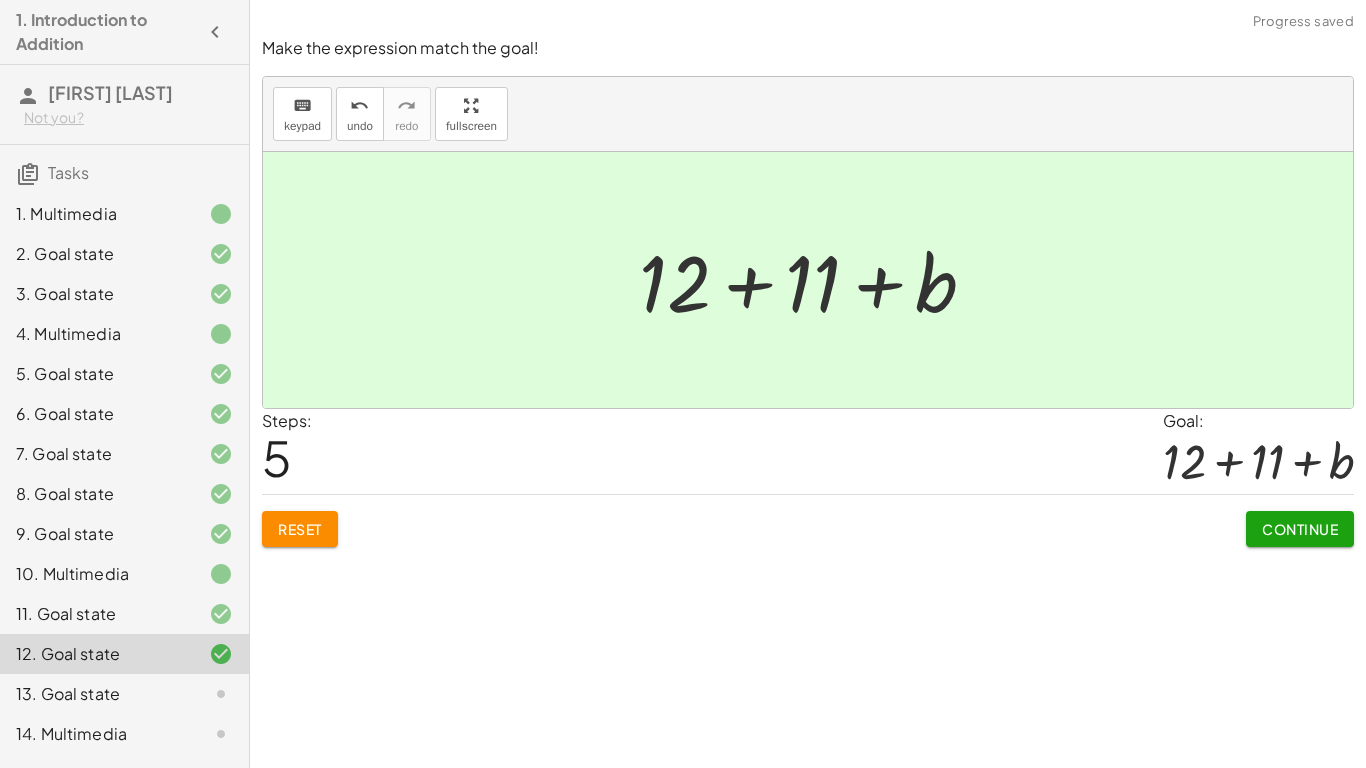 click on "Continue" at bounding box center (1300, 529) 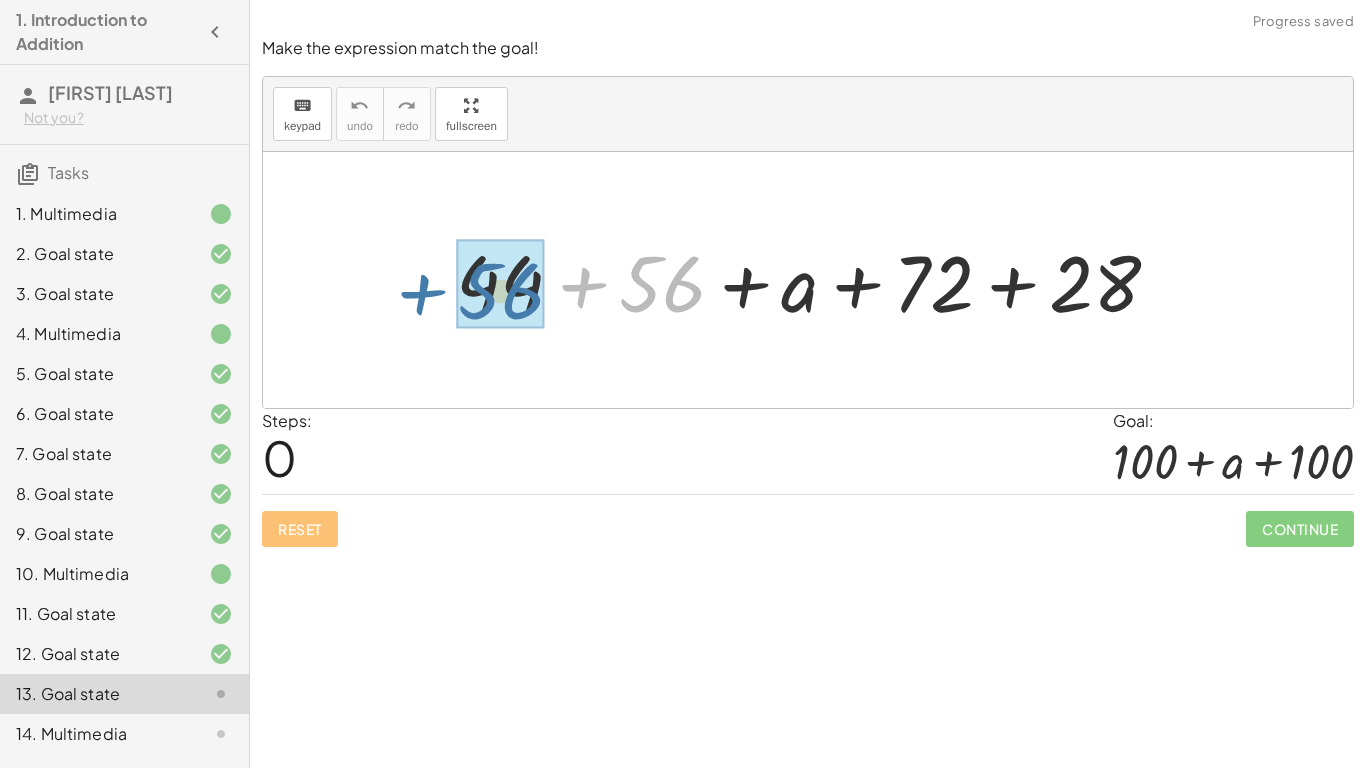 drag, startPoint x: 661, startPoint y: 286, endPoint x: 500, endPoint y: 290, distance: 161.04968 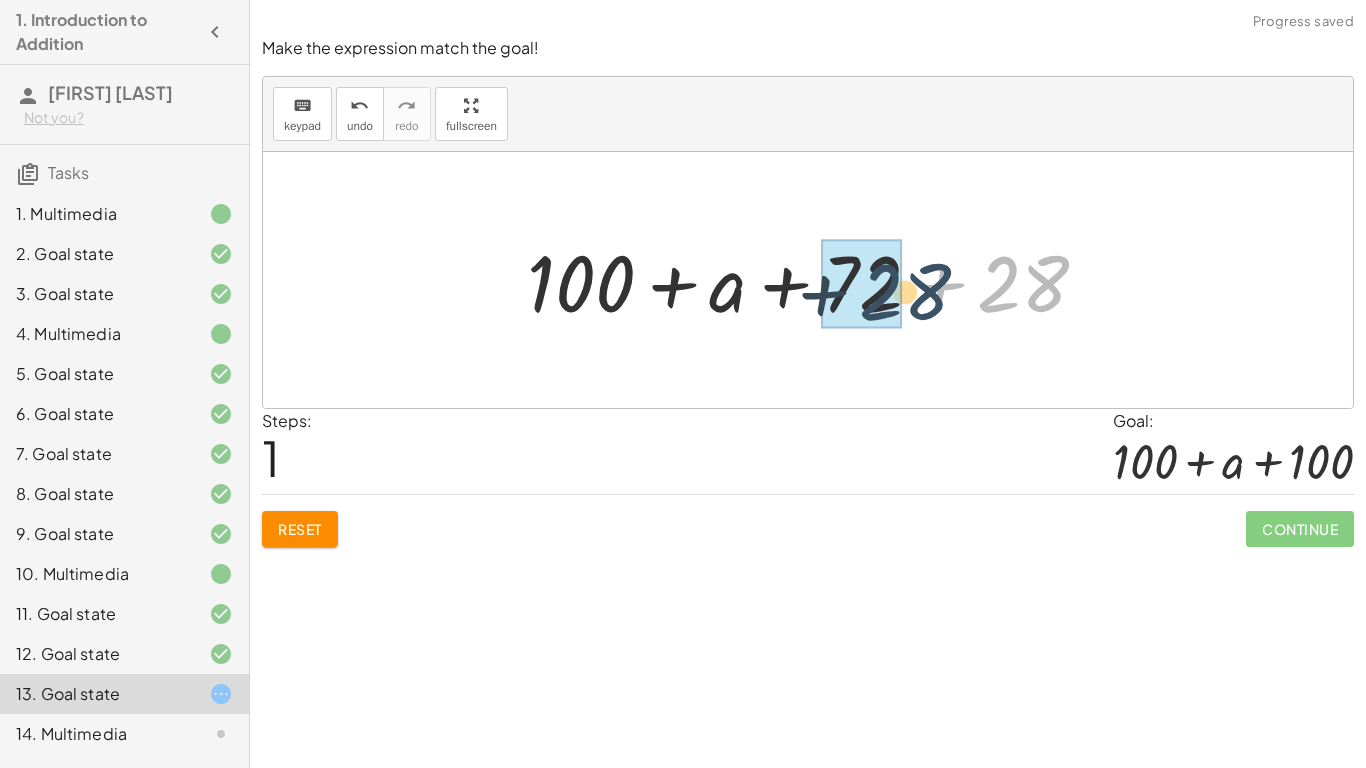 drag, startPoint x: 1062, startPoint y: 265, endPoint x: 900, endPoint y: 269, distance: 162.04938 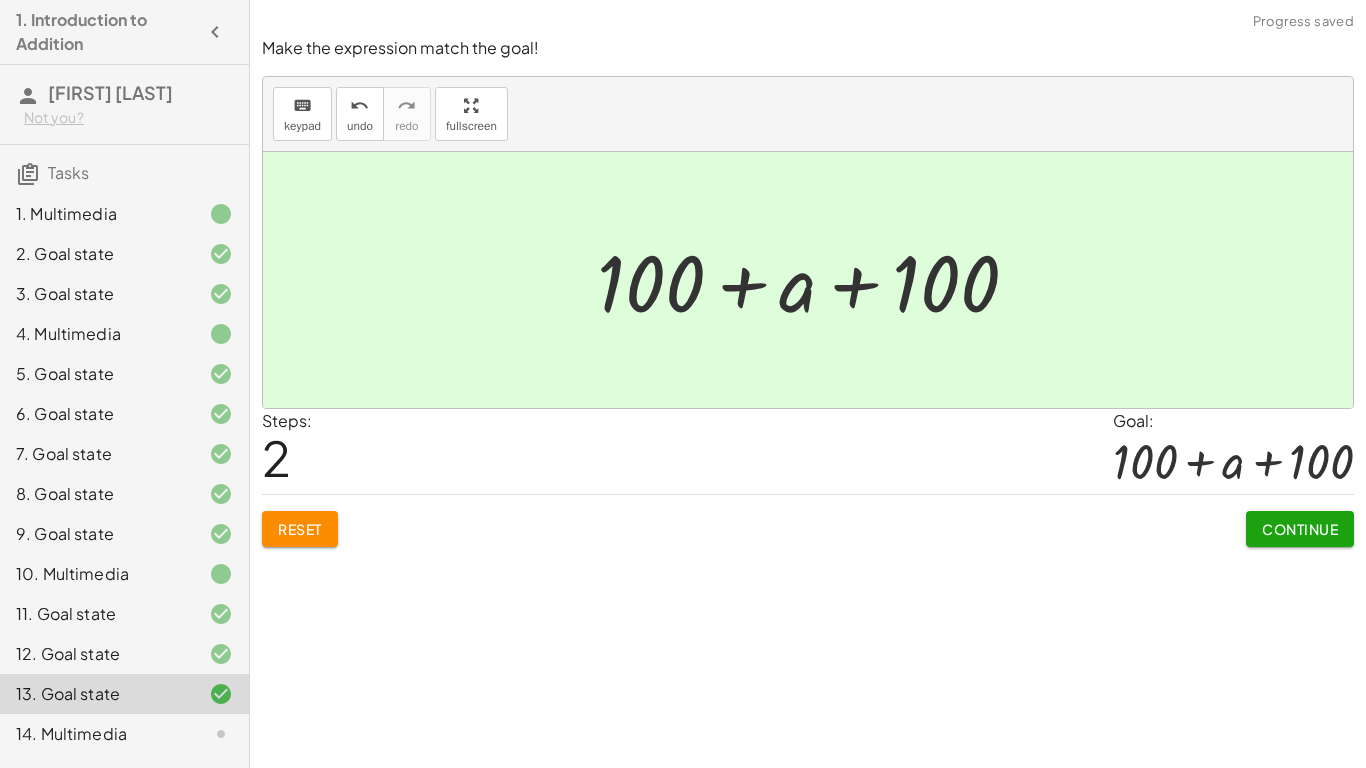 click on "Continue" 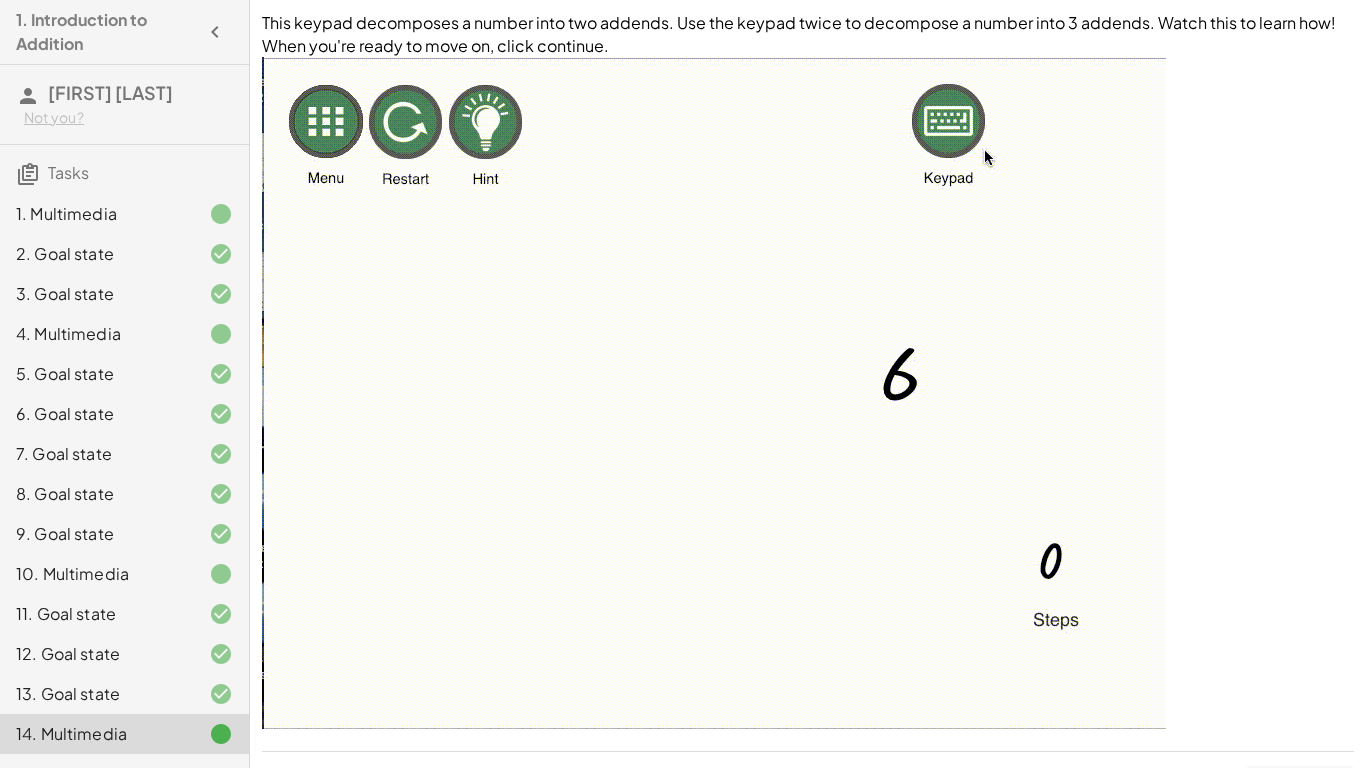 scroll, scrollTop: 48, scrollLeft: 0, axis: vertical 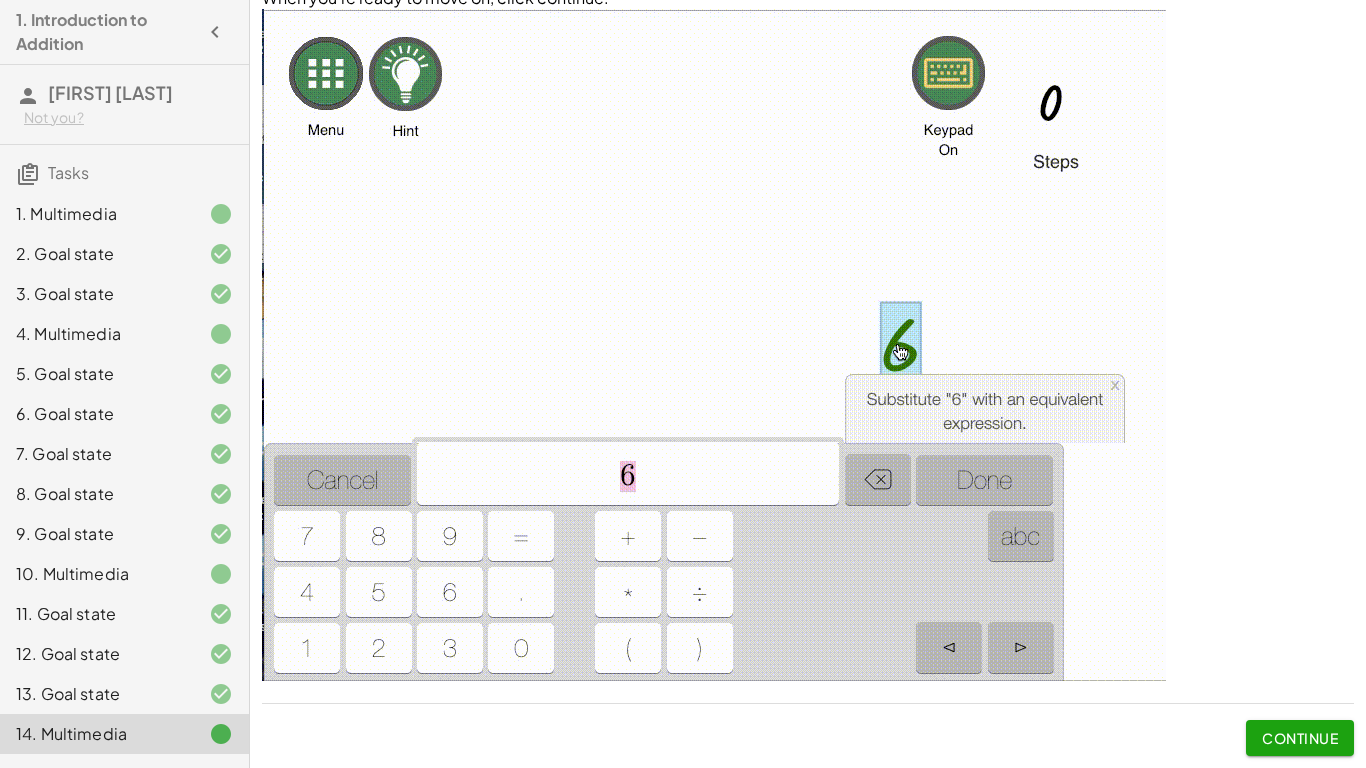 click on "Continue" at bounding box center (1300, 738) 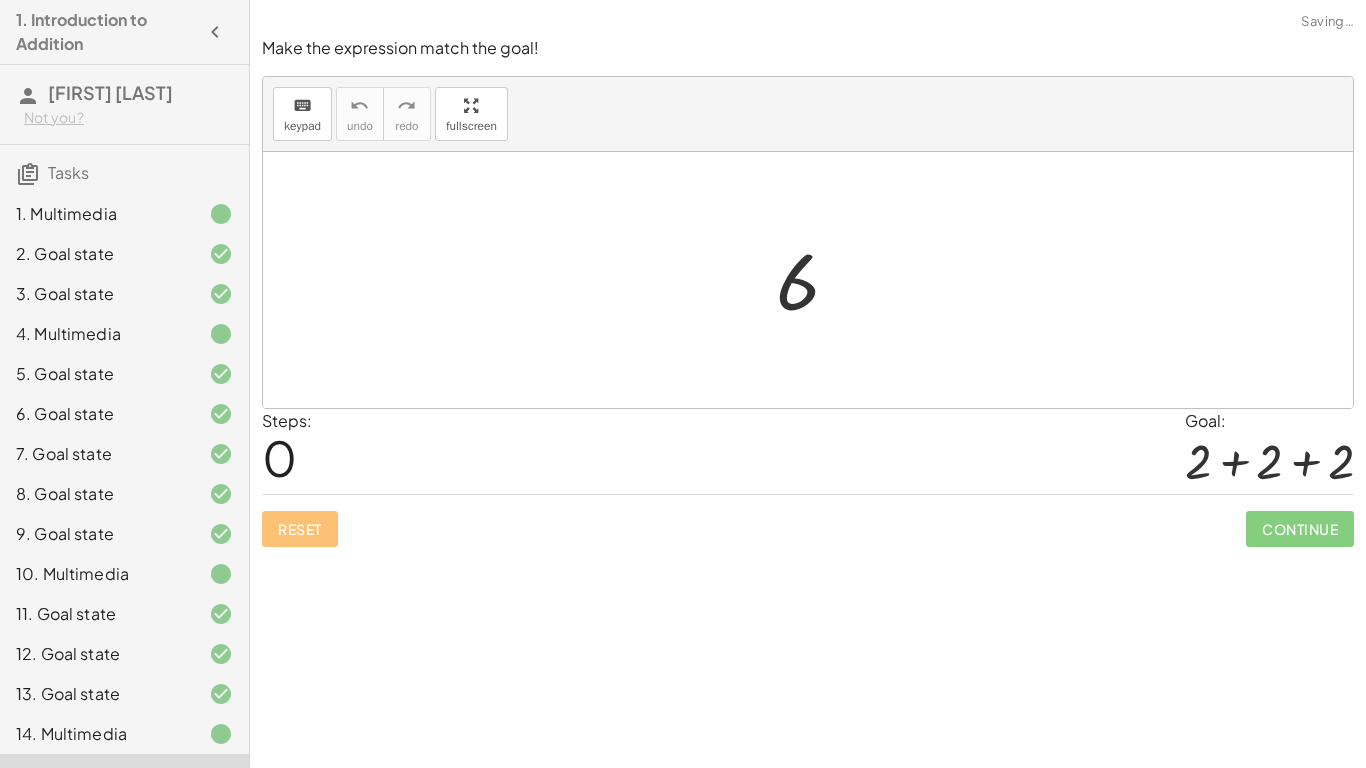 scroll, scrollTop: 0, scrollLeft: 0, axis: both 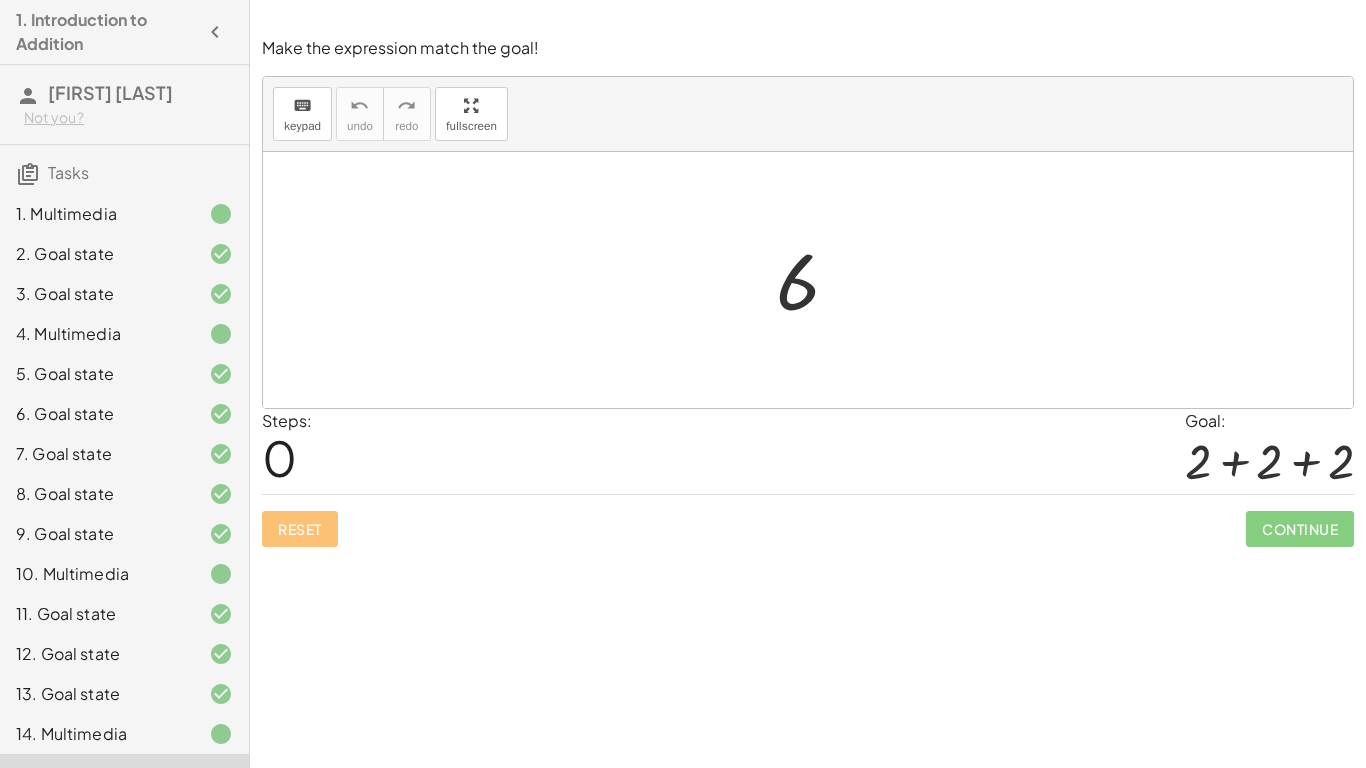 click at bounding box center (815, 280) 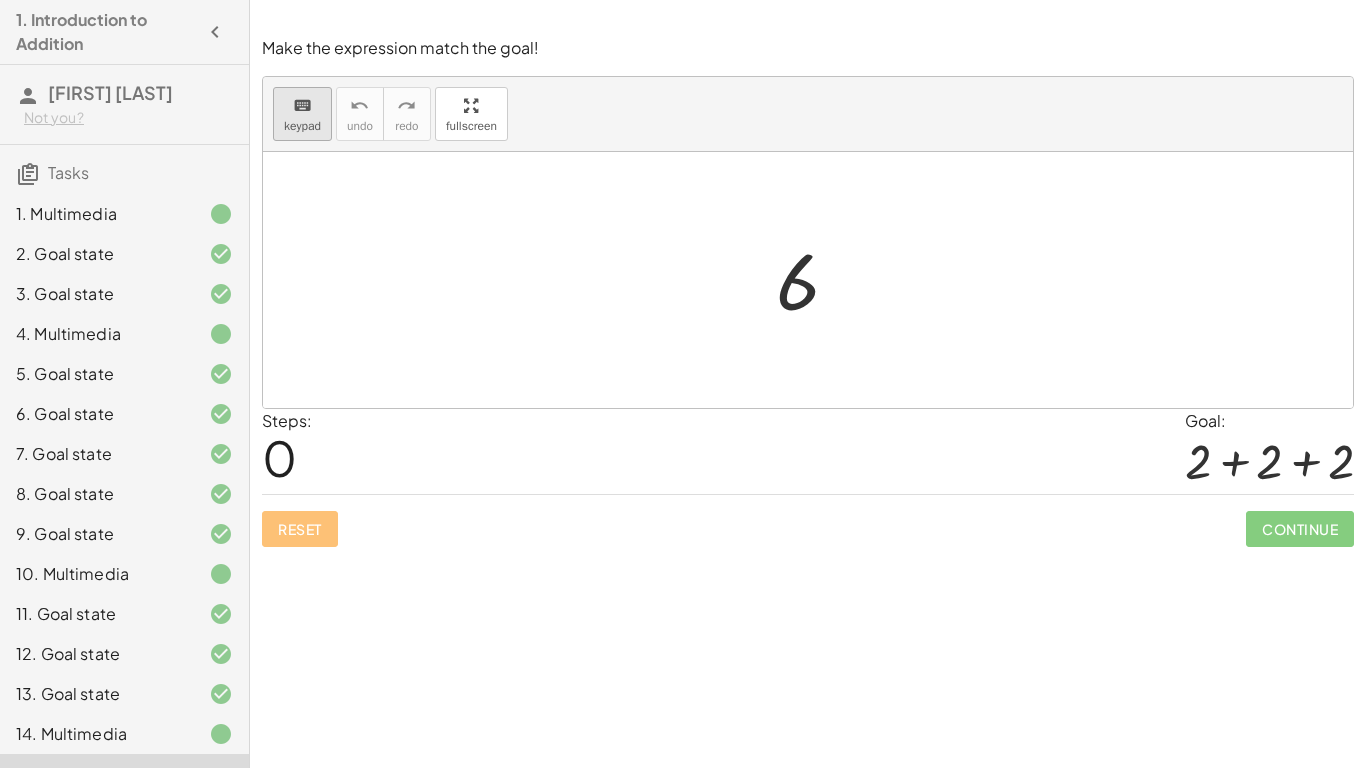 click on "keyboard" at bounding box center (302, 105) 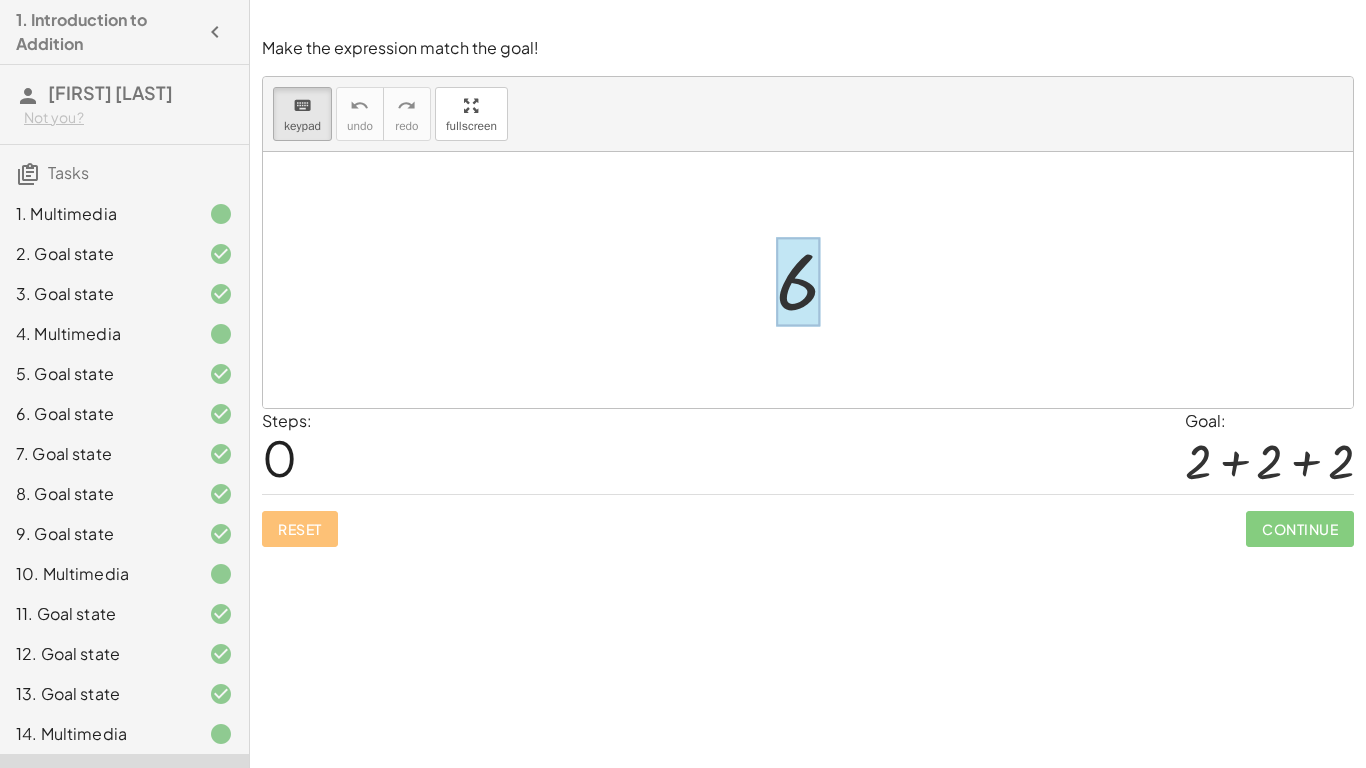 click at bounding box center (798, 282) 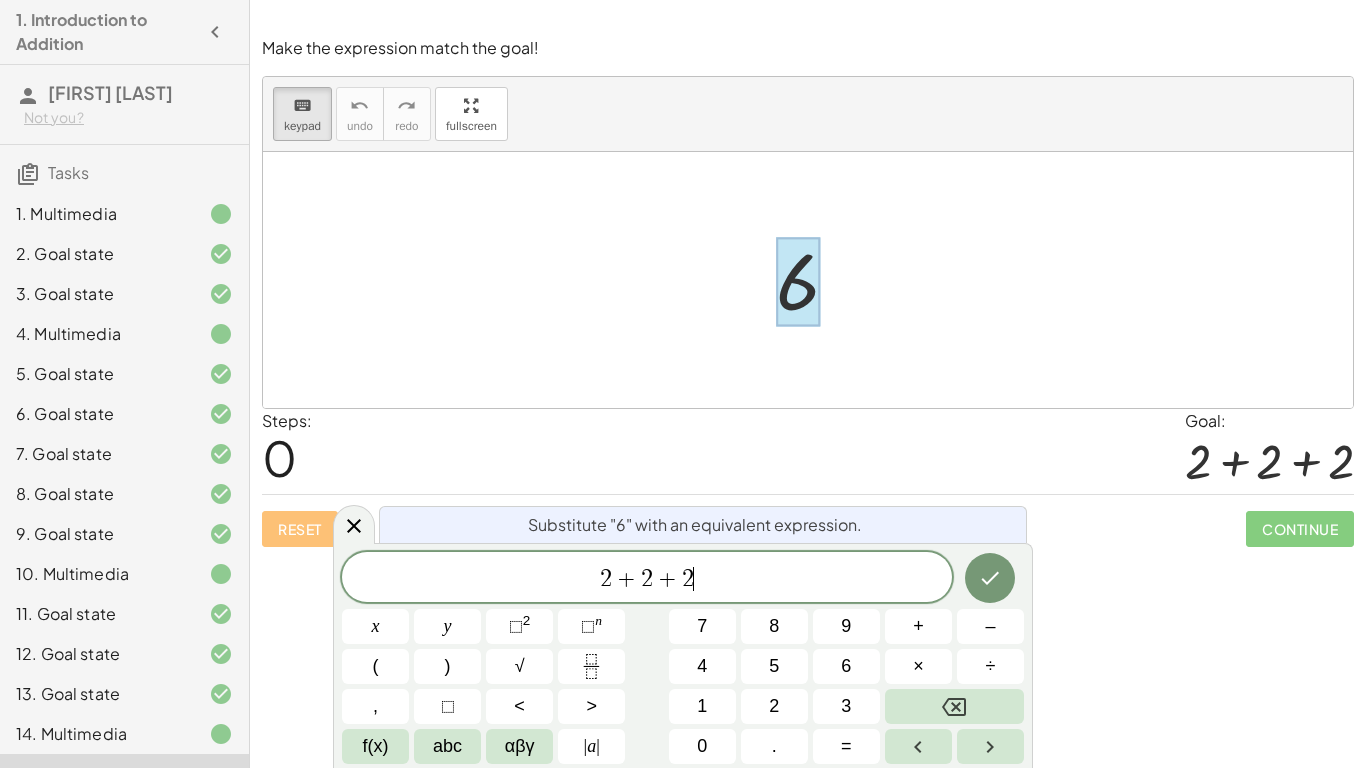 scroll, scrollTop: 22, scrollLeft: 0, axis: vertical 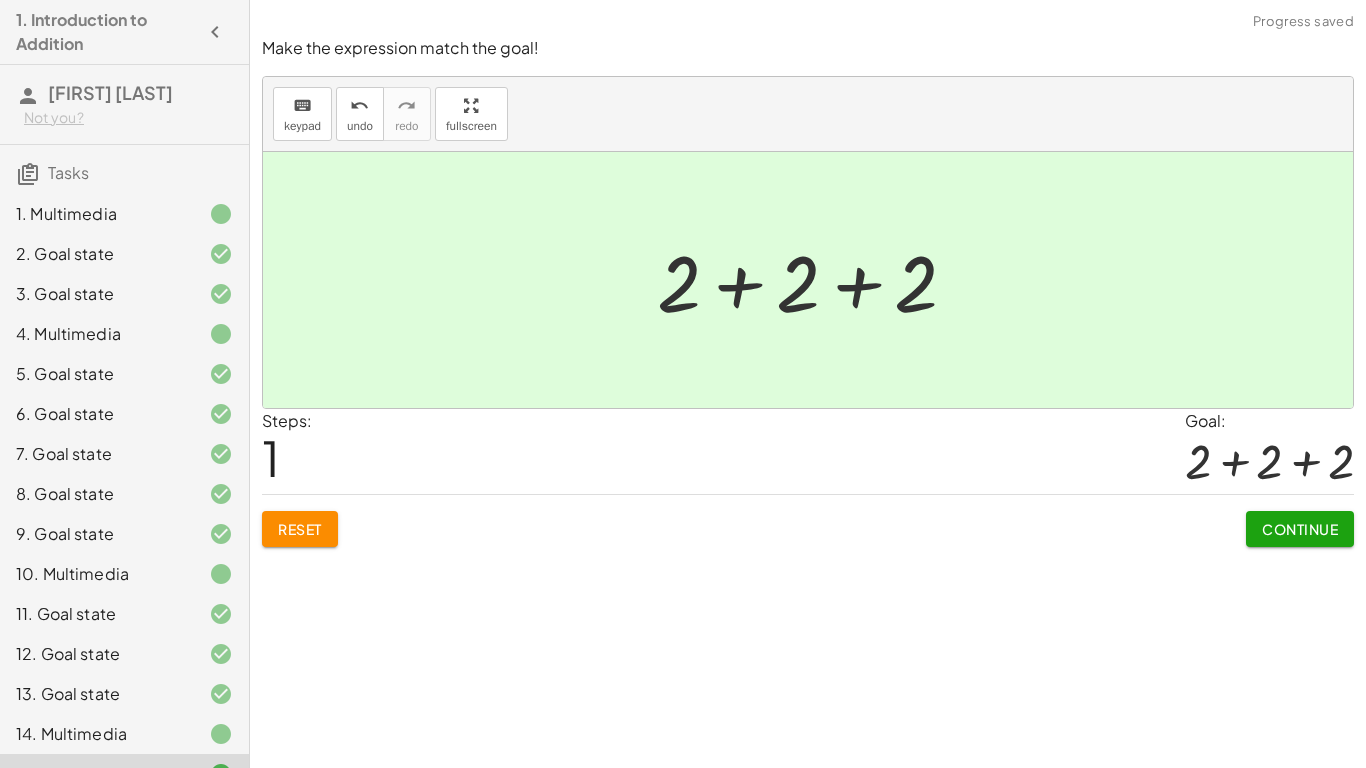 click on "Continue" at bounding box center (1300, 529) 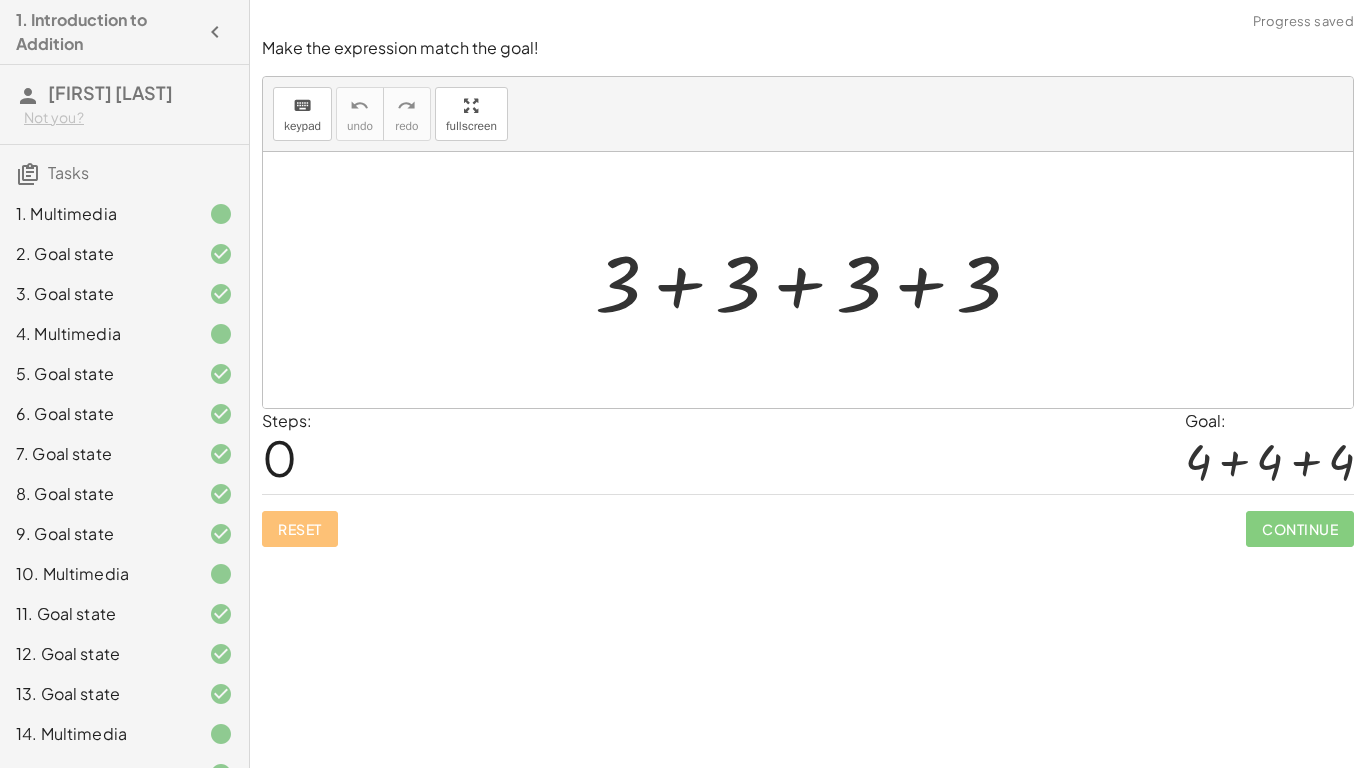 click at bounding box center (816, 280) 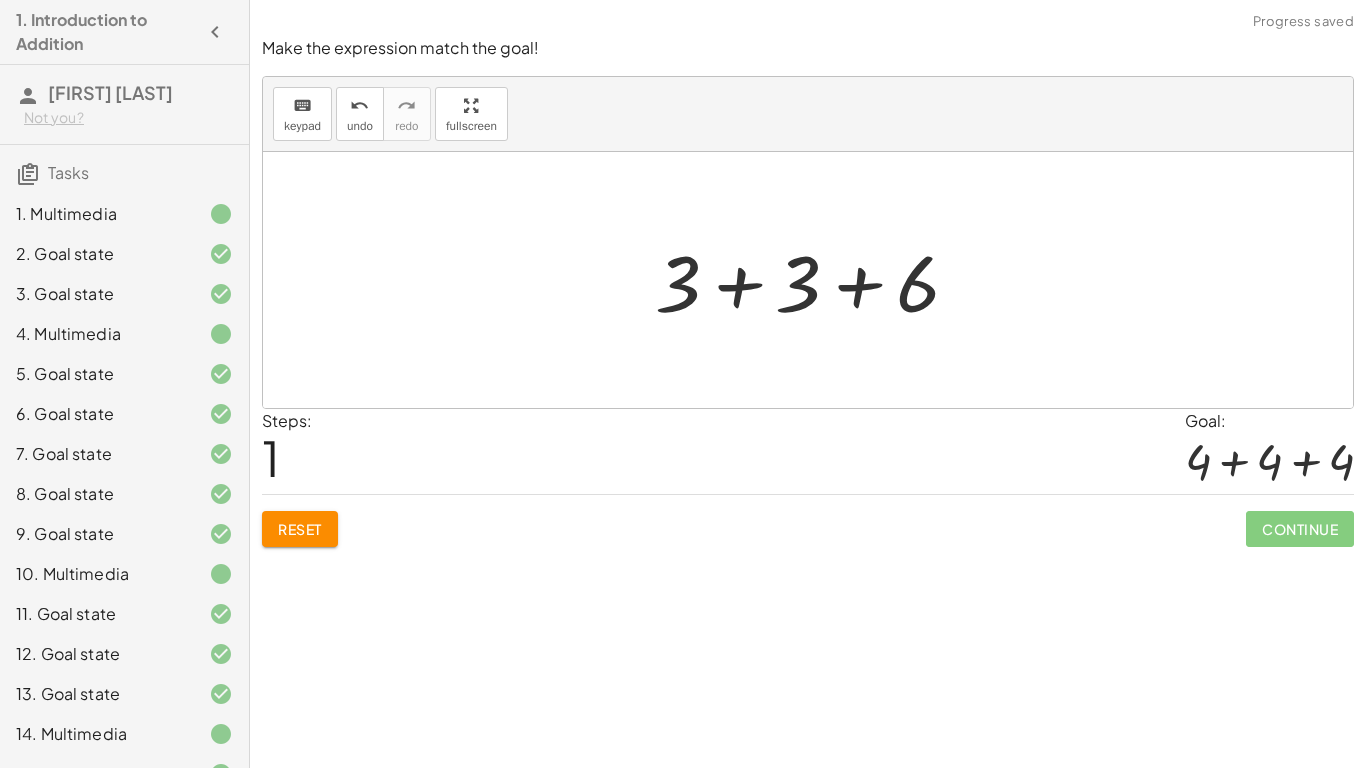 click at bounding box center [815, 280] 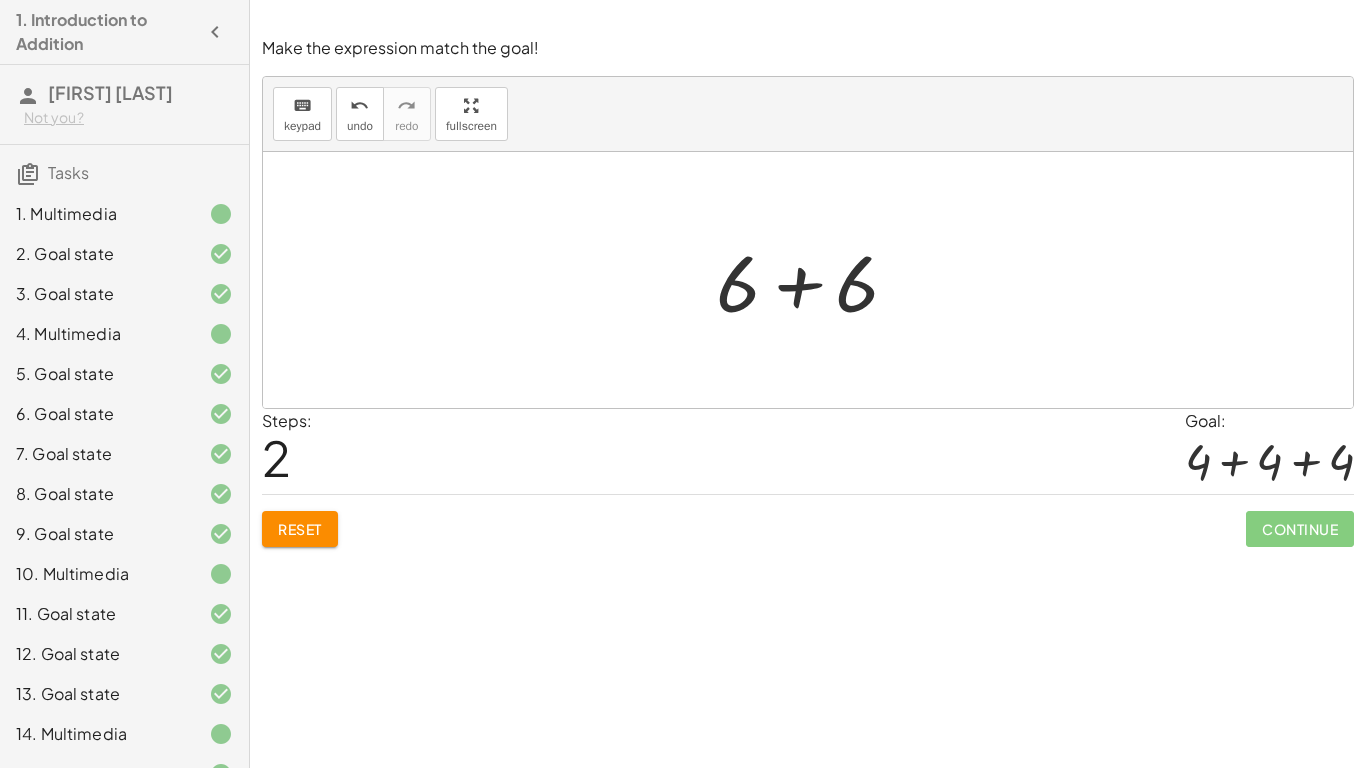 click at bounding box center [815, 280] 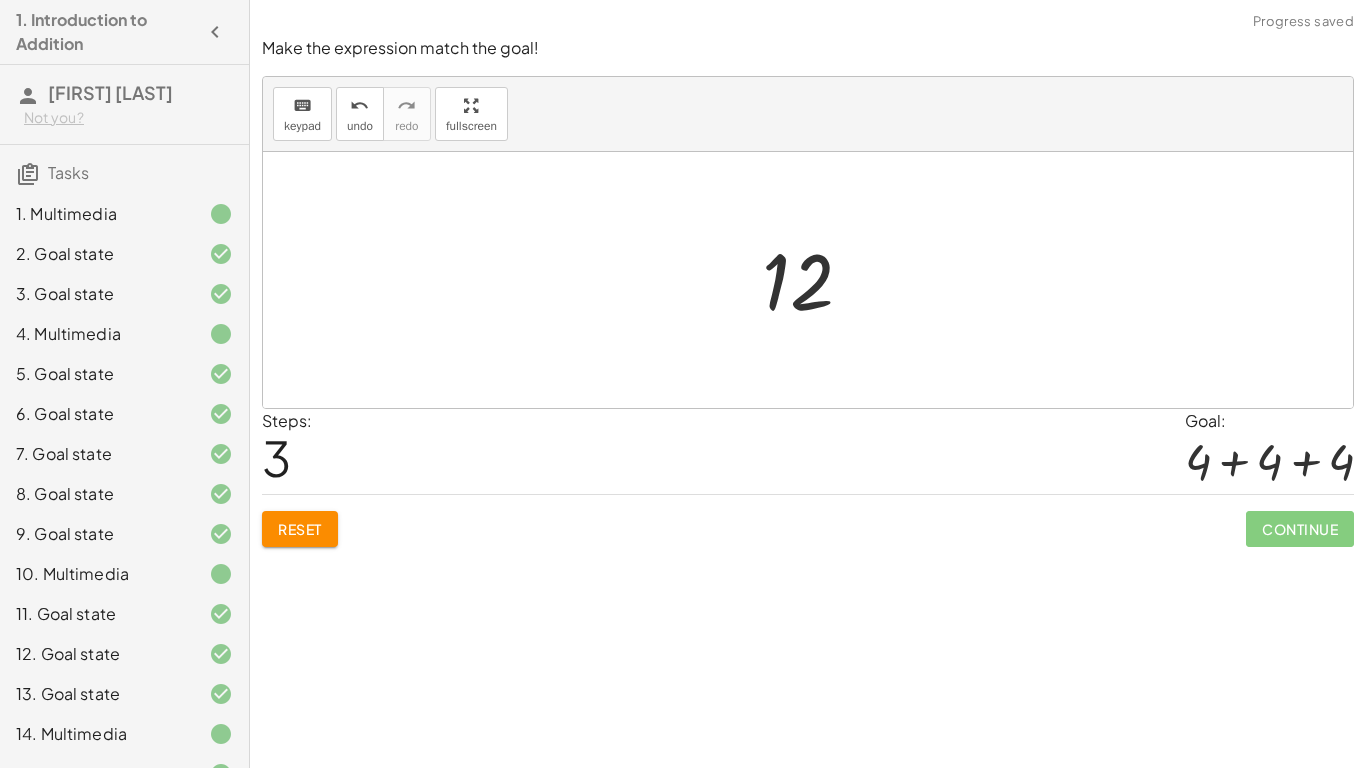 click on "Reset" at bounding box center [300, 529] 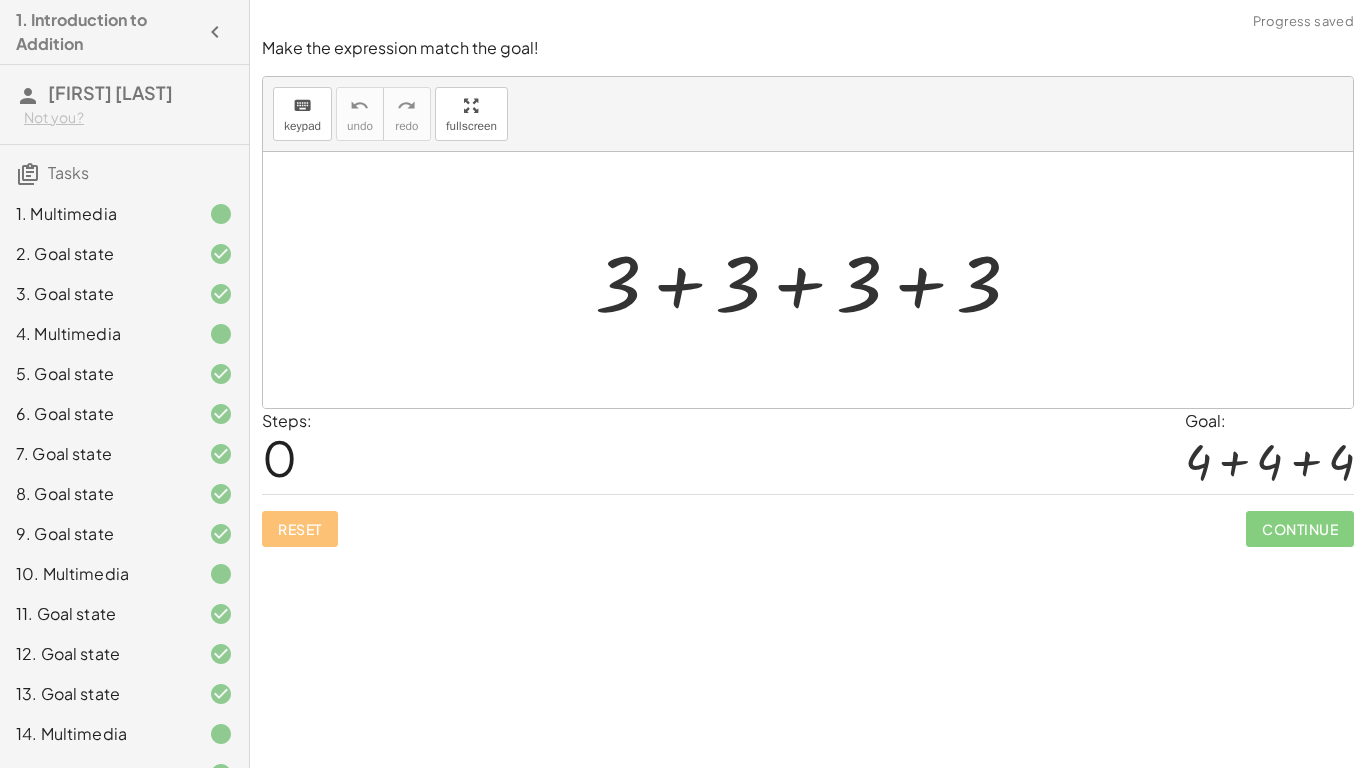 click at bounding box center [816, 280] 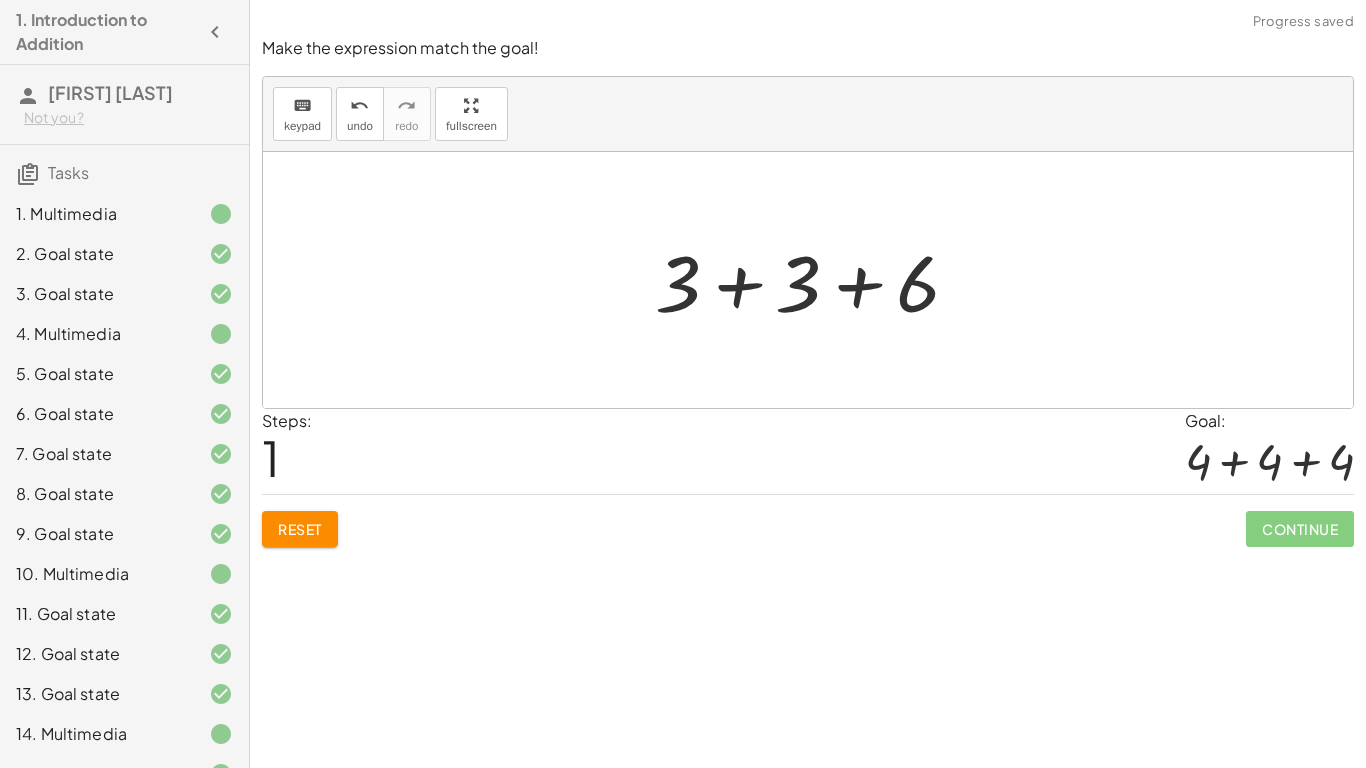 click at bounding box center [815, 280] 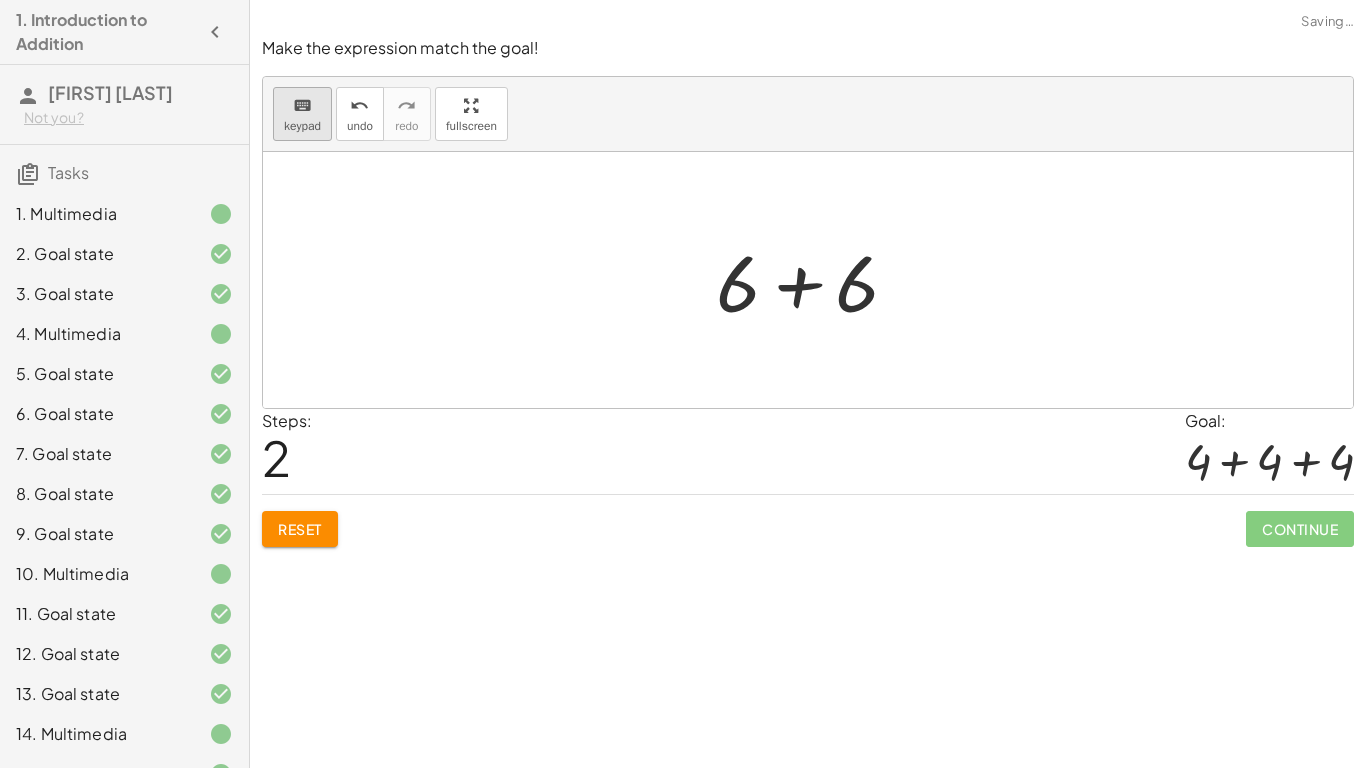 click on "keypad" at bounding box center [302, 126] 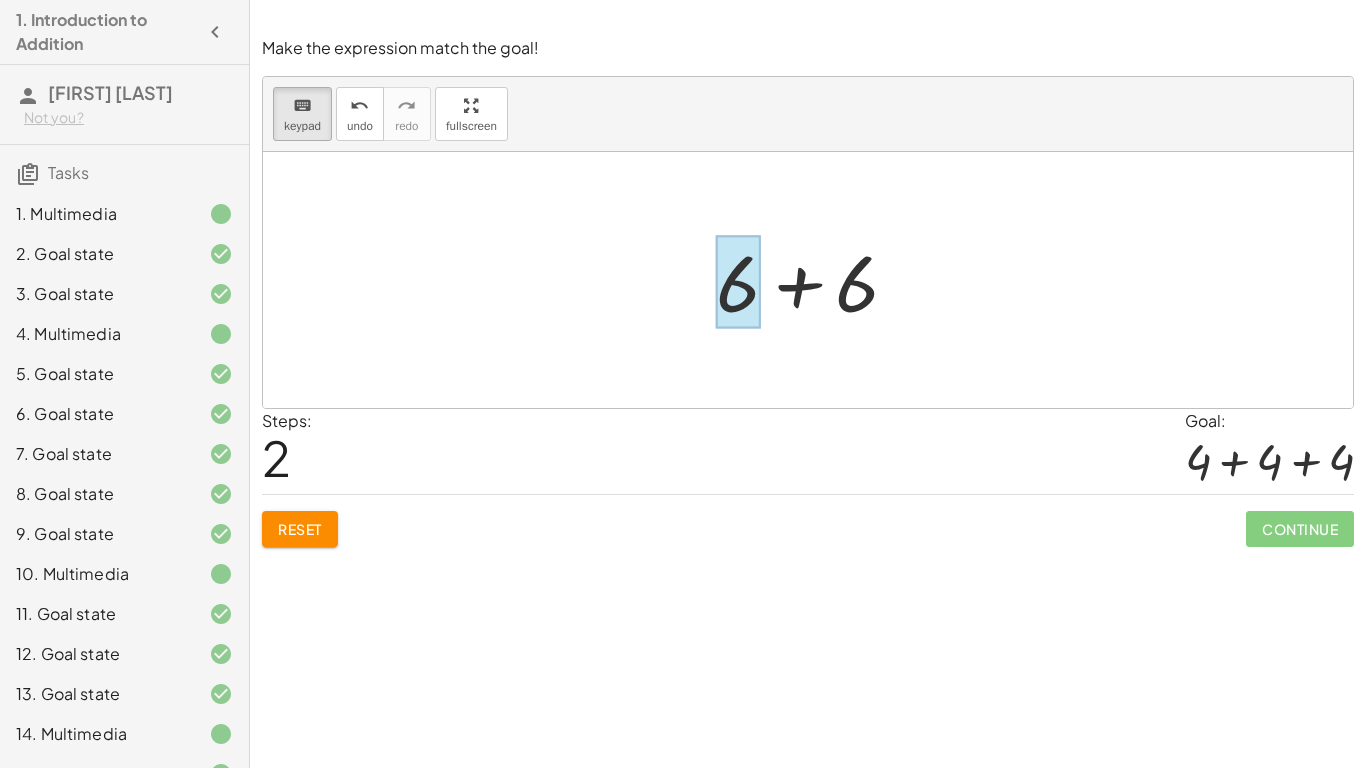 click at bounding box center (738, 282) 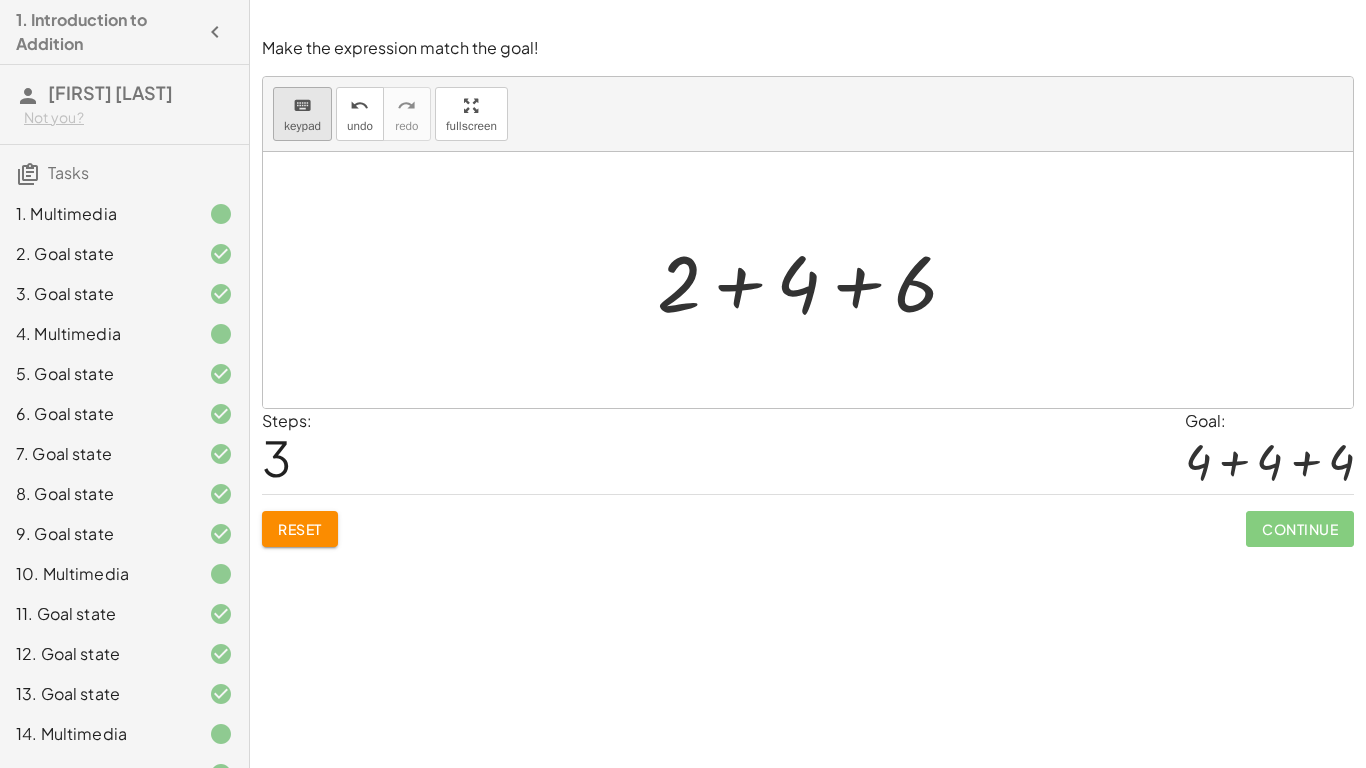 click on "keypad" at bounding box center (302, 126) 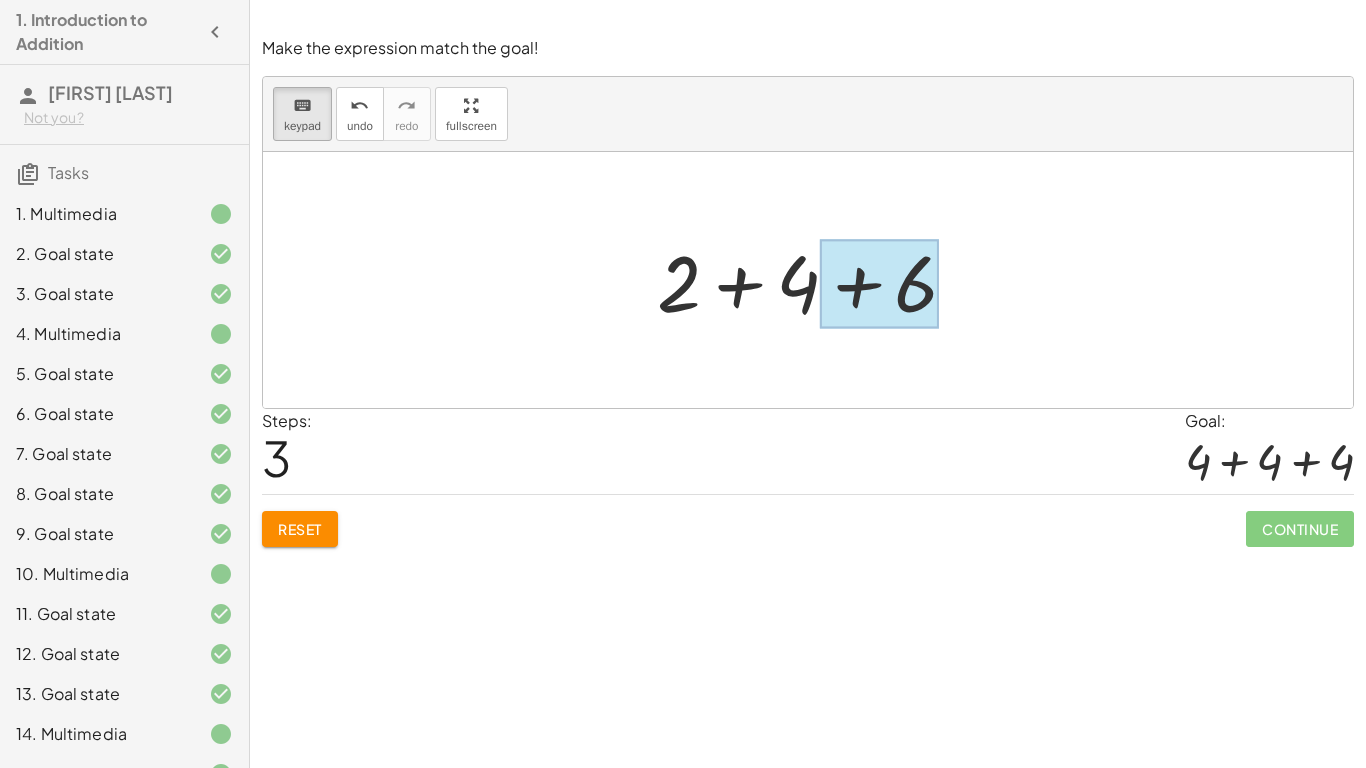 click at bounding box center [879, 284] 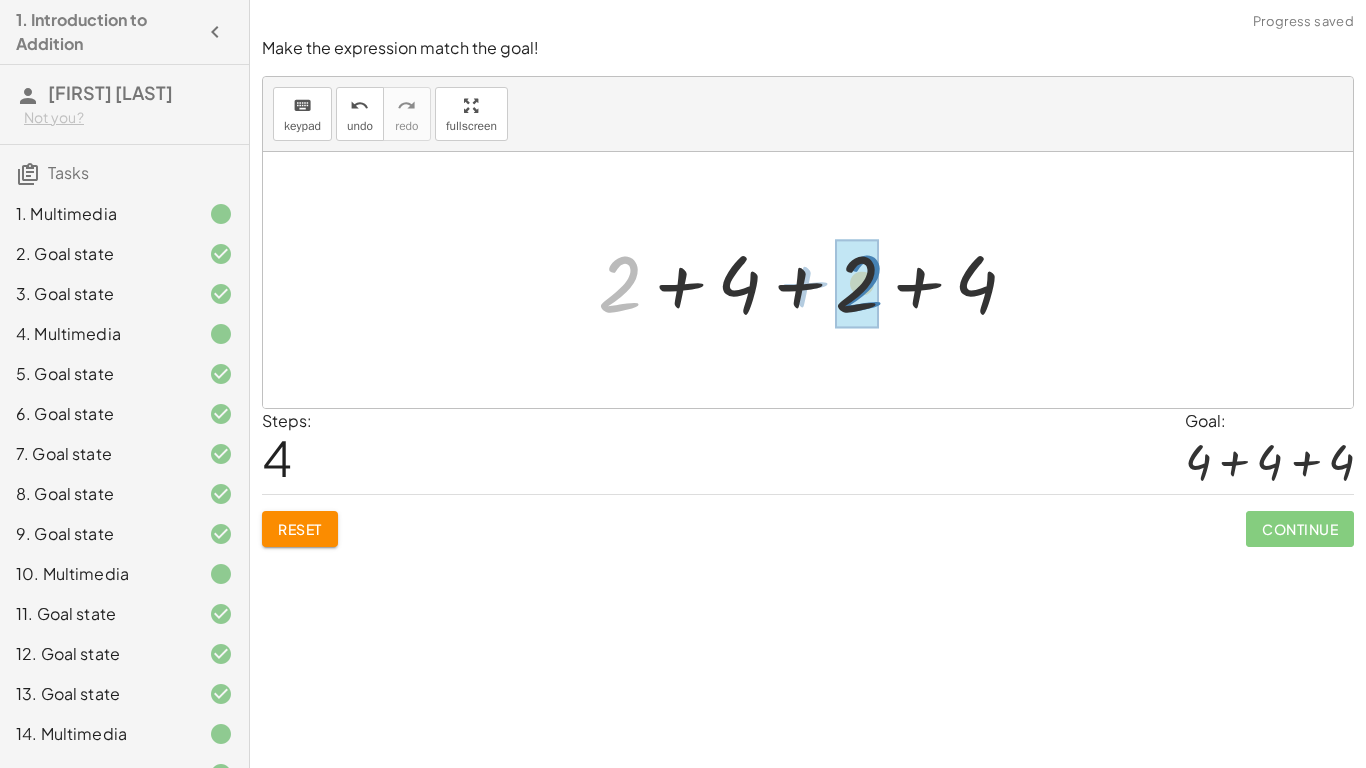 drag, startPoint x: 600, startPoint y: 294, endPoint x: 842, endPoint y: 293, distance: 242.00206 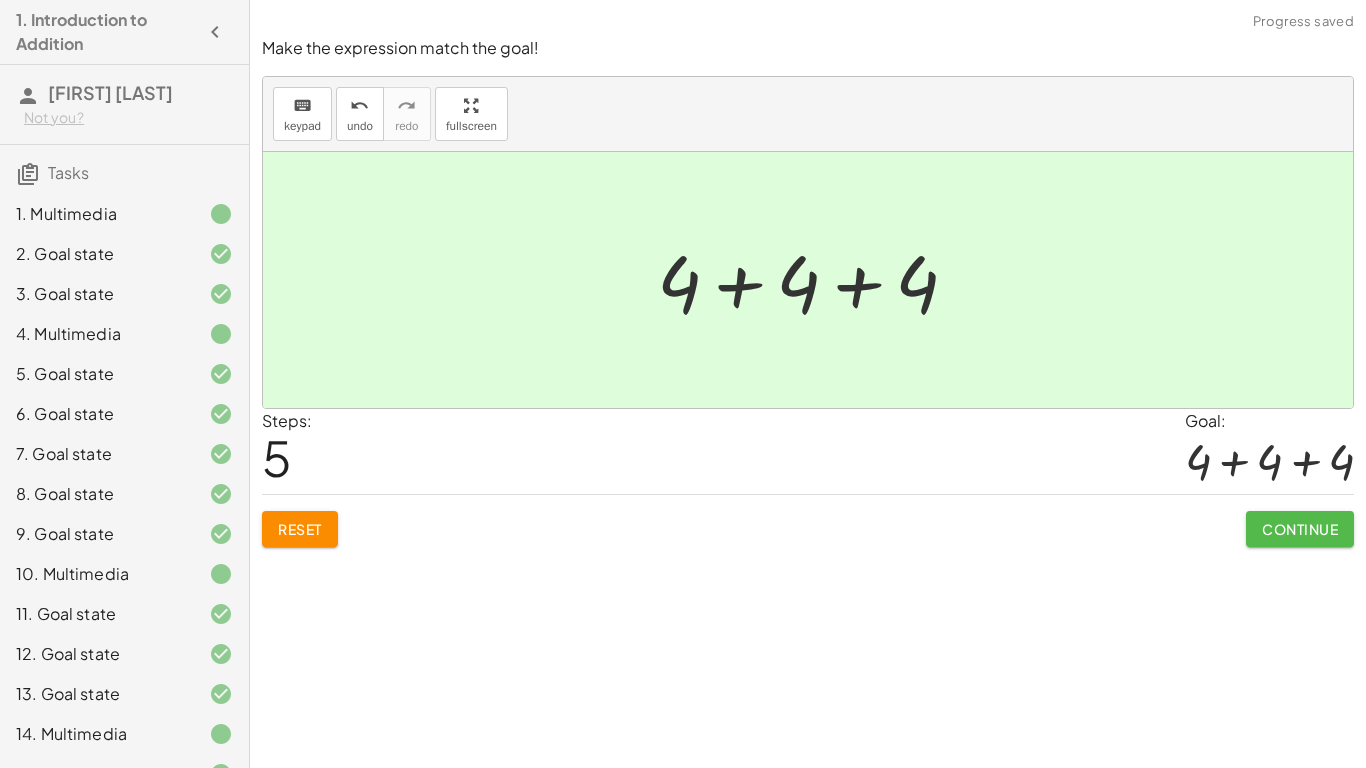 click on "Continue" 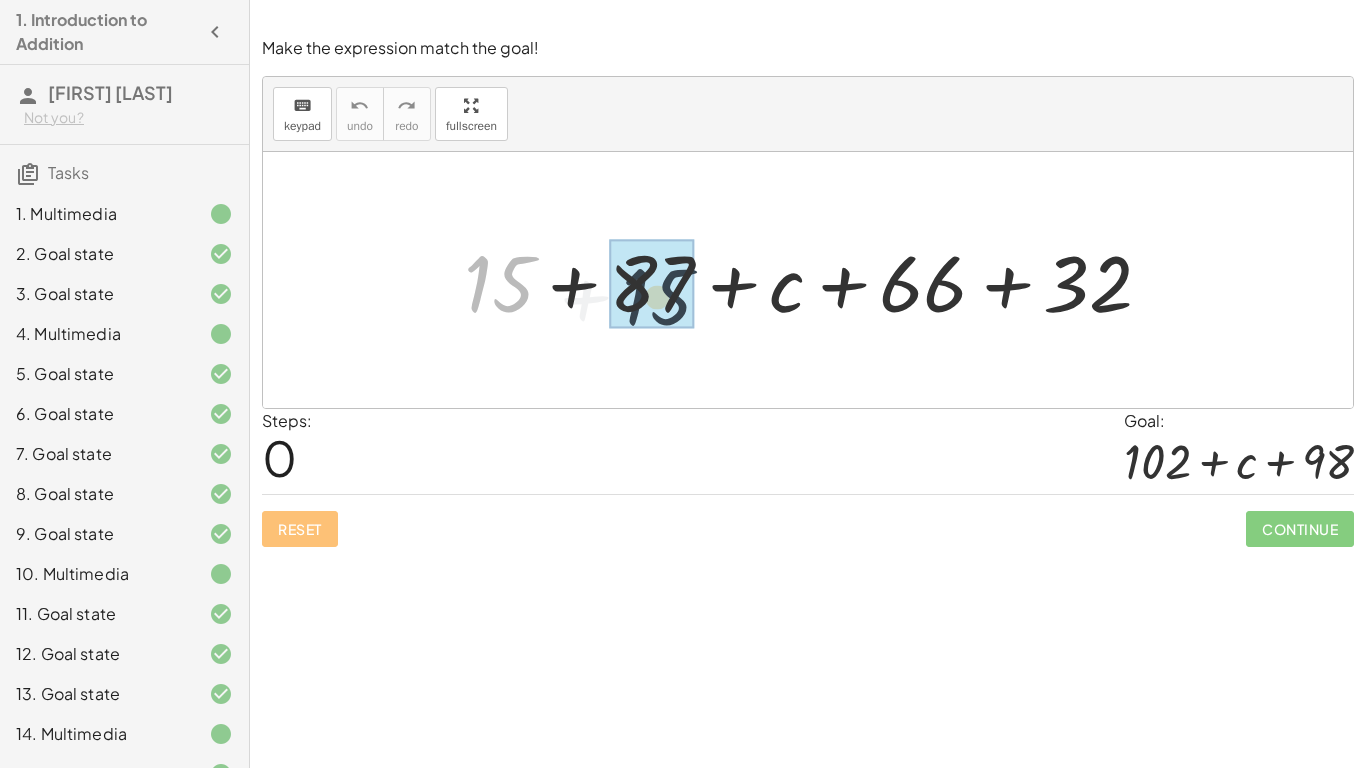 drag, startPoint x: 488, startPoint y: 300, endPoint x: 649, endPoint y: 314, distance: 161.60754 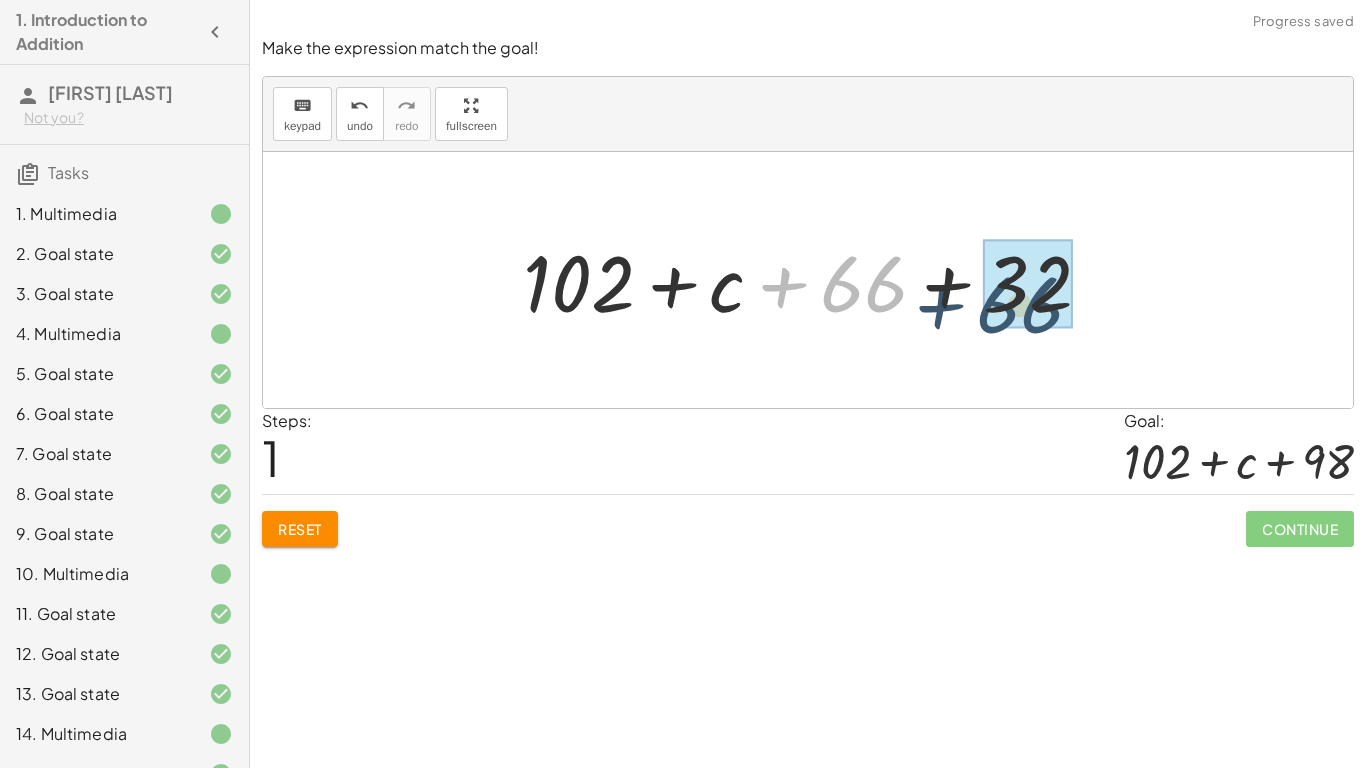 drag, startPoint x: 863, startPoint y: 282, endPoint x: 1033, endPoint y: 300, distance: 170.95029 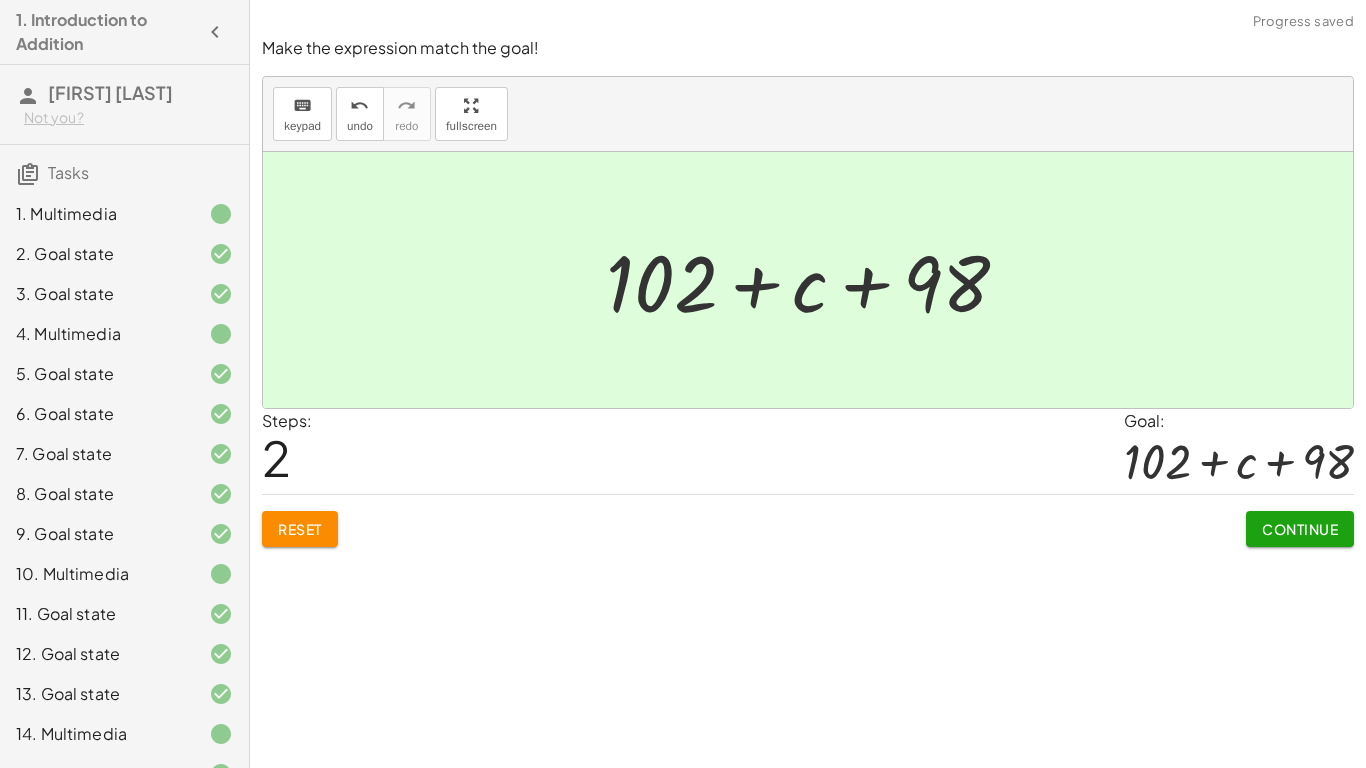 click on "Continue" 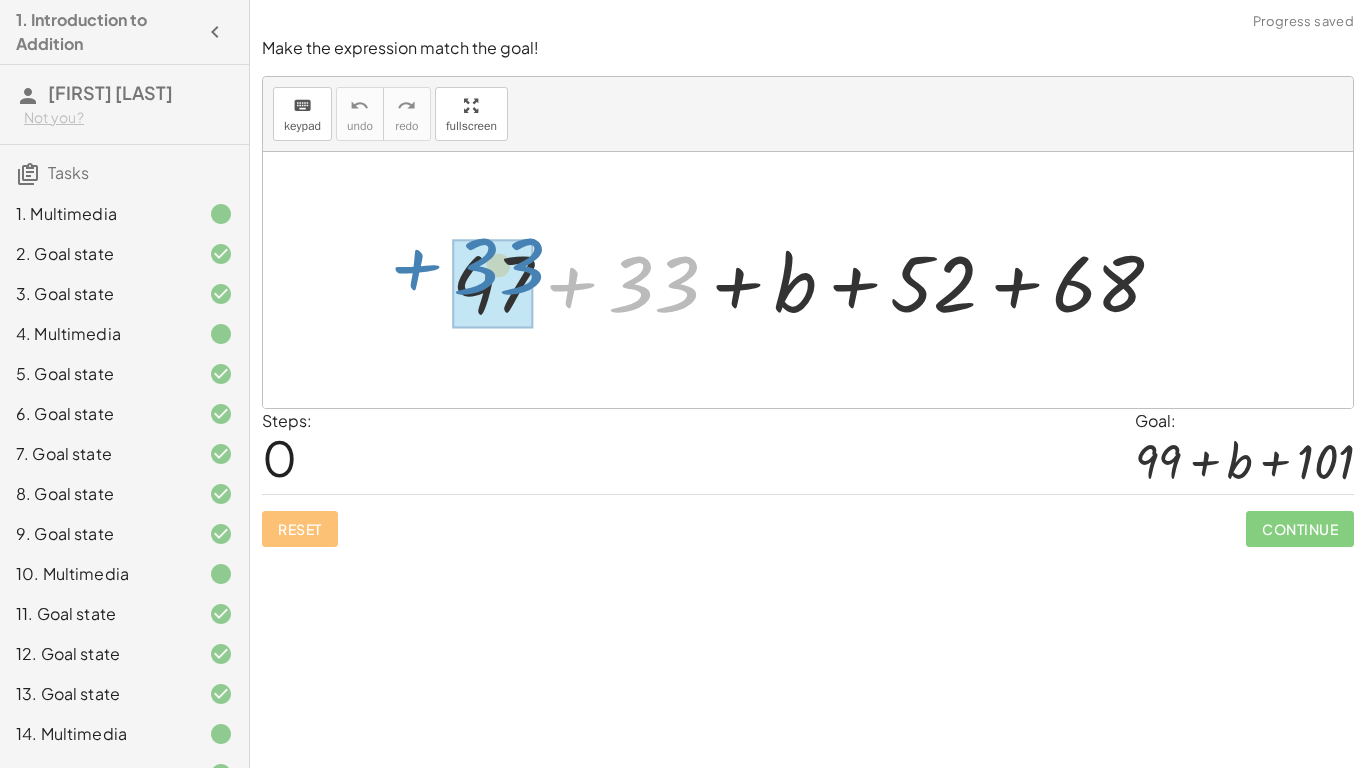 drag, startPoint x: 664, startPoint y: 283, endPoint x: 507, endPoint y: 266, distance: 157.9177 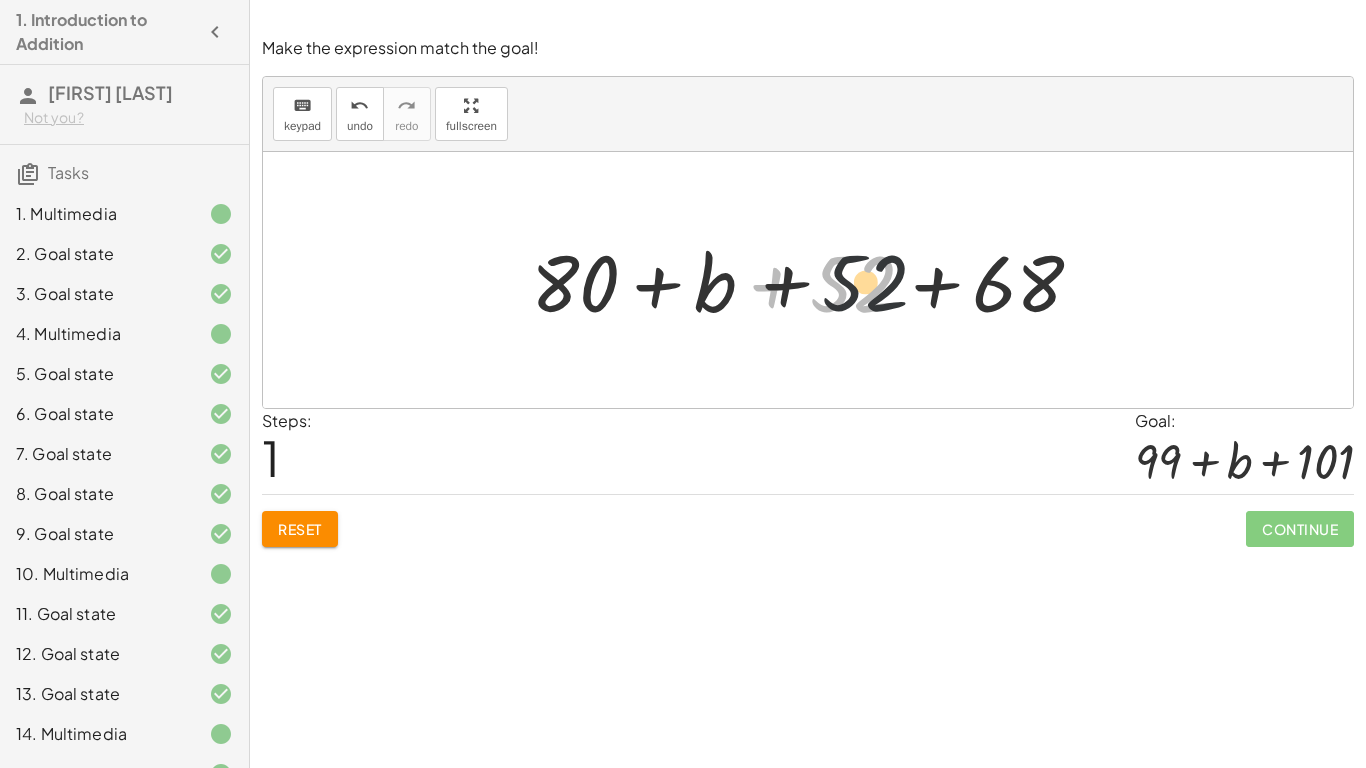 drag, startPoint x: 845, startPoint y: 292, endPoint x: 960, endPoint y: 268, distance: 117.47766 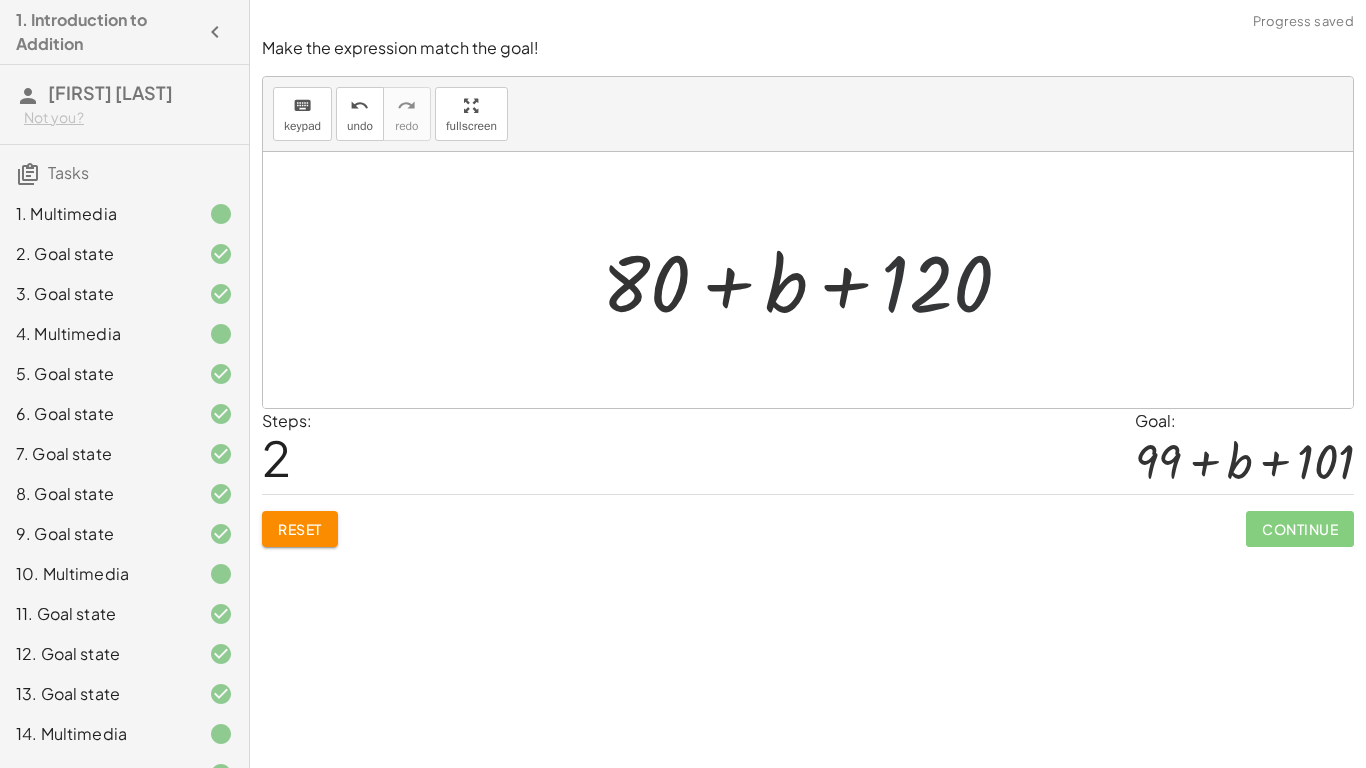 click at bounding box center [815, 280] 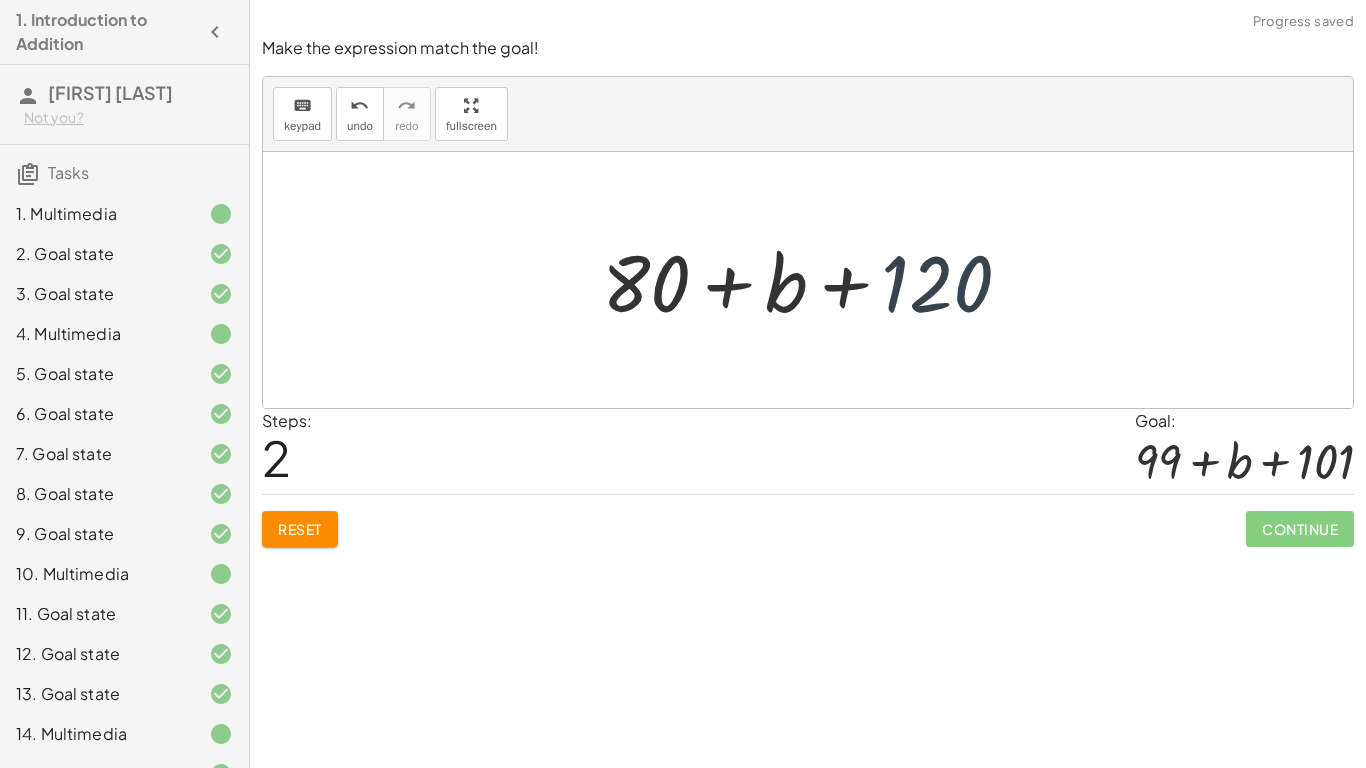 click at bounding box center (815, 280) 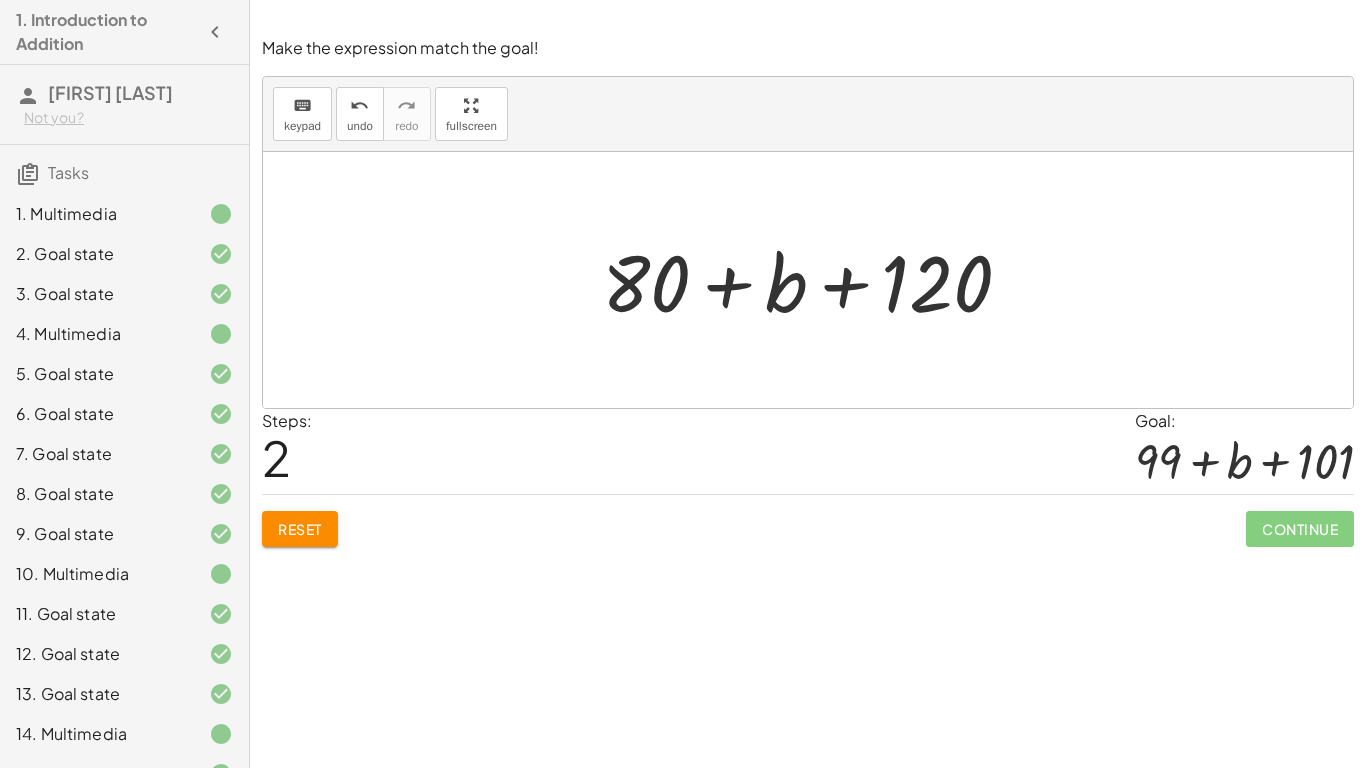 click at bounding box center (815, 280) 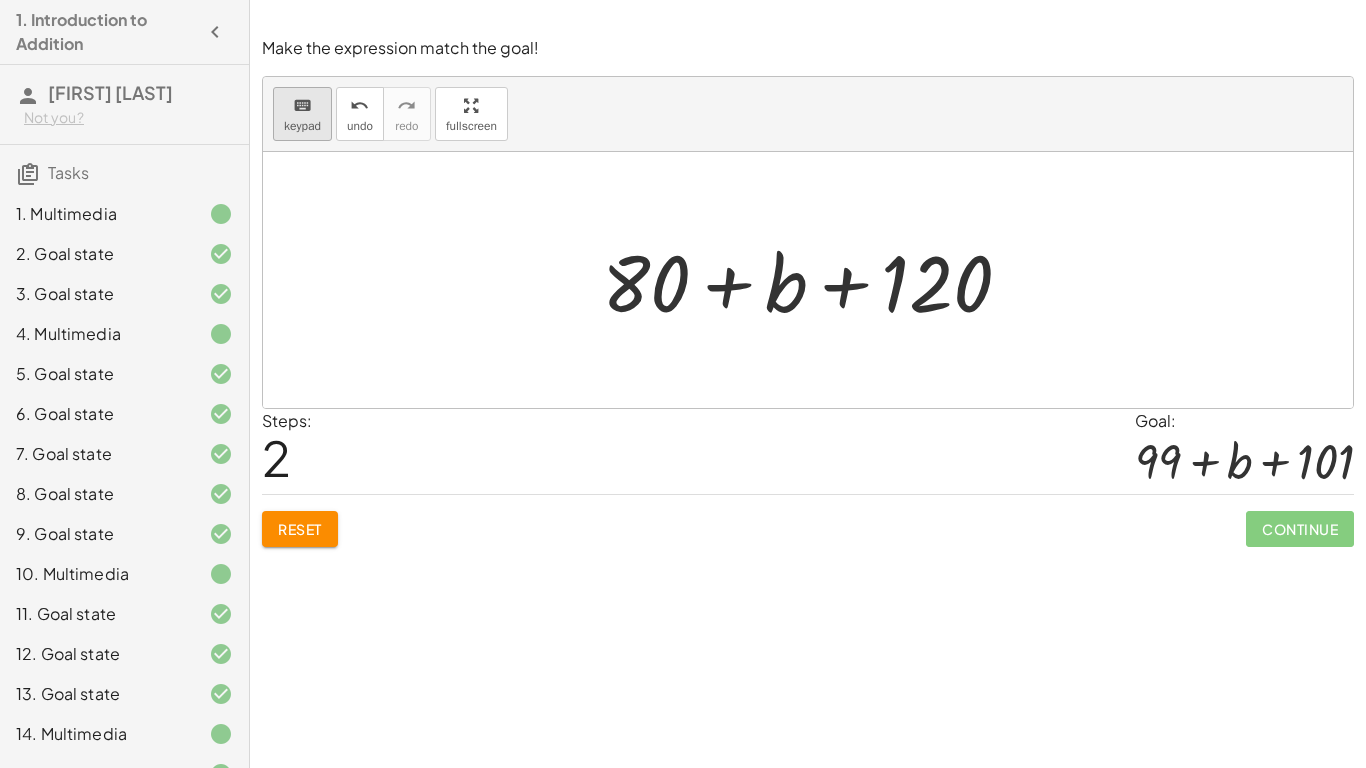 click on "keypad" at bounding box center [302, 126] 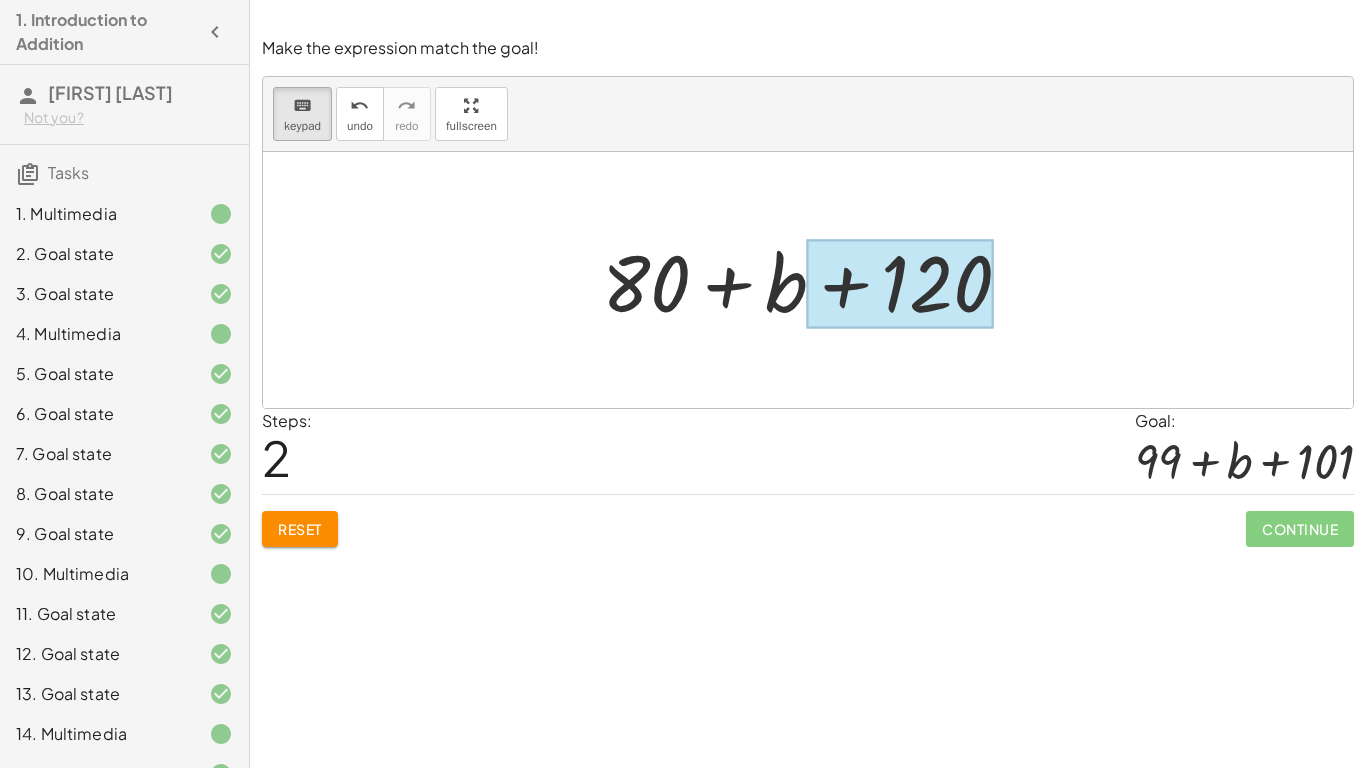 click at bounding box center (900, 284) 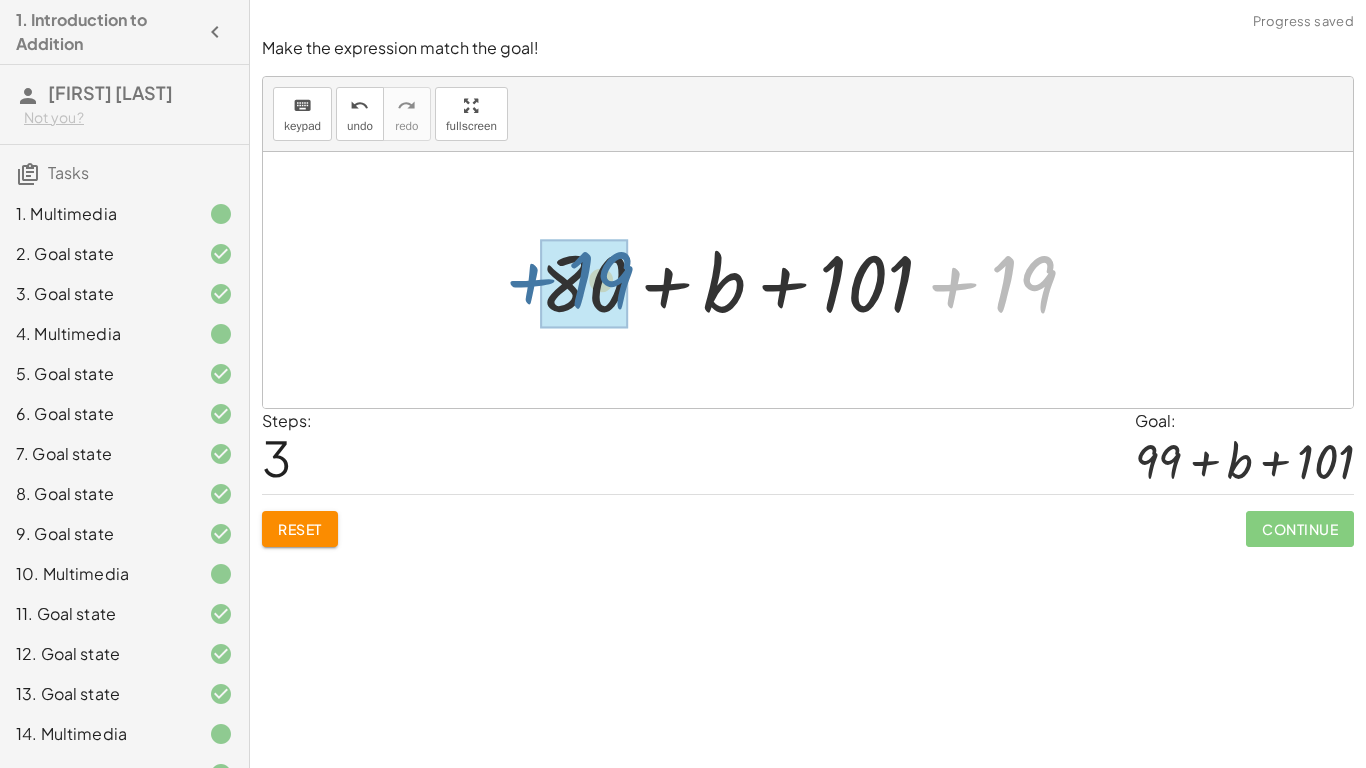drag, startPoint x: 1025, startPoint y: 281, endPoint x: 600, endPoint y: 275, distance: 425.04236 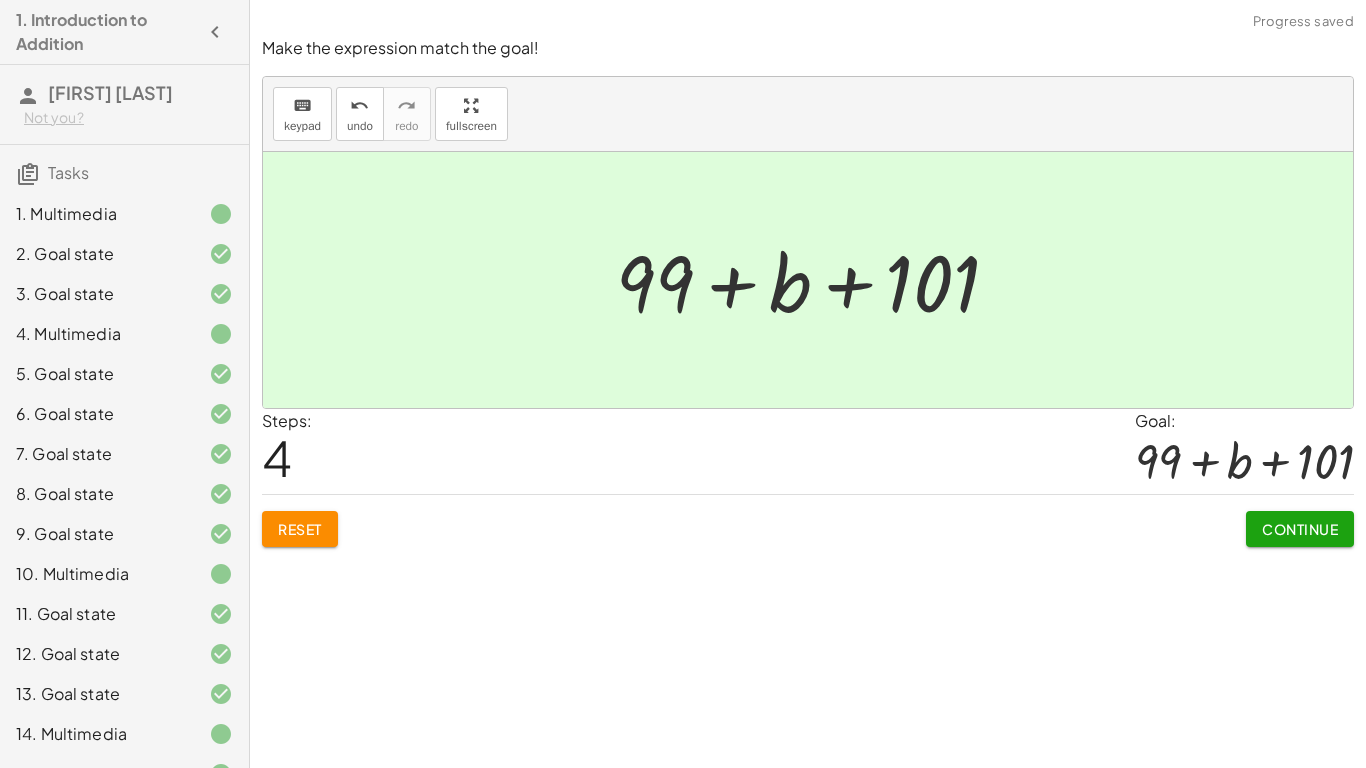 click on "Continue" 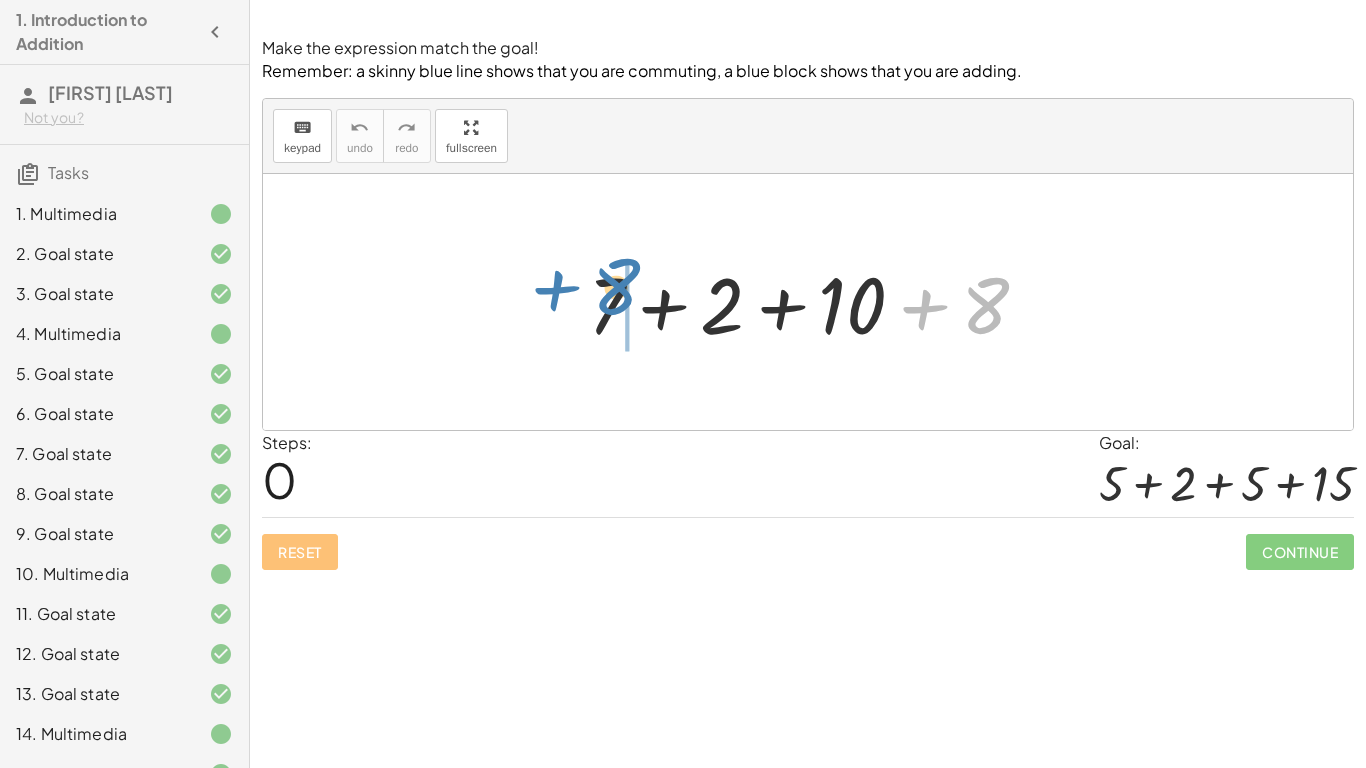 drag, startPoint x: 982, startPoint y: 312, endPoint x: 613, endPoint y: 294, distance: 369.43875 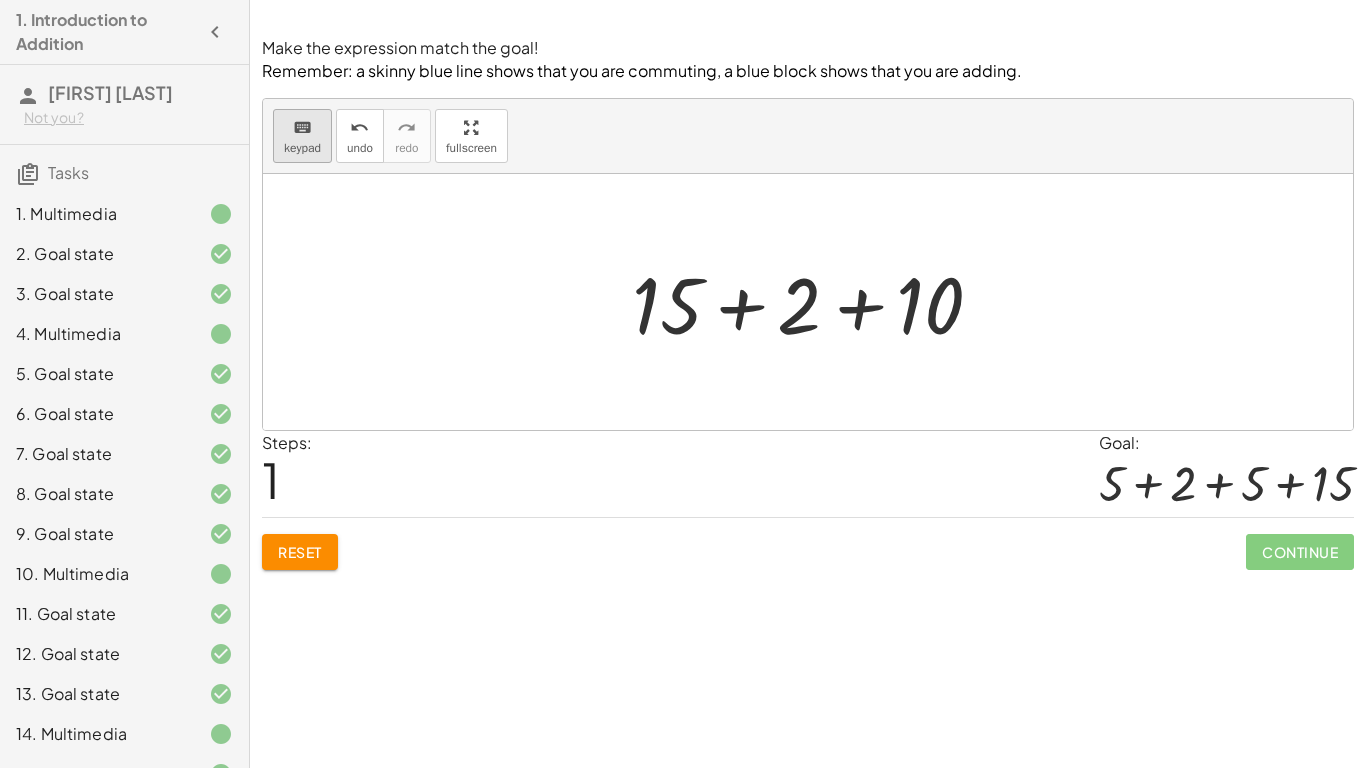 click on "keyboard" at bounding box center (302, 128) 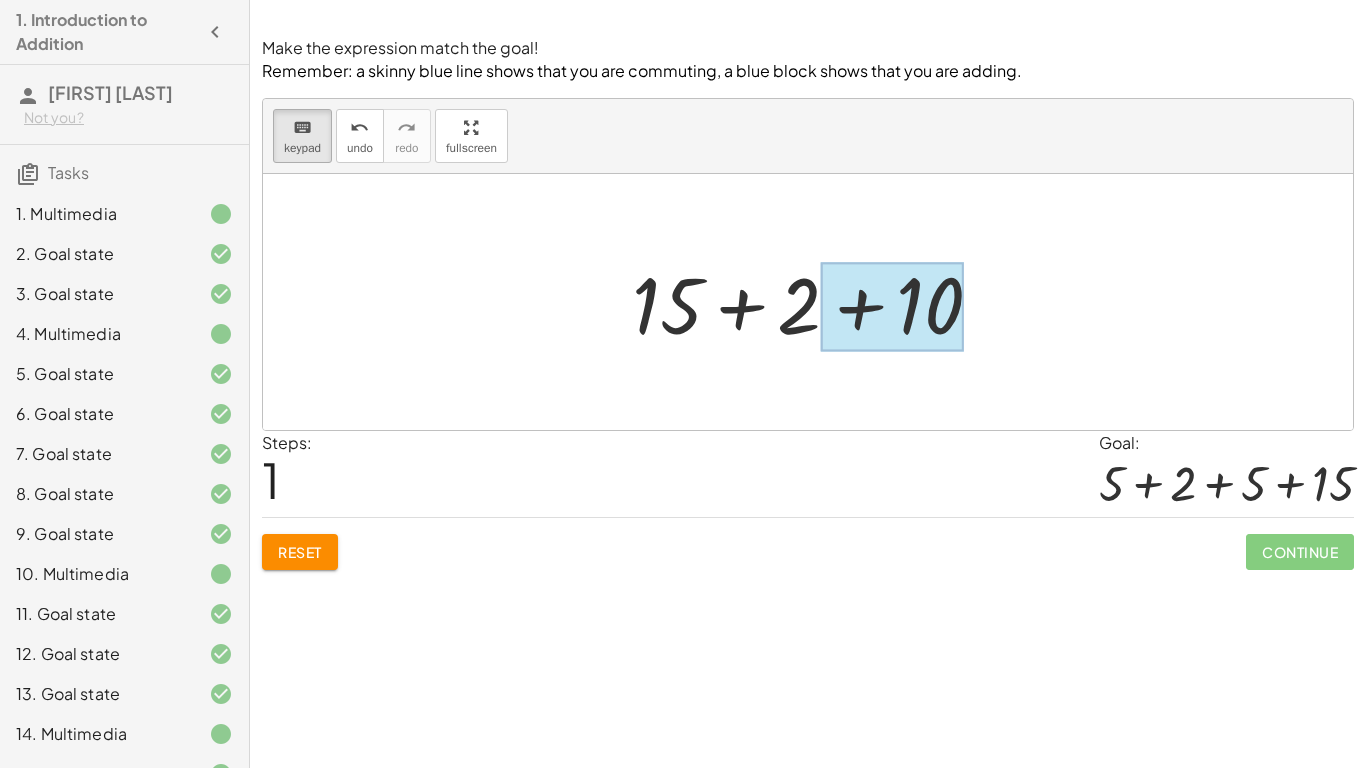 click at bounding box center (892, 306) 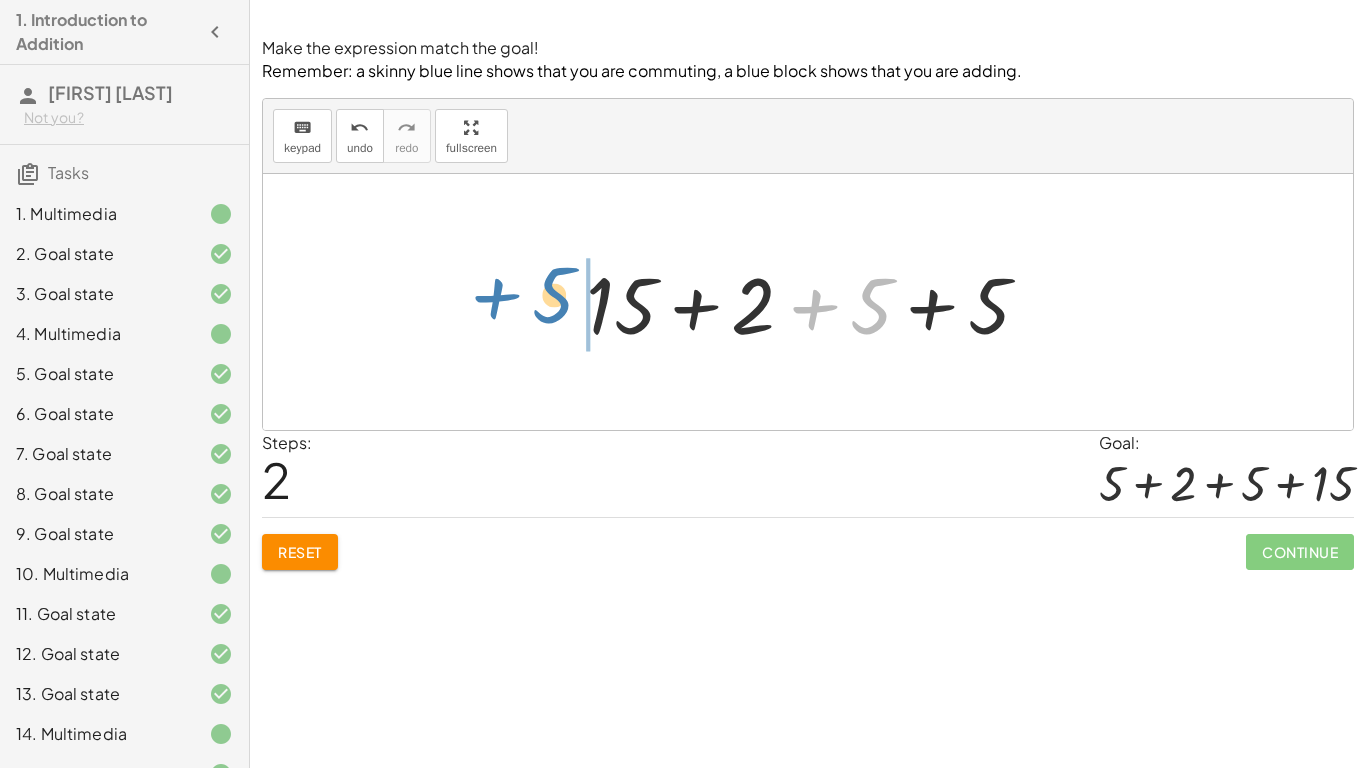 drag, startPoint x: 867, startPoint y: 306, endPoint x: 550, endPoint y: 295, distance: 317.1908 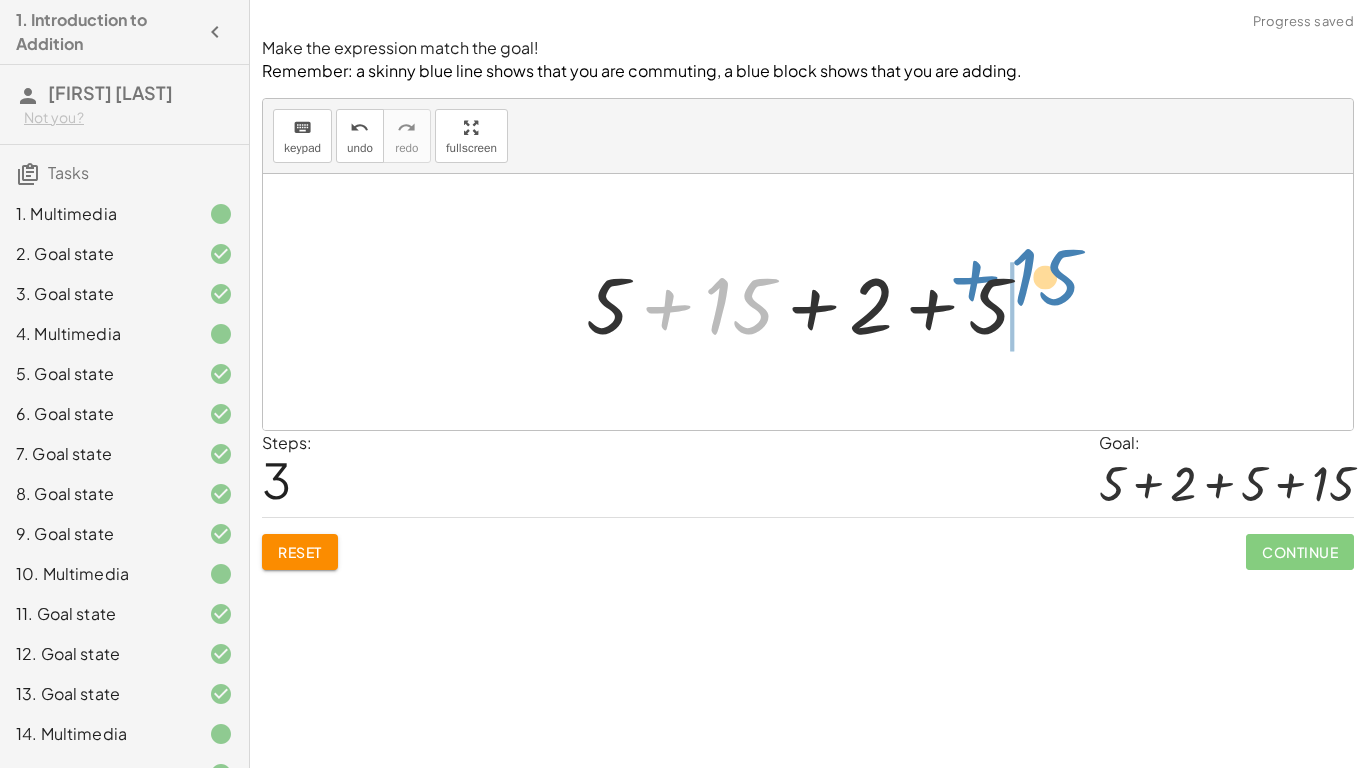 drag, startPoint x: 746, startPoint y: 289, endPoint x: 1054, endPoint y: 262, distance: 309.18118 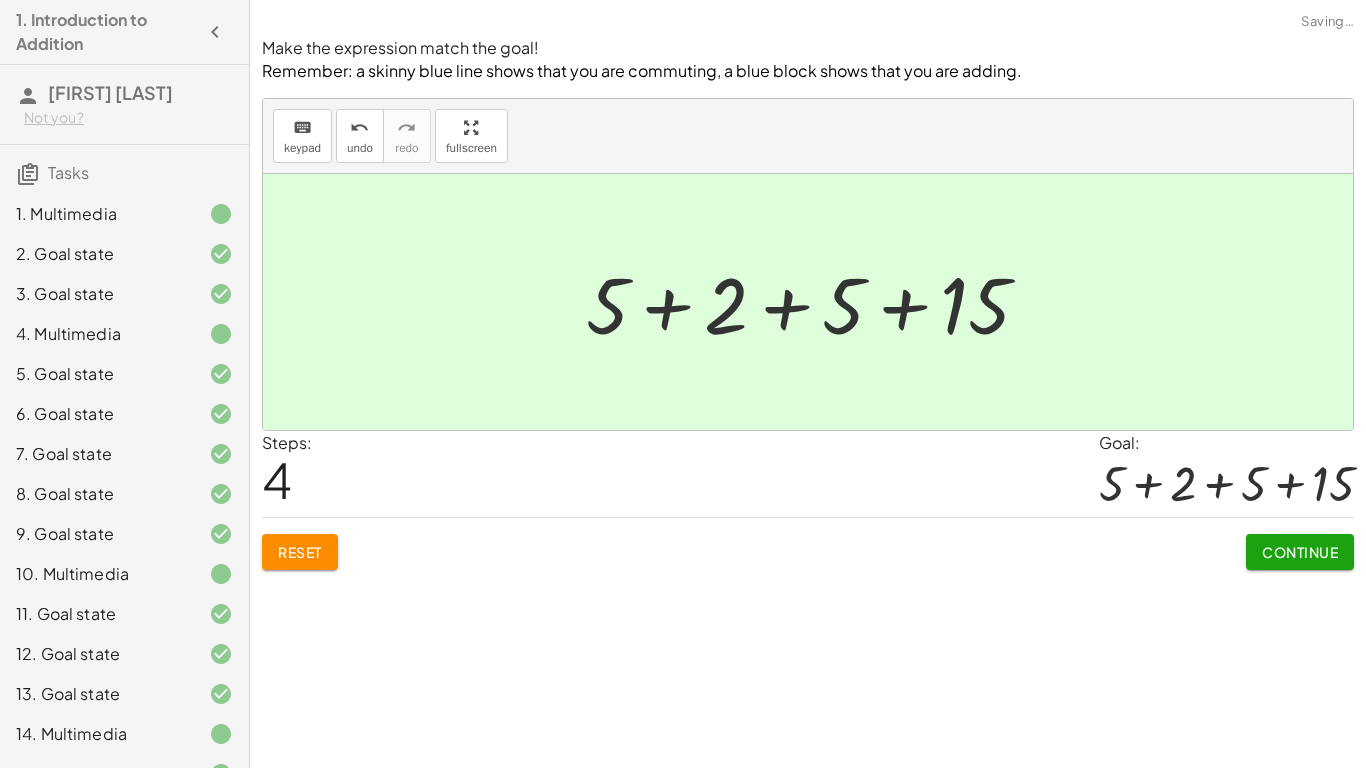 click on "Continue" 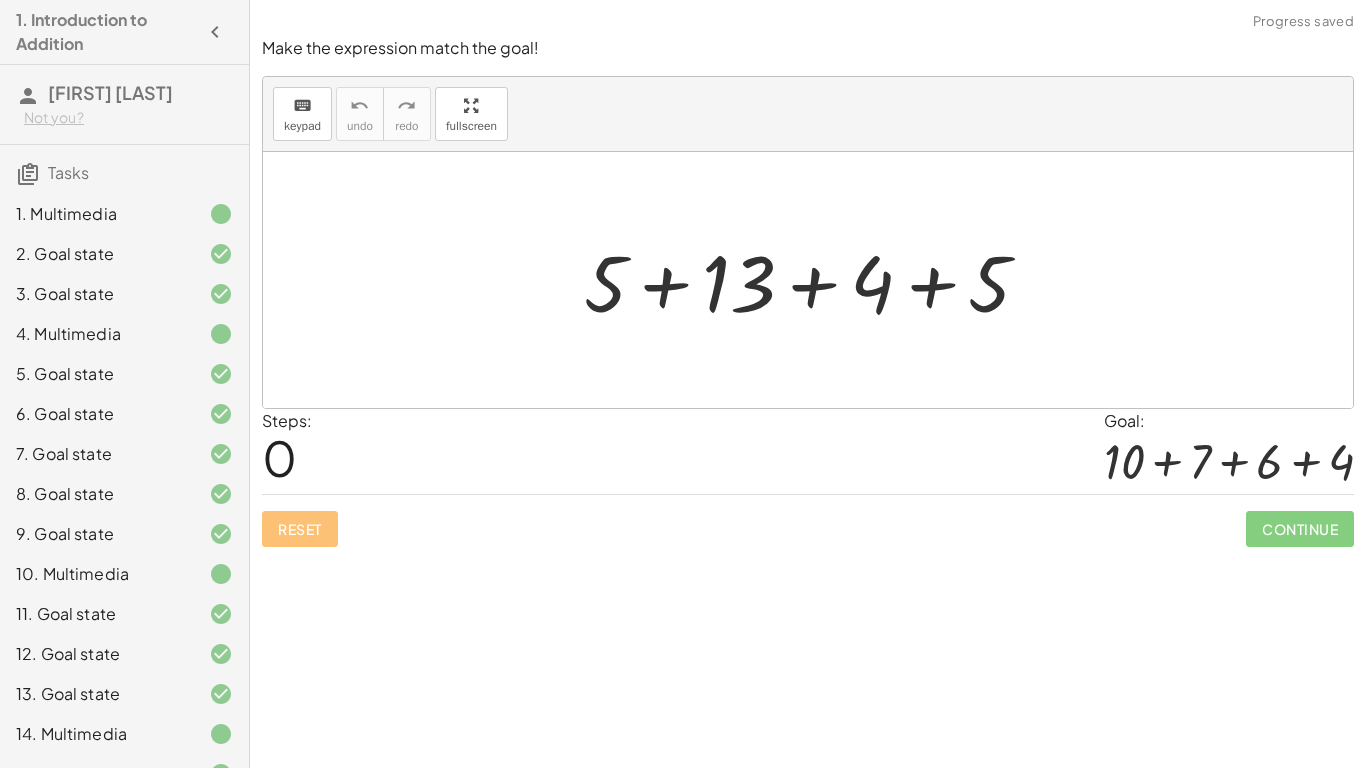 click at bounding box center [815, 280] 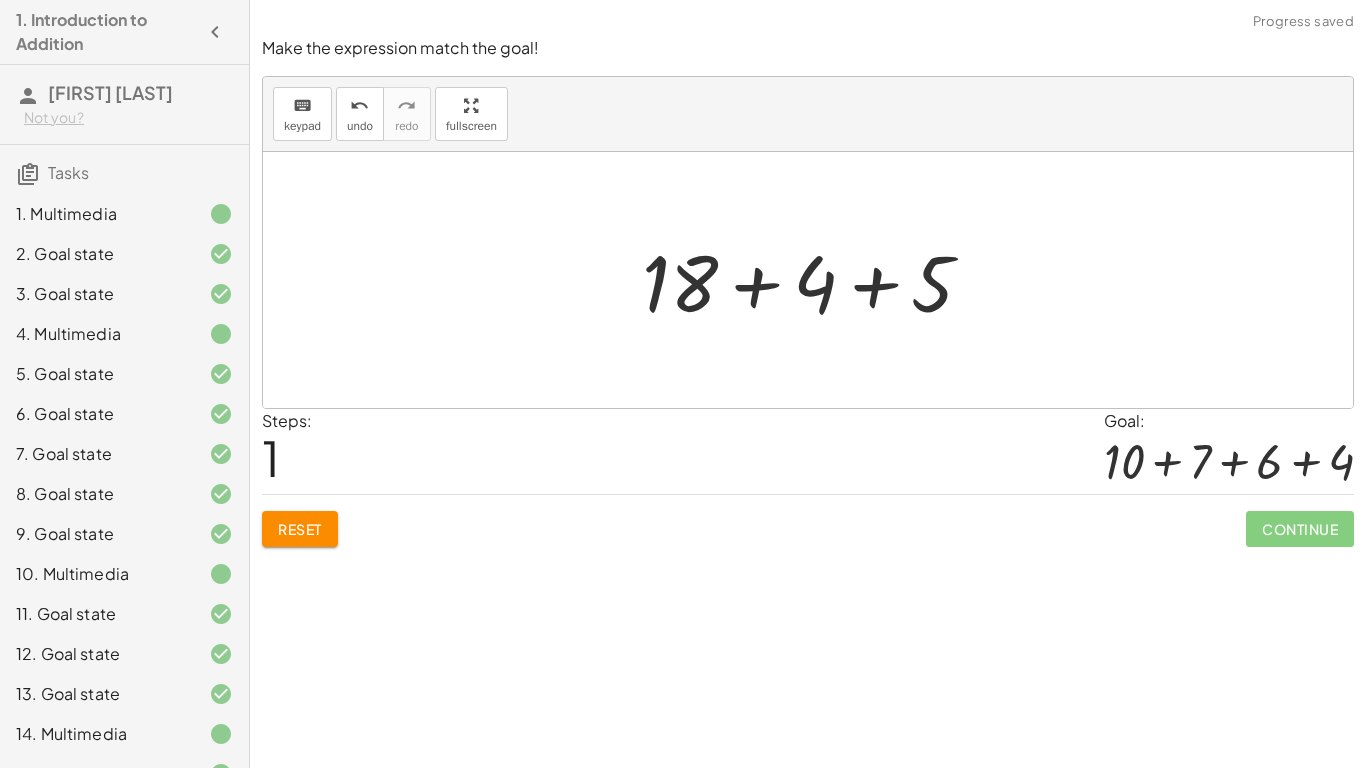 click on "Reset" 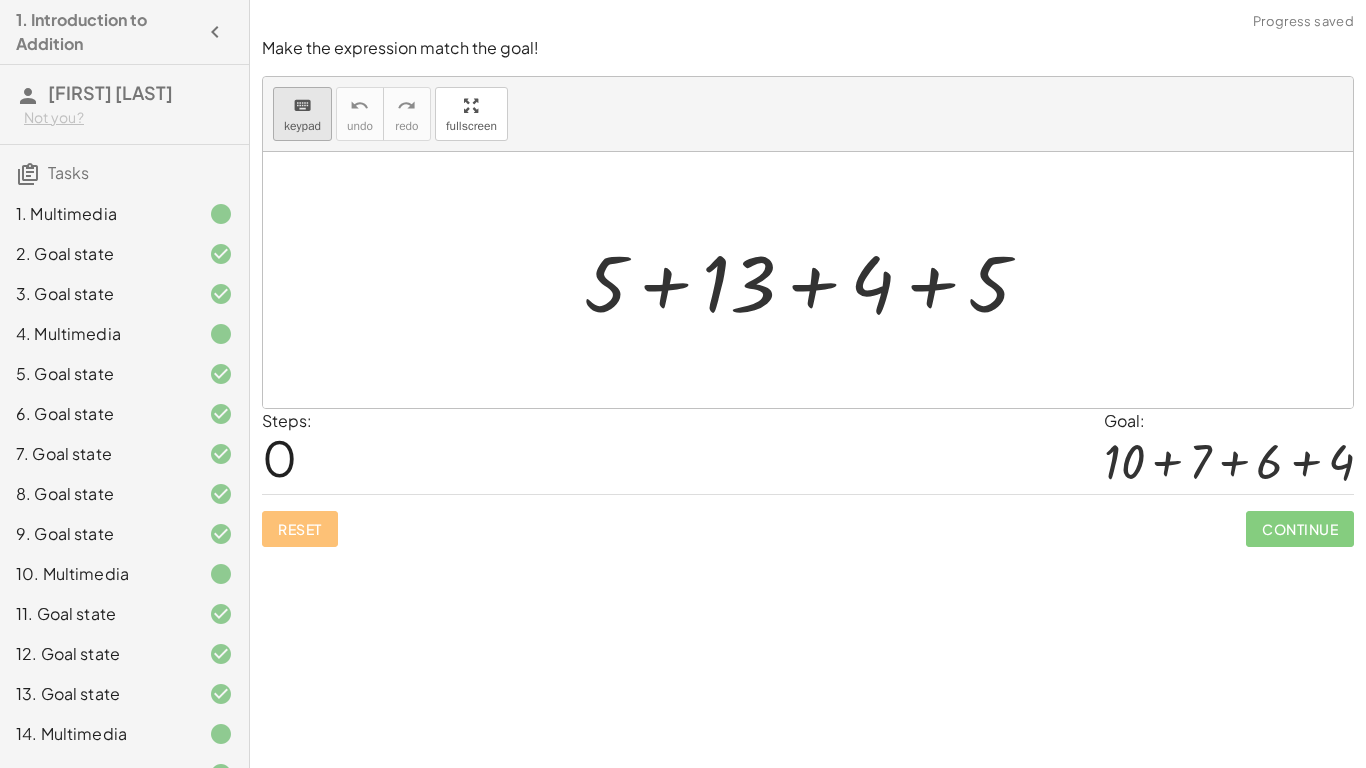 click on "keypad" at bounding box center (302, 126) 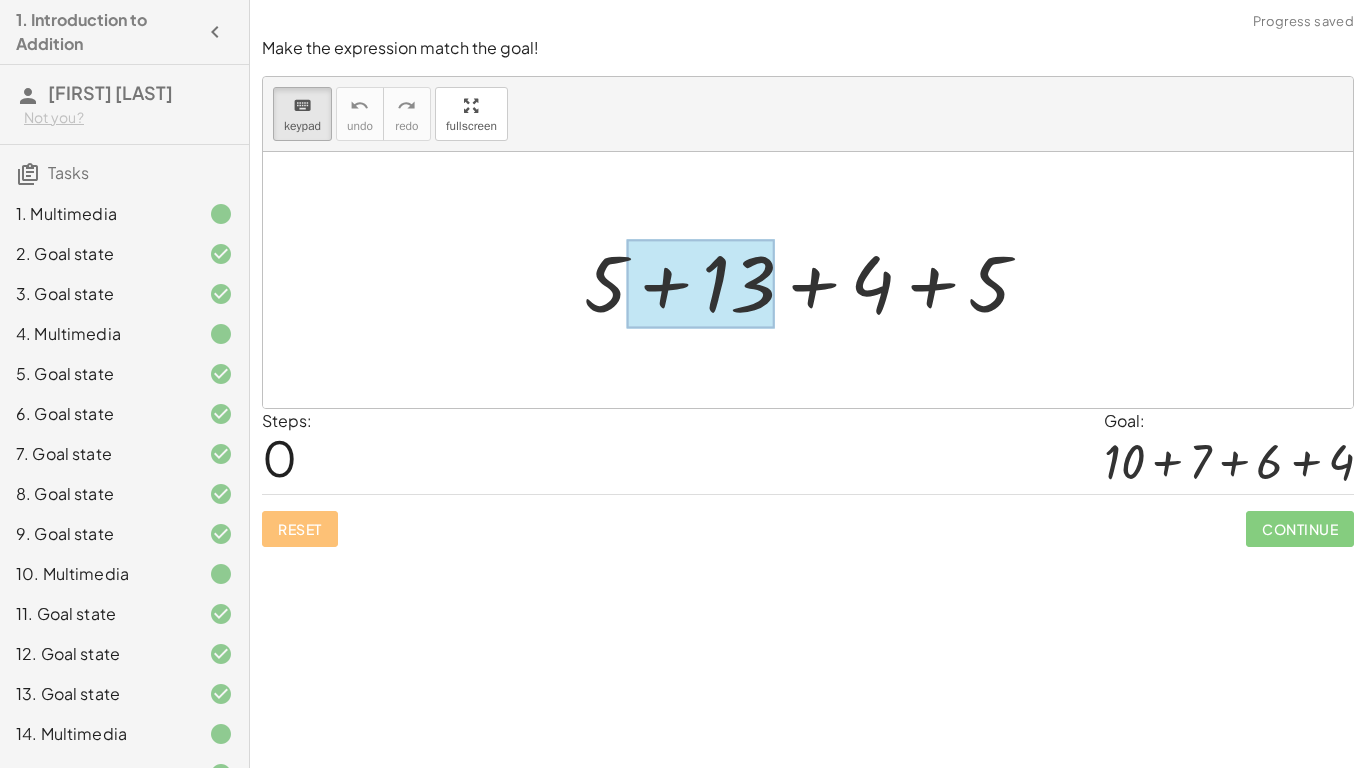 click at bounding box center [701, 284] 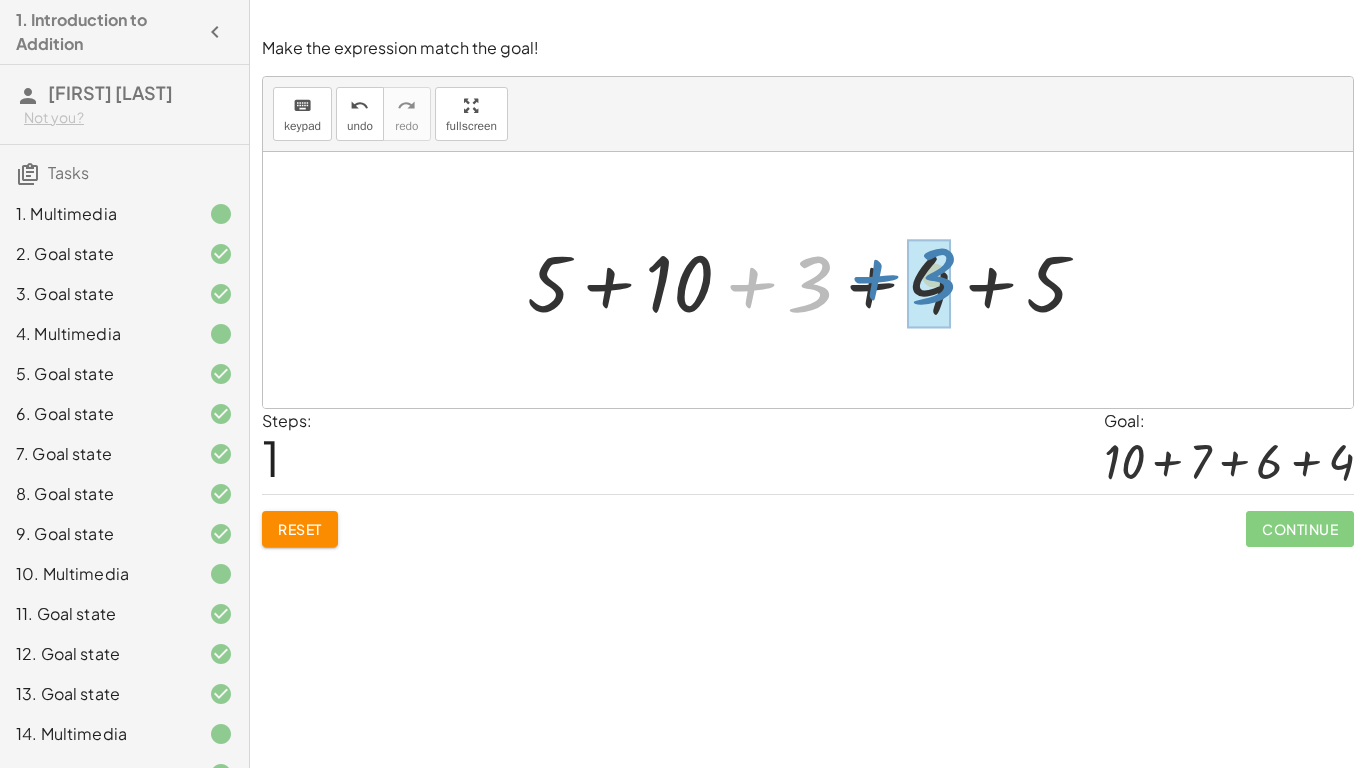 drag, startPoint x: 778, startPoint y: 292, endPoint x: 902, endPoint y: 285, distance: 124.197426 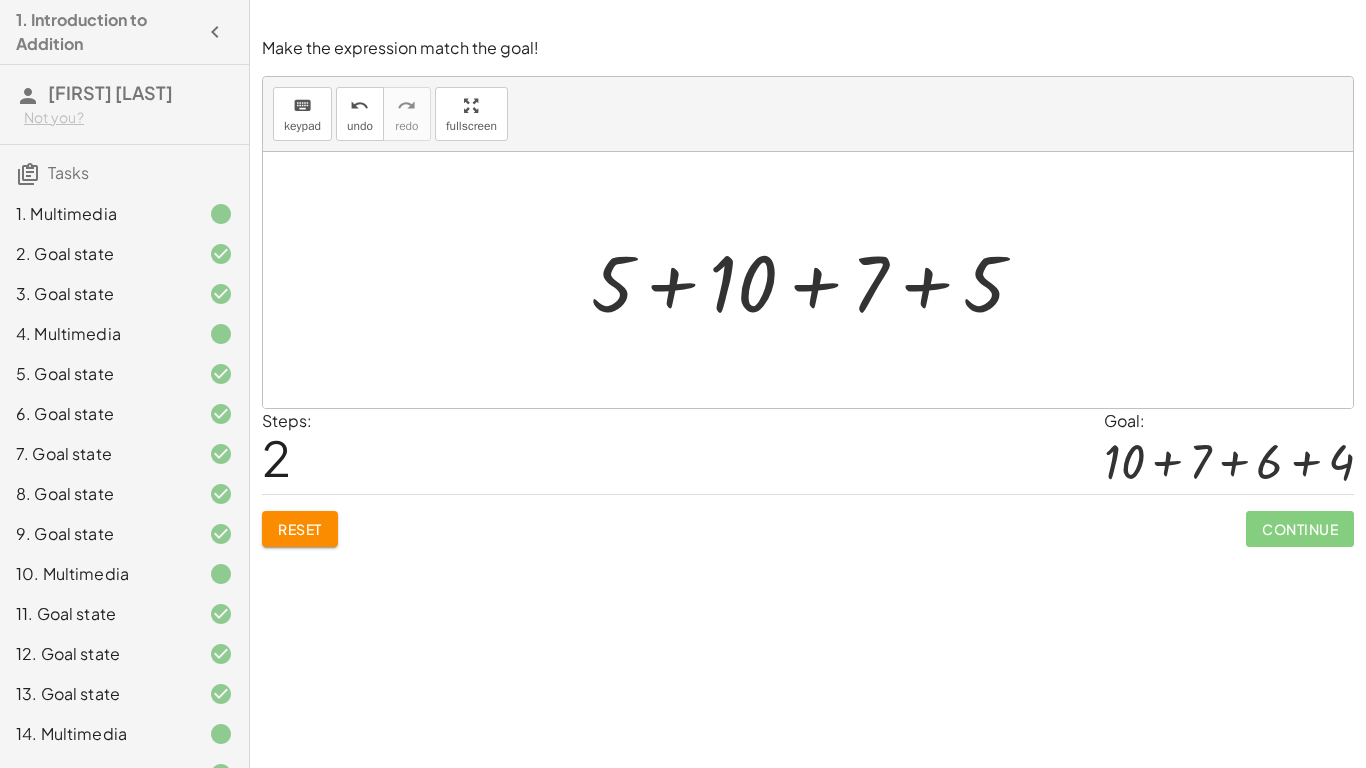 click at bounding box center [816, 280] 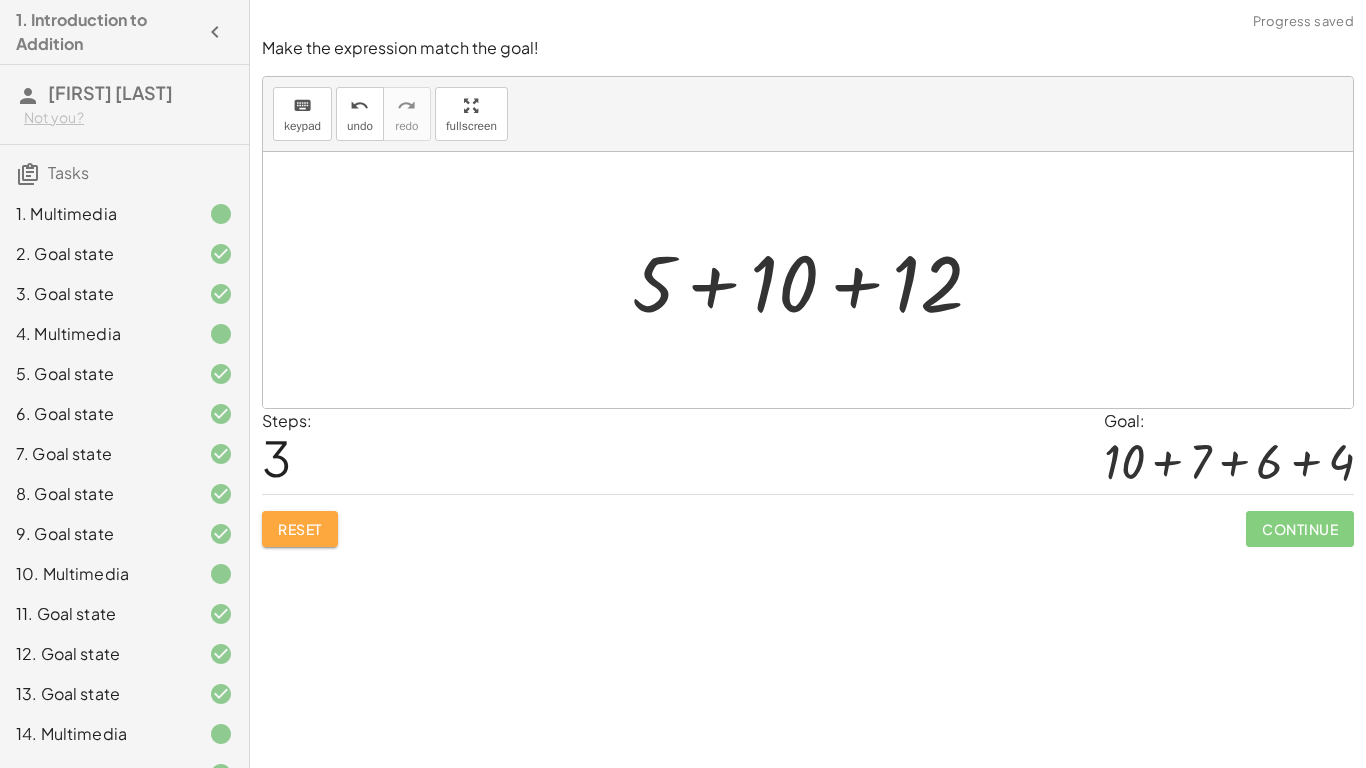 click on "Reset" at bounding box center [300, 529] 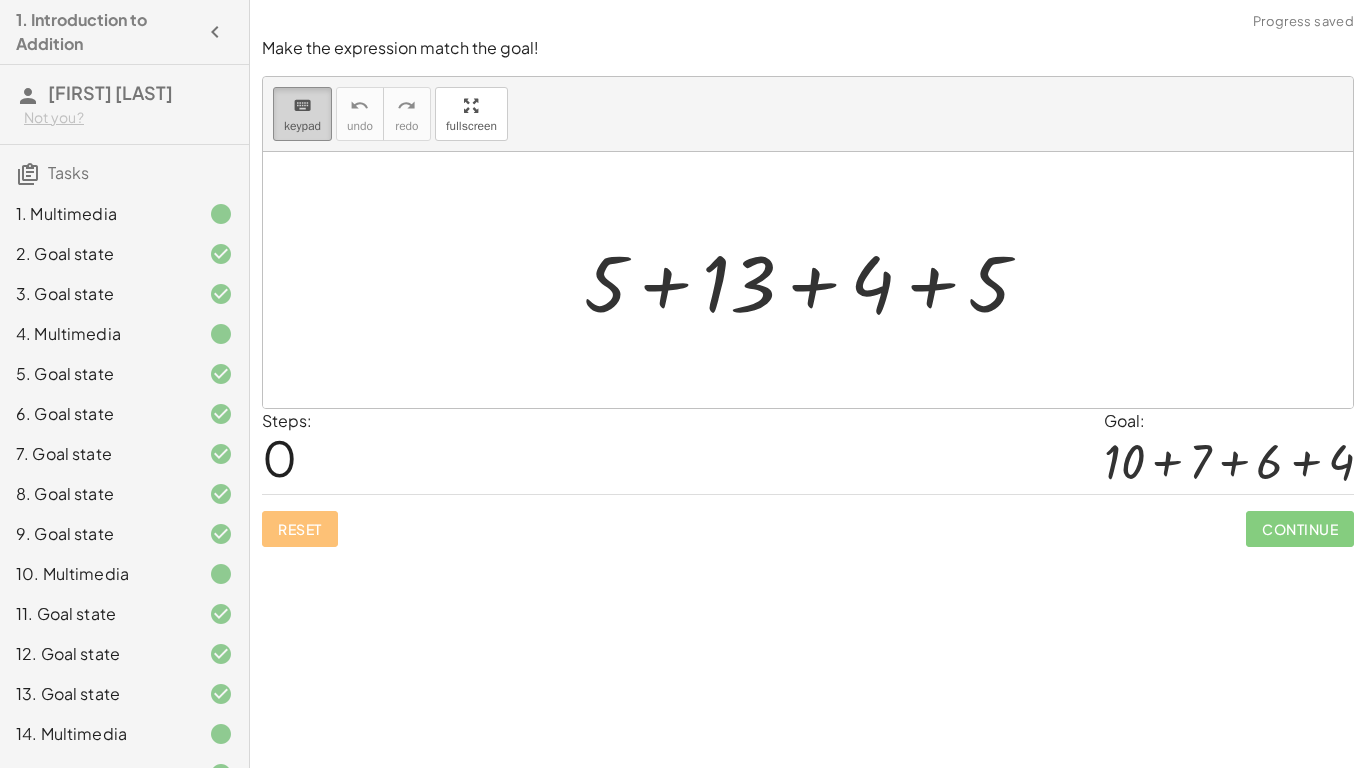 click on "keyboard keypad" at bounding box center (302, 114) 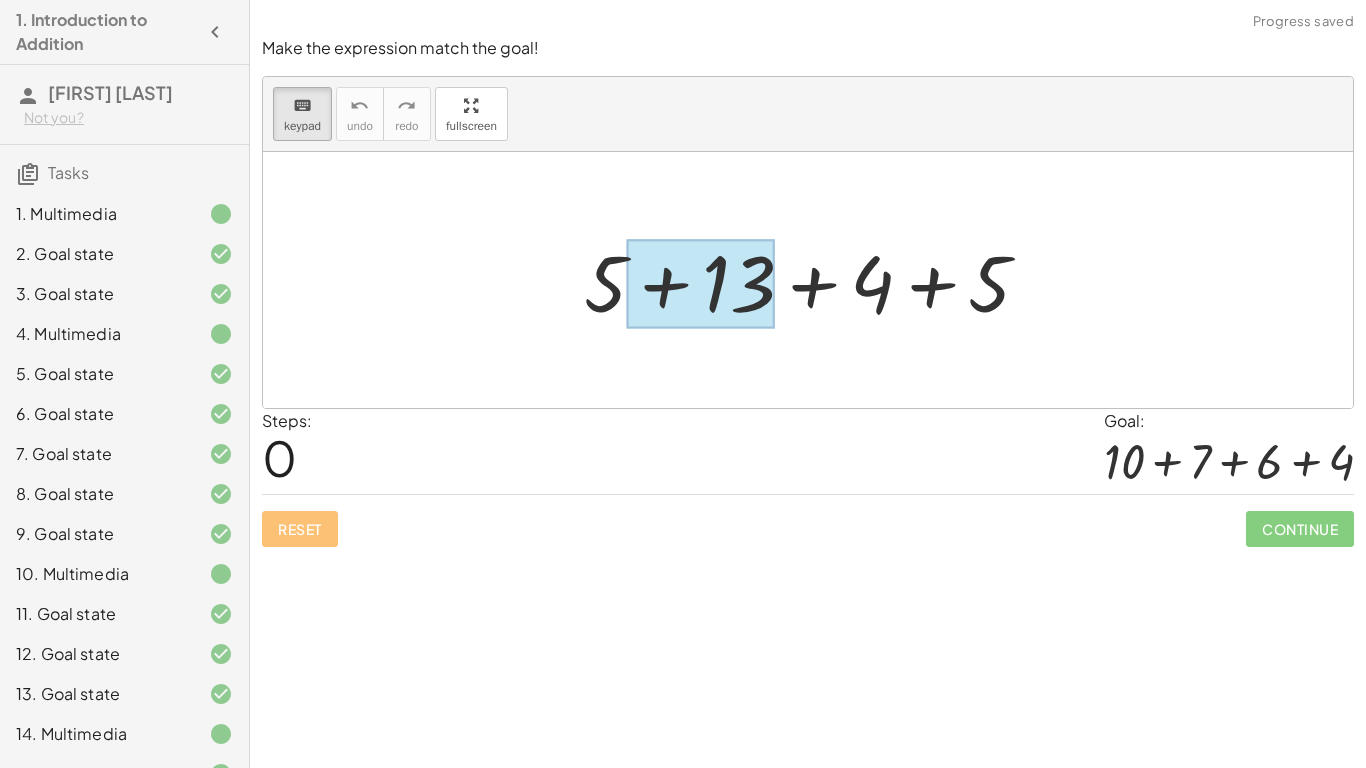 click at bounding box center [701, 284] 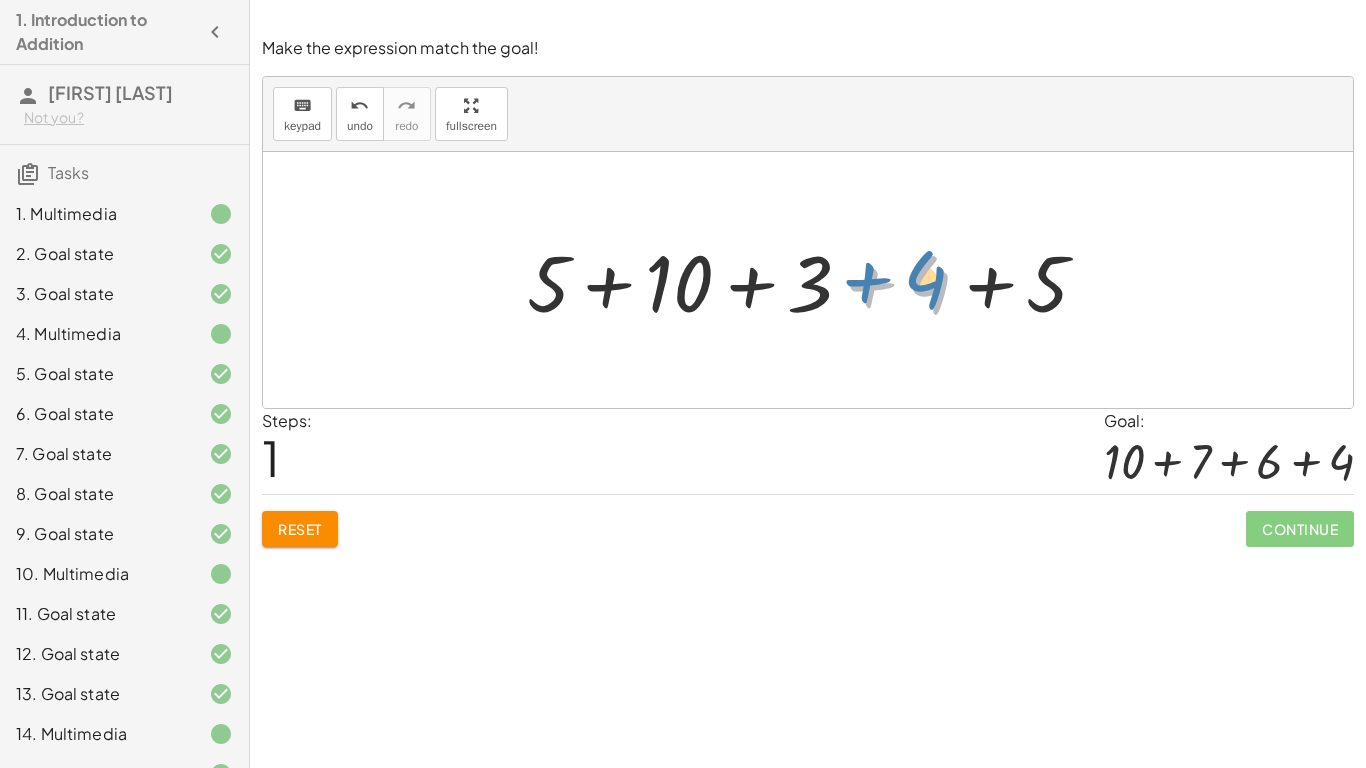 click at bounding box center (815, 280) 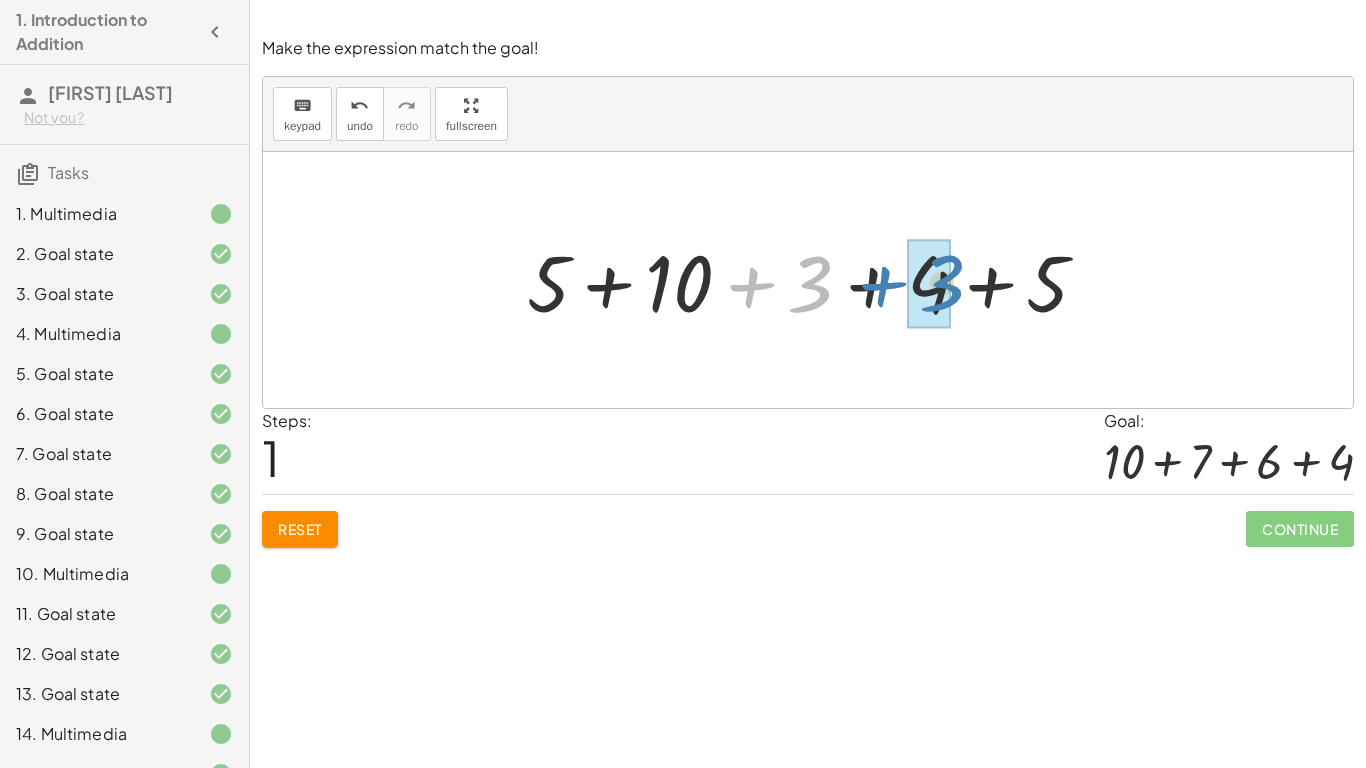 drag, startPoint x: 808, startPoint y: 295, endPoint x: 926, endPoint y: 296, distance: 118.004234 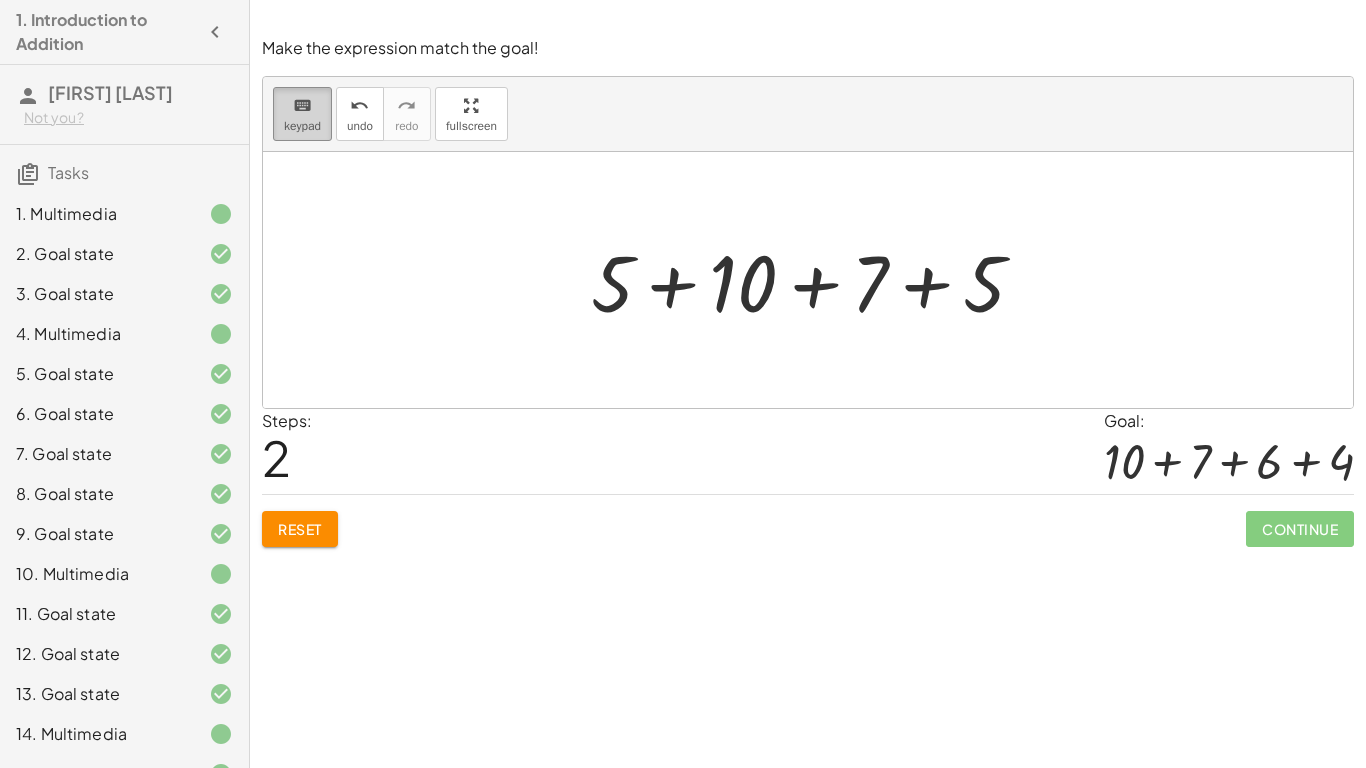 click on "keyboard keypad" at bounding box center (302, 114) 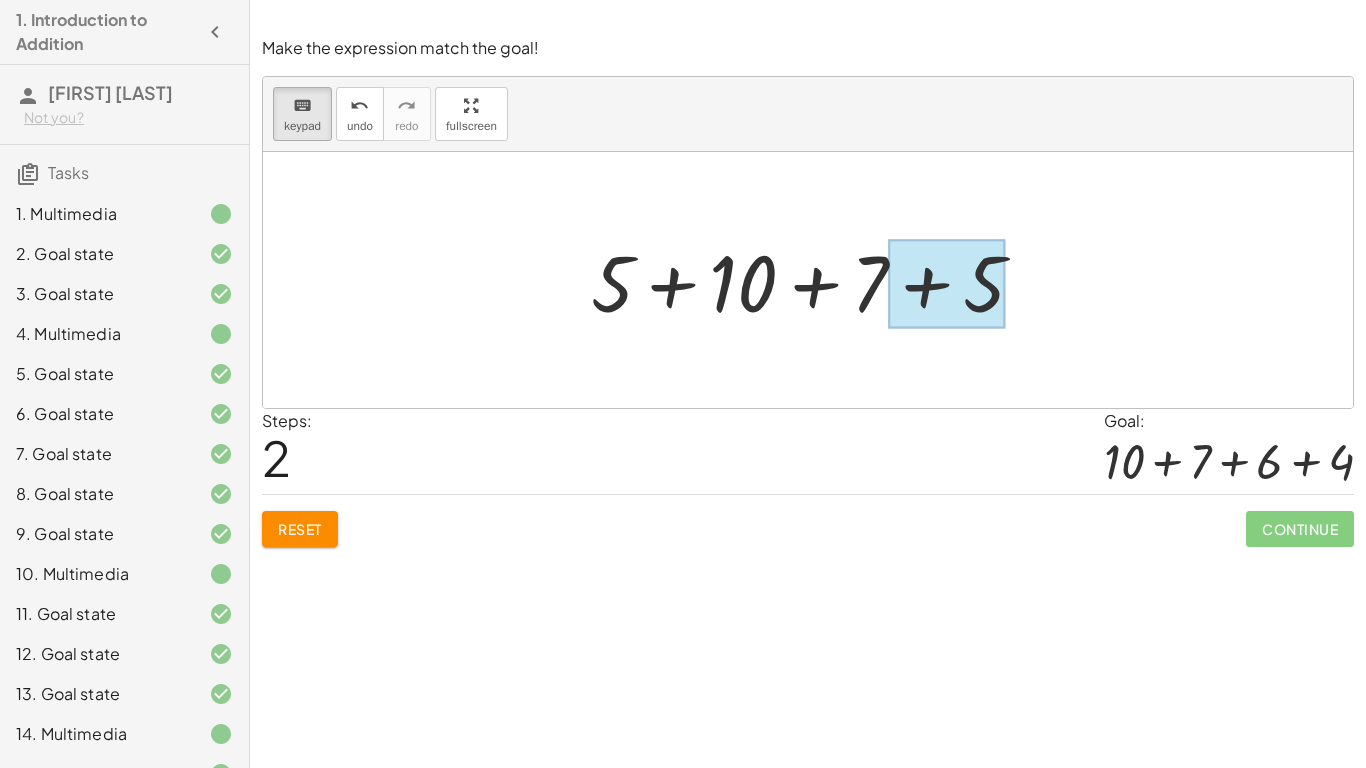 click at bounding box center [947, 284] 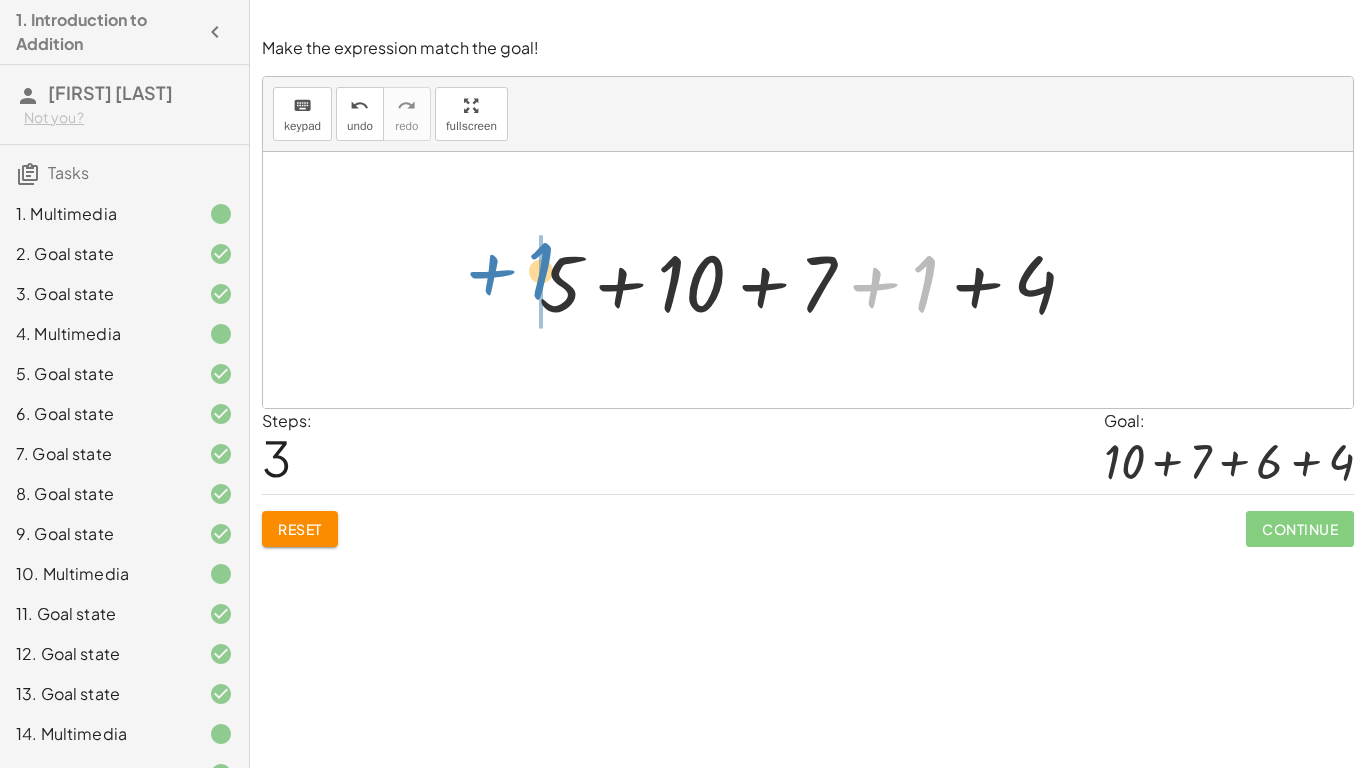 drag, startPoint x: 934, startPoint y: 283, endPoint x: 532, endPoint y: 271, distance: 402.17908 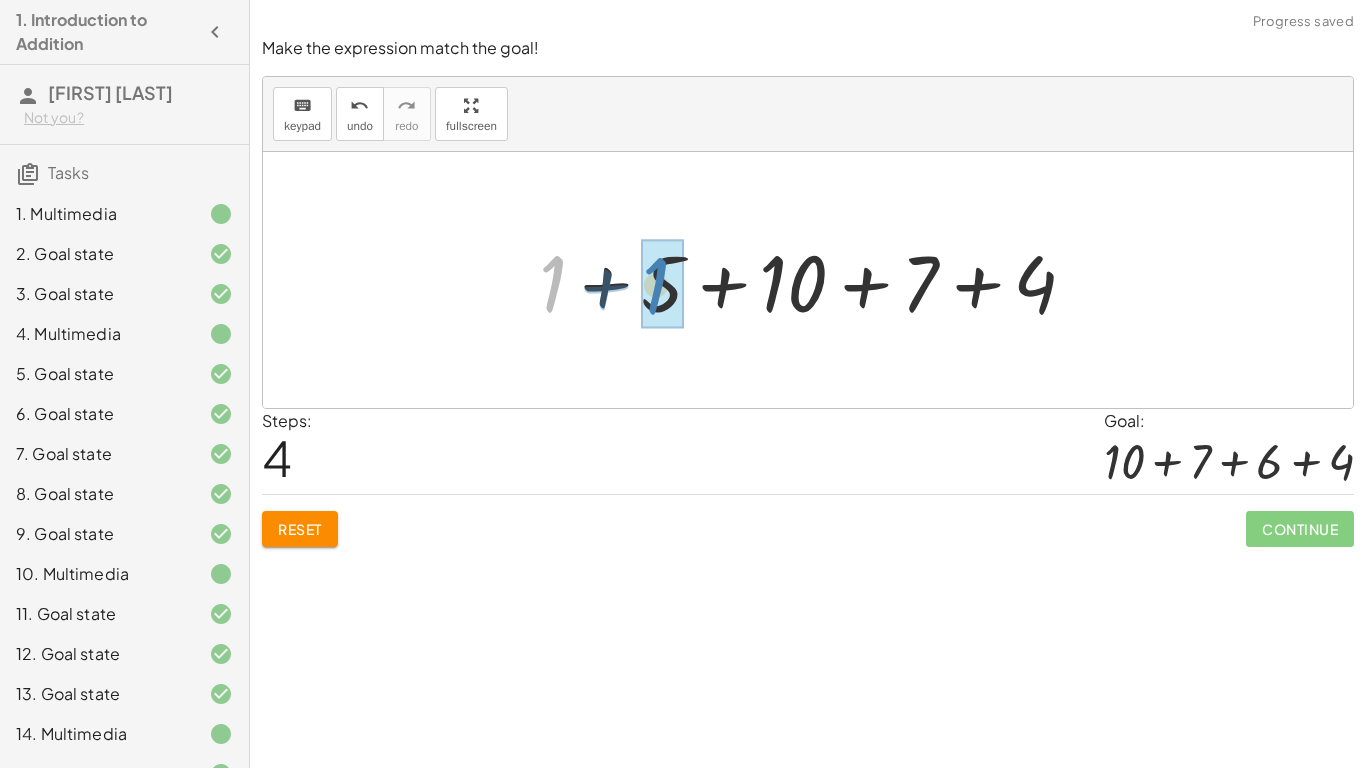 drag, startPoint x: 542, startPoint y: 282, endPoint x: 648, endPoint y: 281, distance: 106.004715 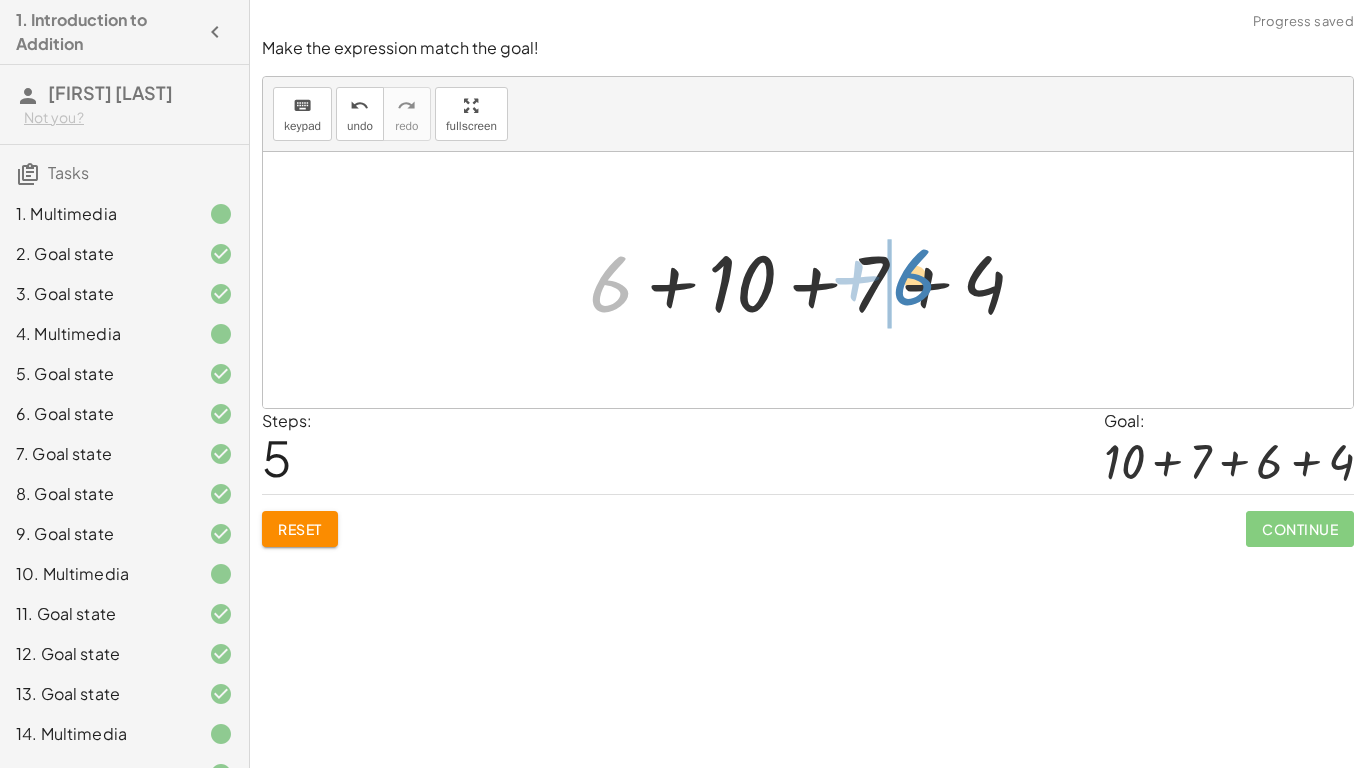 drag, startPoint x: 599, startPoint y: 282, endPoint x: 902, endPoint y: 275, distance: 303.08084 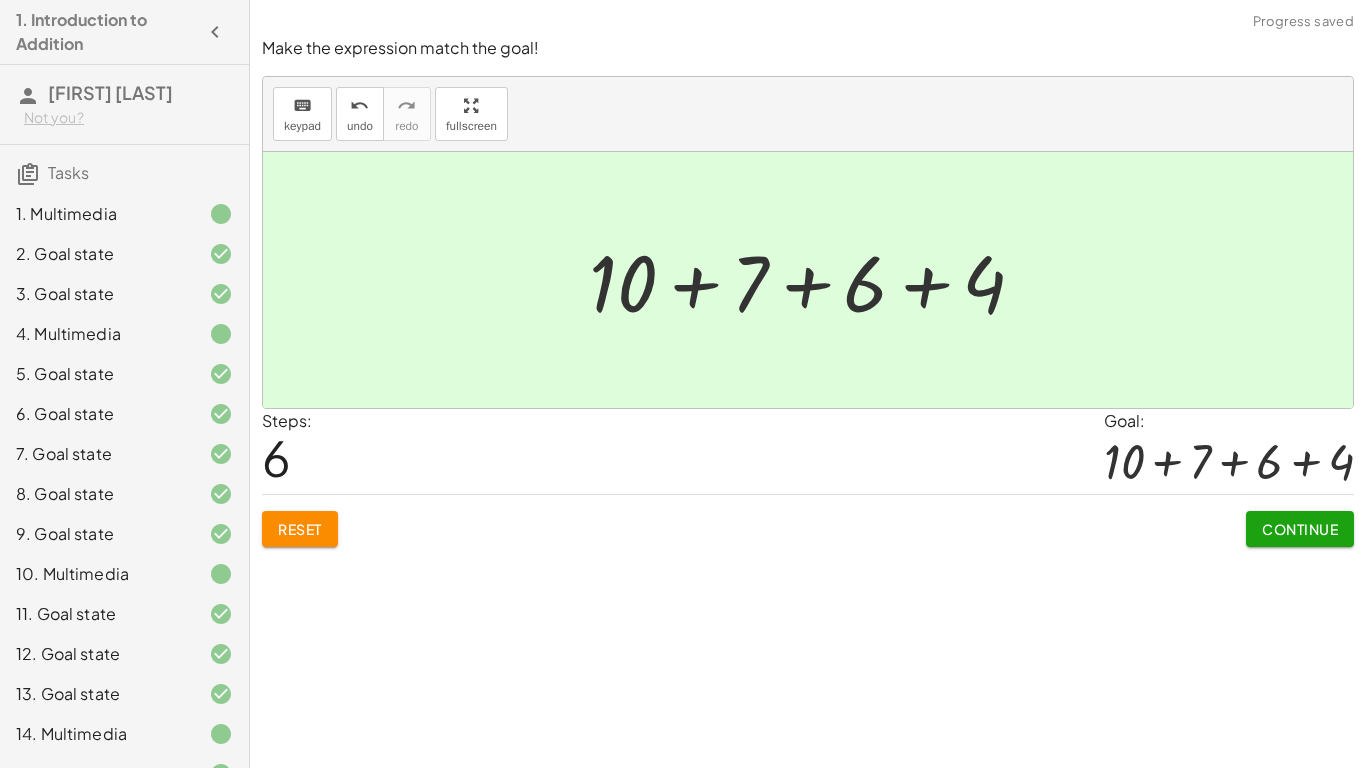 click on "Continue" 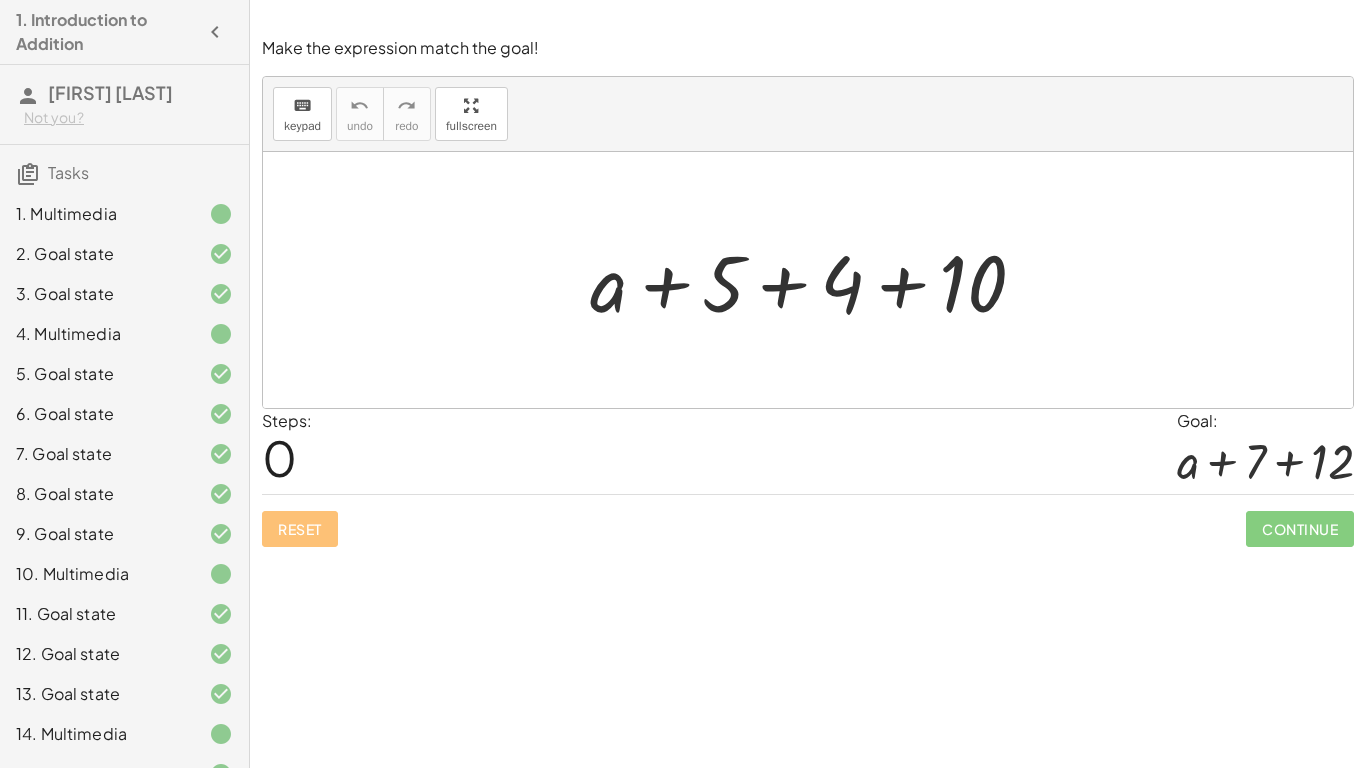 click at bounding box center [815, 280] 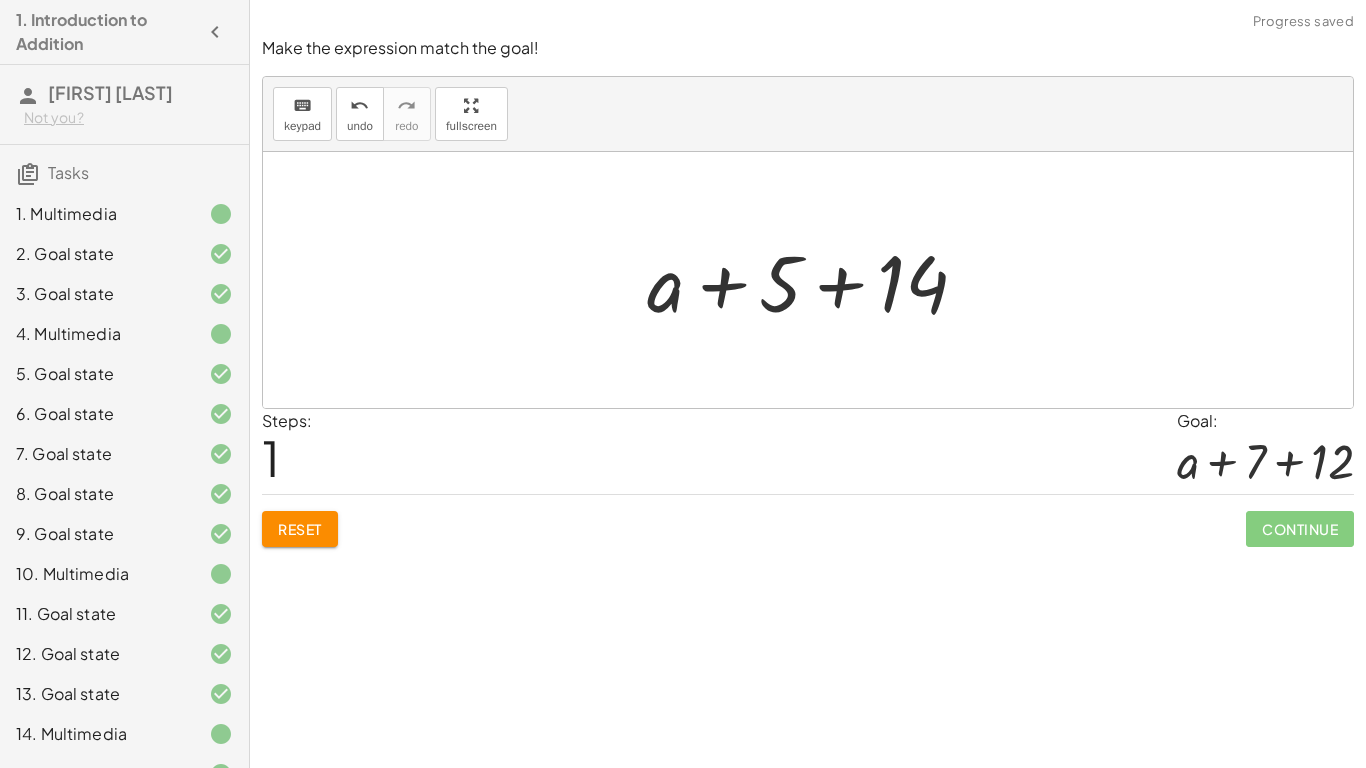 click on "Reset" at bounding box center (300, 529) 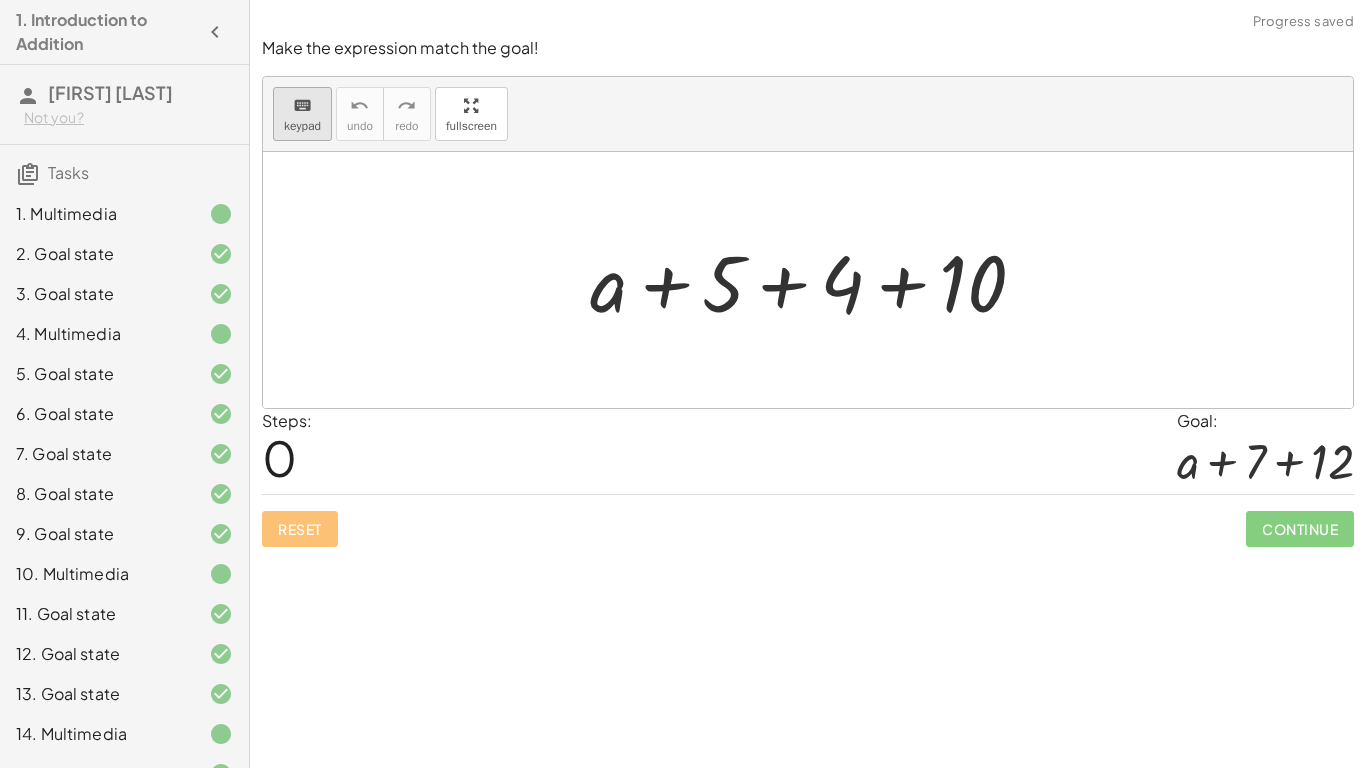 click on "keypad" at bounding box center [302, 126] 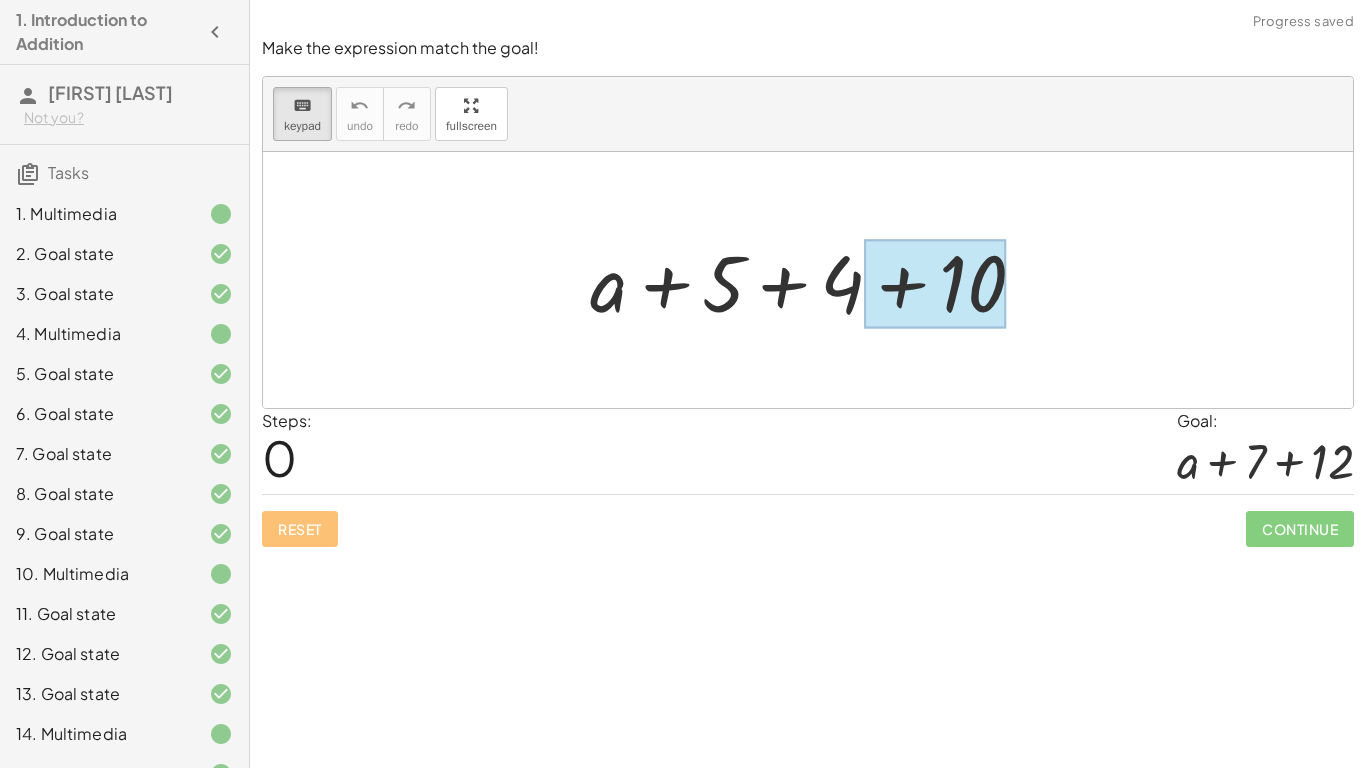click at bounding box center [935, 284] 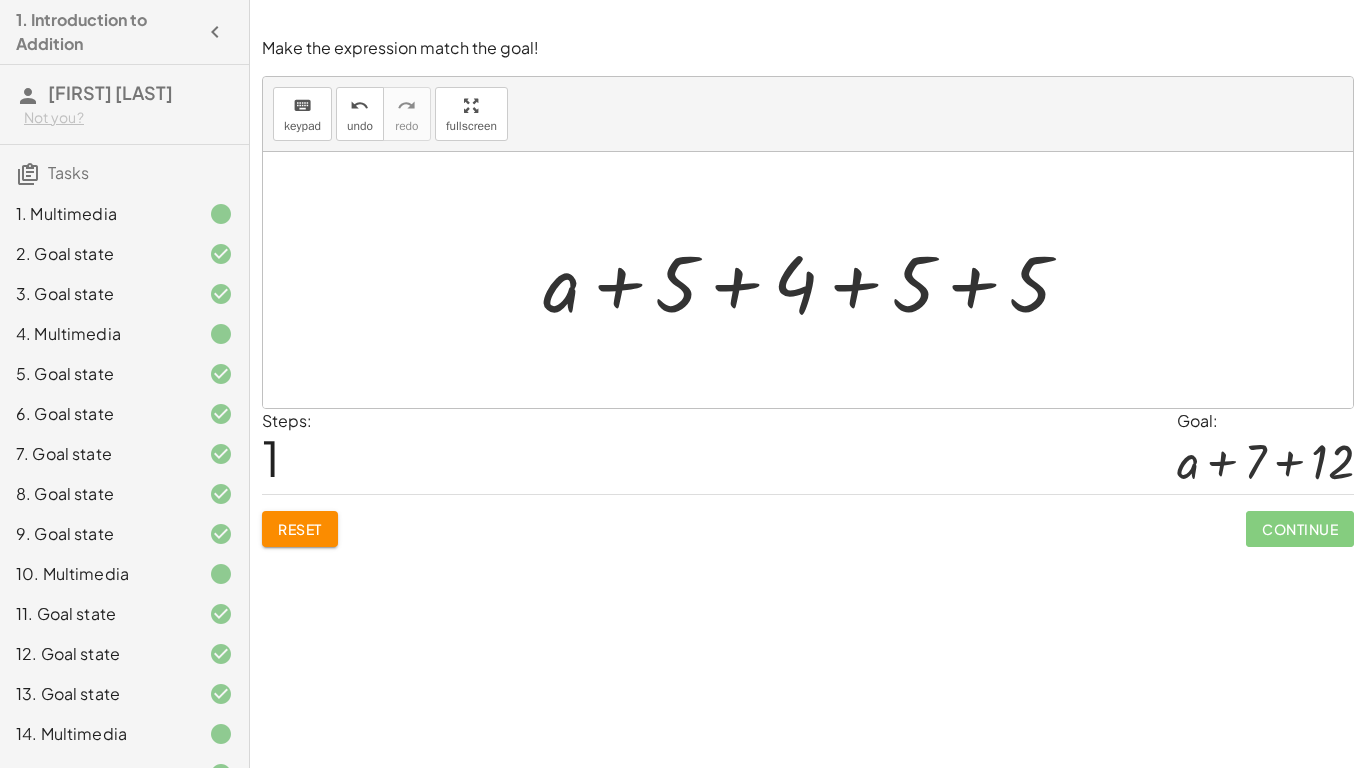 click at bounding box center (815, 280) 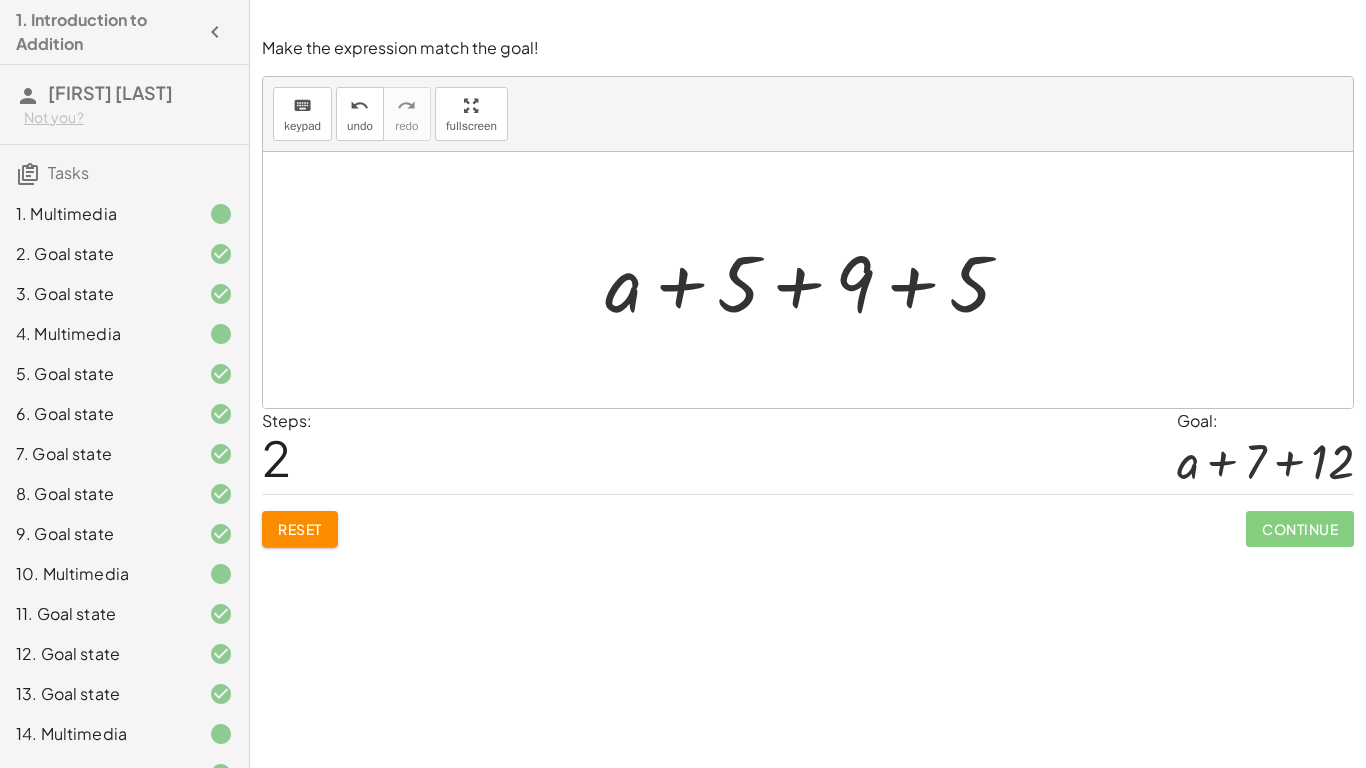 click on "Reset" 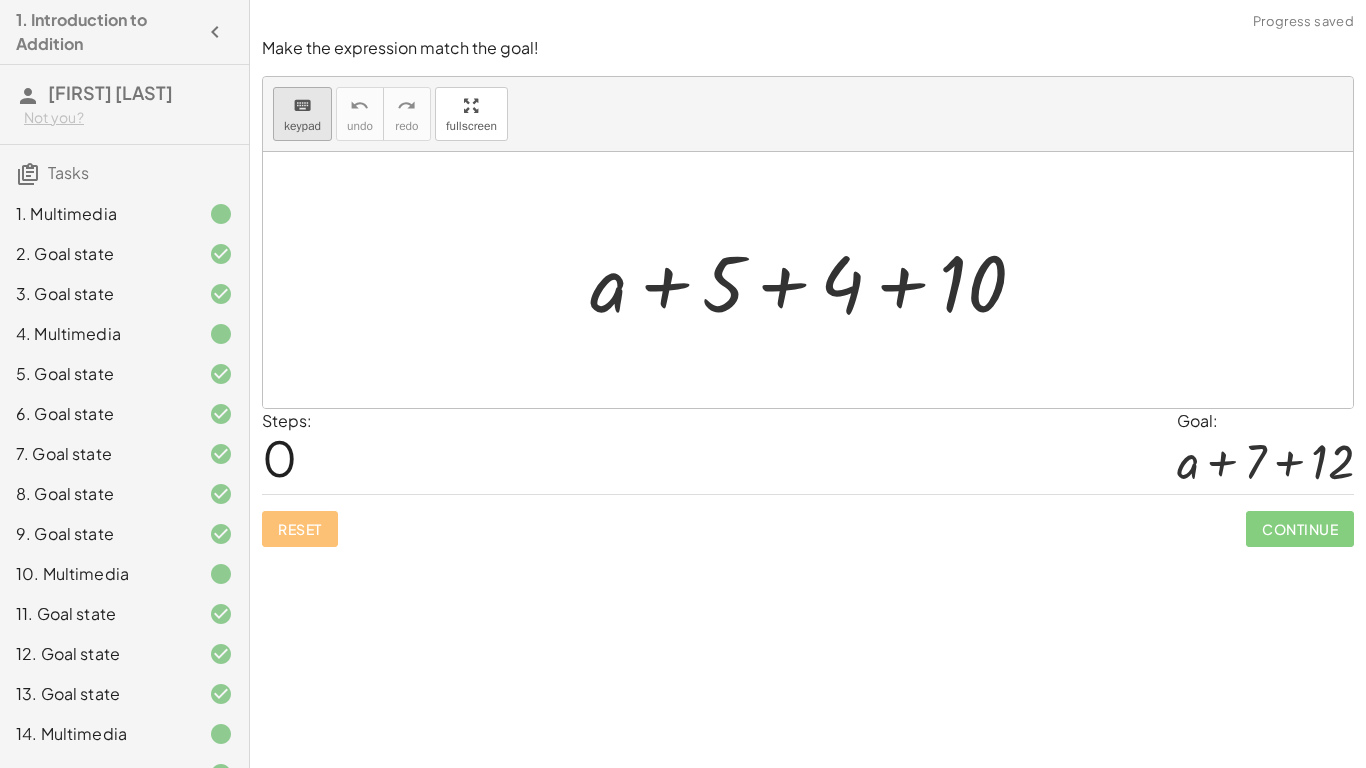 click on "keypad" at bounding box center (302, 126) 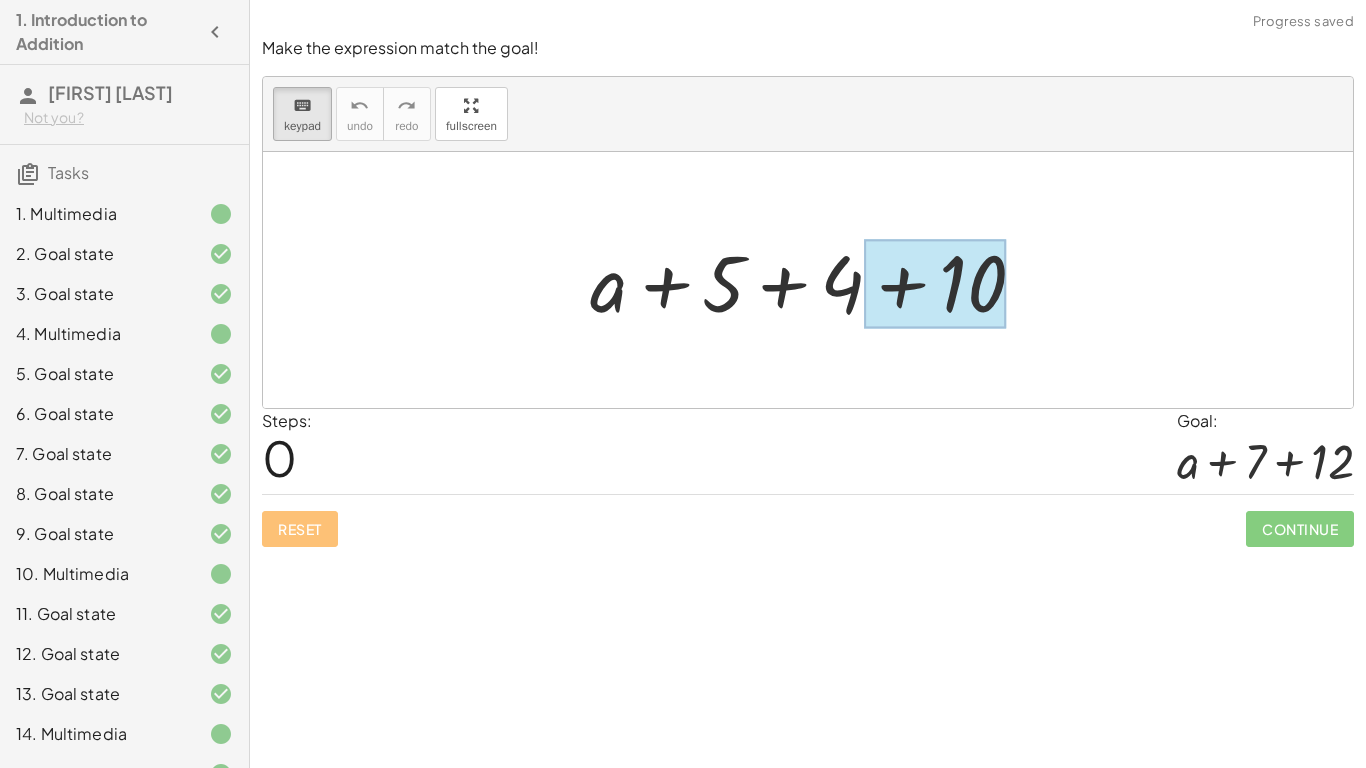 click at bounding box center (935, 284) 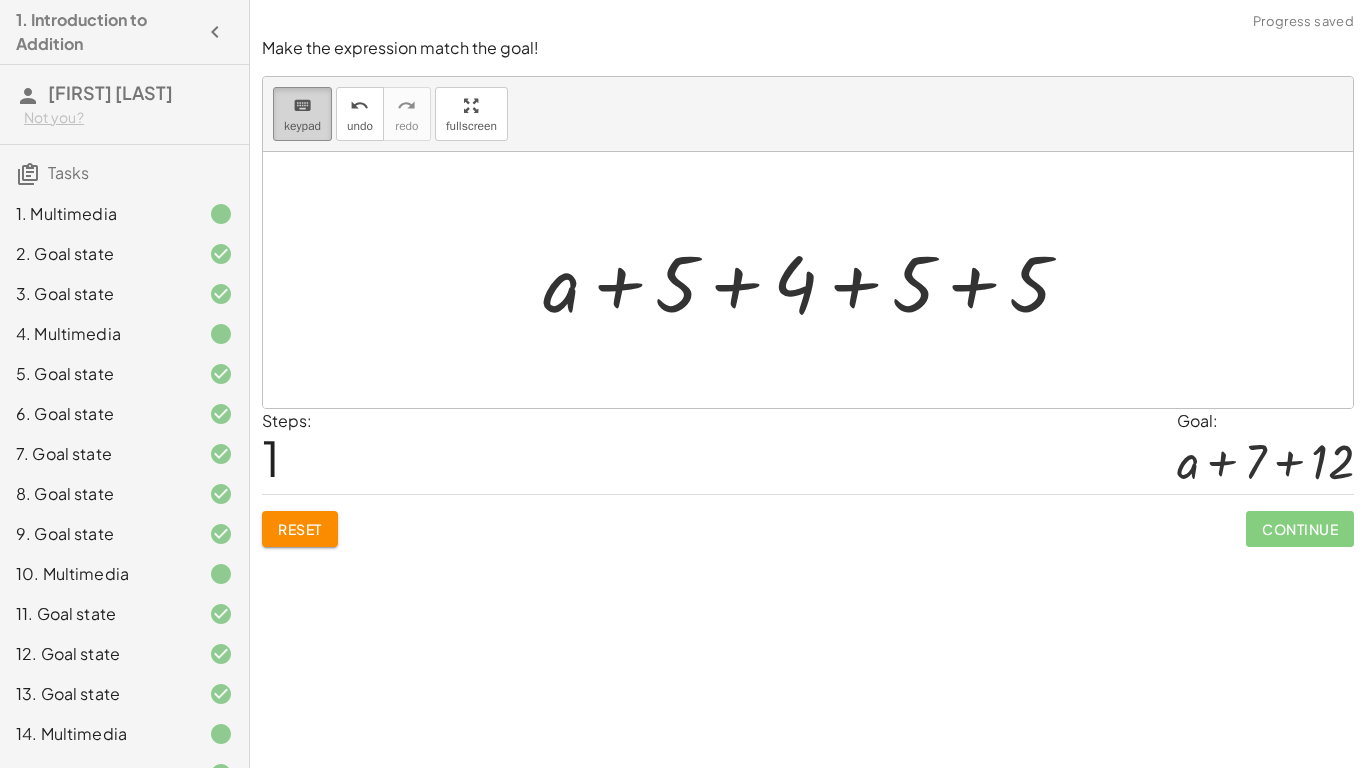 click on "keyboard" at bounding box center [302, 105] 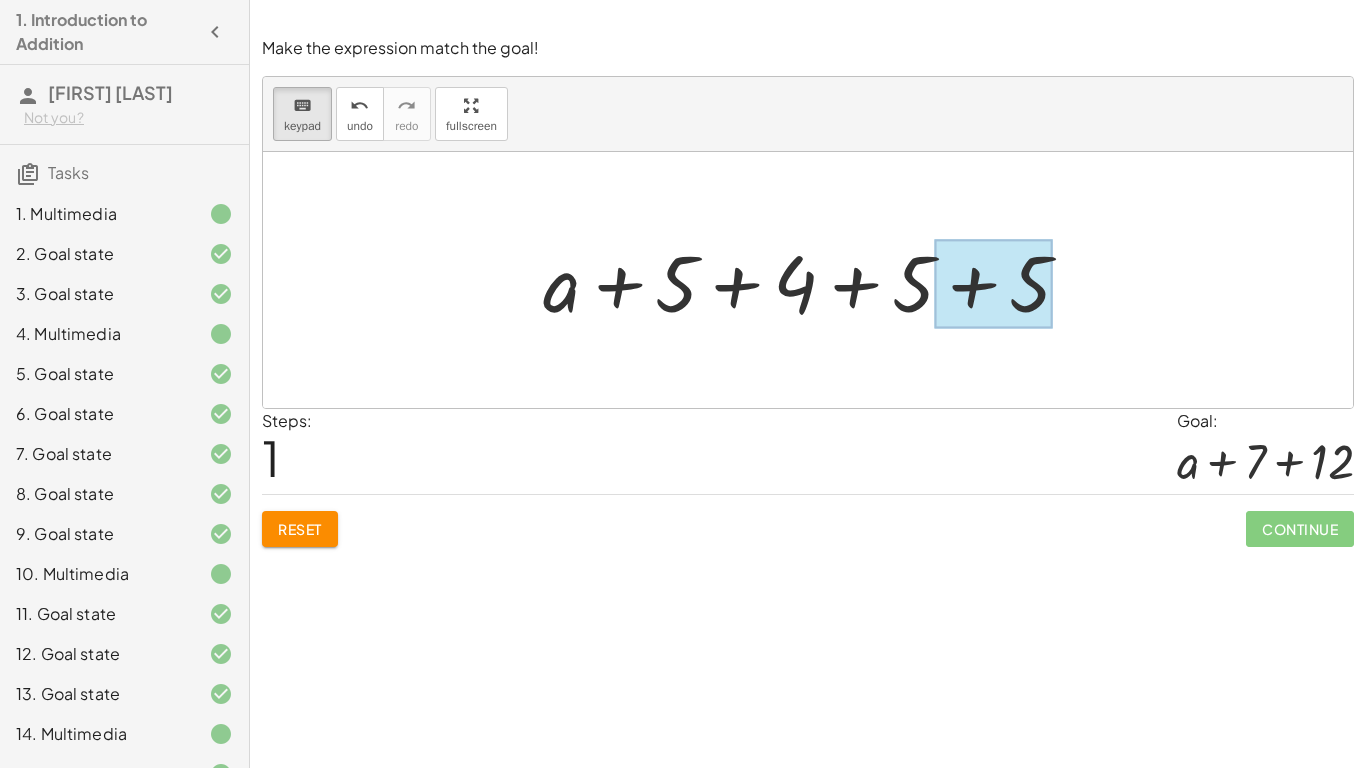 click at bounding box center (994, 284) 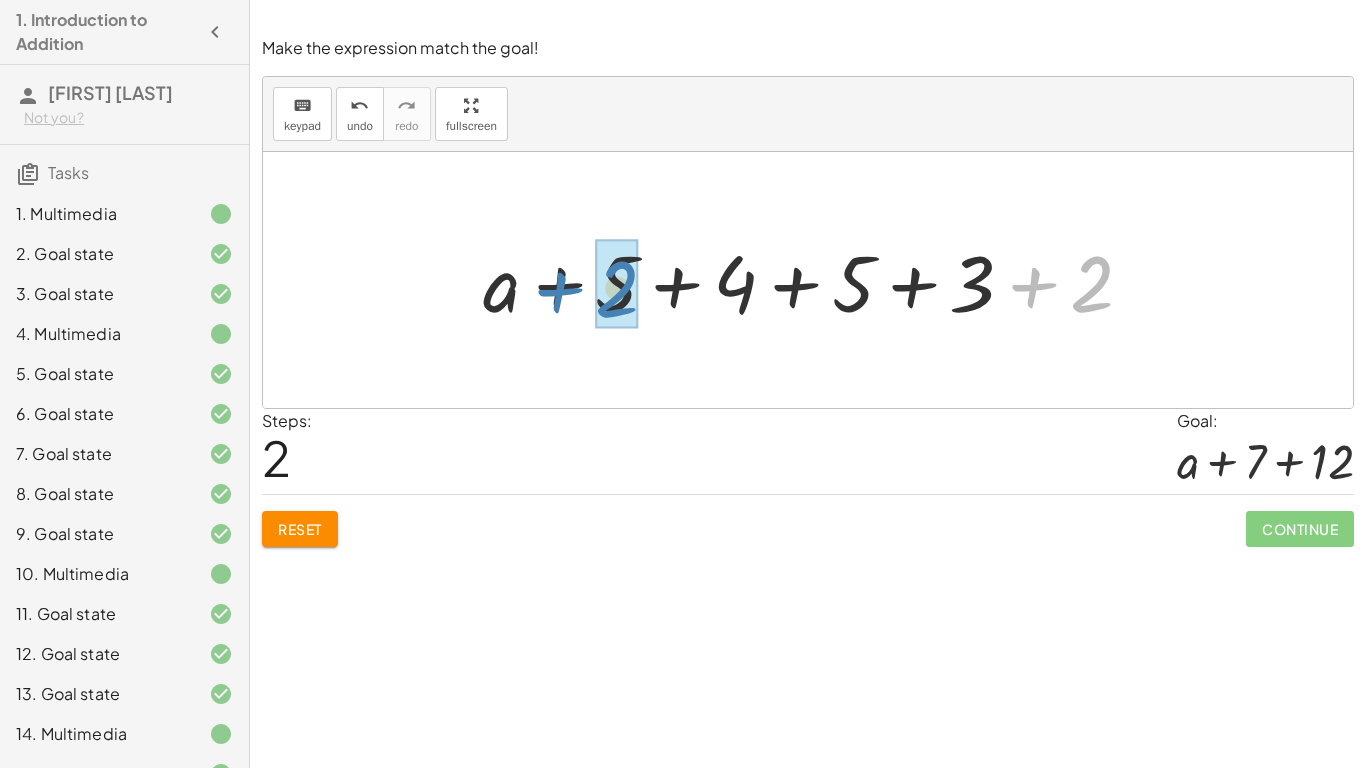 drag, startPoint x: 1092, startPoint y: 287, endPoint x: 617, endPoint y: 290, distance: 475.00946 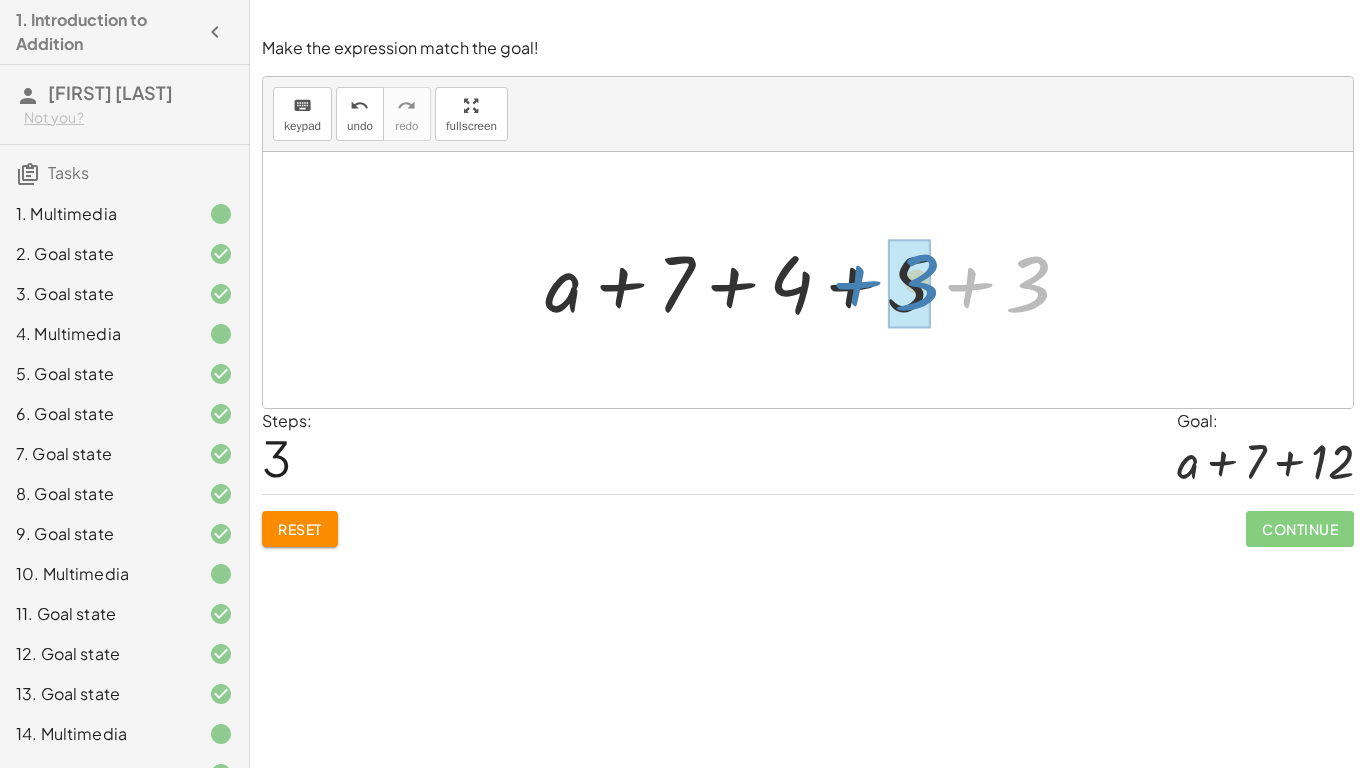 drag, startPoint x: 1033, startPoint y: 286, endPoint x: 916, endPoint y: 284, distance: 117.01709 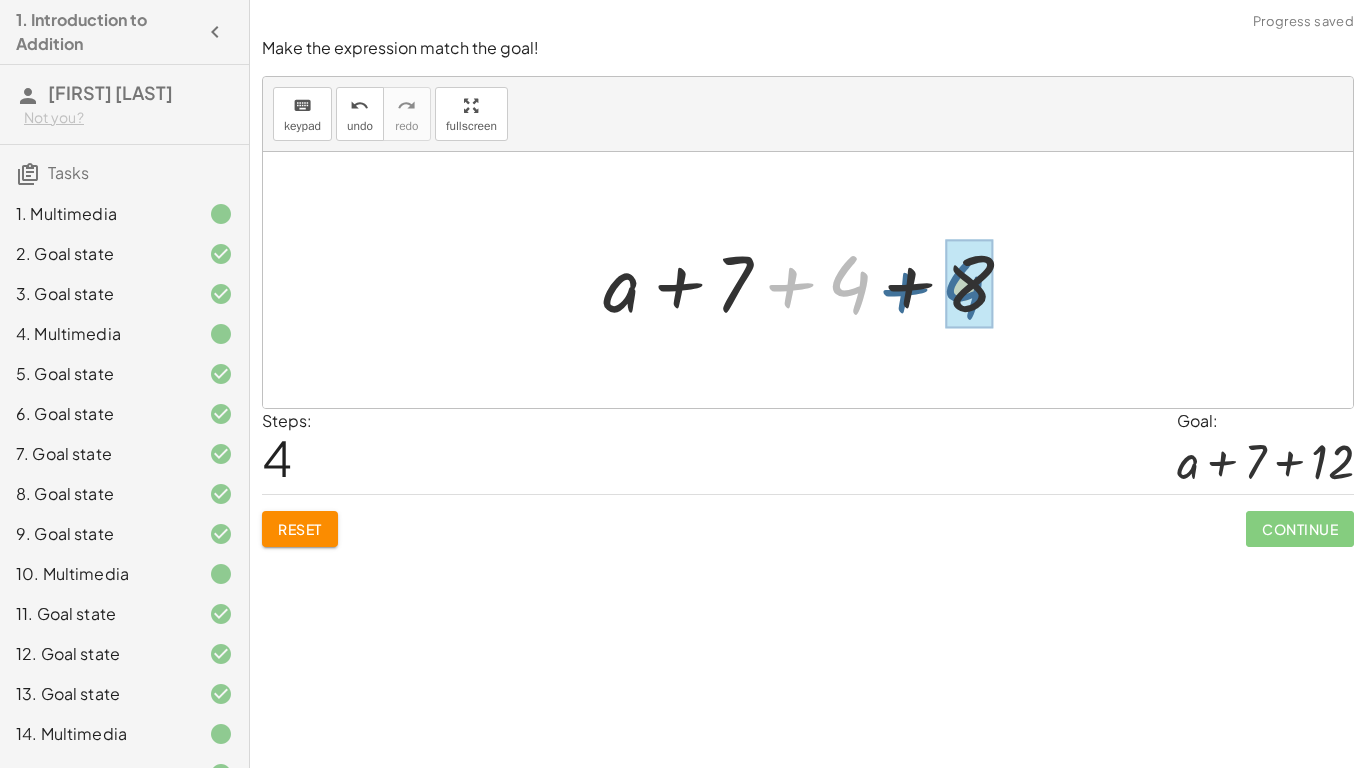 drag, startPoint x: 841, startPoint y: 291, endPoint x: 958, endPoint y: 298, distance: 117.20921 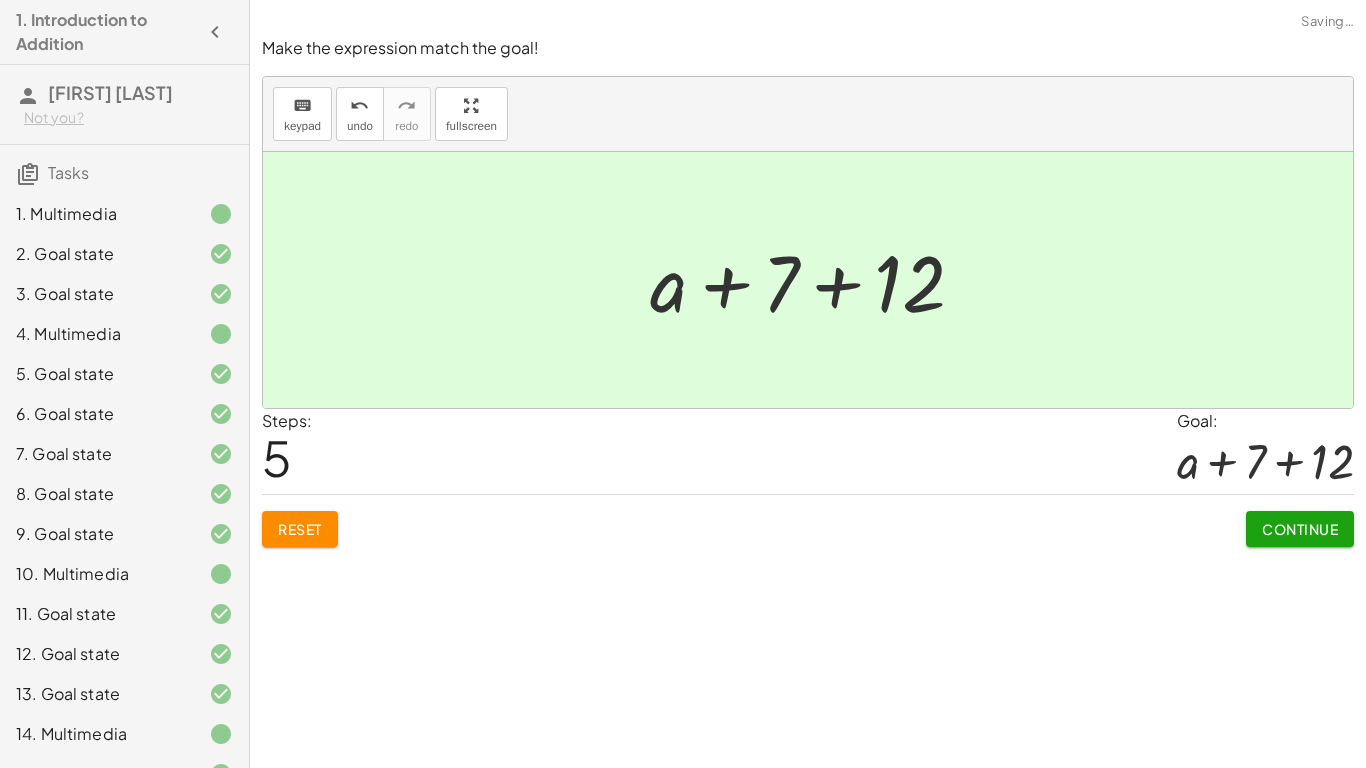 click on "Continue" 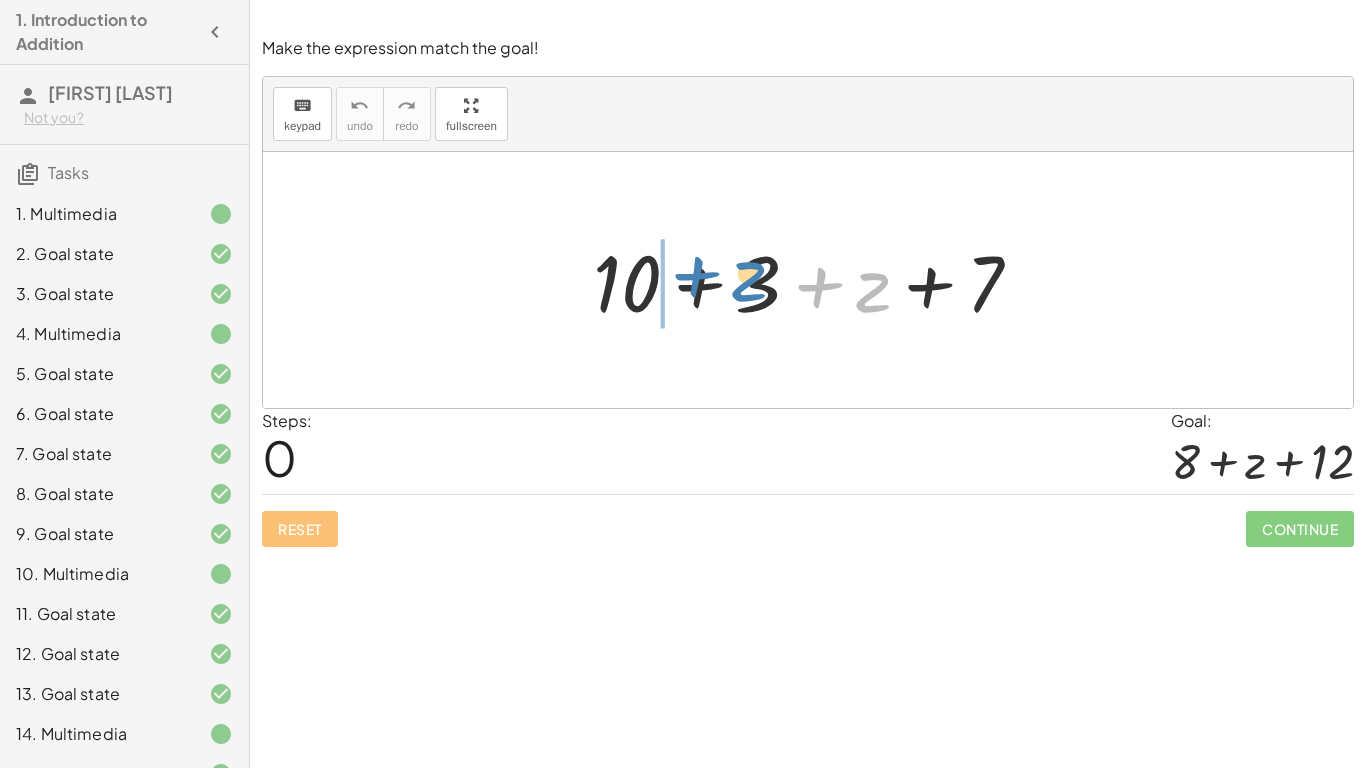 drag, startPoint x: 860, startPoint y: 287, endPoint x: 736, endPoint y: 276, distance: 124.486946 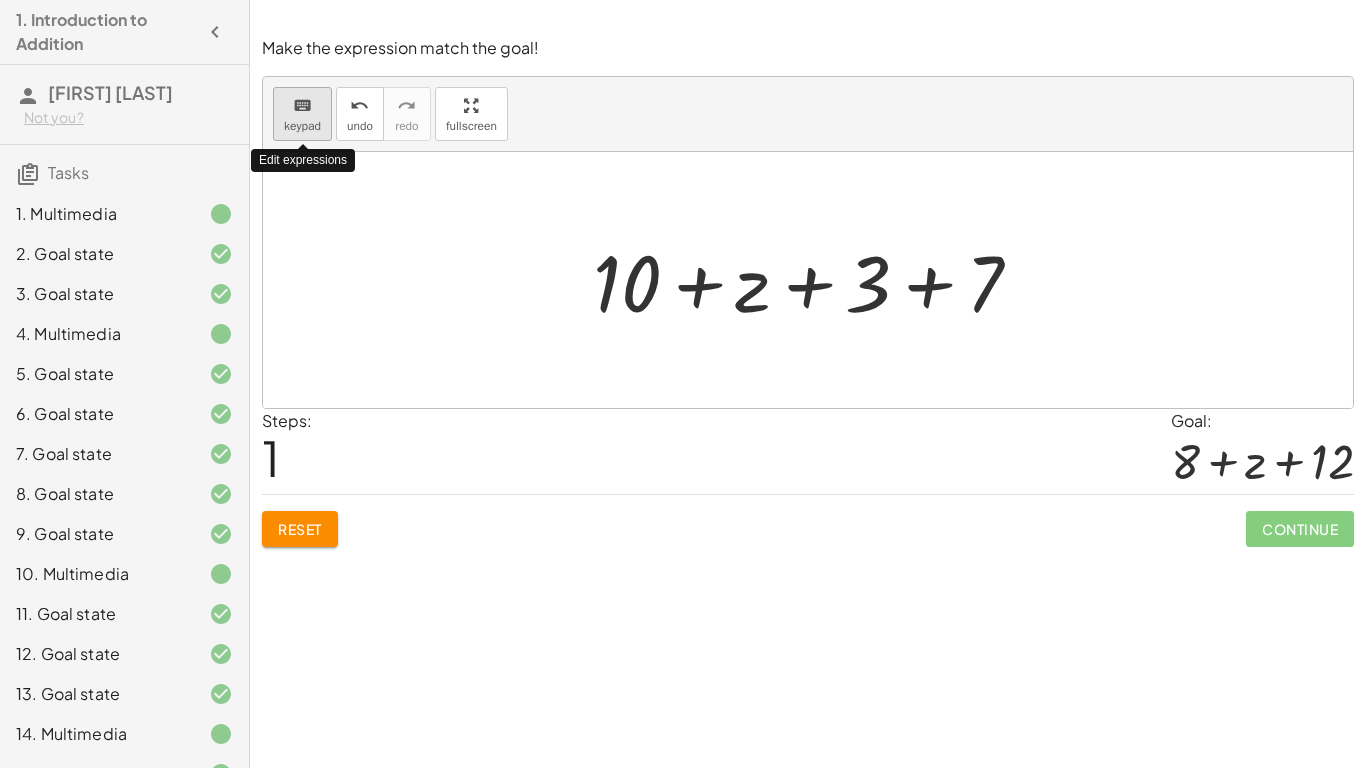 click on "keyboard" at bounding box center [302, 105] 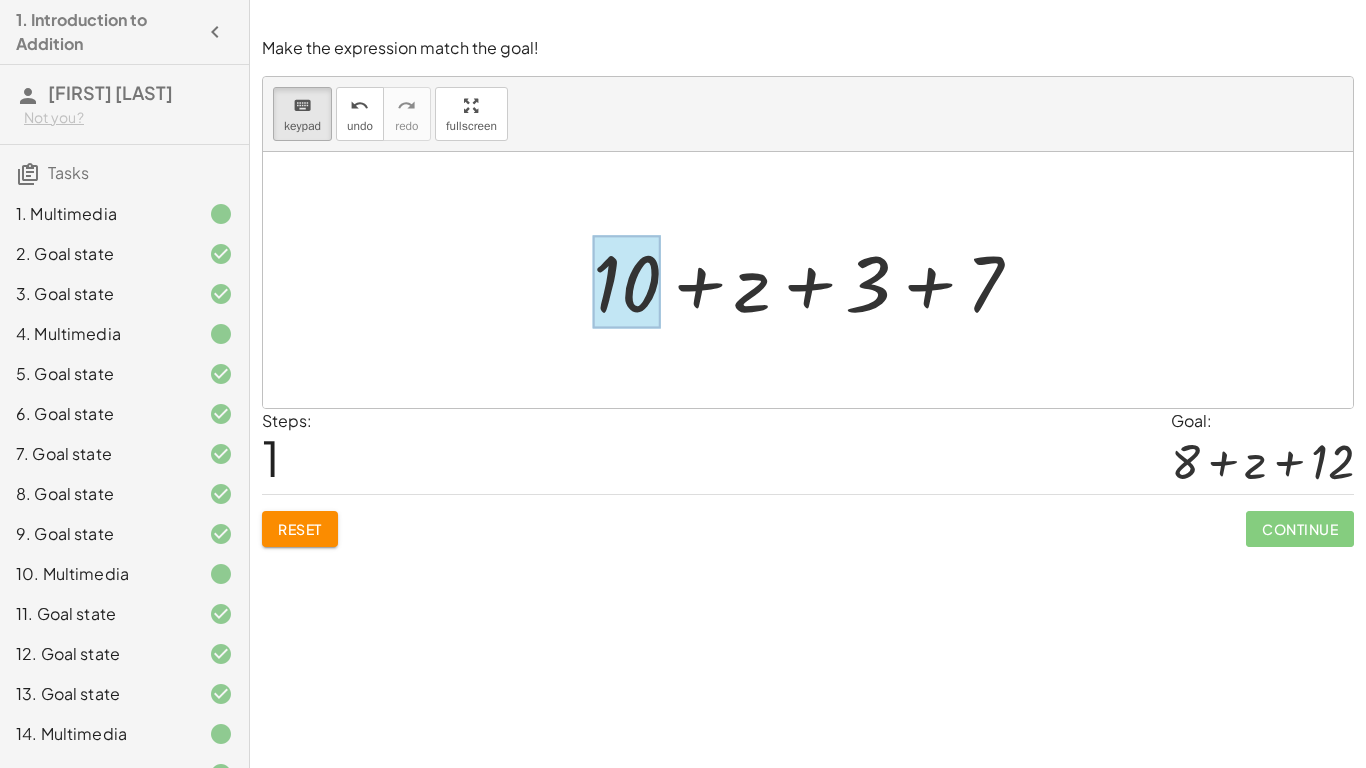 click at bounding box center [627, 282] 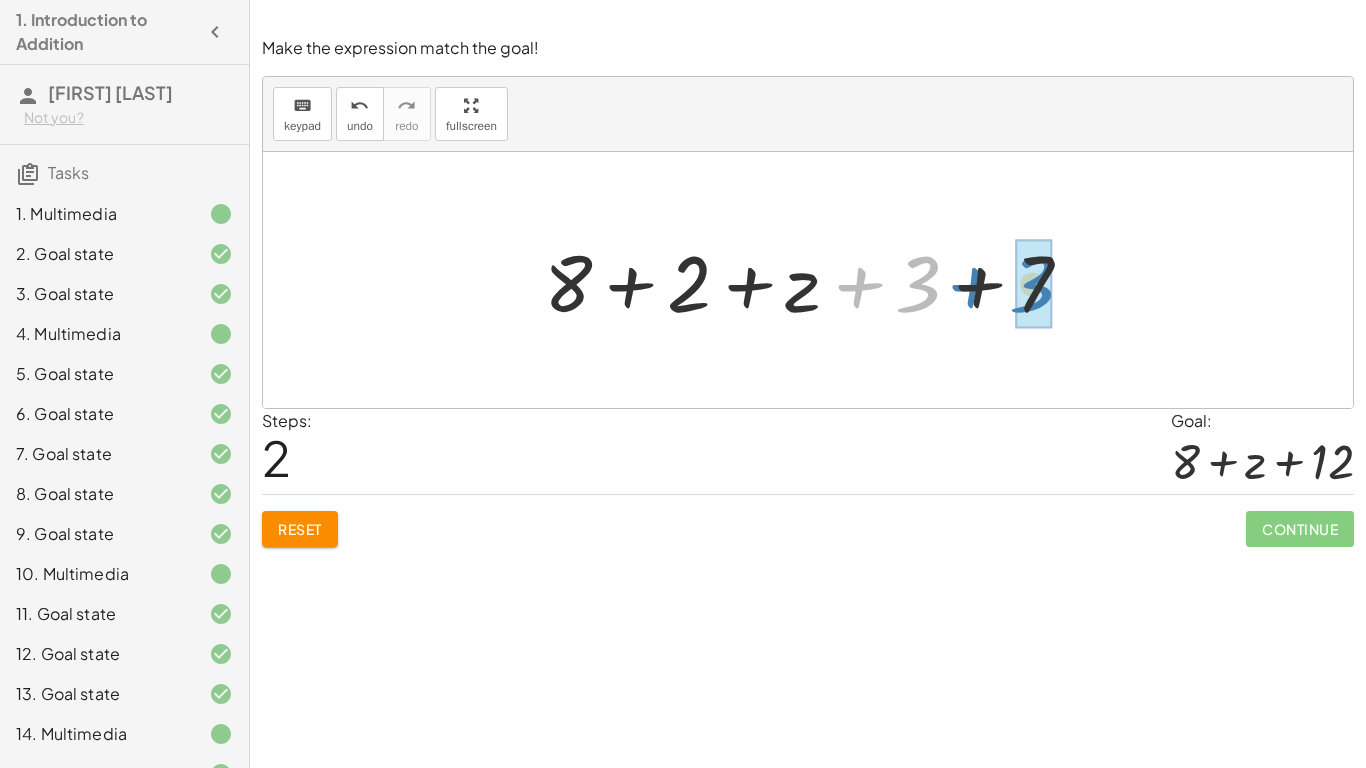 drag, startPoint x: 926, startPoint y: 282, endPoint x: 1040, endPoint y: 282, distance: 114 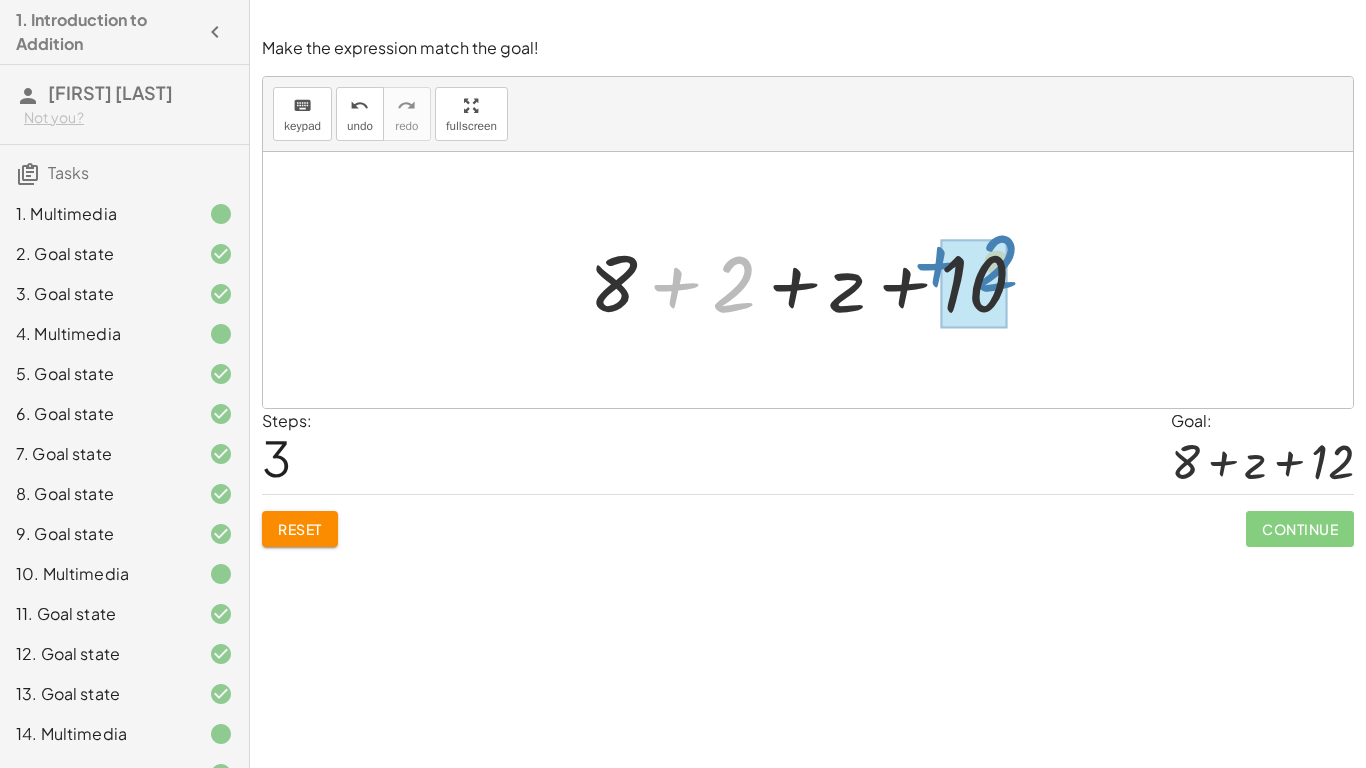 drag, startPoint x: 735, startPoint y: 308, endPoint x: 983, endPoint y: 295, distance: 248.34048 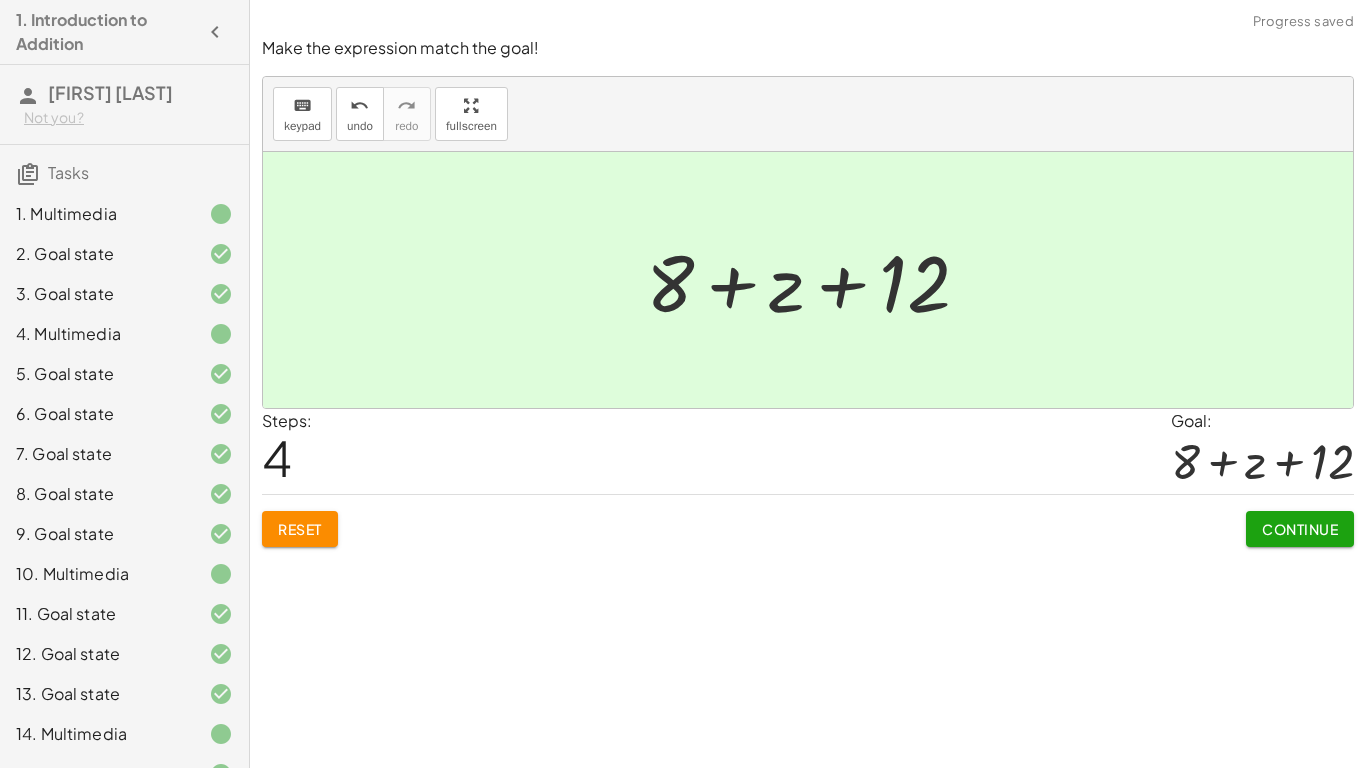 click on "Continue" at bounding box center (1300, 529) 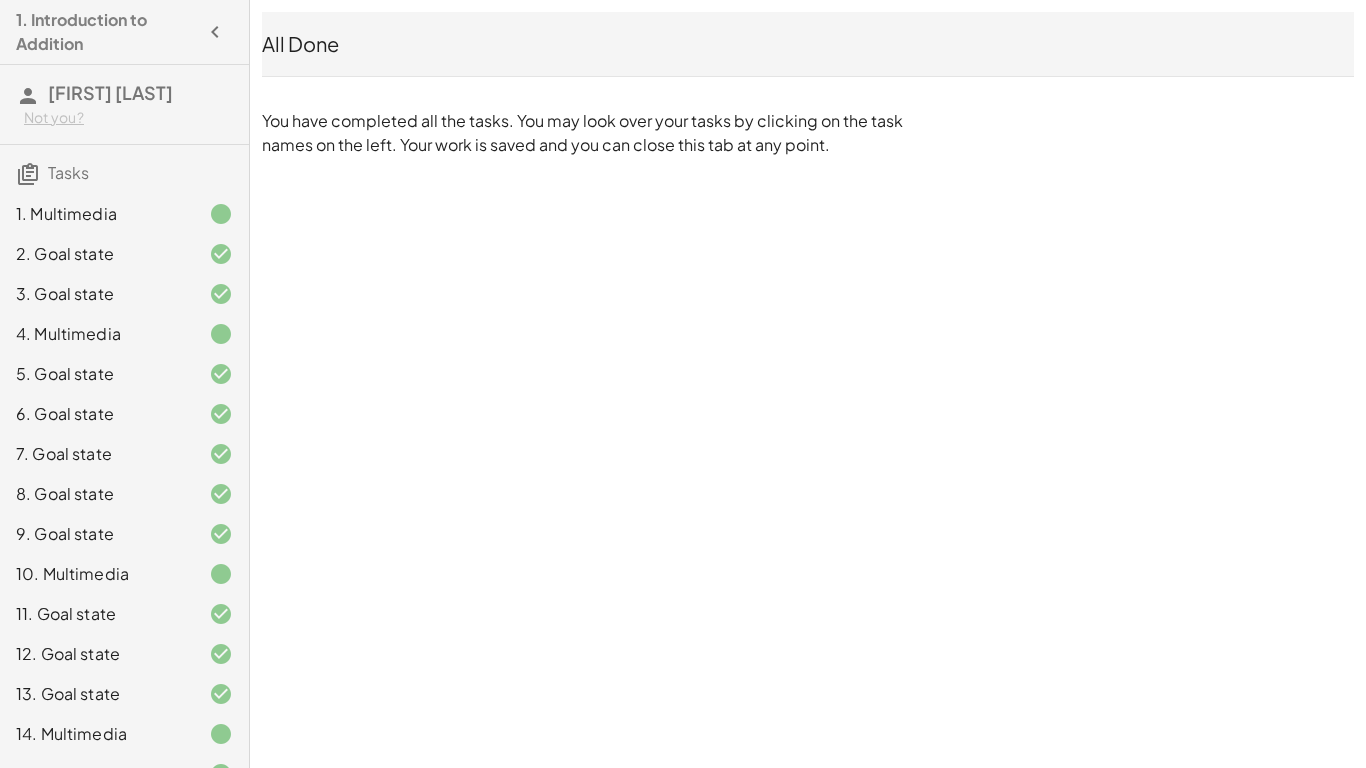 scroll, scrollTop: 3, scrollLeft: 0, axis: vertical 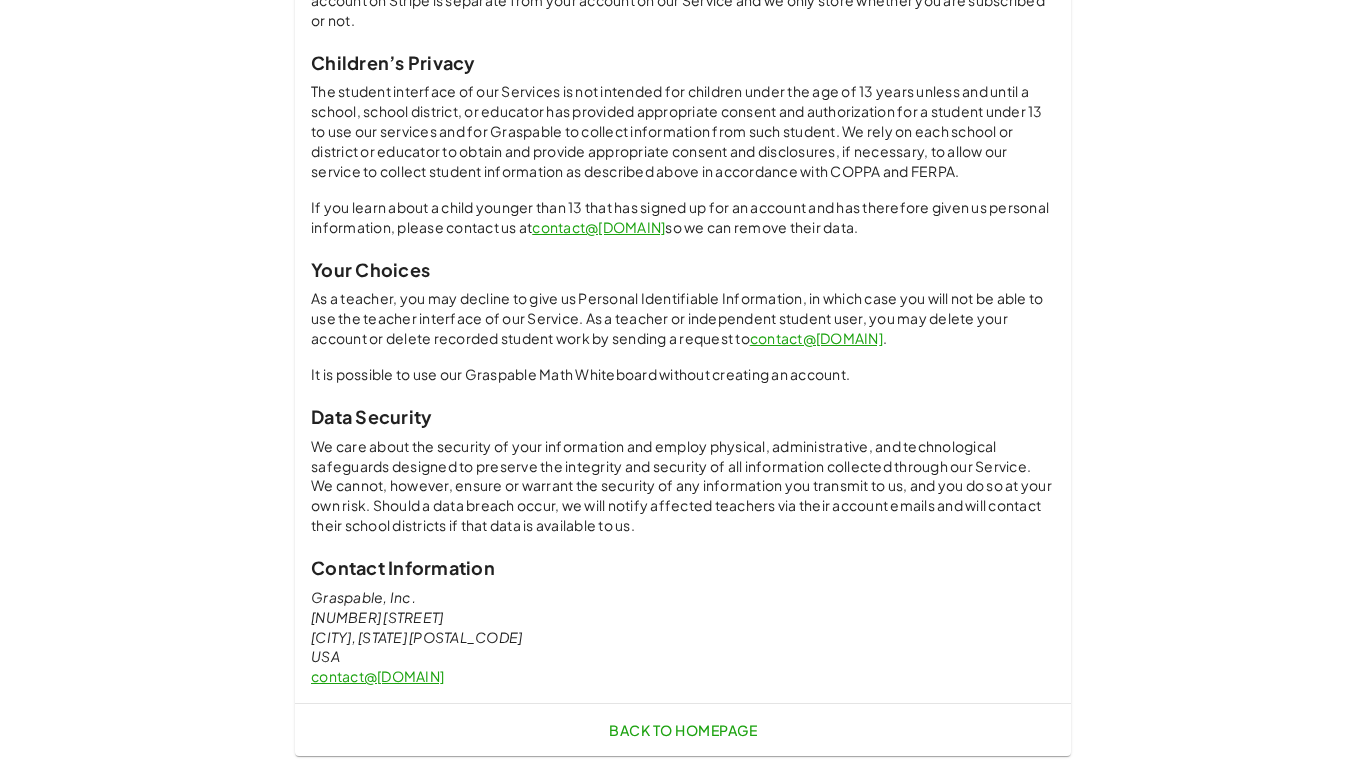 click on "Back to Homepage" 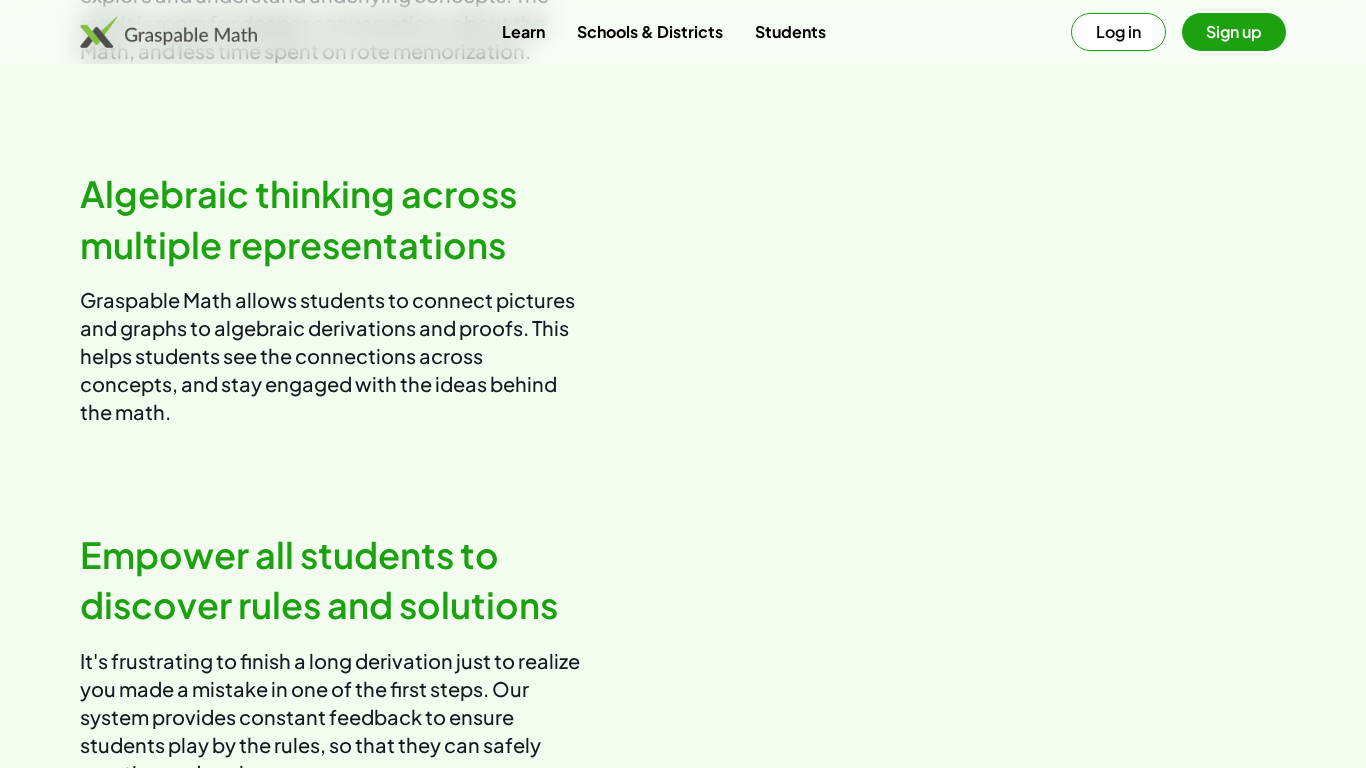 scroll, scrollTop: 0, scrollLeft: 0, axis: both 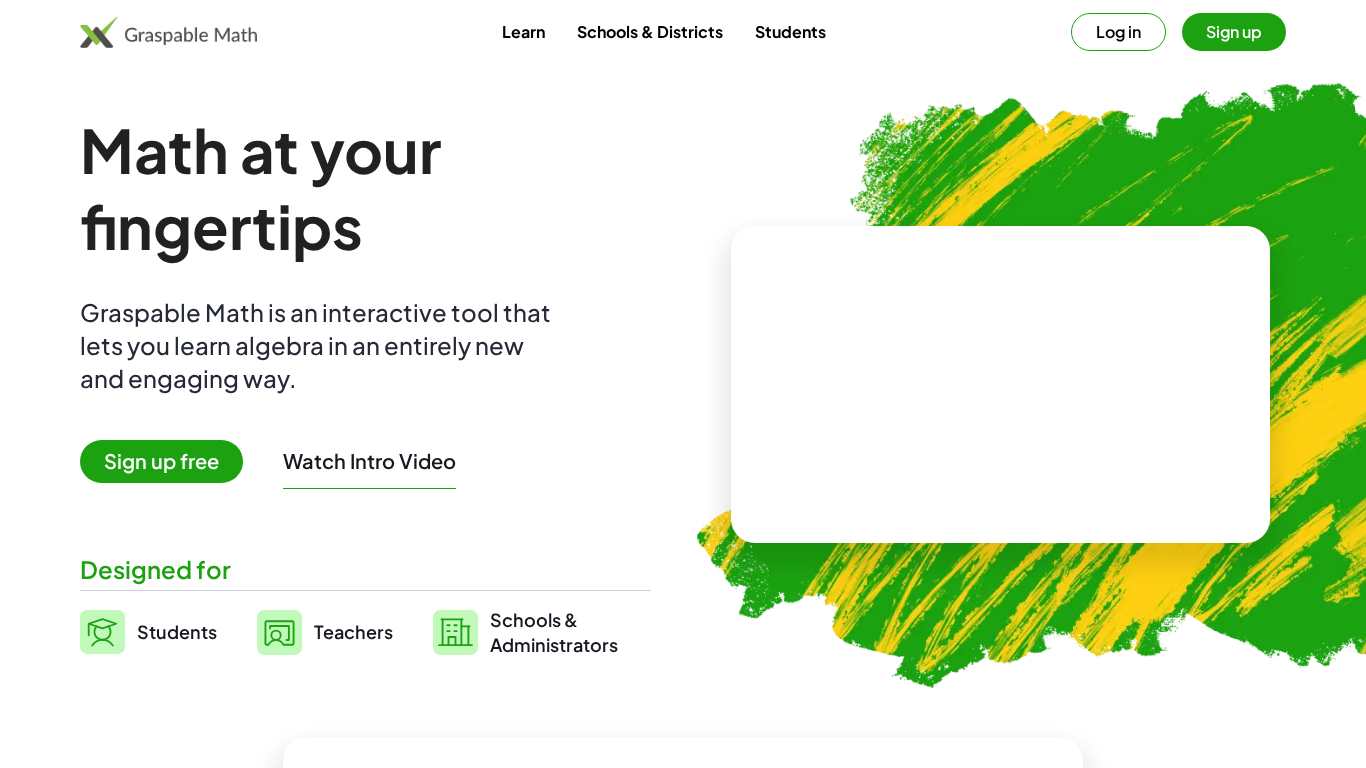 click on "Log in" at bounding box center [1118, 32] 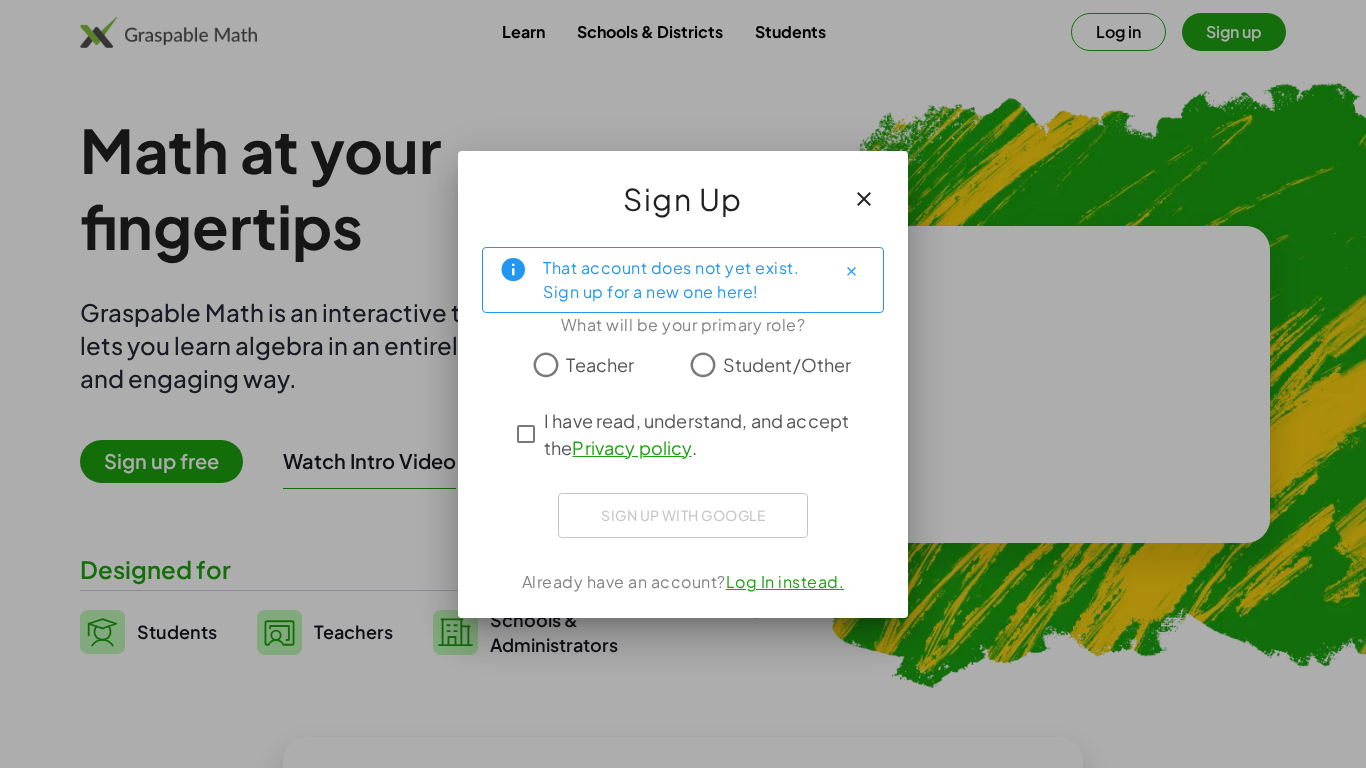 click 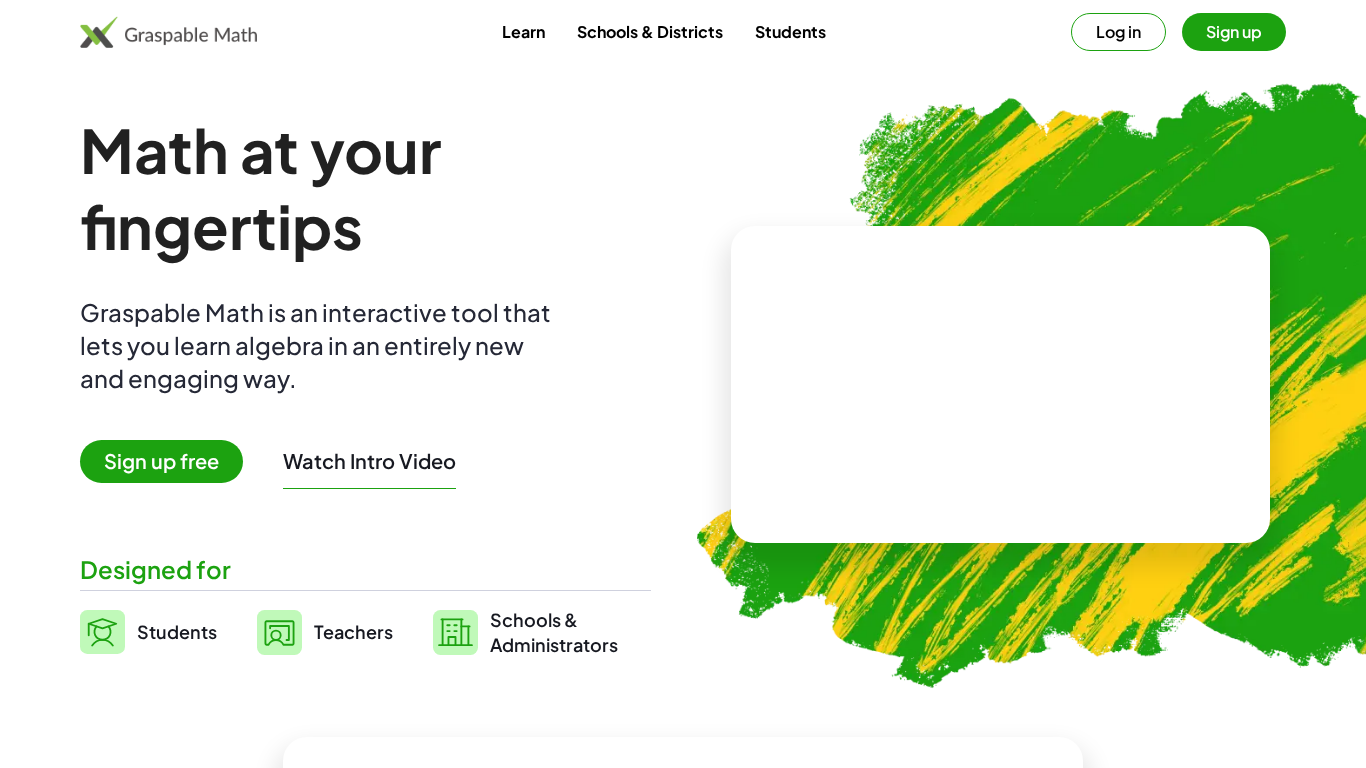 click on "Log in" at bounding box center [1118, 32] 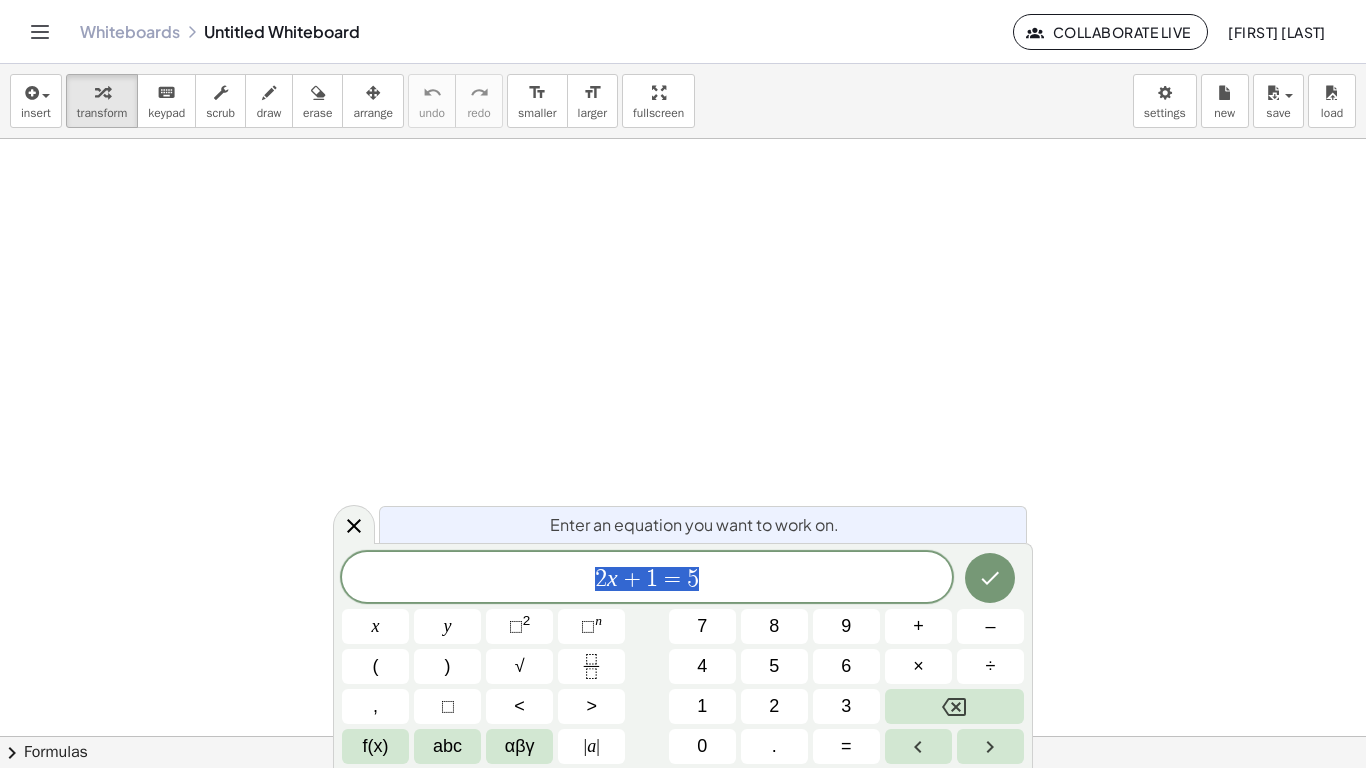 scroll, scrollTop: 1, scrollLeft: 0, axis: vertical 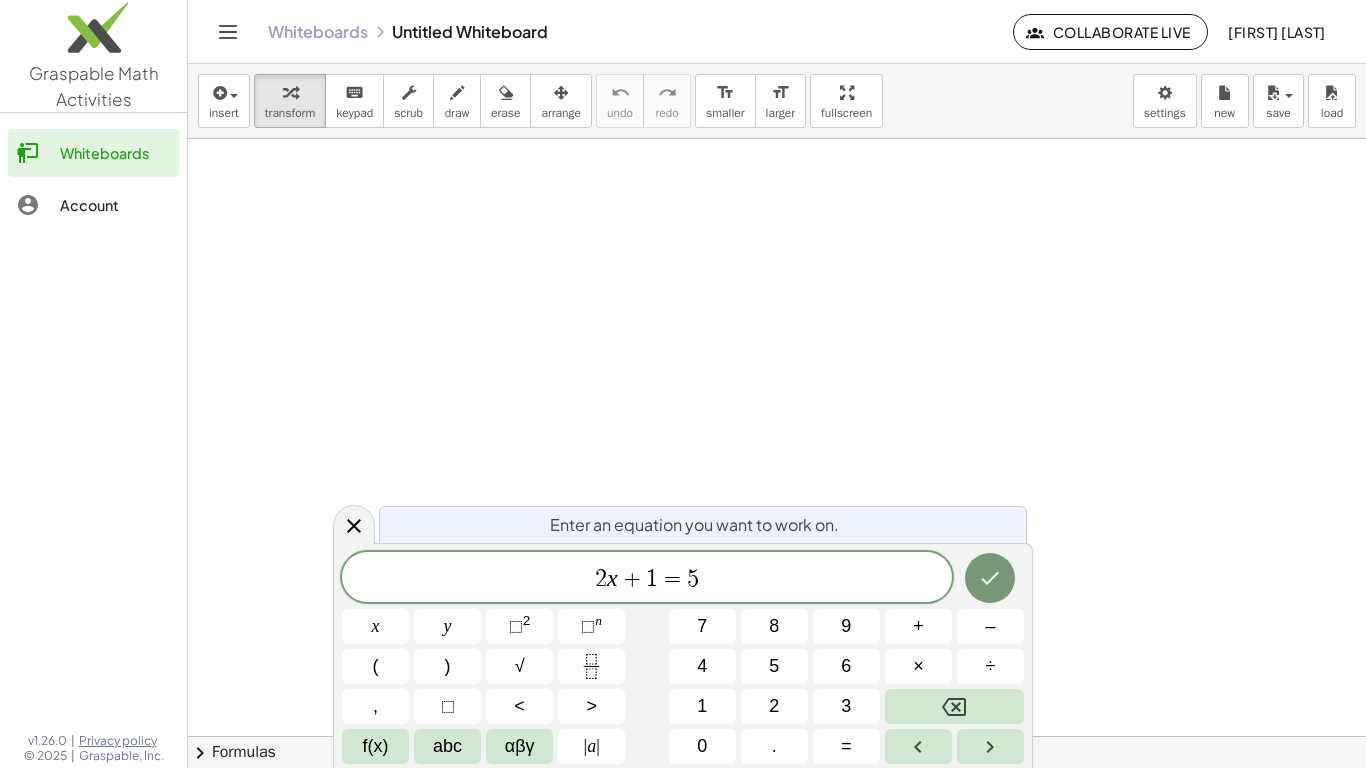 click on "Account" 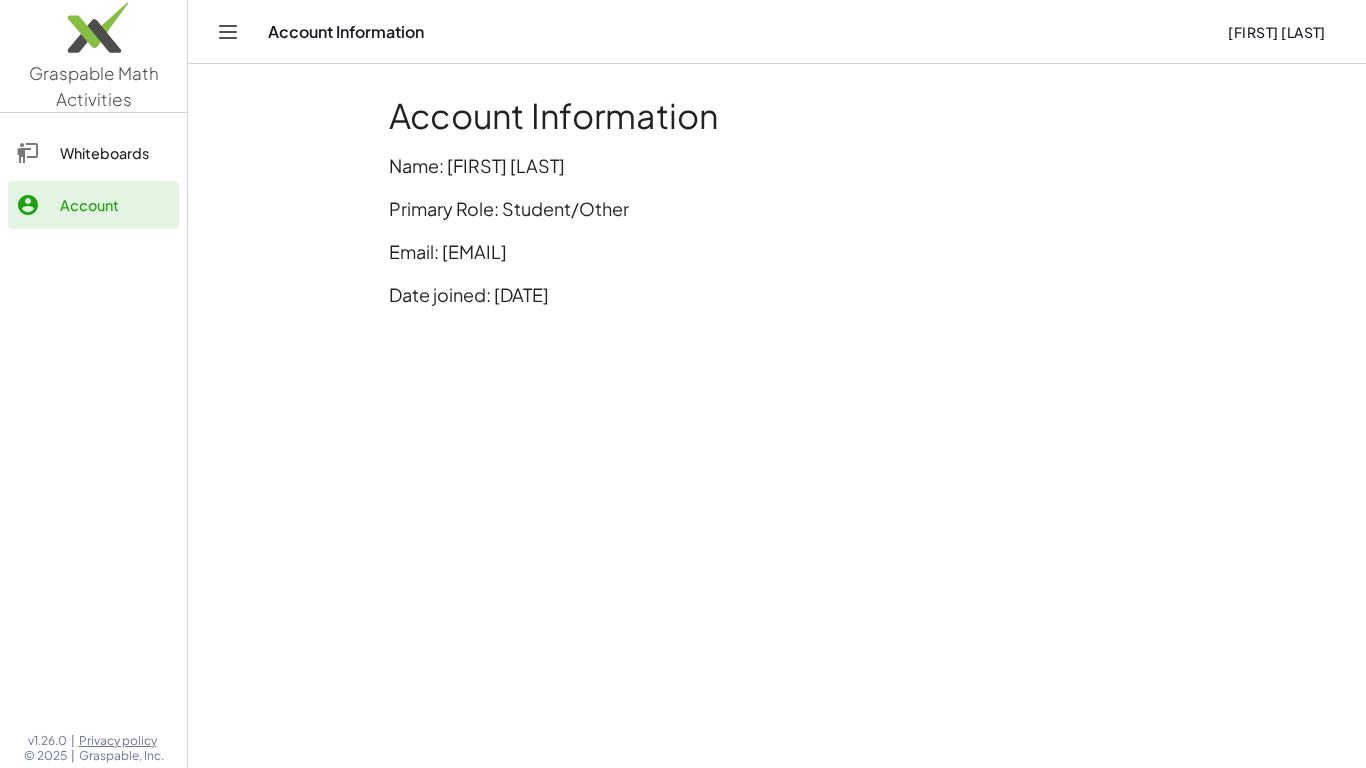 click on "Graspable Math Activities" at bounding box center [94, 86] 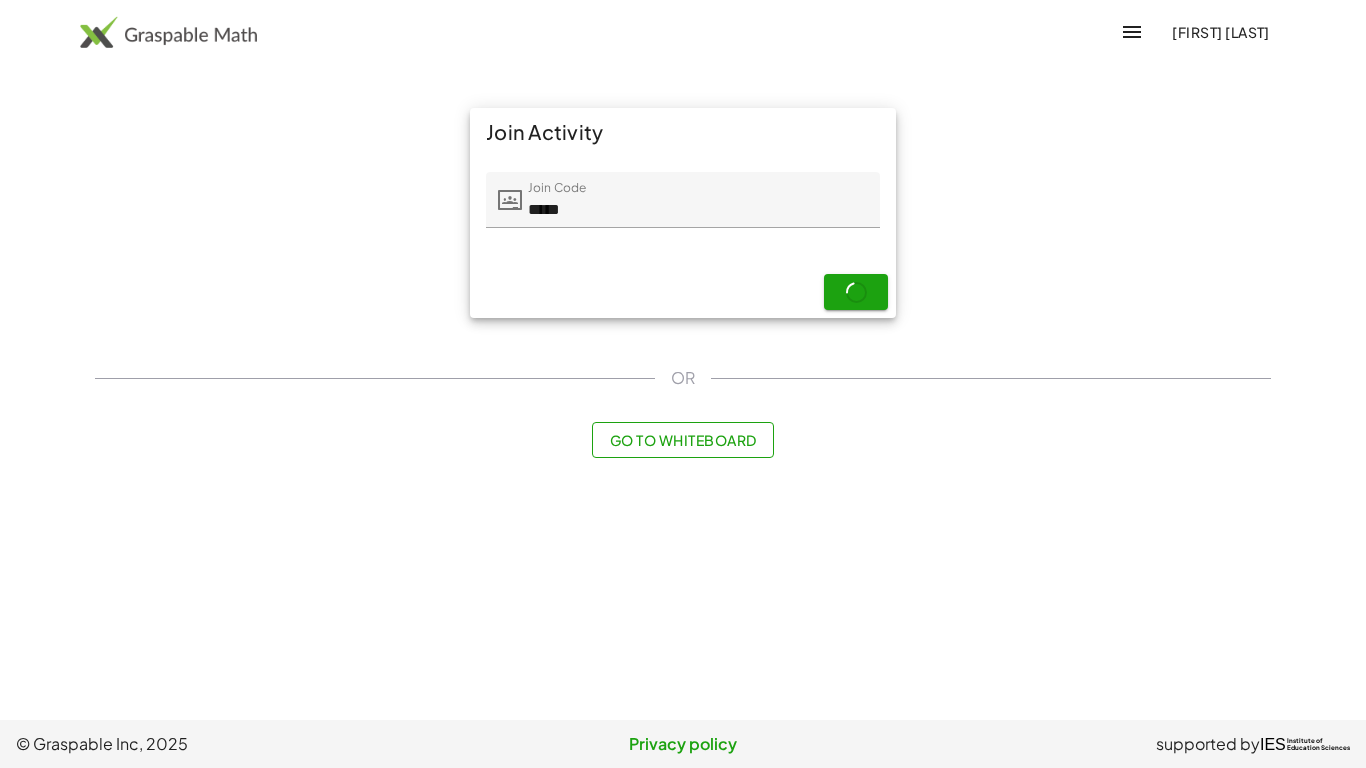 scroll, scrollTop: 0, scrollLeft: 0, axis: both 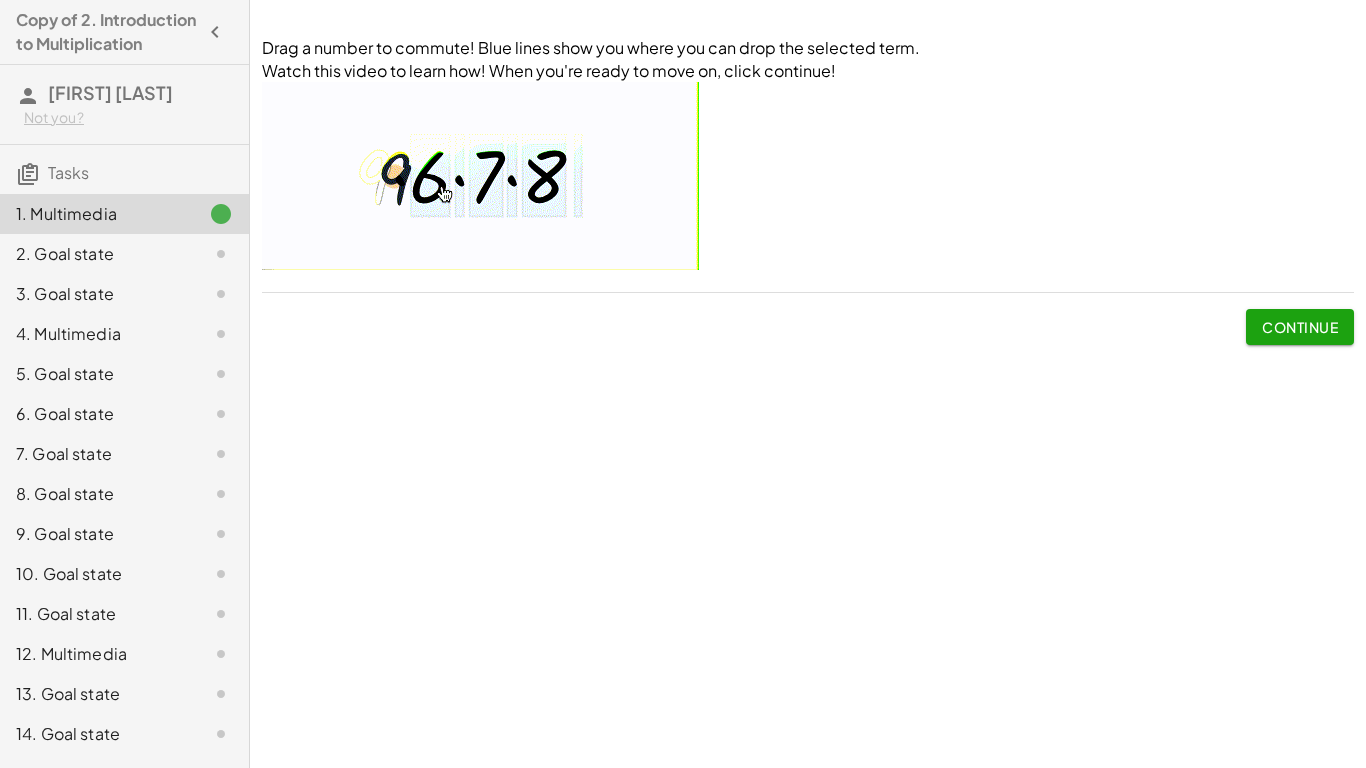 click on "Continue" 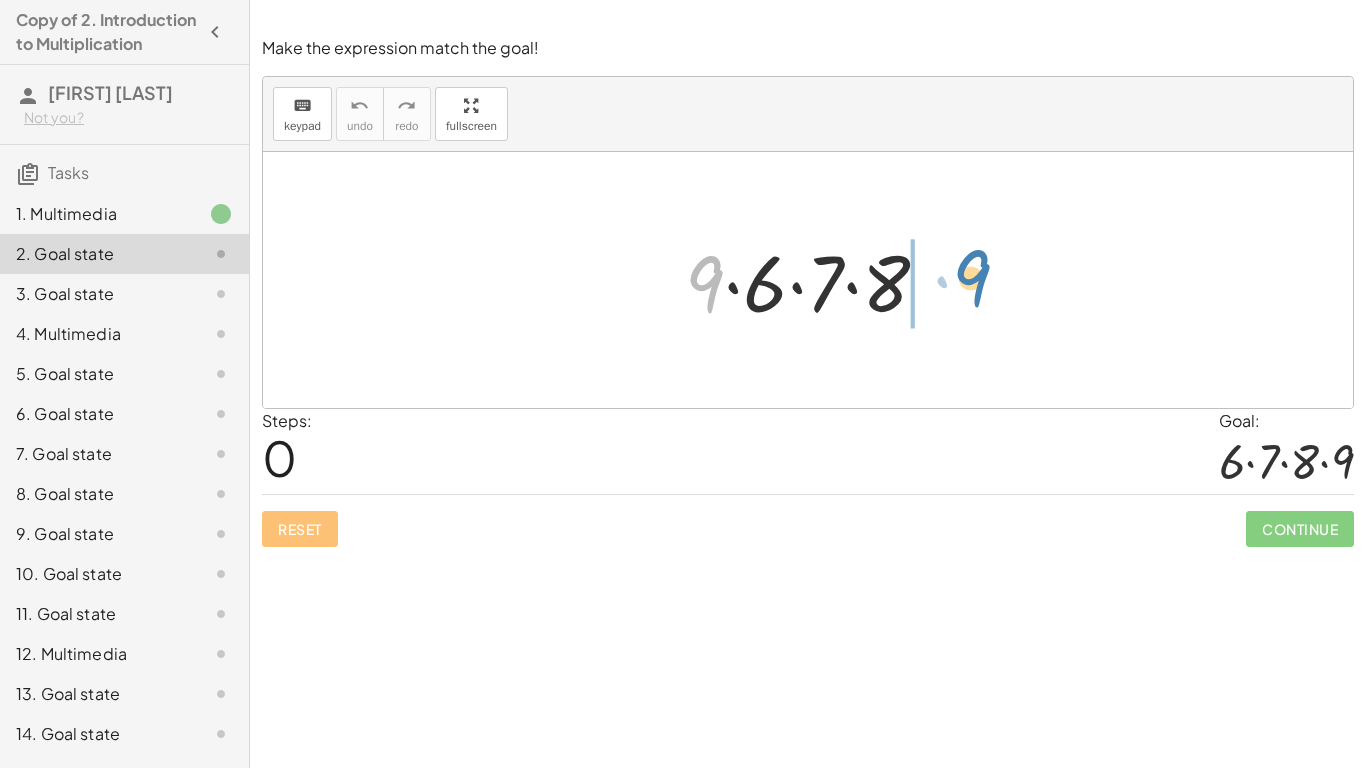 drag, startPoint x: 689, startPoint y: 287, endPoint x: 955, endPoint y: 280, distance: 266.0921 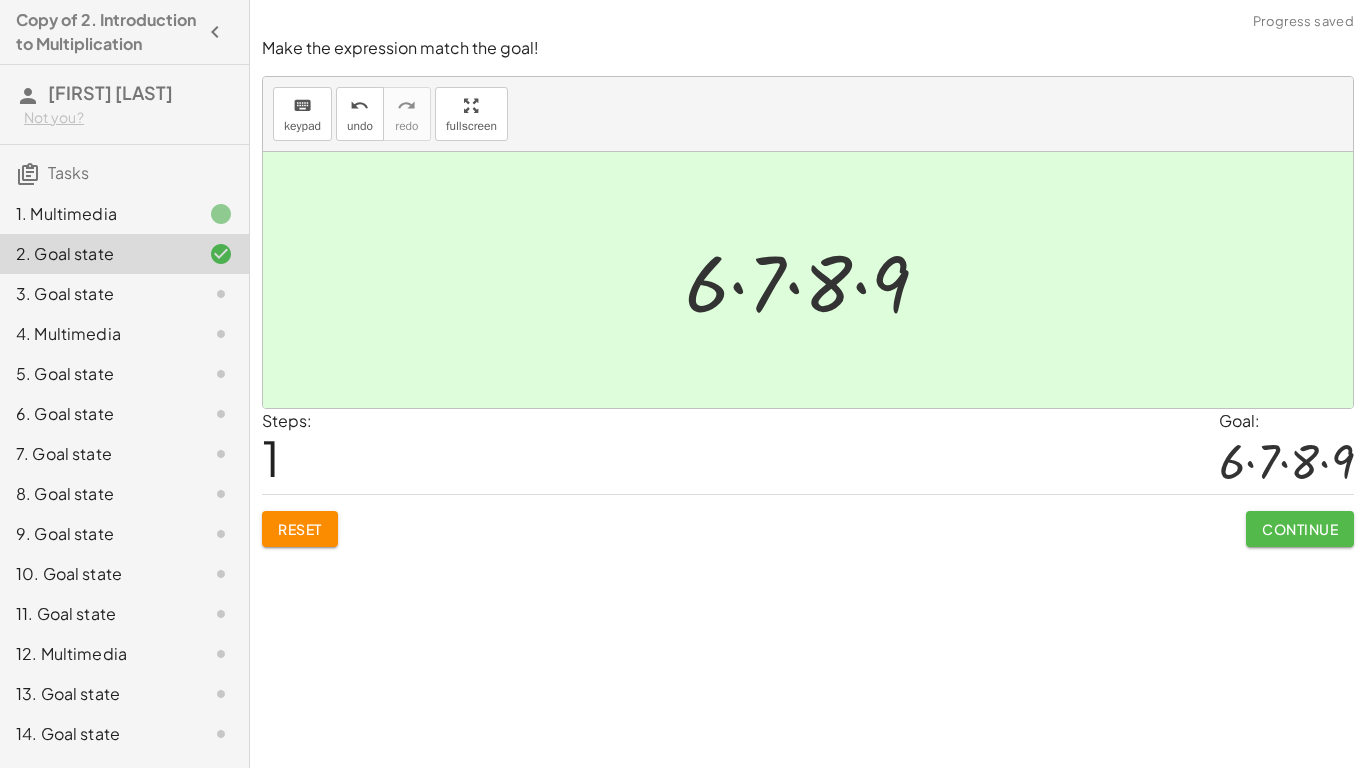 click on "Continue" 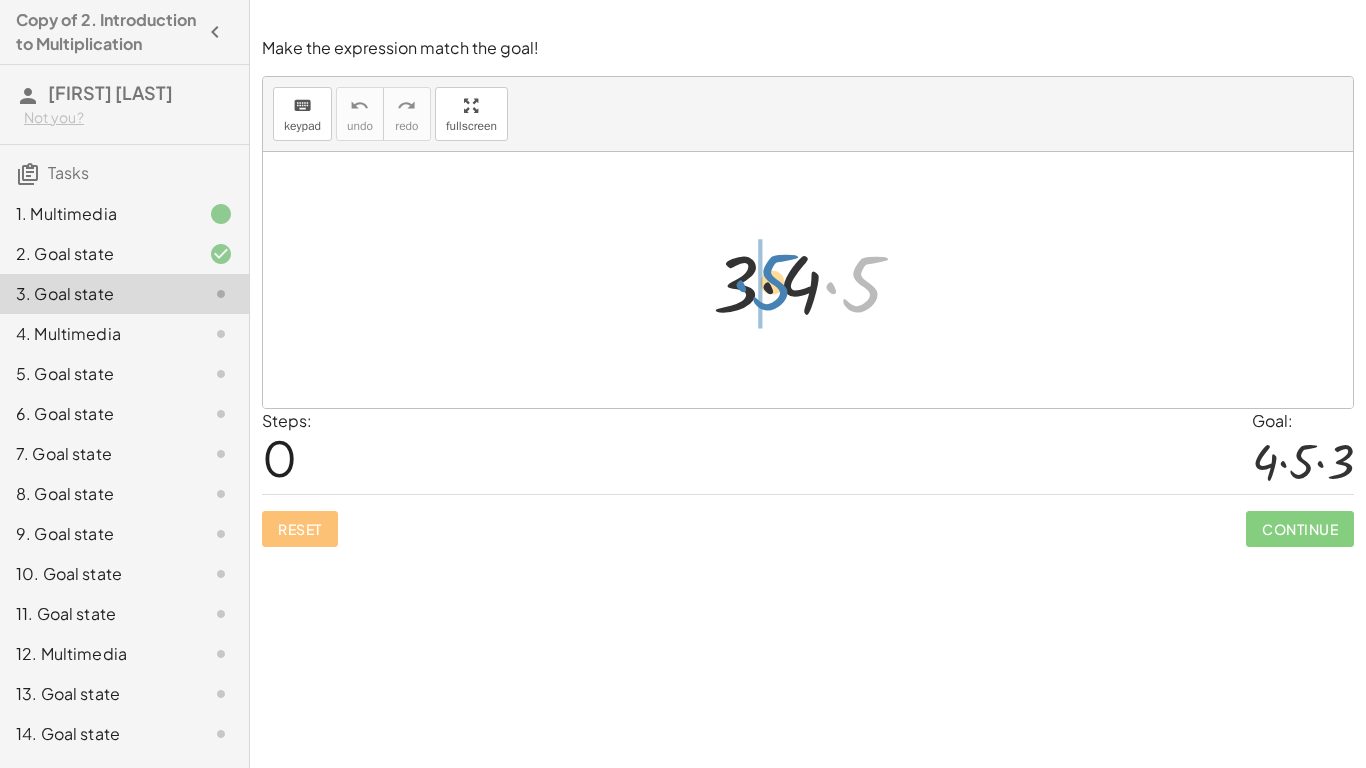 drag, startPoint x: 869, startPoint y: 294, endPoint x: 779, endPoint y: 292, distance: 90.02222 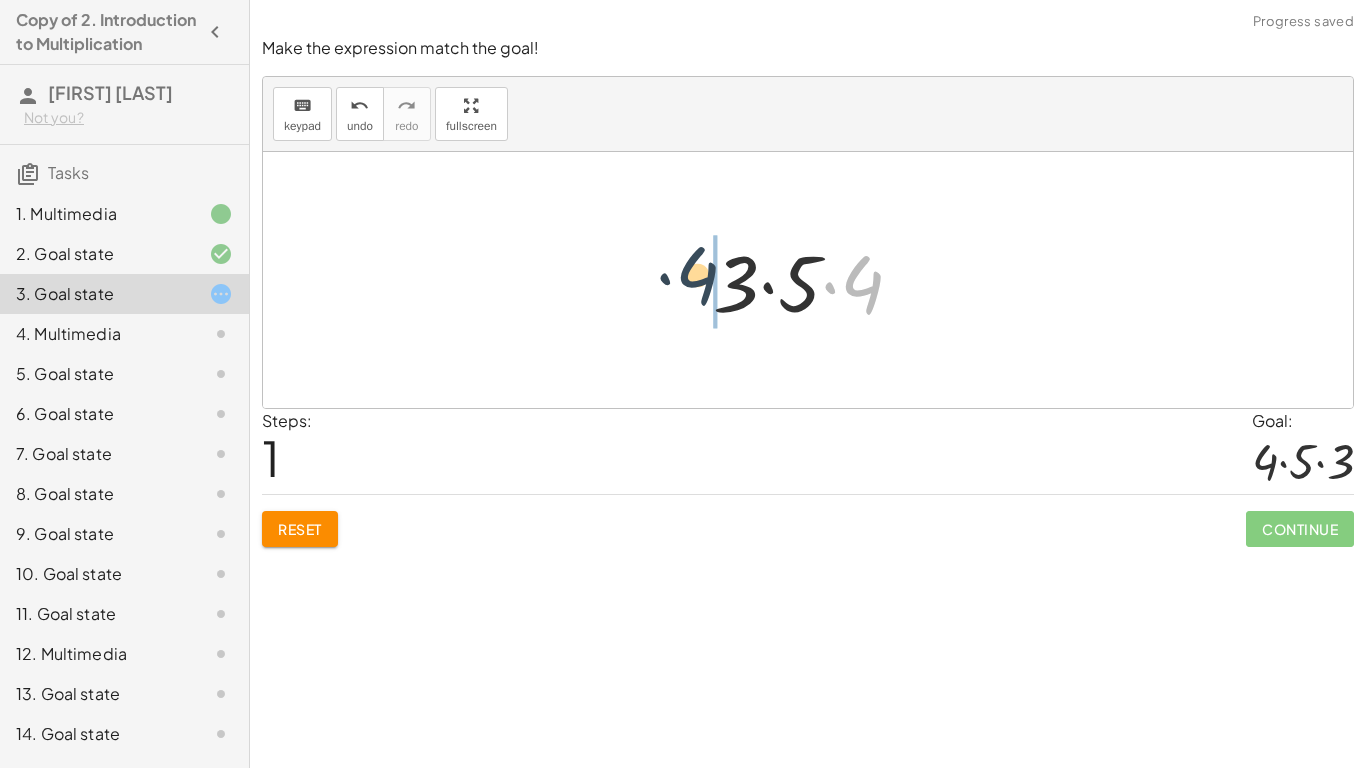 drag, startPoint x: 868, startPoint y: 287, endPoint x: 685, endPoint y: 275, distance: 183.39302 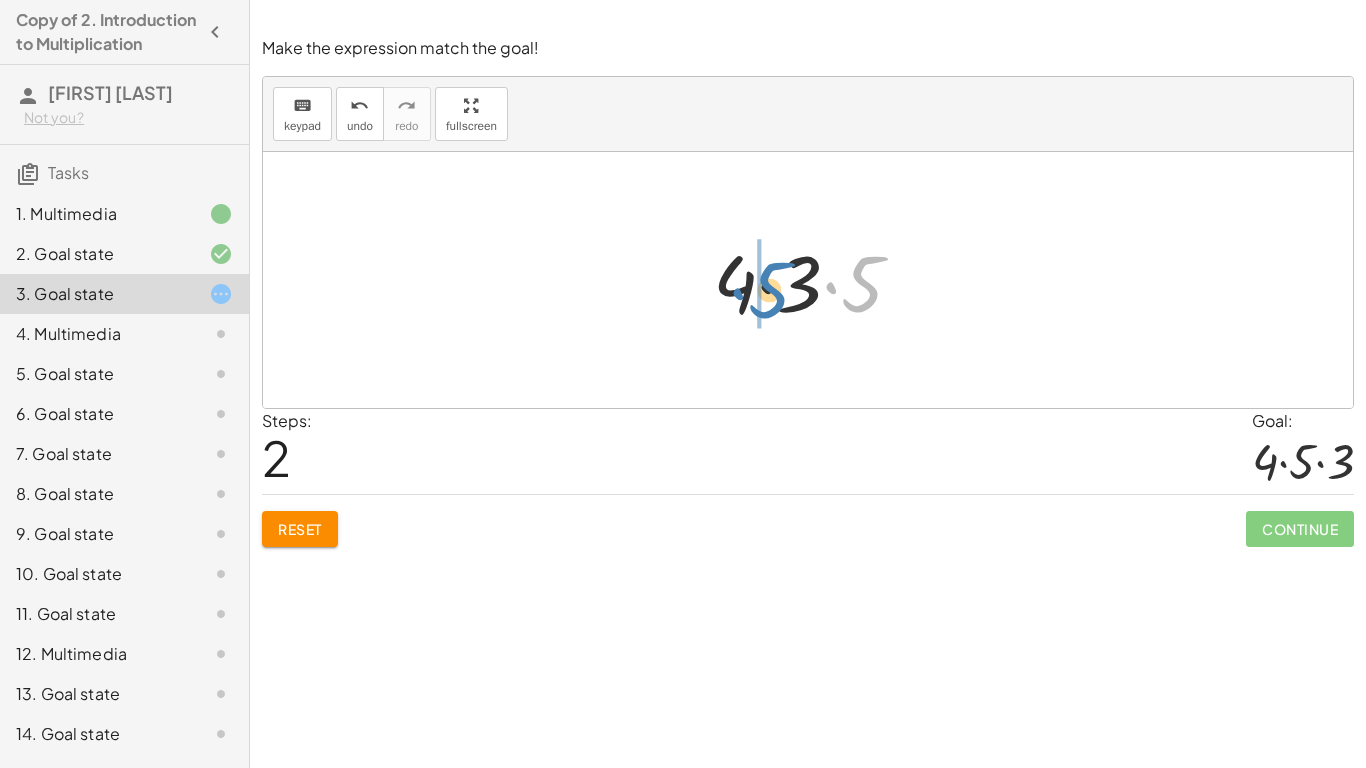 drag, startPoint x: 870, startPoint y: 277, endPoint x: 778, endPoint y: 282, distance: 92.13577 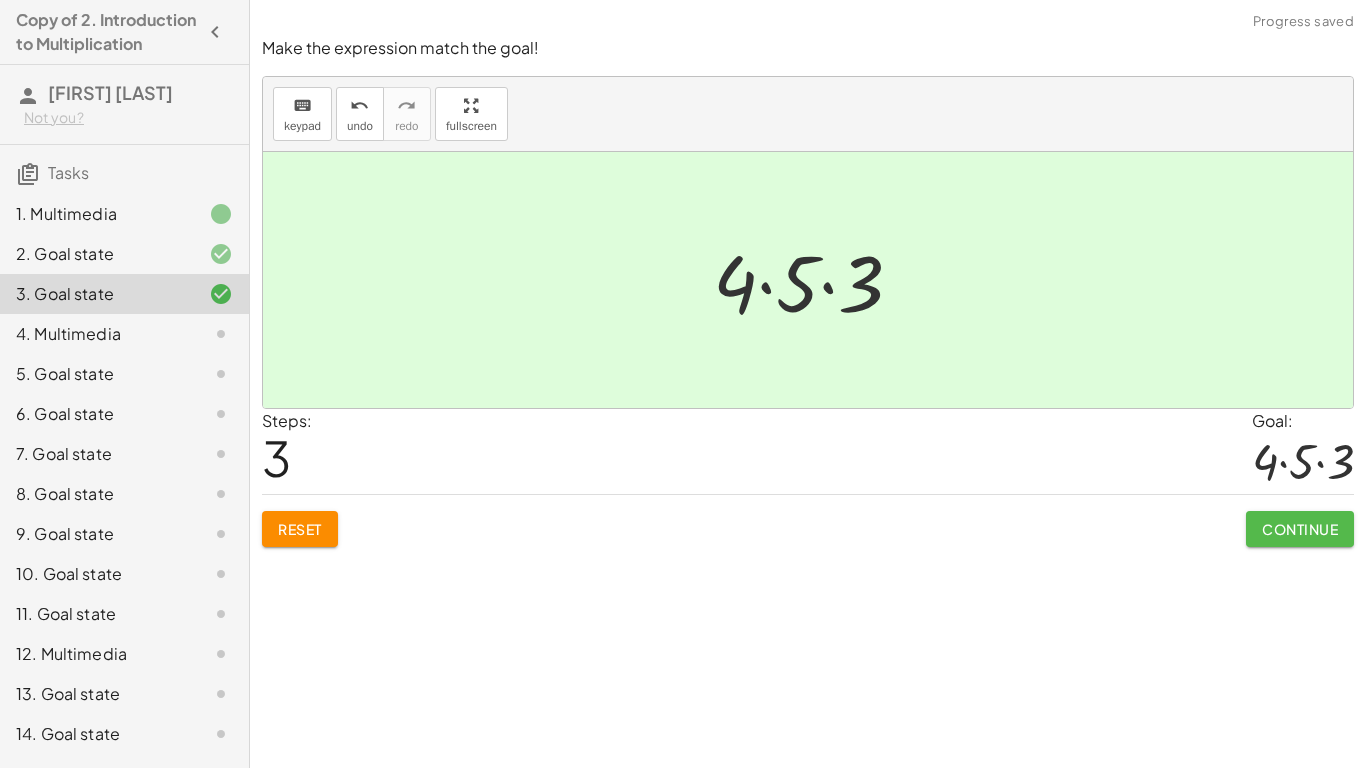 click on "Continue" 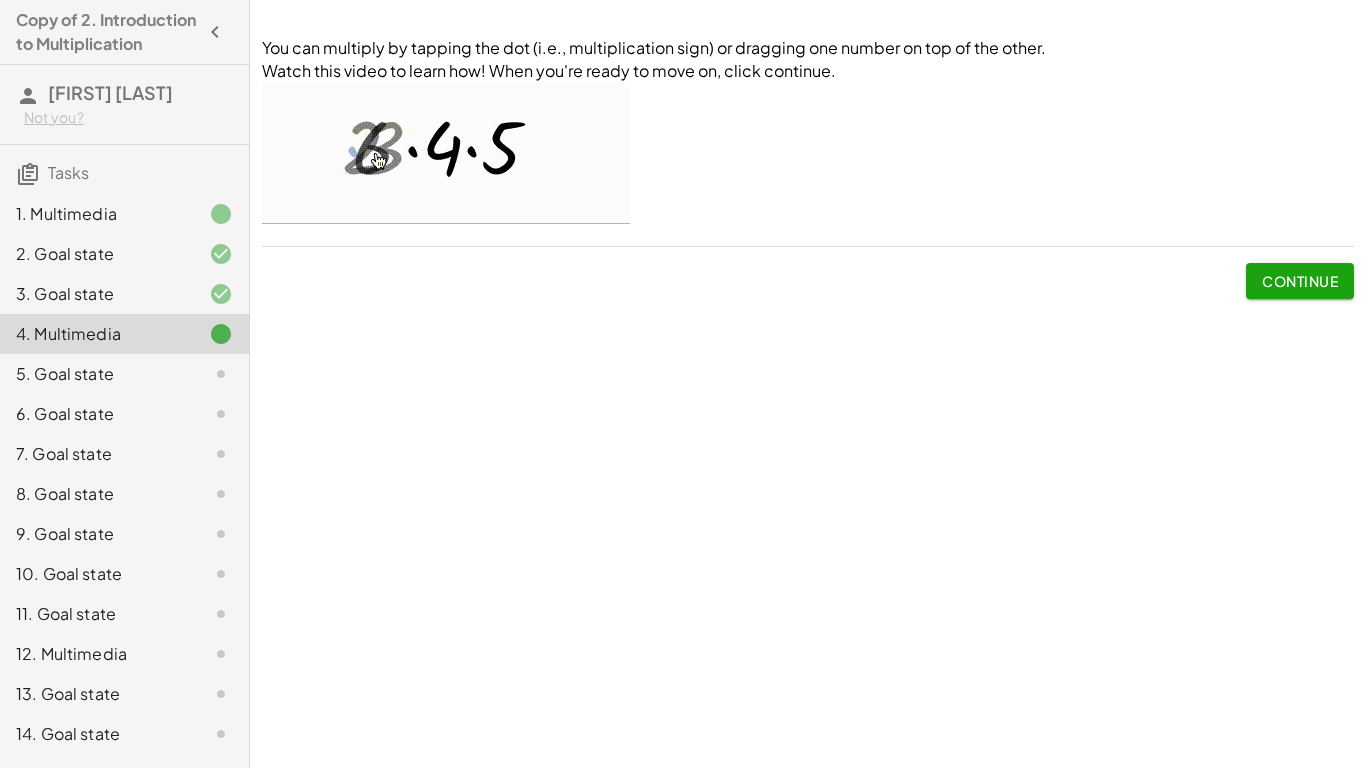 click on "Continue" 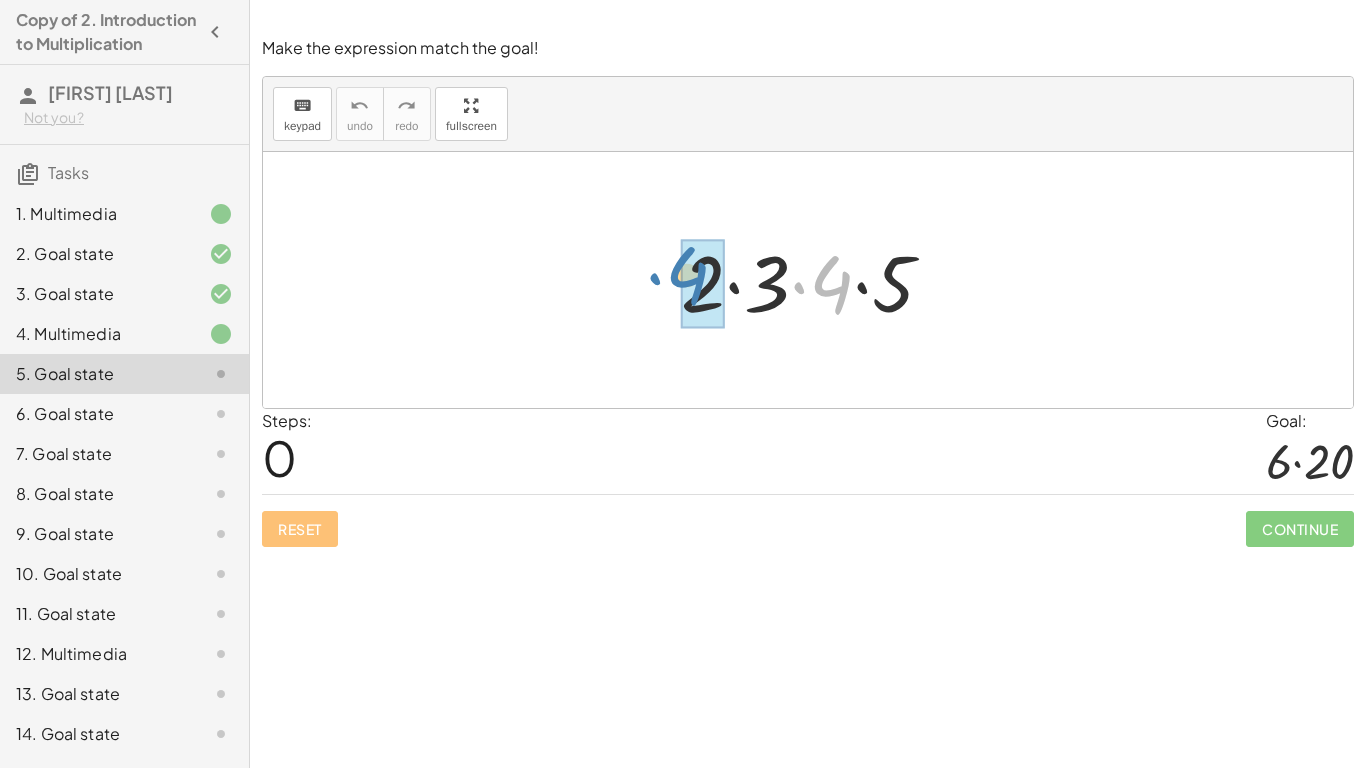 drag, startPoint x: 828, startPoint y: 287, endPoint x: 688, endPoint y: 278, distance: 140.28899 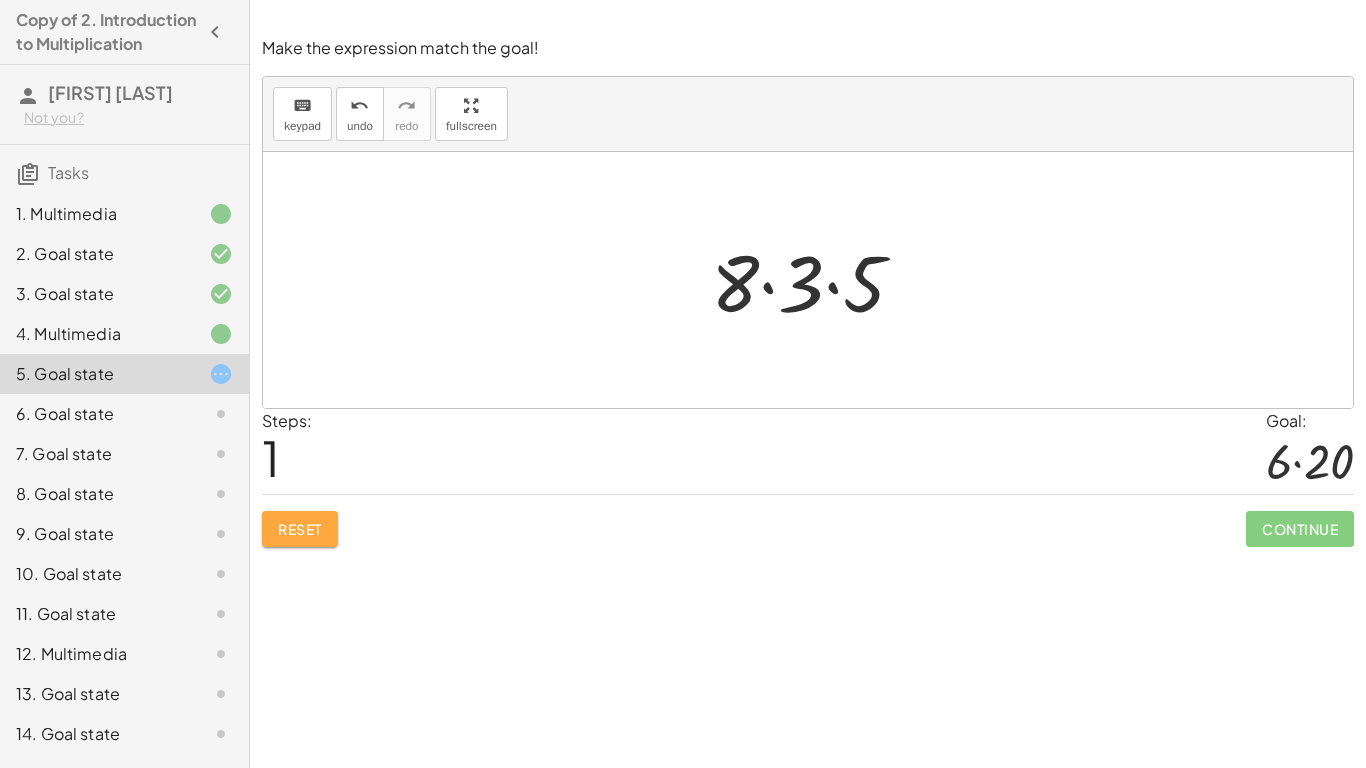 click on "Reset" at bounding box center [300, 529] 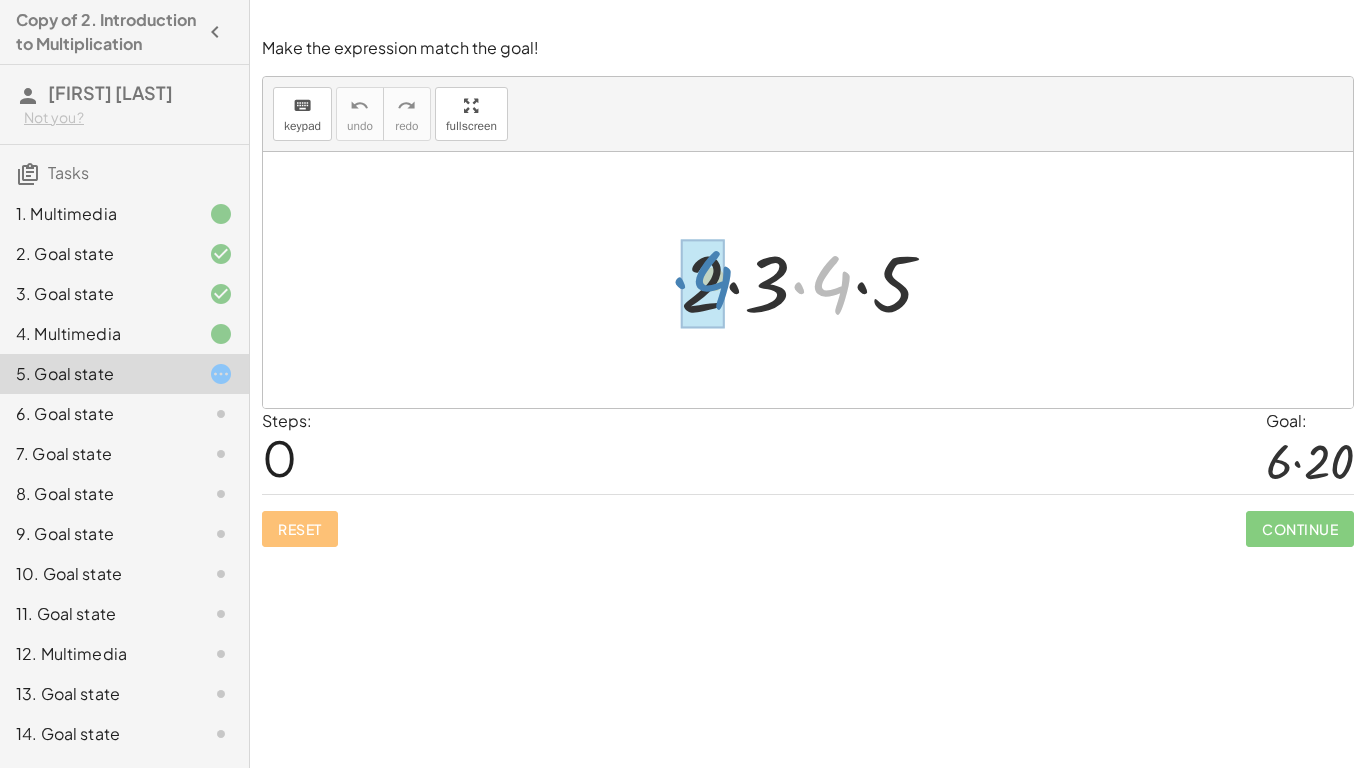 drag, startPoint x: 829, startPoint y: 276, endPoint x: 710, endPoint y: 270, distance: 119.15116 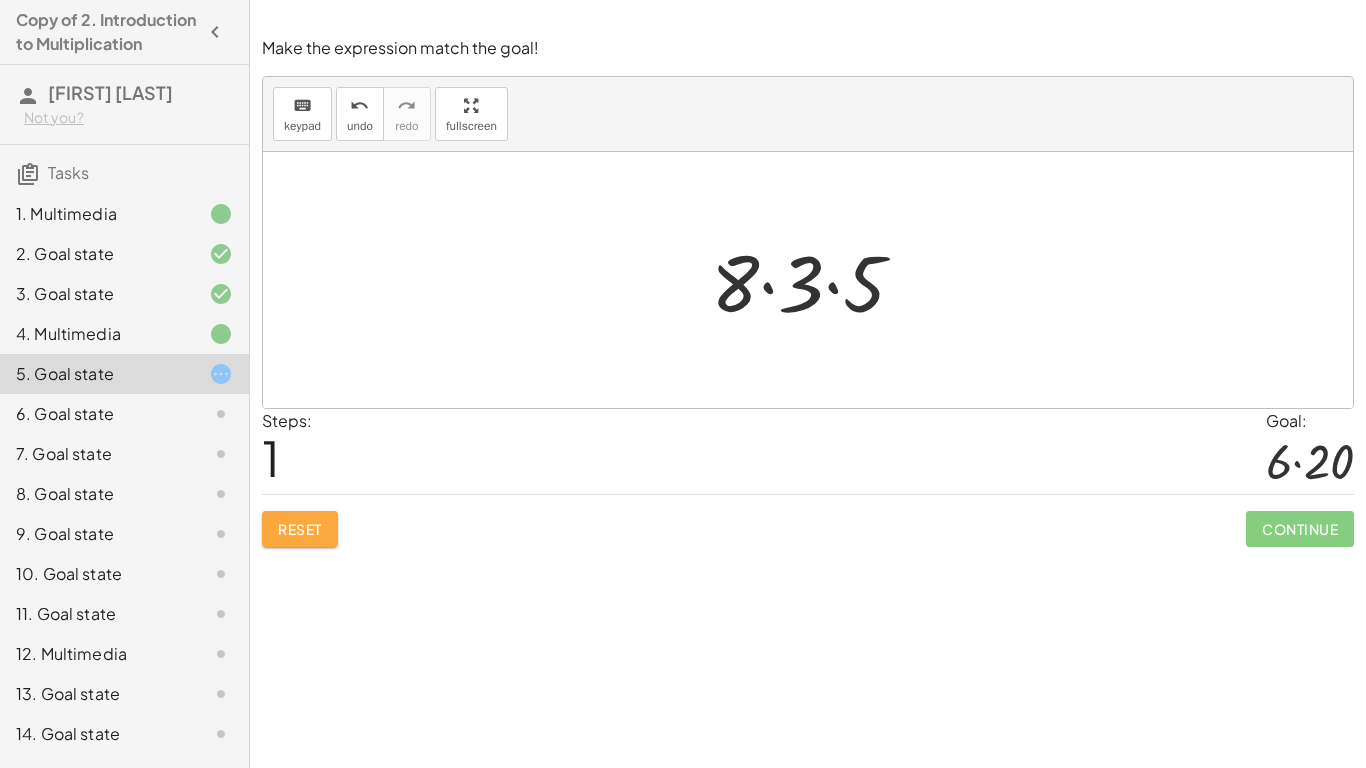 click on "Reset" 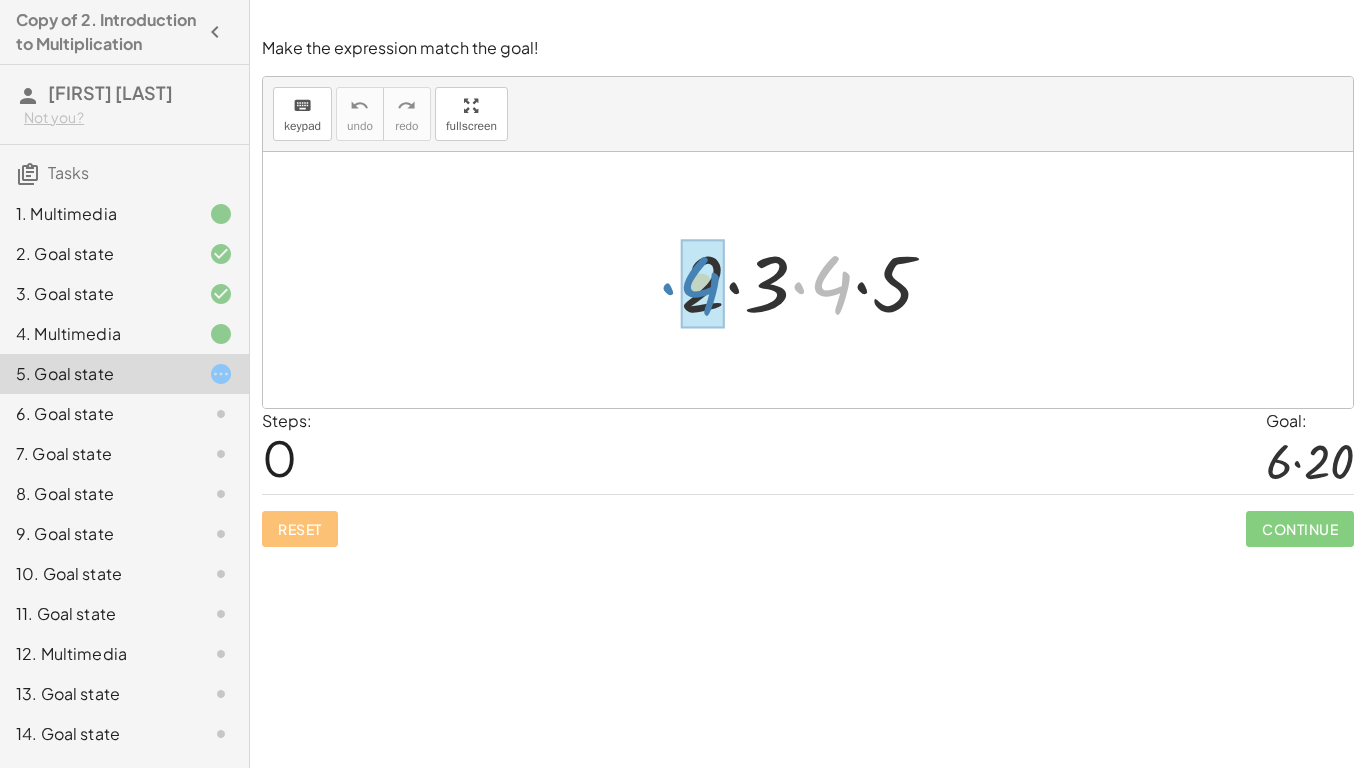 drag, startPoint x: 837, startPoint y: 279, endPoint x: 708, endPoint y: 280, distance: 129.00388 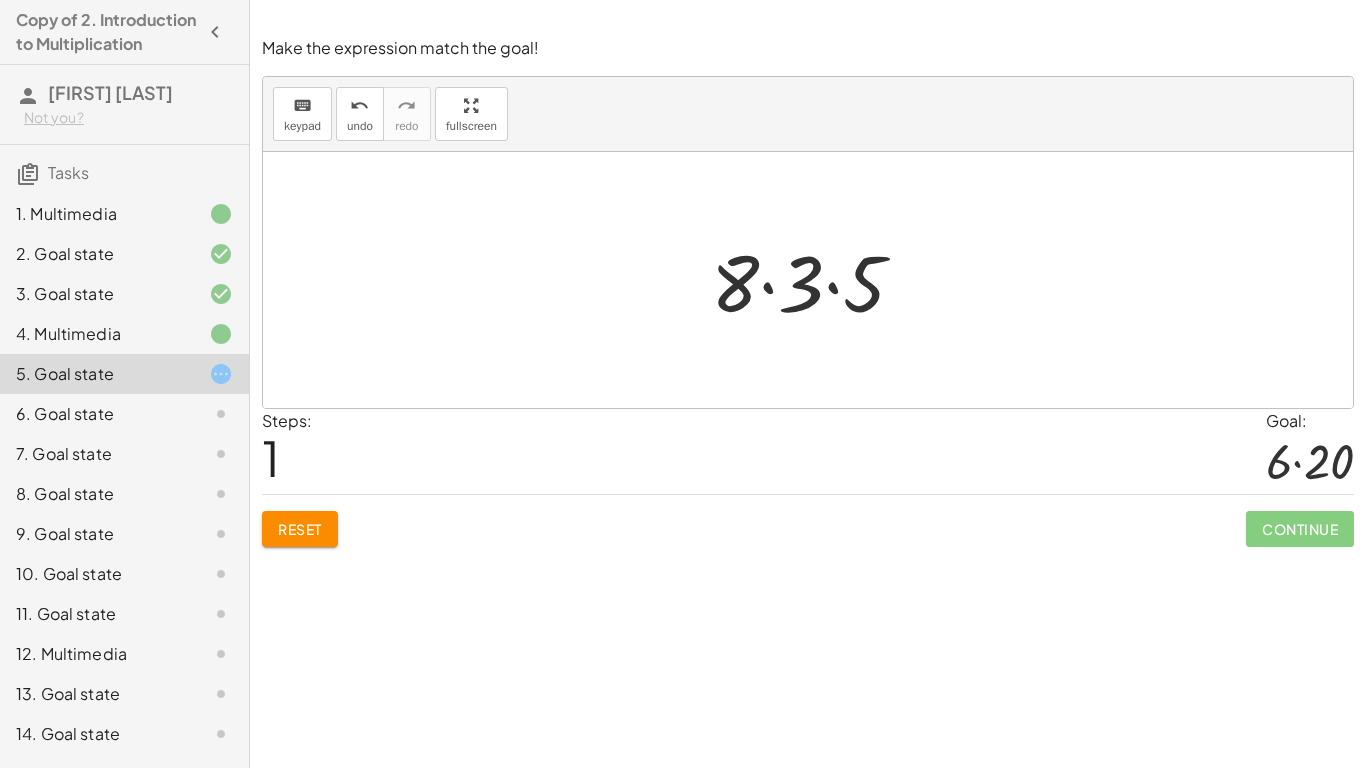 click on "Reset" 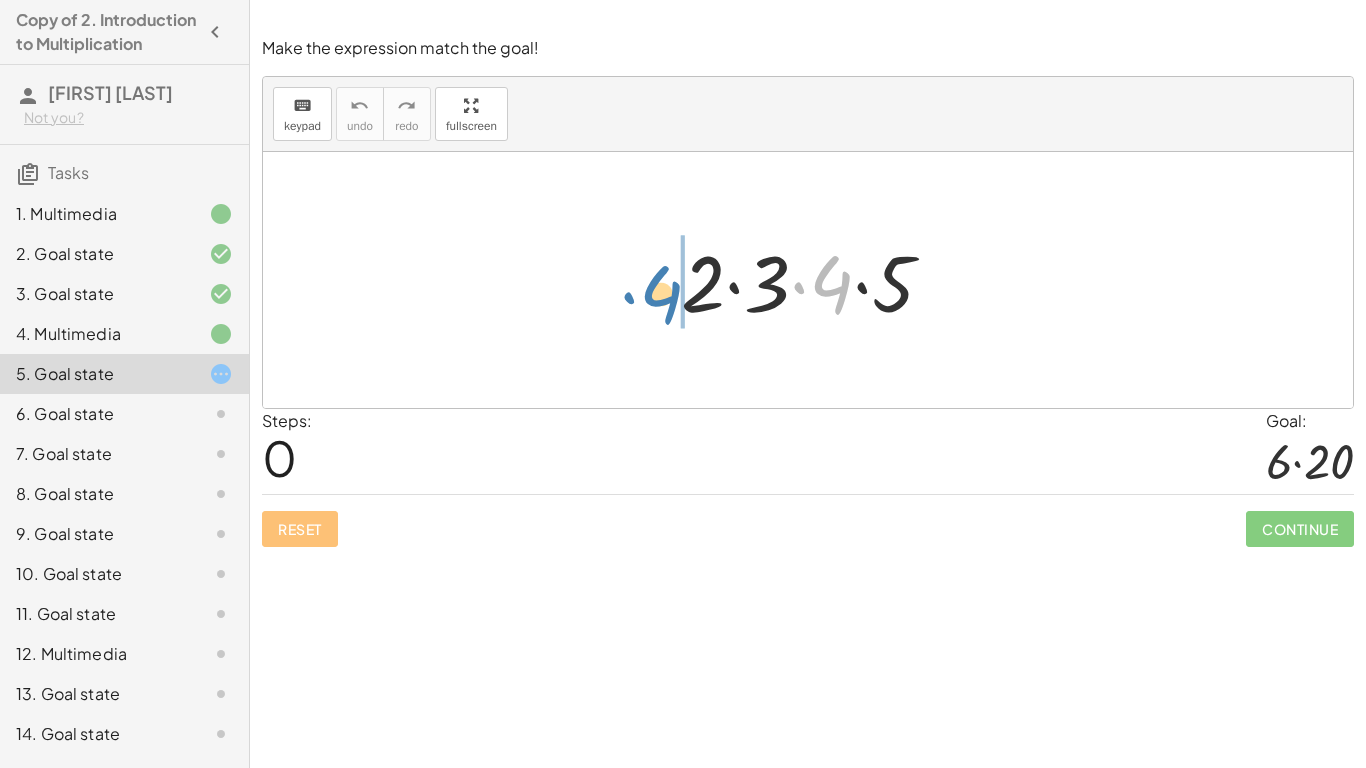 drag, startPoint x: 839, startPoint y: 279, endPoint x: 669, endPoint y: 289, distance: 170.29387 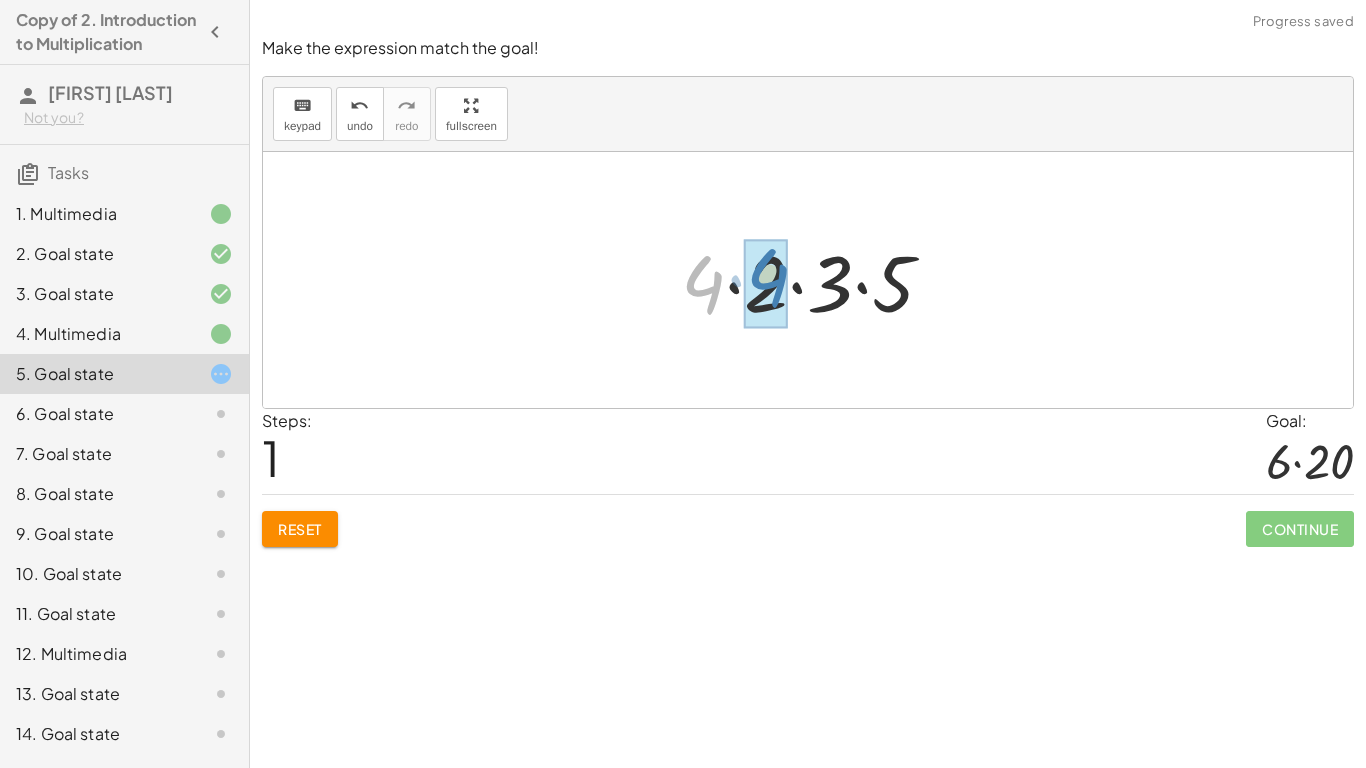 drag, startPoint x: 700, startPoint y: 290, endPoint x: 760, endPoint y: 284, distance: 60.299255 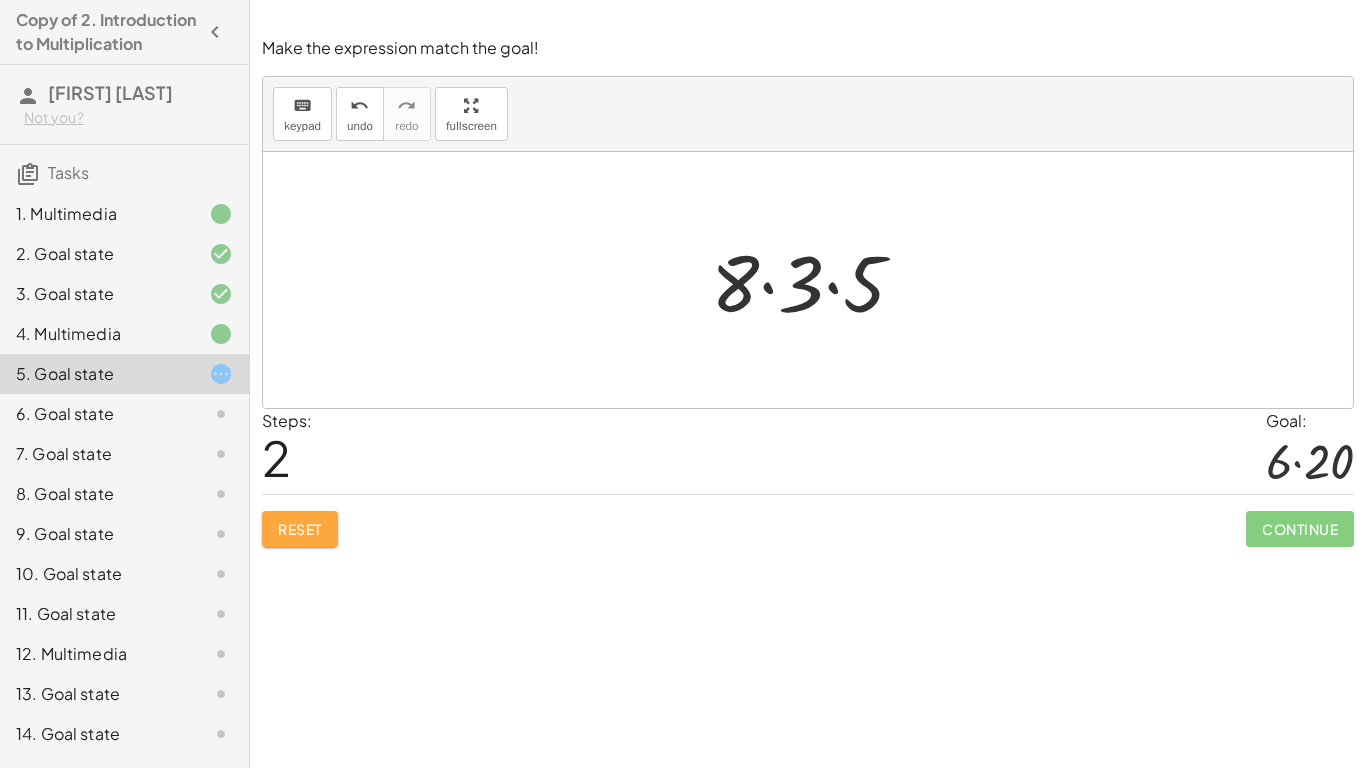 click on "Reset" at bounding box center (300, 529) 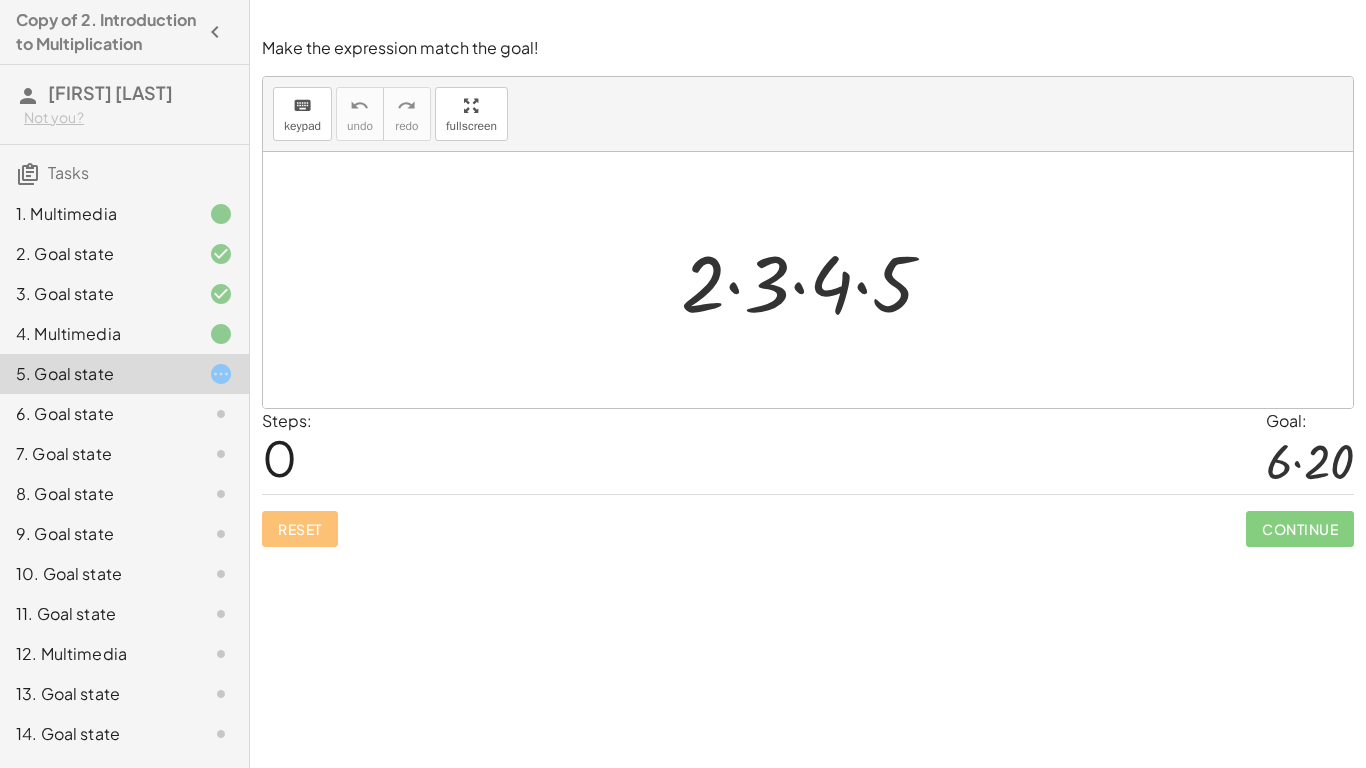 click at bounding box center (815, 280) 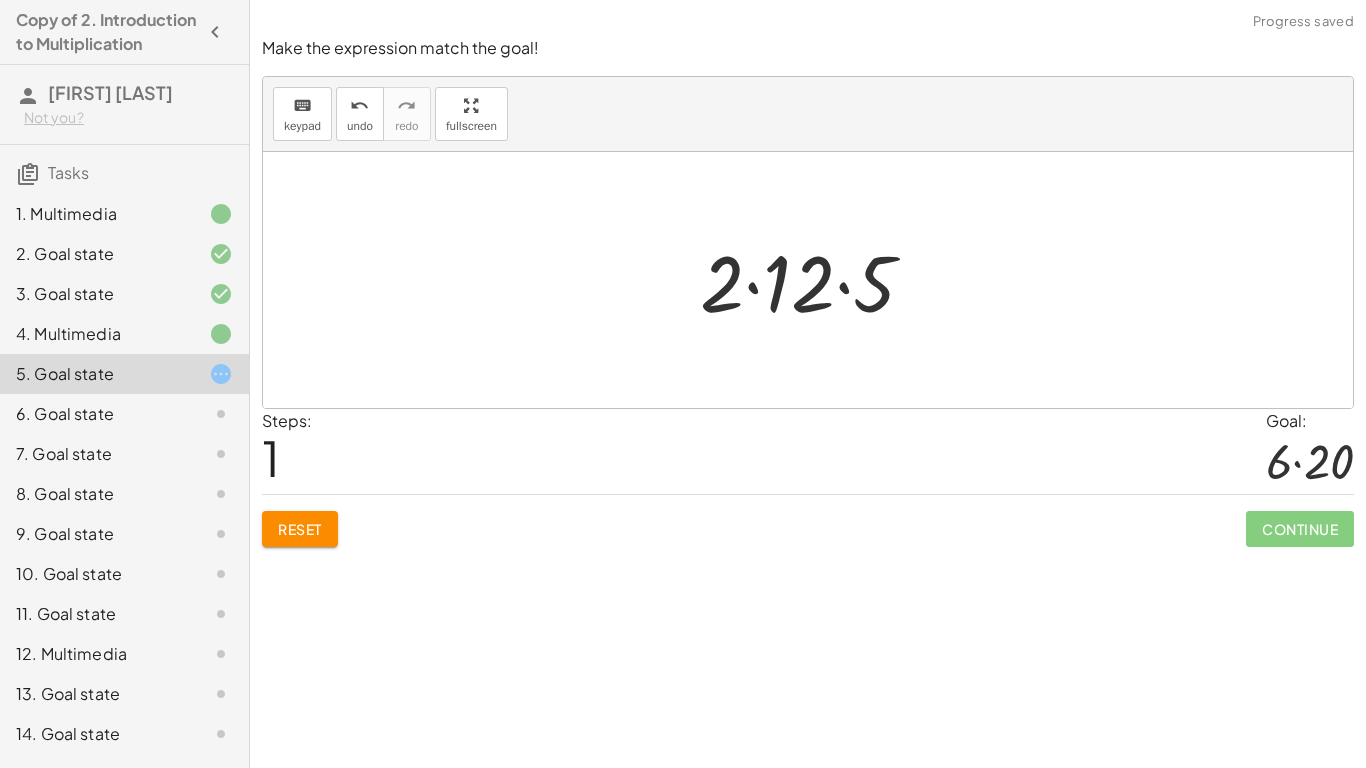 click at bounding box center (815, 280) 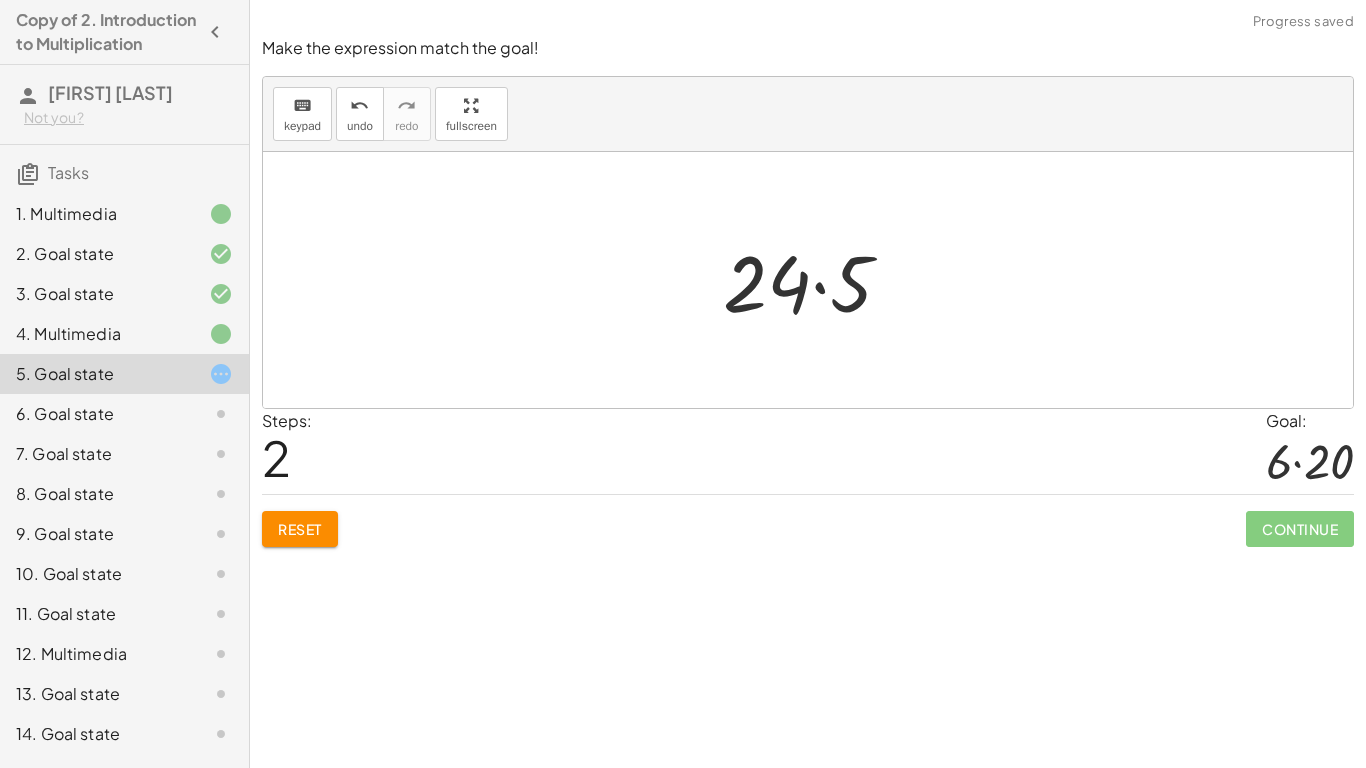 click on "Reset" at bounding box center [300, 529] 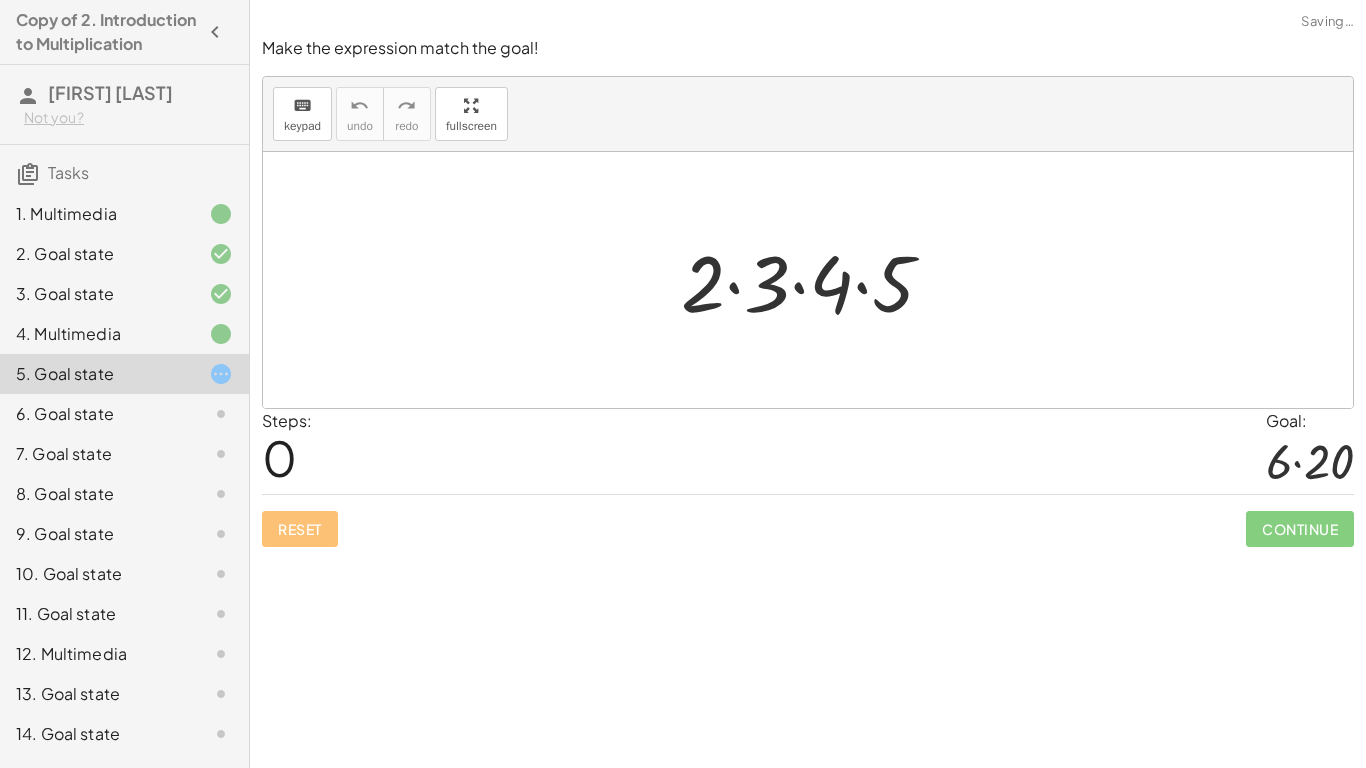 click at bounding box center (815, 280) 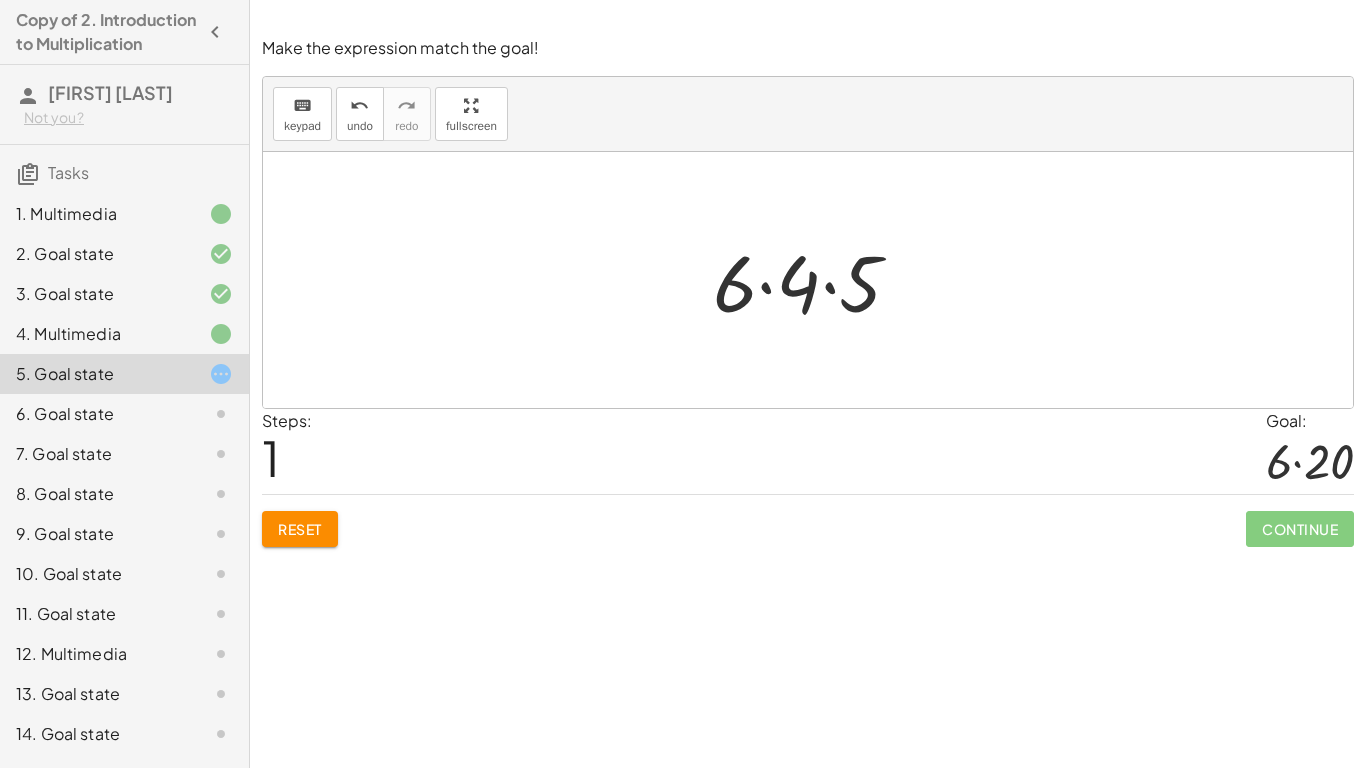 click on "Reset" 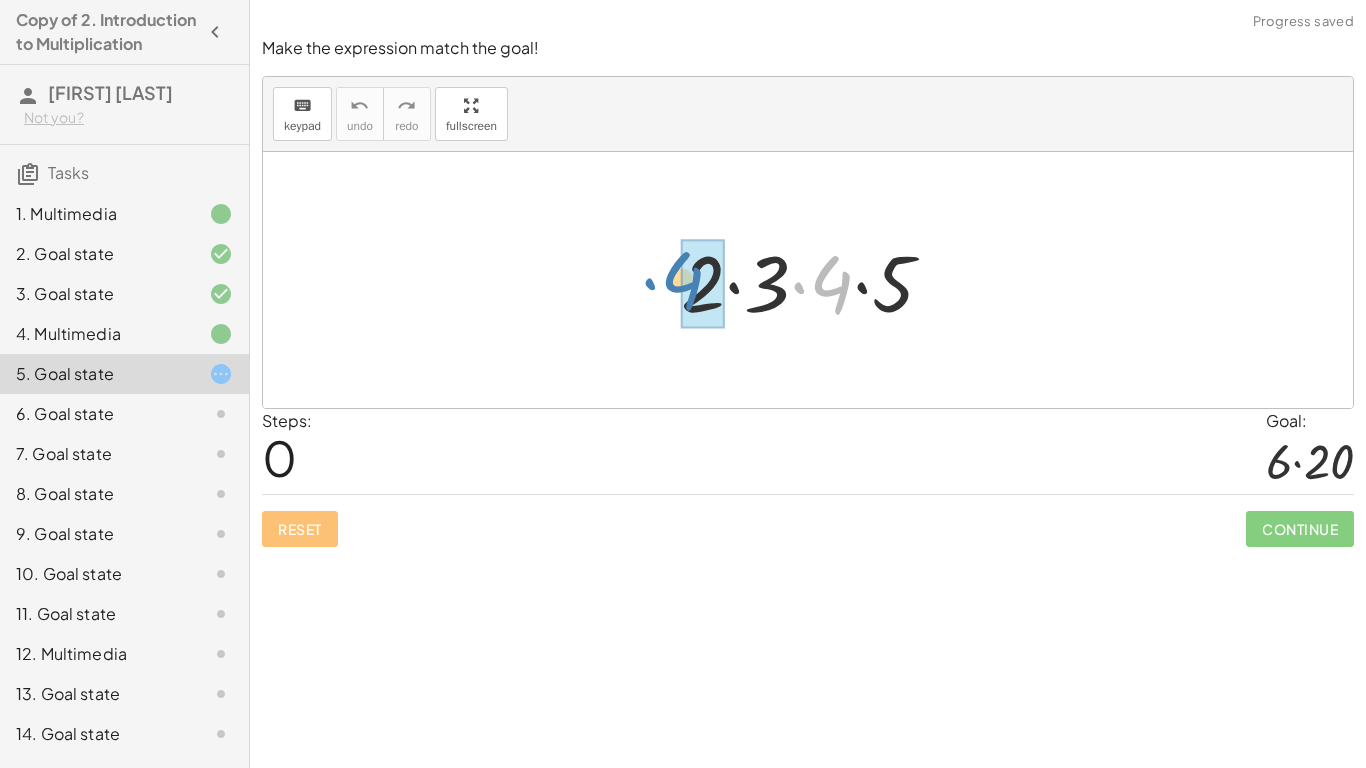 drag, startPoint x: 836, startPoint y: 286, endPoint x: 702, endPoint y: 285, distance: 134.00374 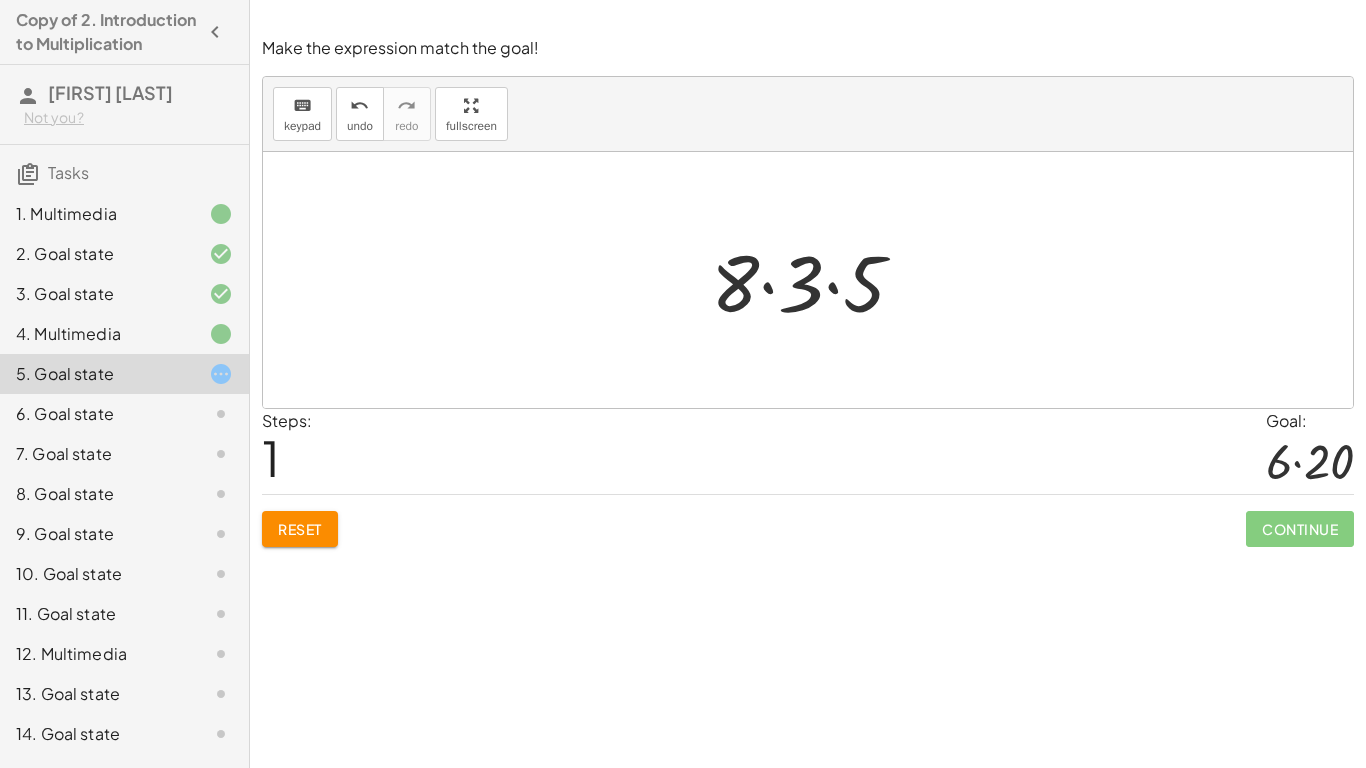 click on "Reset" 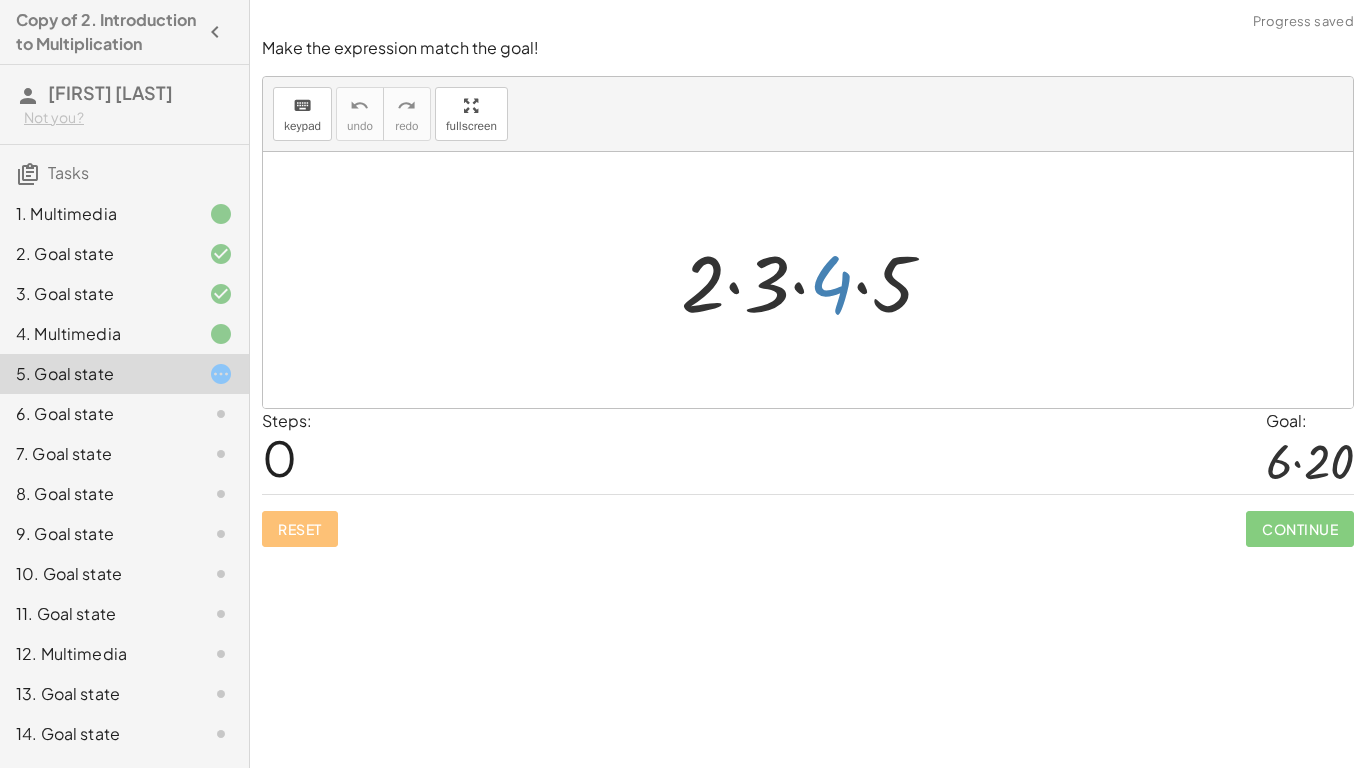click at bounding box center [815, 280] 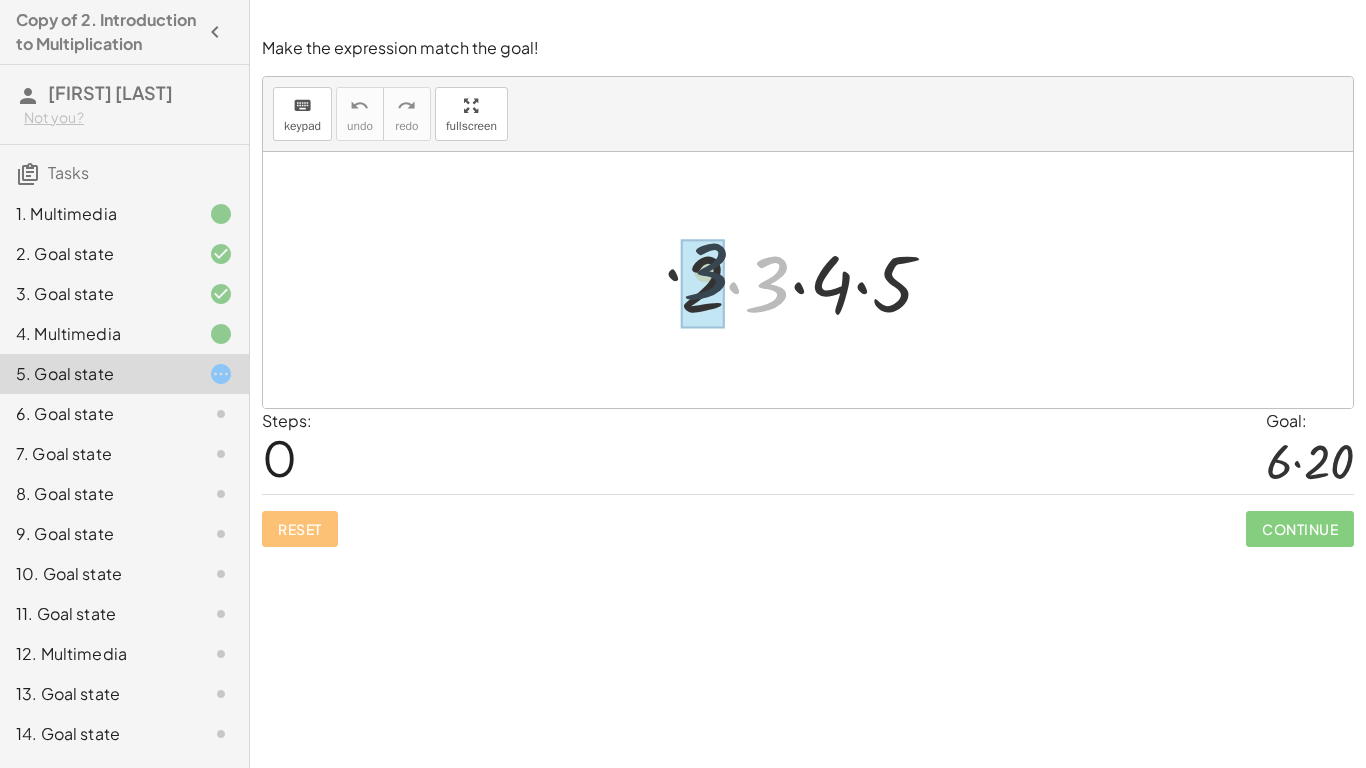 drag, startPoint x: 767, startPoint y: 283, endPoint x: 692, endPoint y: 267, distance: 76.687675 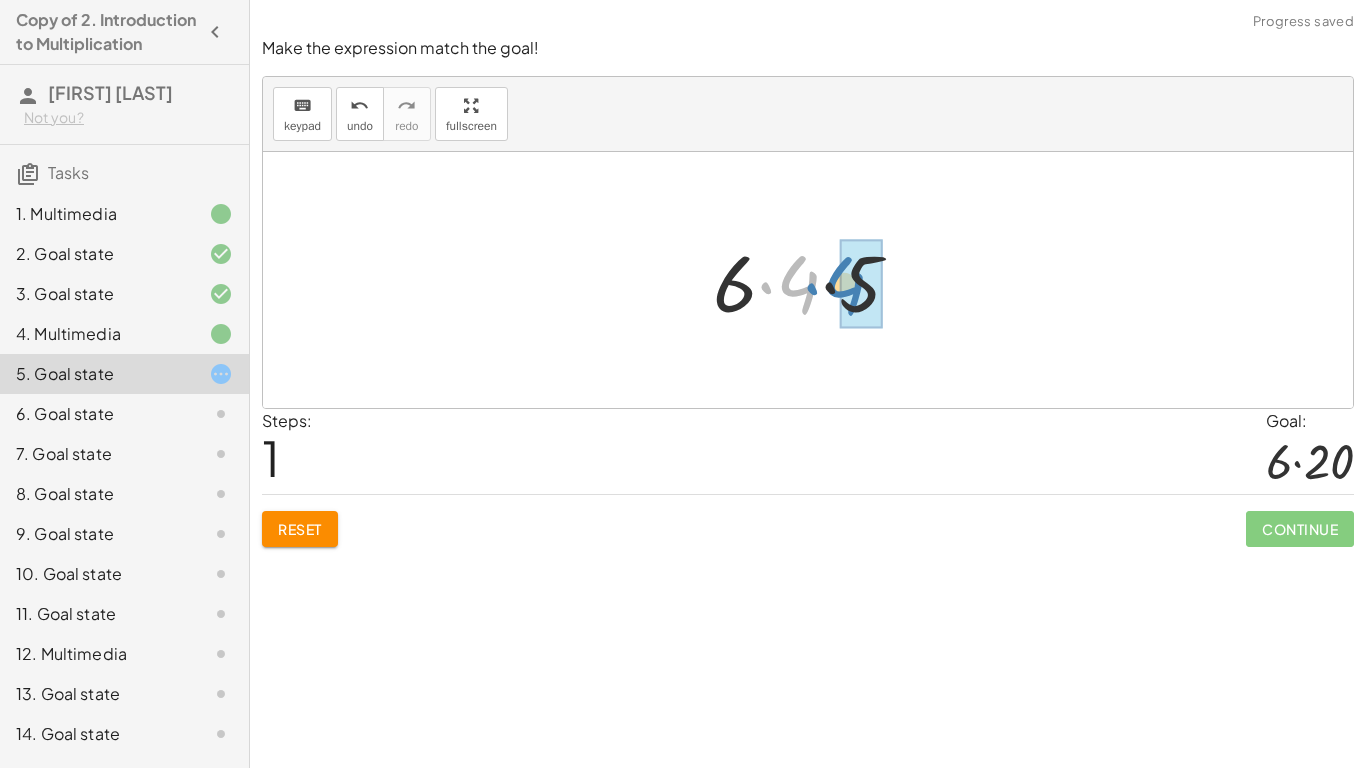 drag, startPoint x: 792, startPoint y: 280, endPoint x: 835, endPoint y: 279, distance: 43.011627 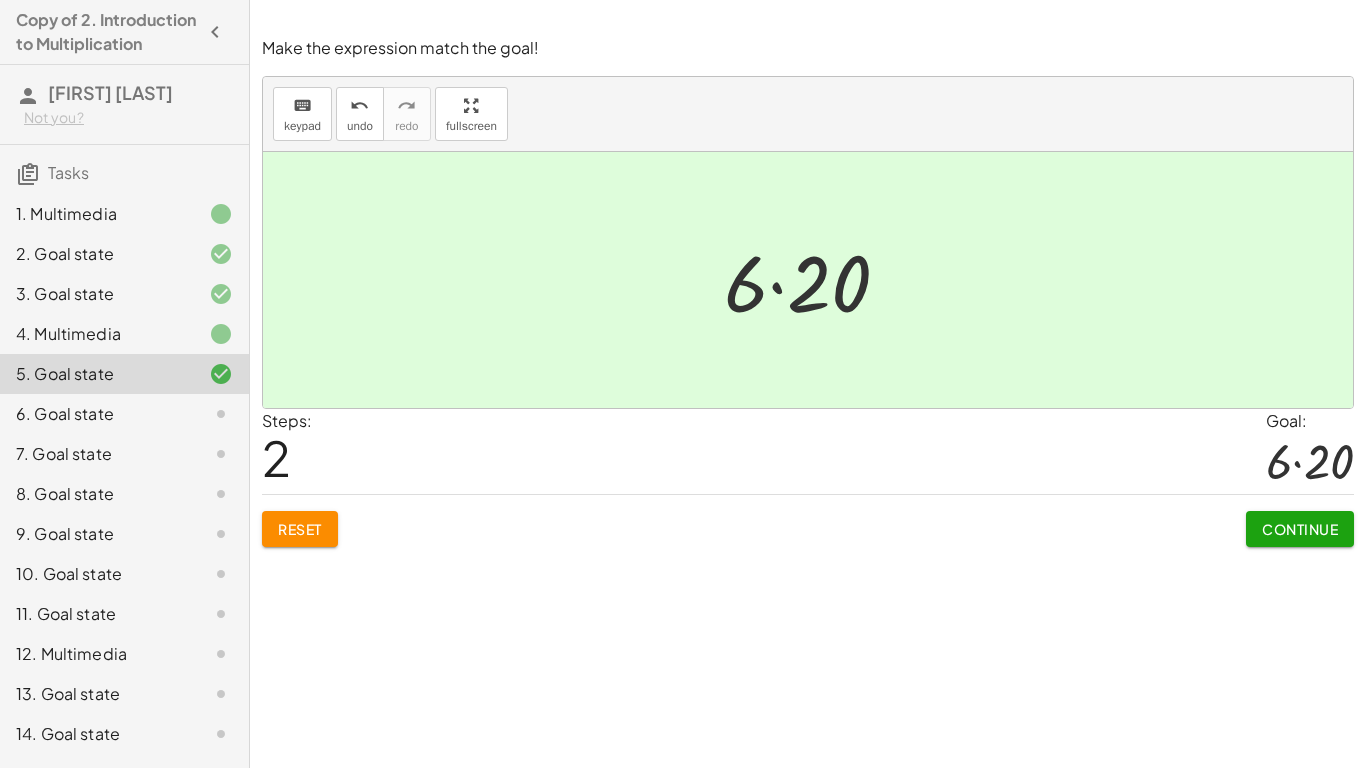 click on "Continue" 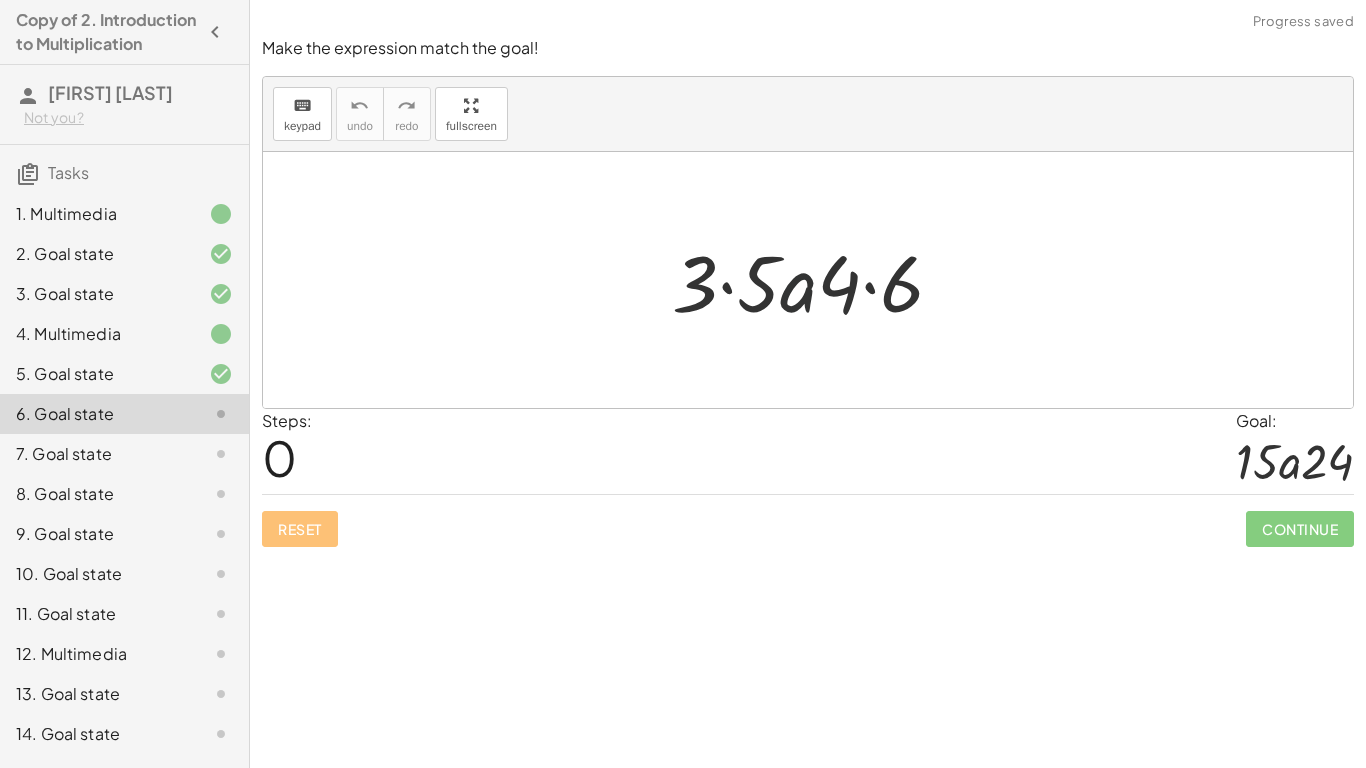 click at bounding box center [816, 280] 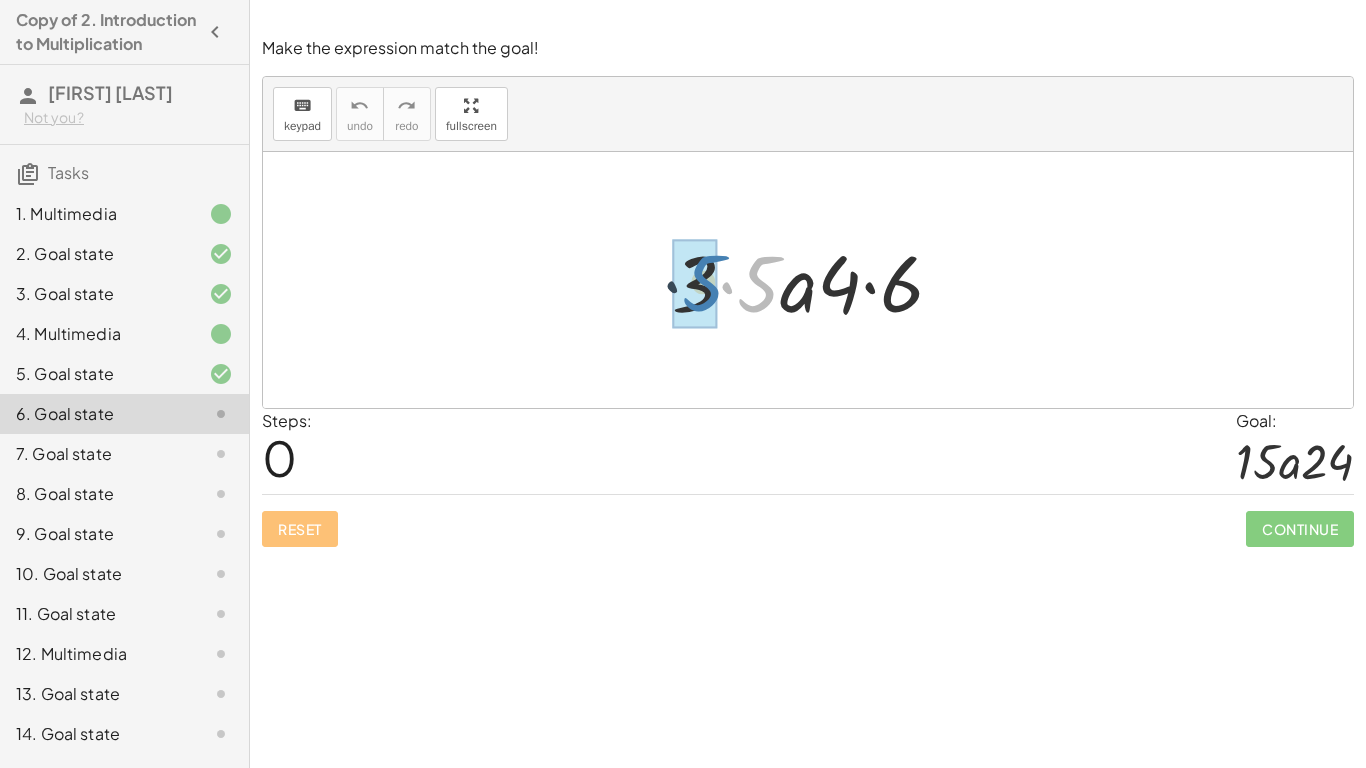 drag, startPoint x: 752, startPoint y: 270, endPoint x: 700, endPoint y: 270, distance: 52 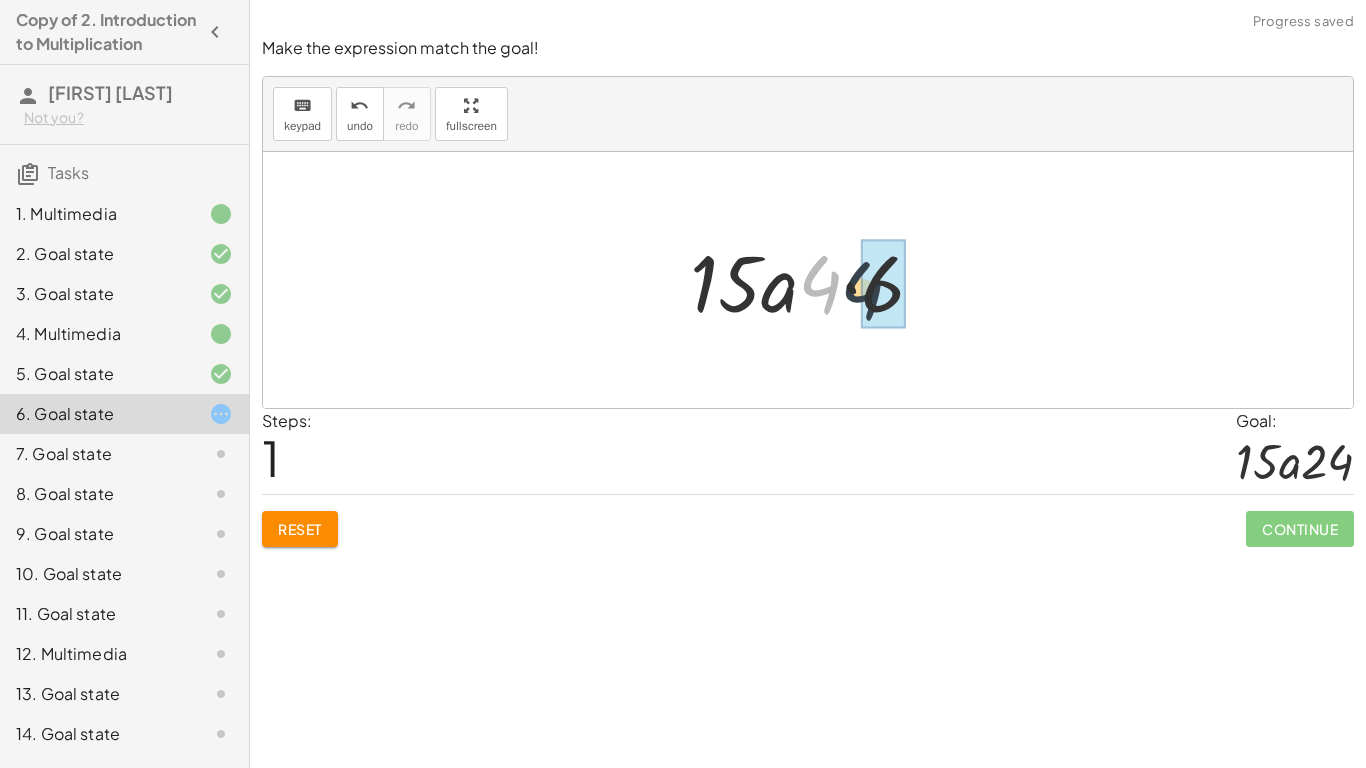 drag, startPoint x: 822, startPoint y: 283, endPoint x: 871, endPoint y: 291, distance: 49.648766 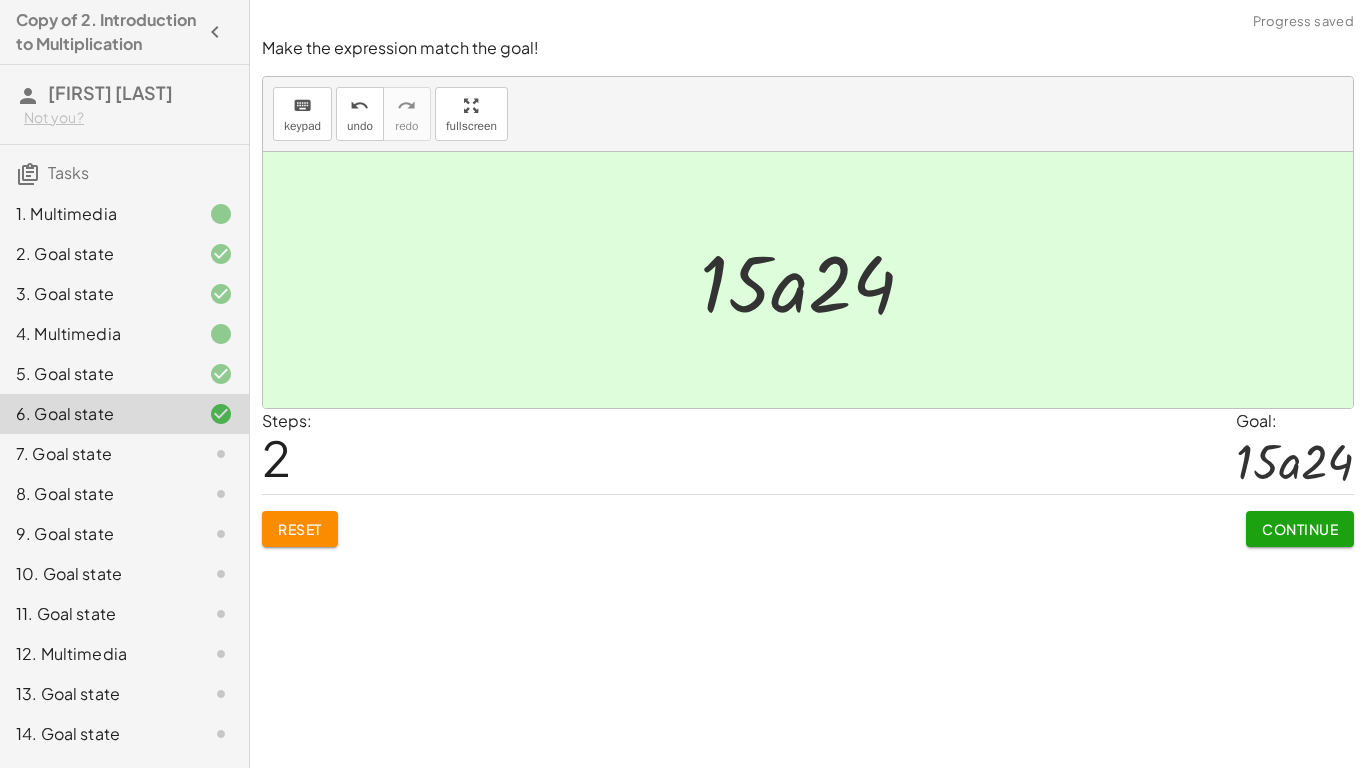 click on "Continue" 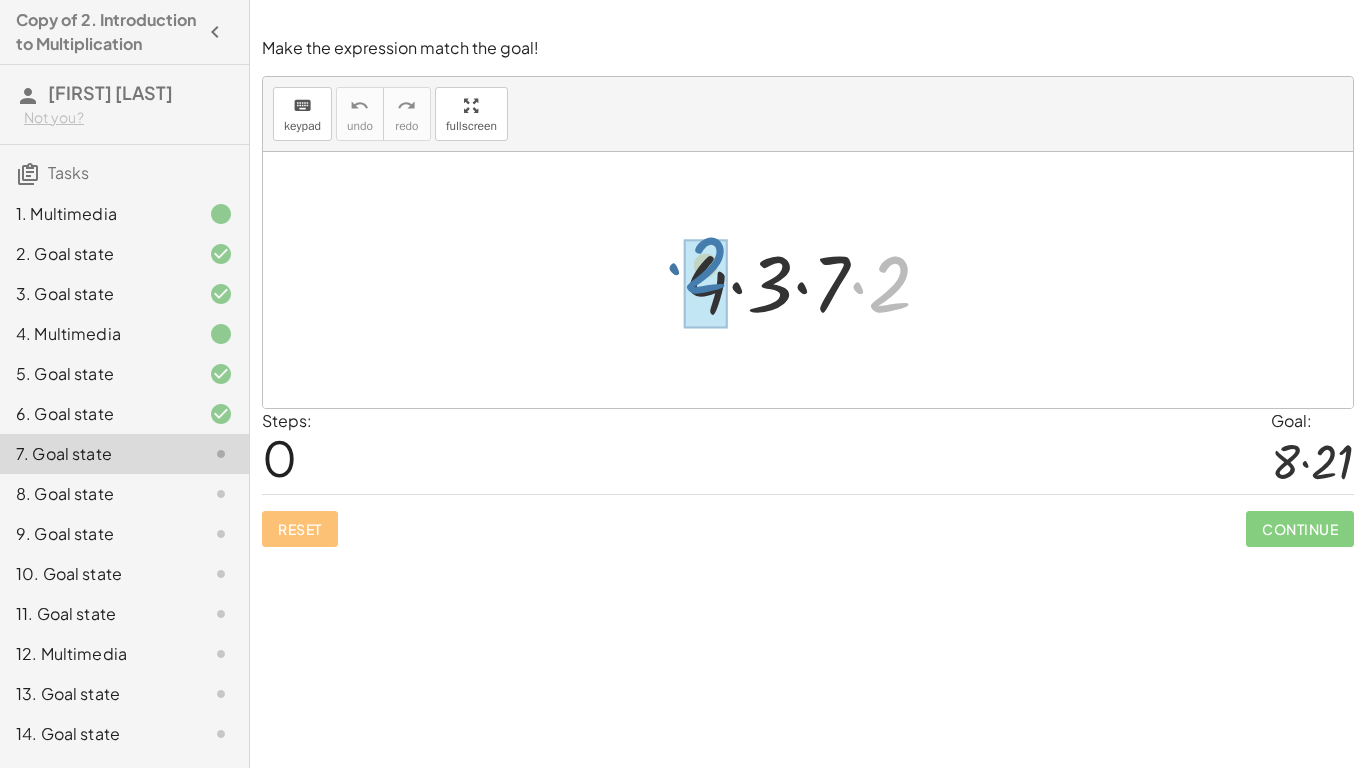 drag, startPoint x: 895, startPoint y: 294, endPoint x: 711, endPoint y: 277, distance: 184.78366 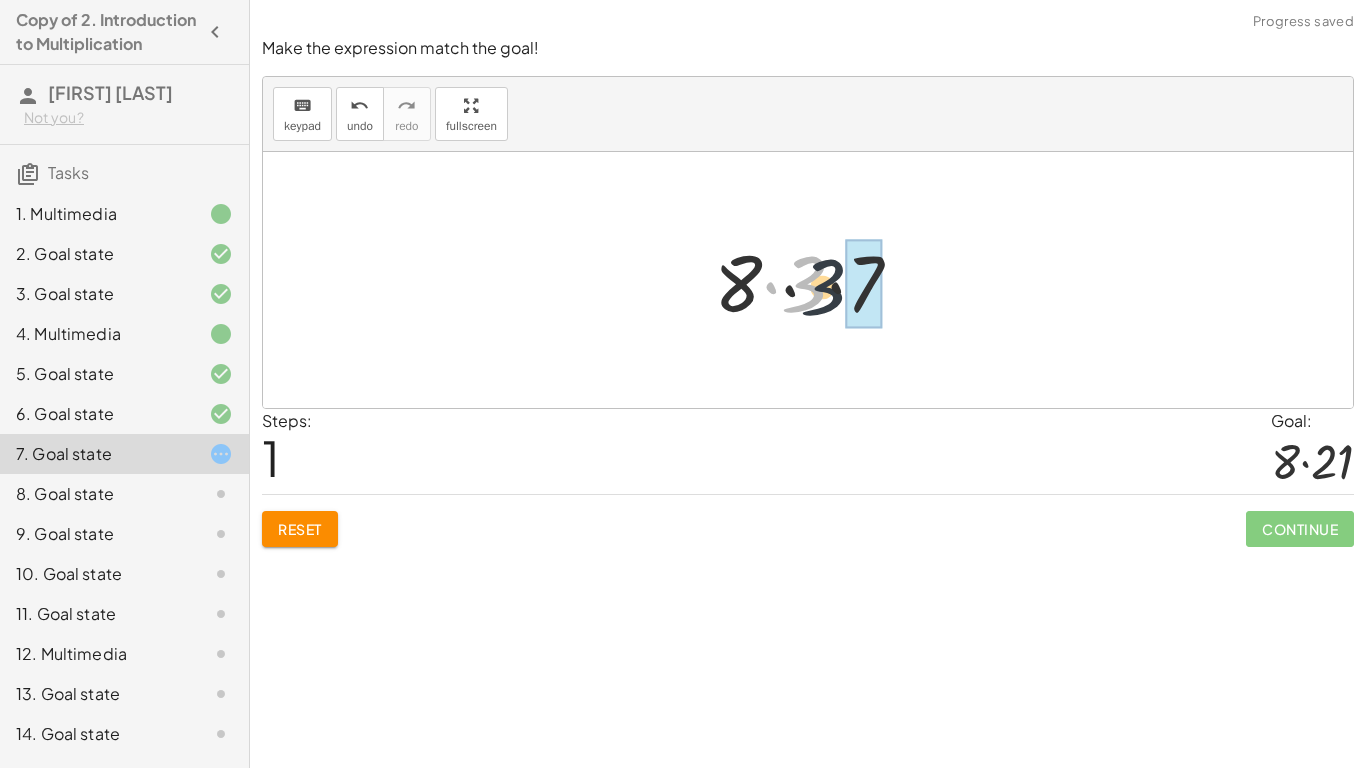 drag, startPoint x: 805, startPoint y: 280, endPoint x: 854, endPoint y: 288, distance: 49.648766 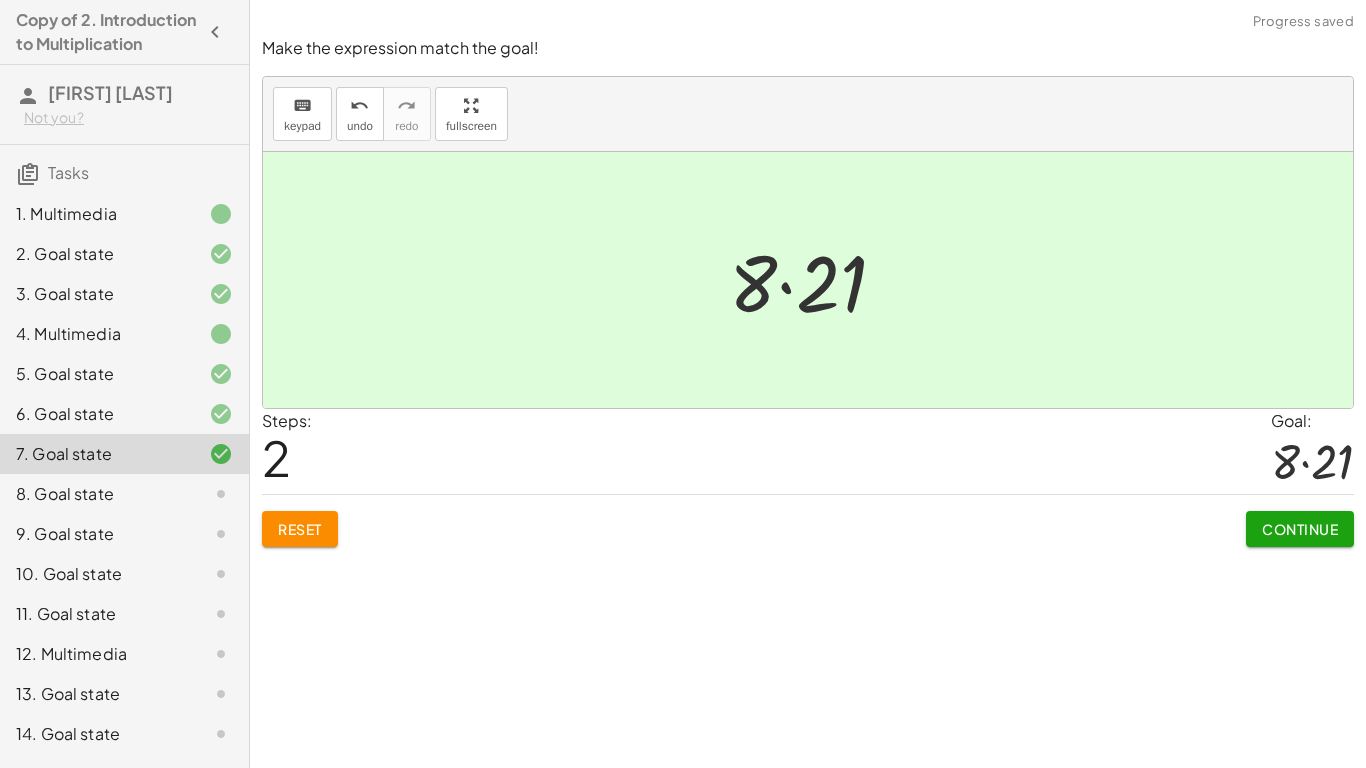 click on "Continue" 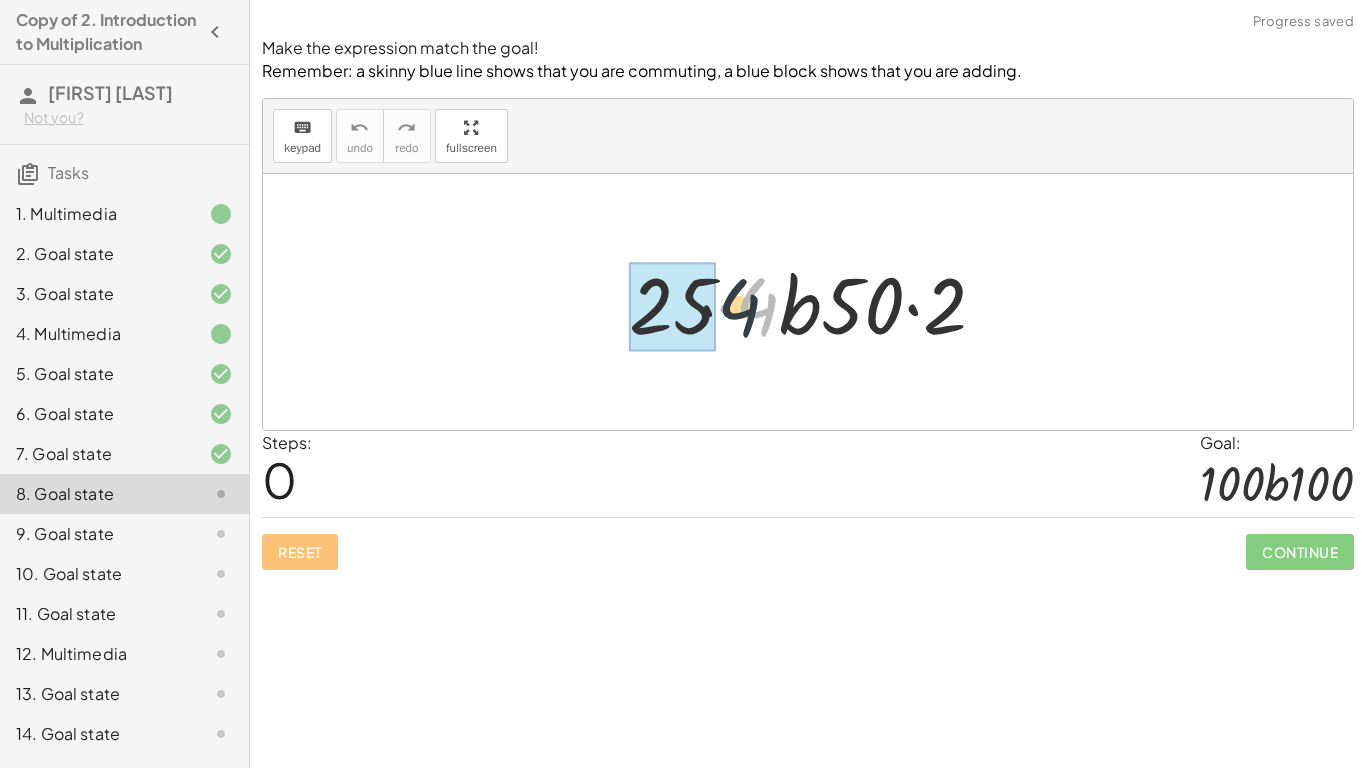 drag, startPoint x: 754, startPoint y: 308, endPoint x: 672, endPoint y: 321, distance: 83.02409 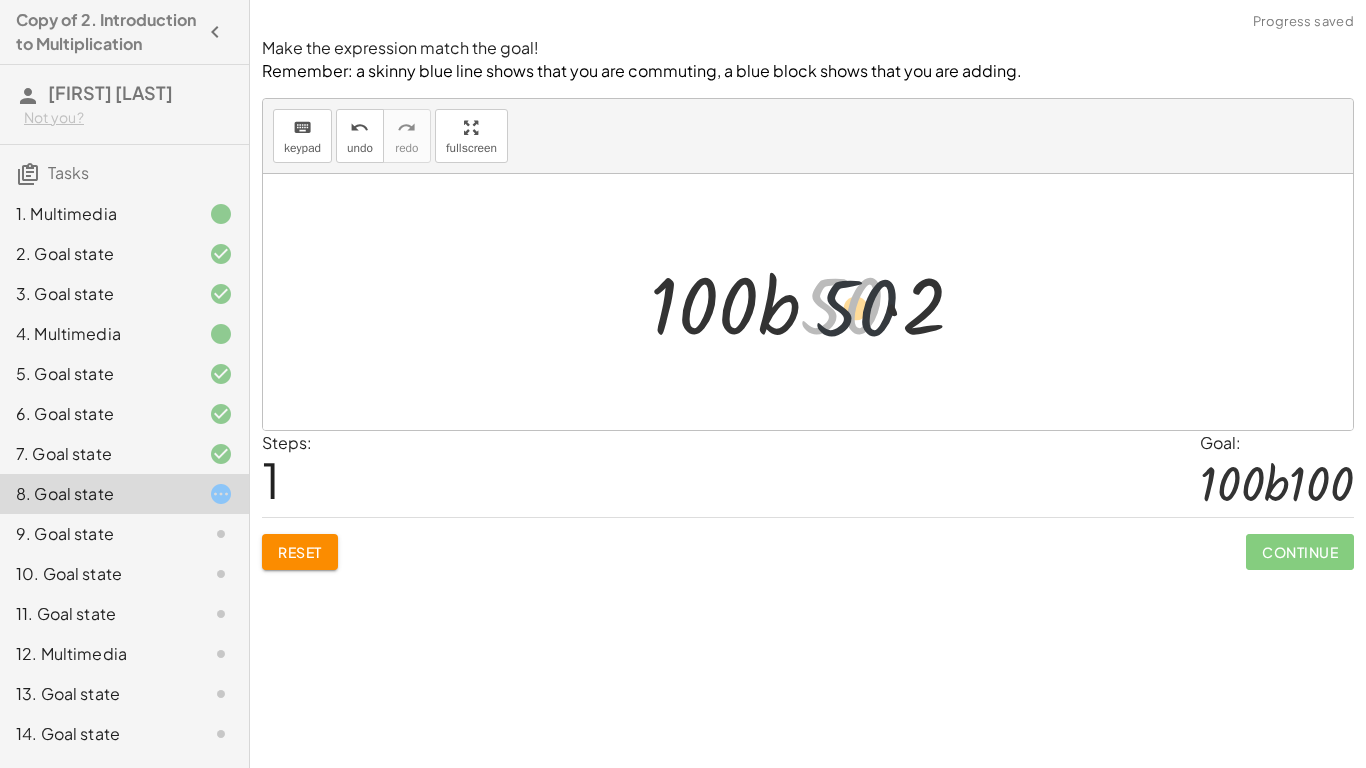 drag, startPoint x: 866, startPoint y: 290, endPoint x: 901, endPoint y: 297, distance: 35.69314 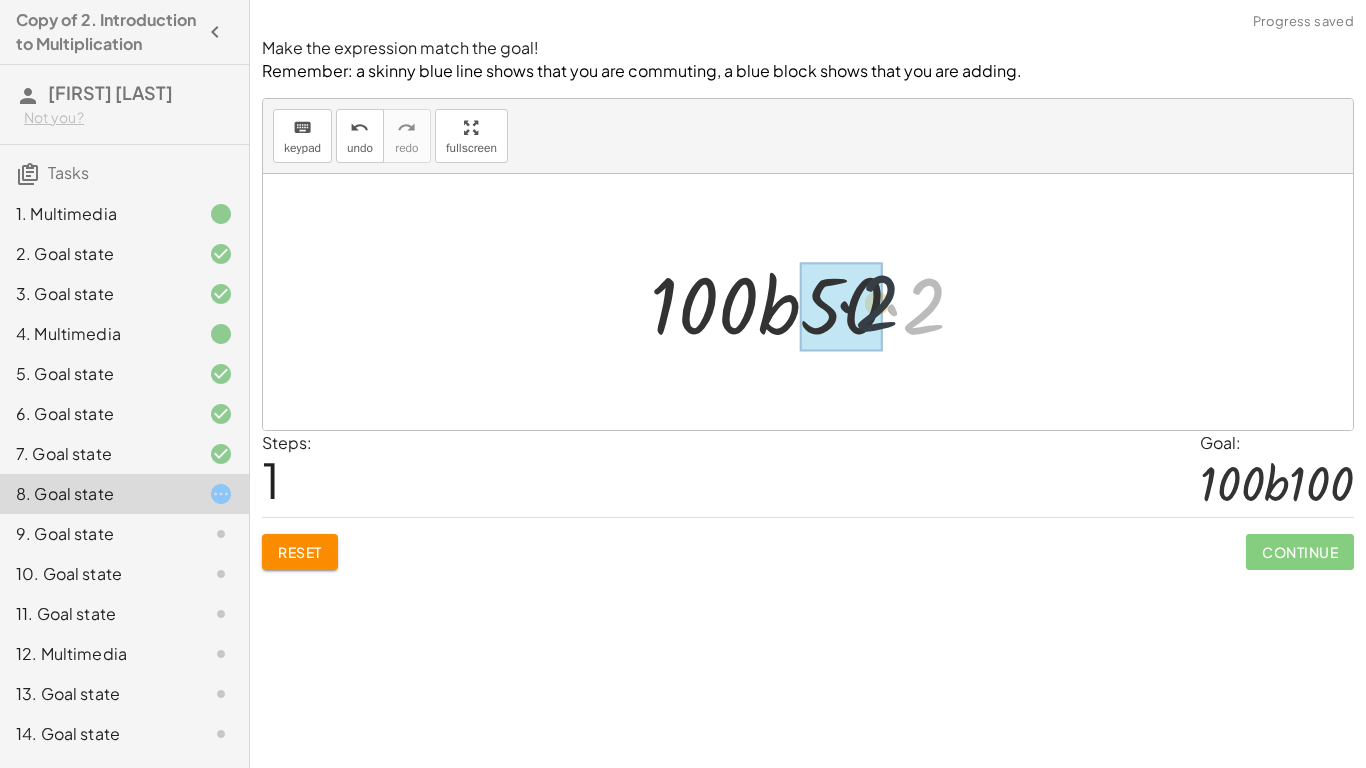 drag, startPoint x: 933, startPoint y: 306, endPoint x: 853, endPoint y: 300, distance: 80.224686 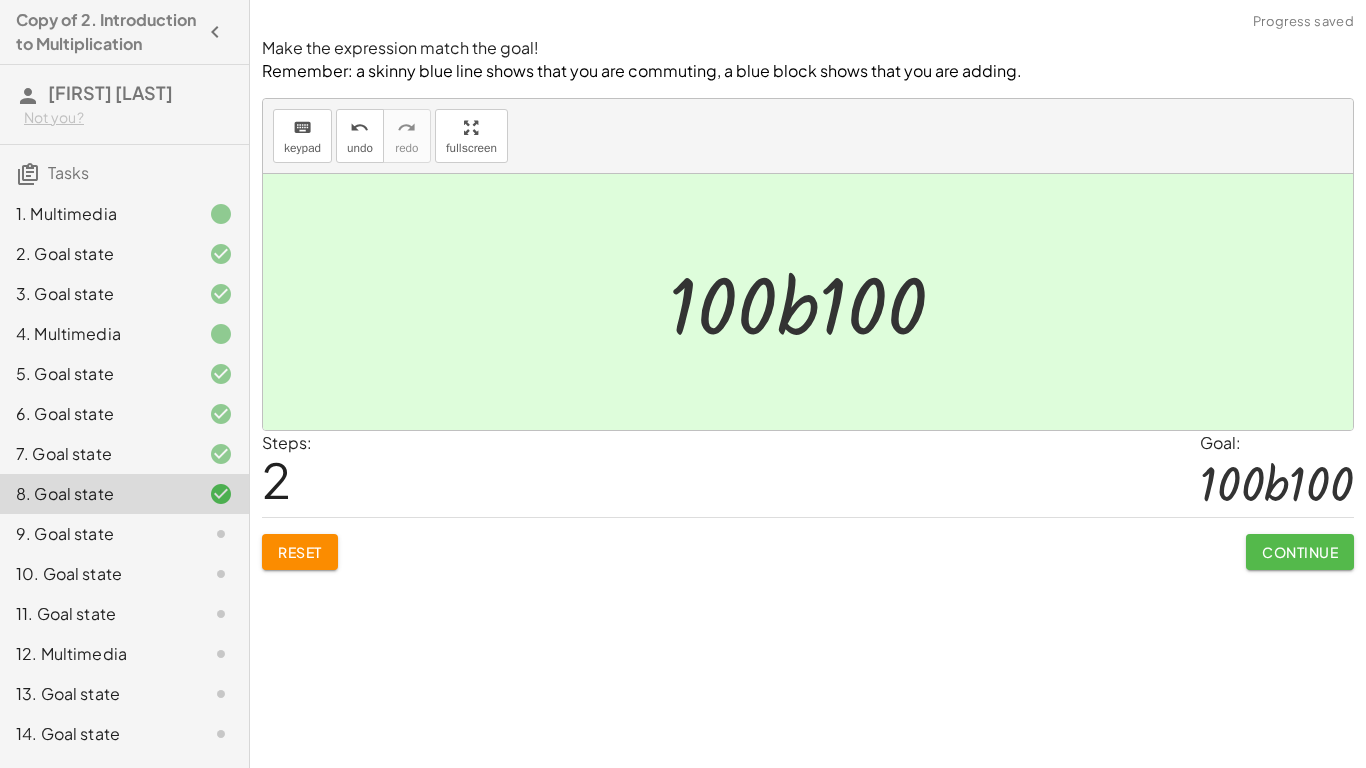click on "Continue" 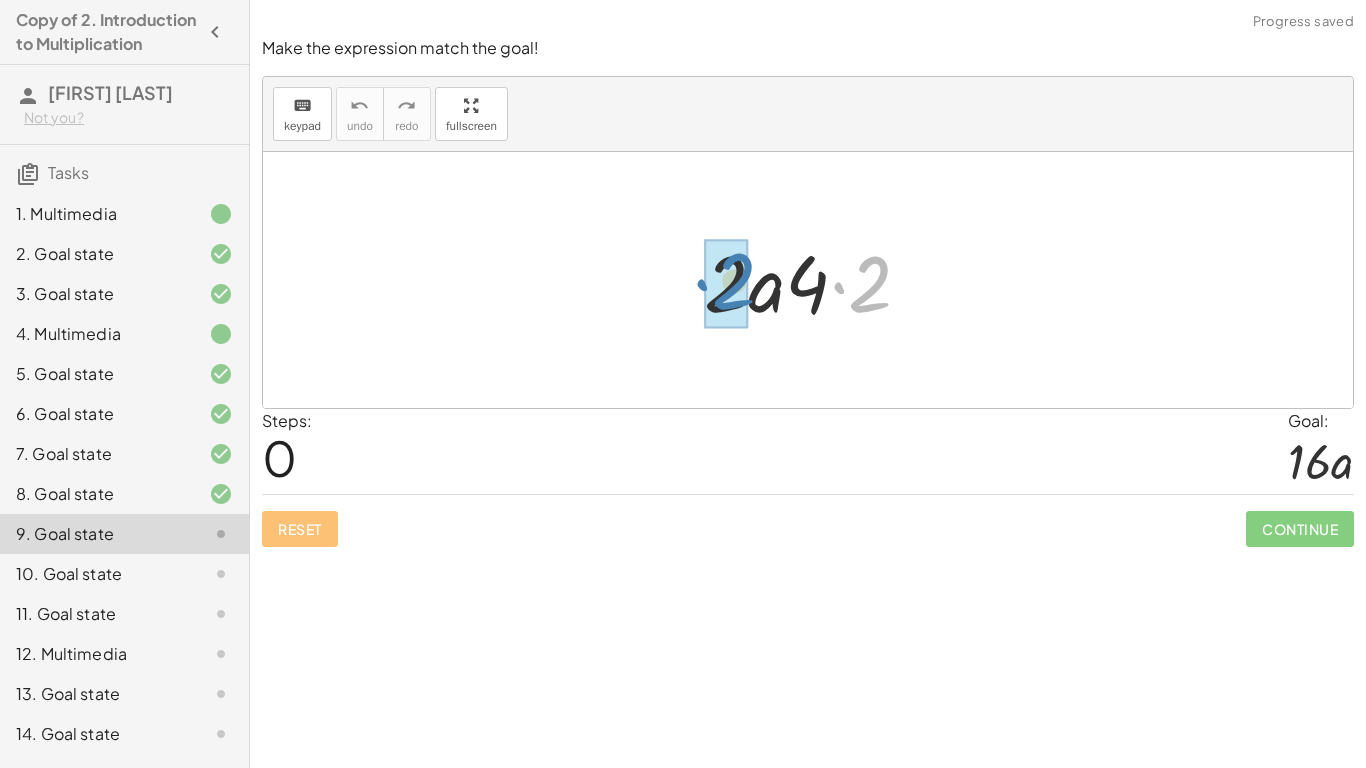 drag, startPoint x: 875, startPoint y: 273, endPoint x: 736, endPoint y: 270, distance: 139.03236 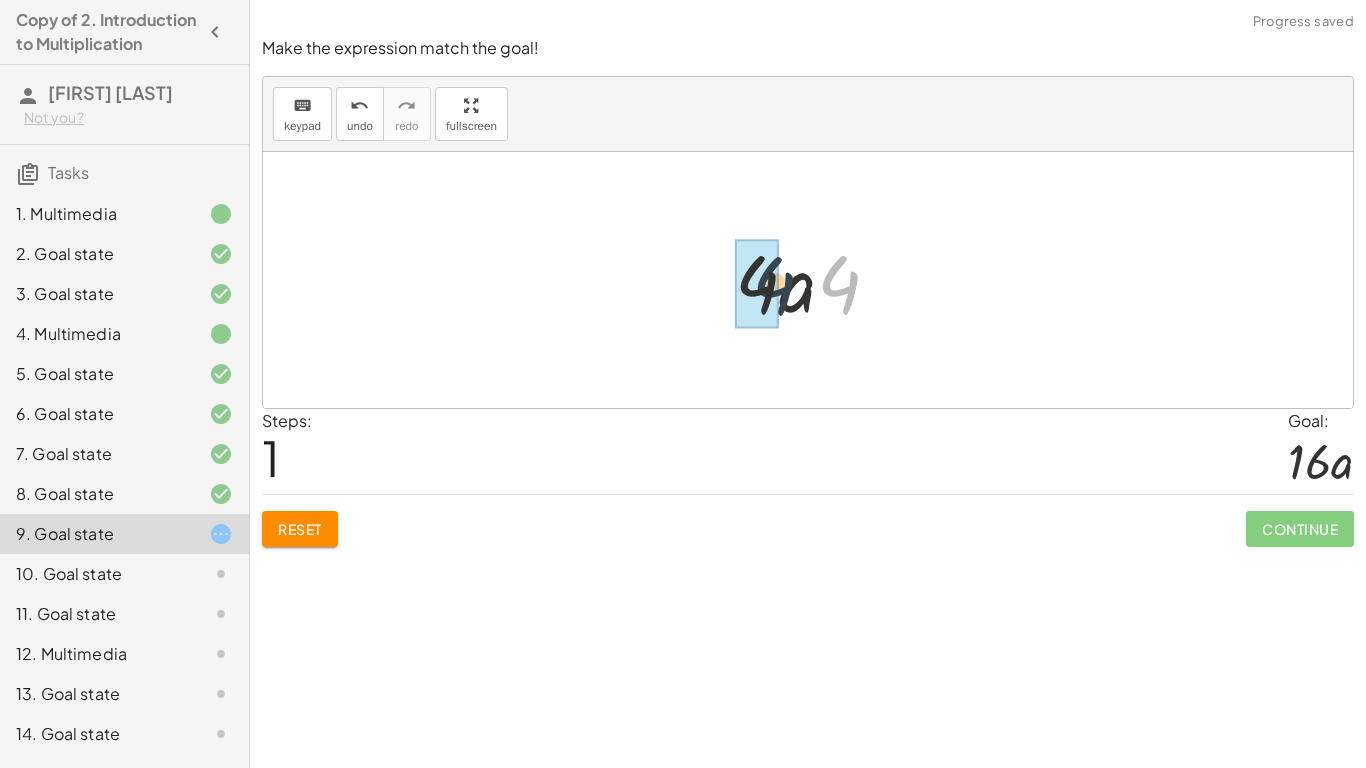drag, startPoint x: 848, startPoint y: 285, endPoint x: 770, endPoint y: 286, distance: 78.00641 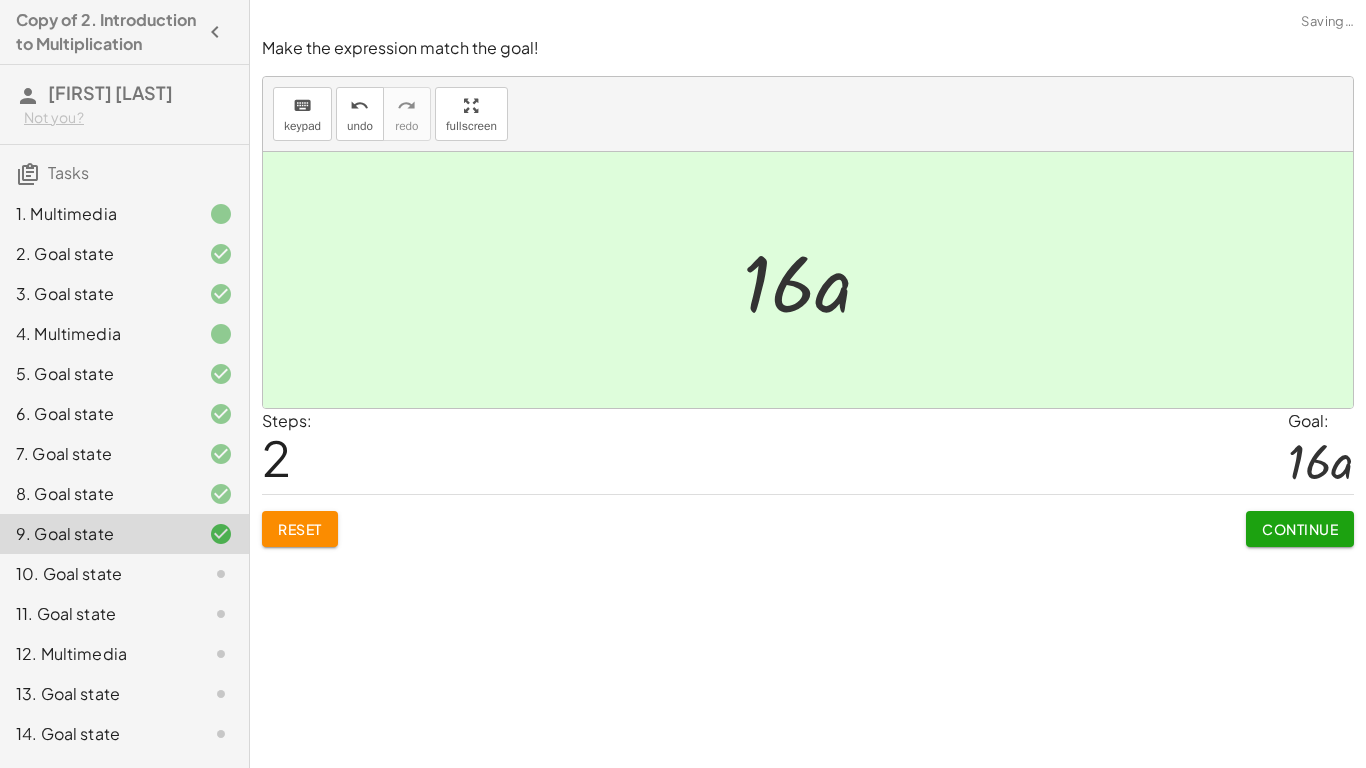 click on "Continue" 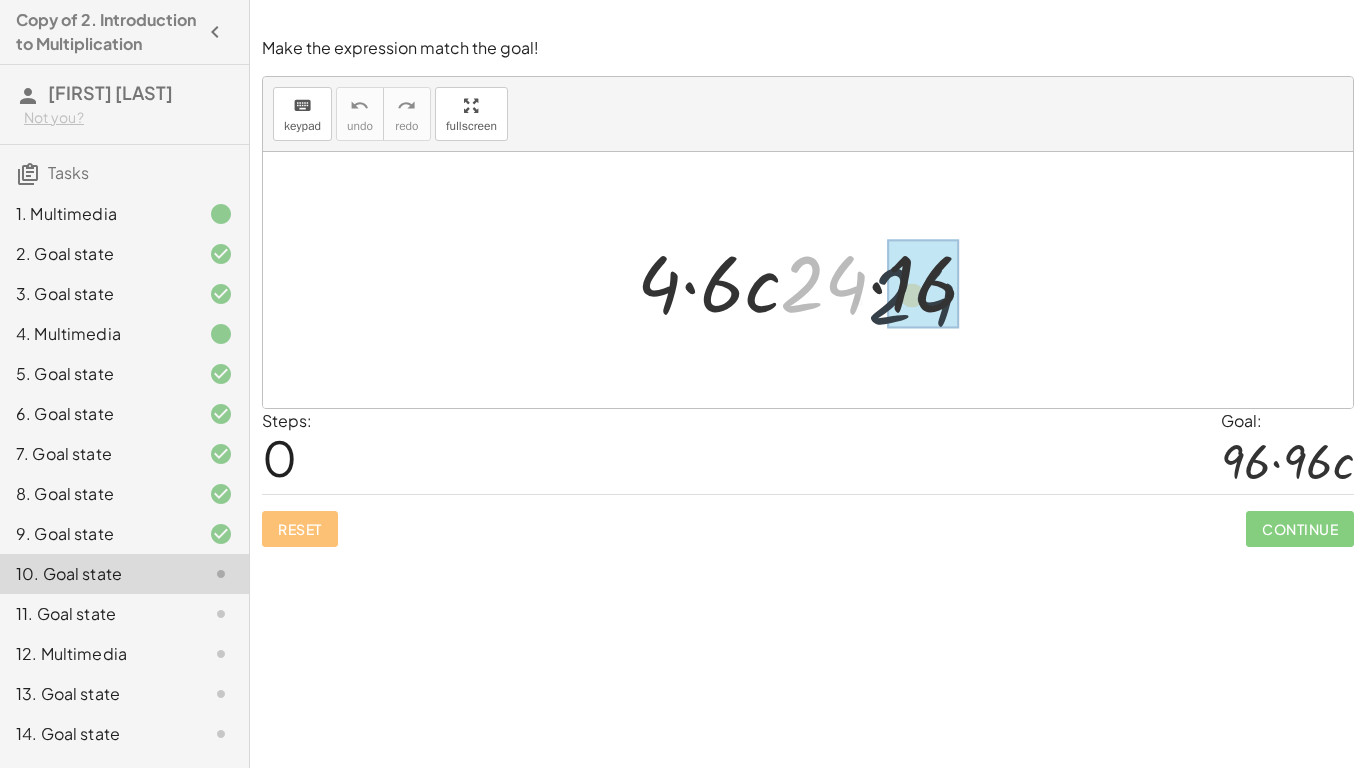 drag, startPoint x: 800, startPoint y: 268, endPoint x: 928, endPoint y: 282, distance: 128.76335 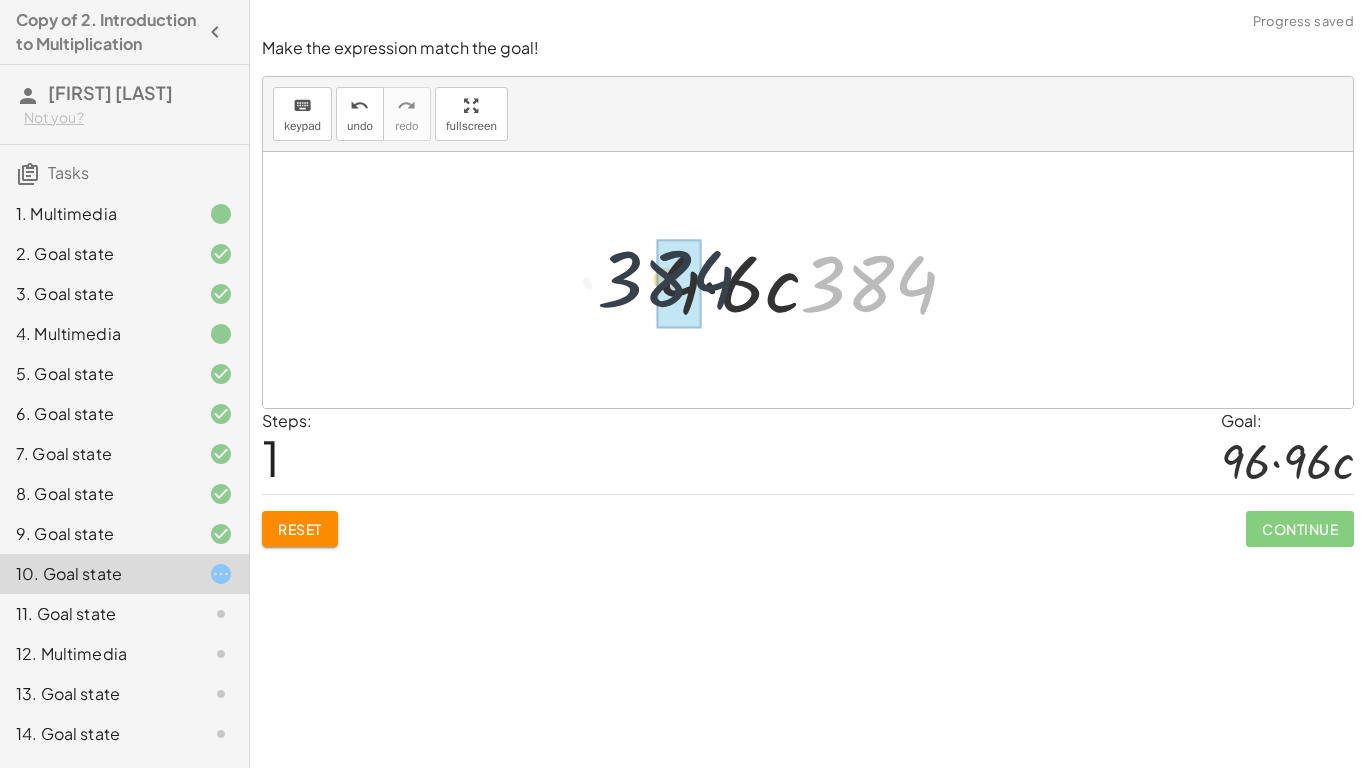 drag, startPoint x: 860, startPoint y: 277, endPoint x: 644, endPoint y: 273, distance: 216.03703 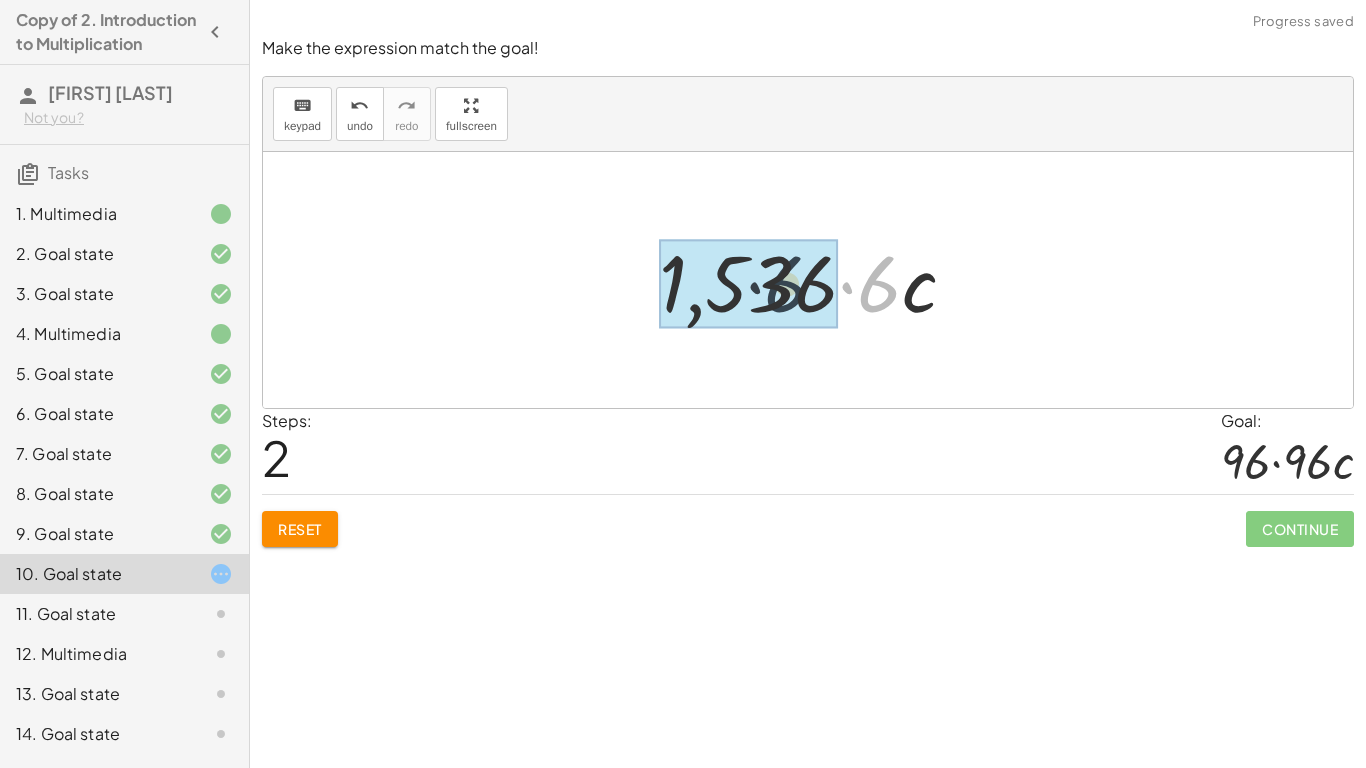 drag, startPoint x: 875, startPoint y: 283, endPoint x: 766, endPoint y: 283, distance: 109 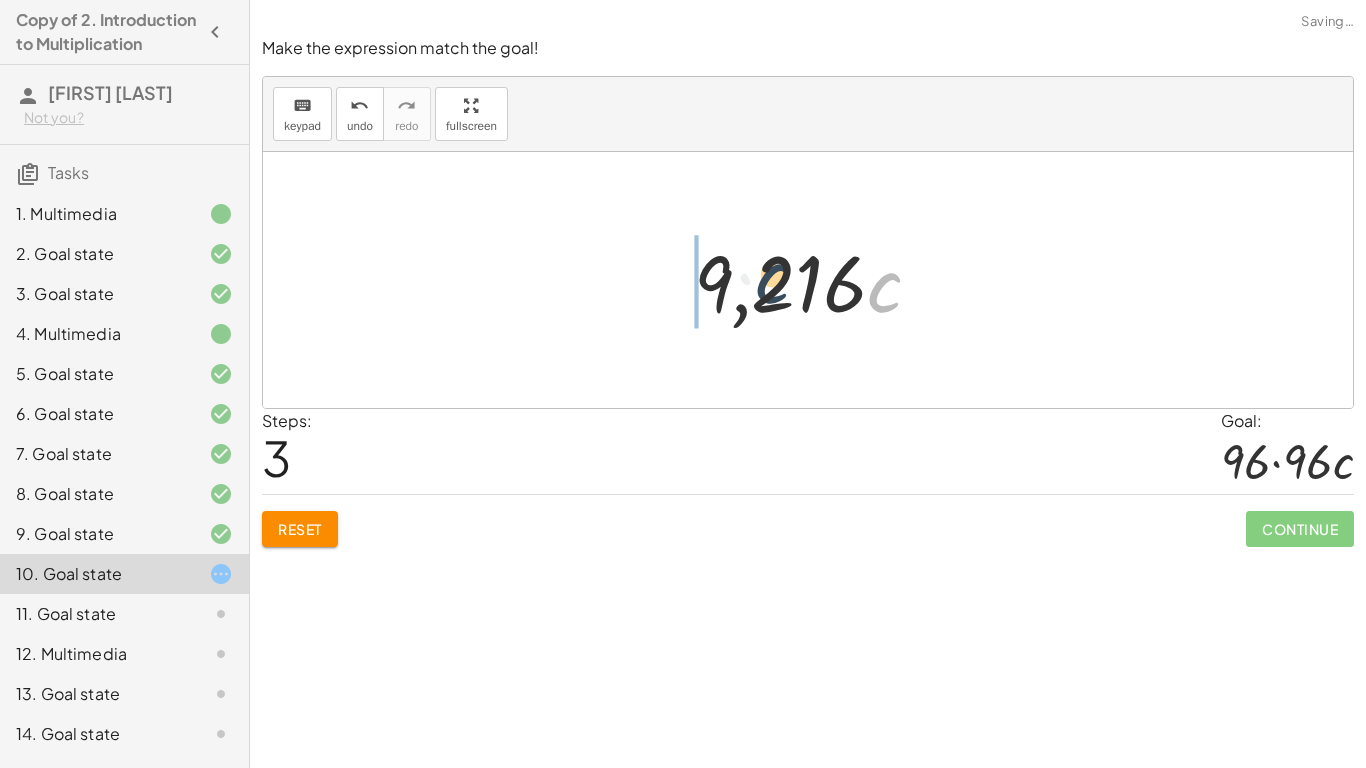 drag, startPoint x: 884, startPoint y: 296, endPoint x: 767, endPoint y: 287, distance: 117.34564 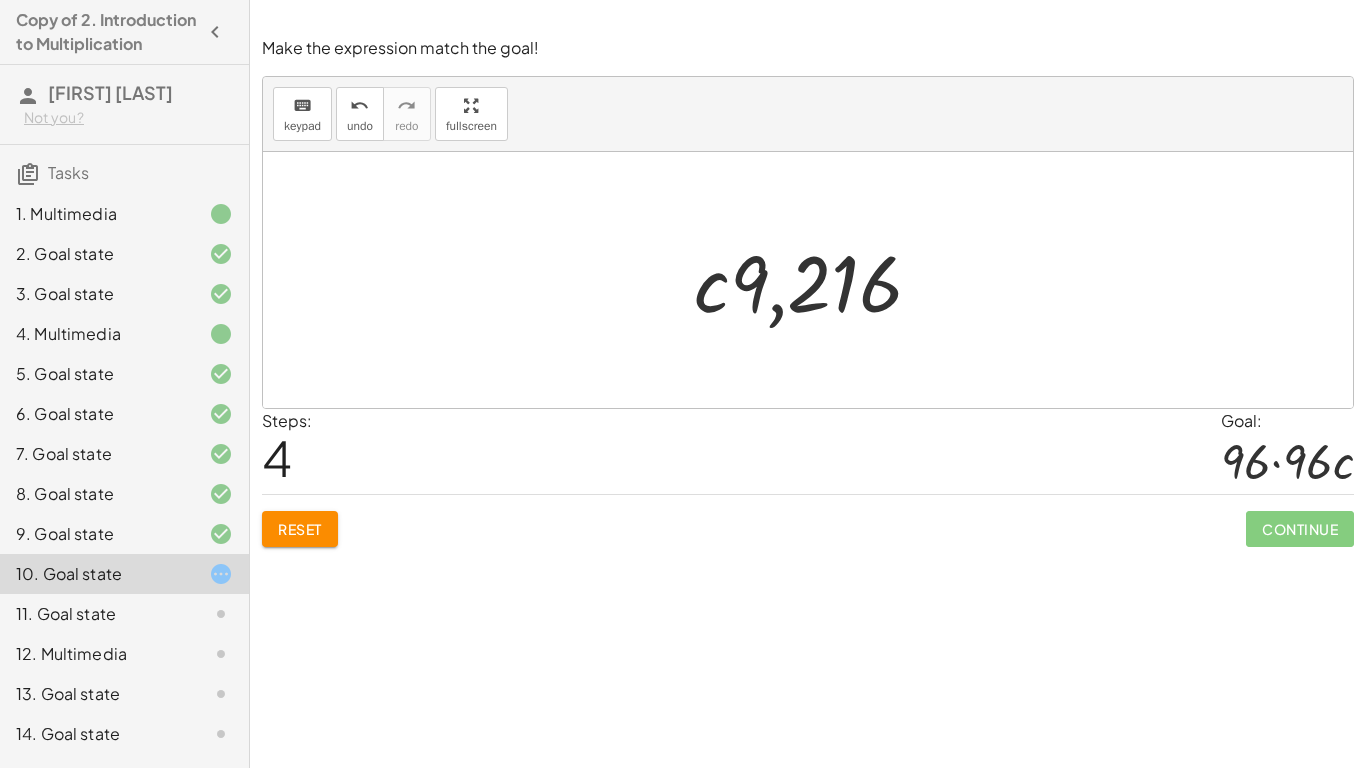 click on "Reset" 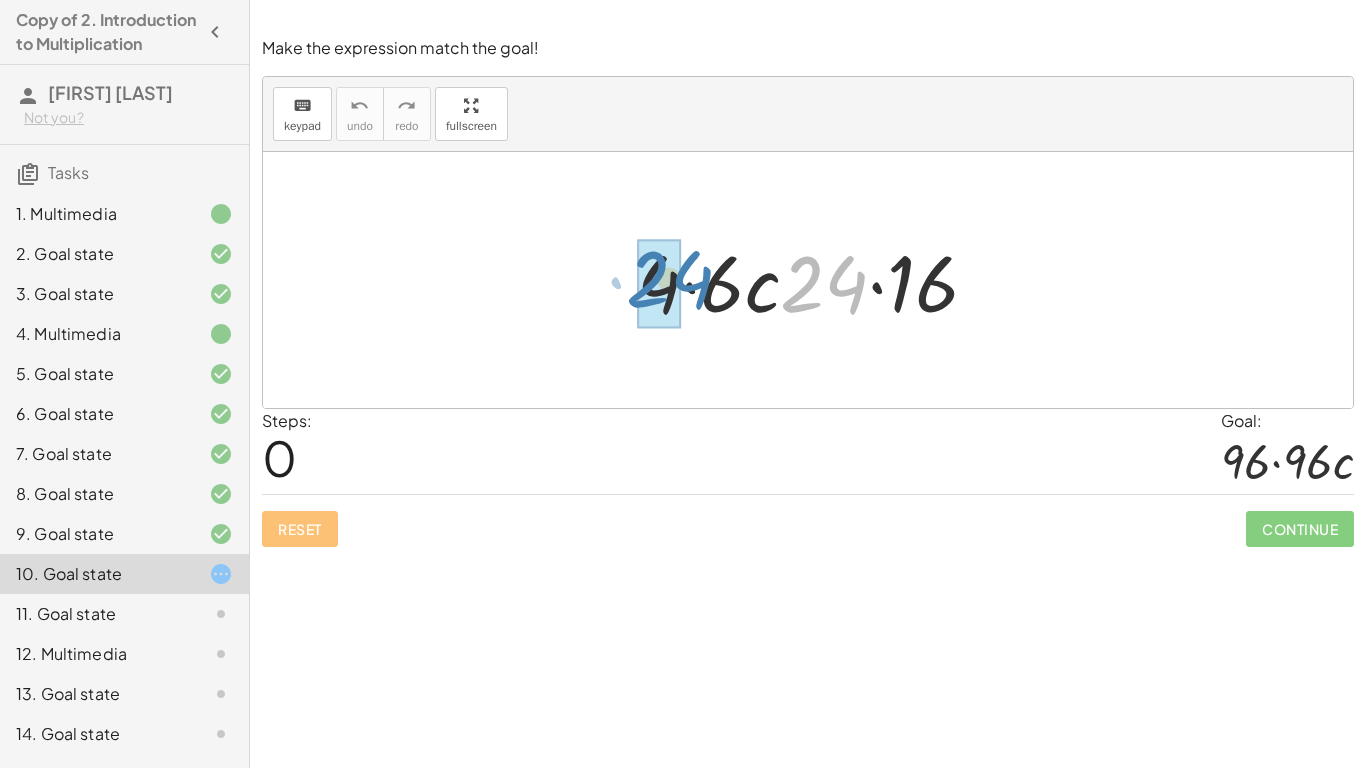 drag, startPoint x: 830, startPoint y: 284, endPoint x: 681, endPoint y: 281, distance: 149.0302 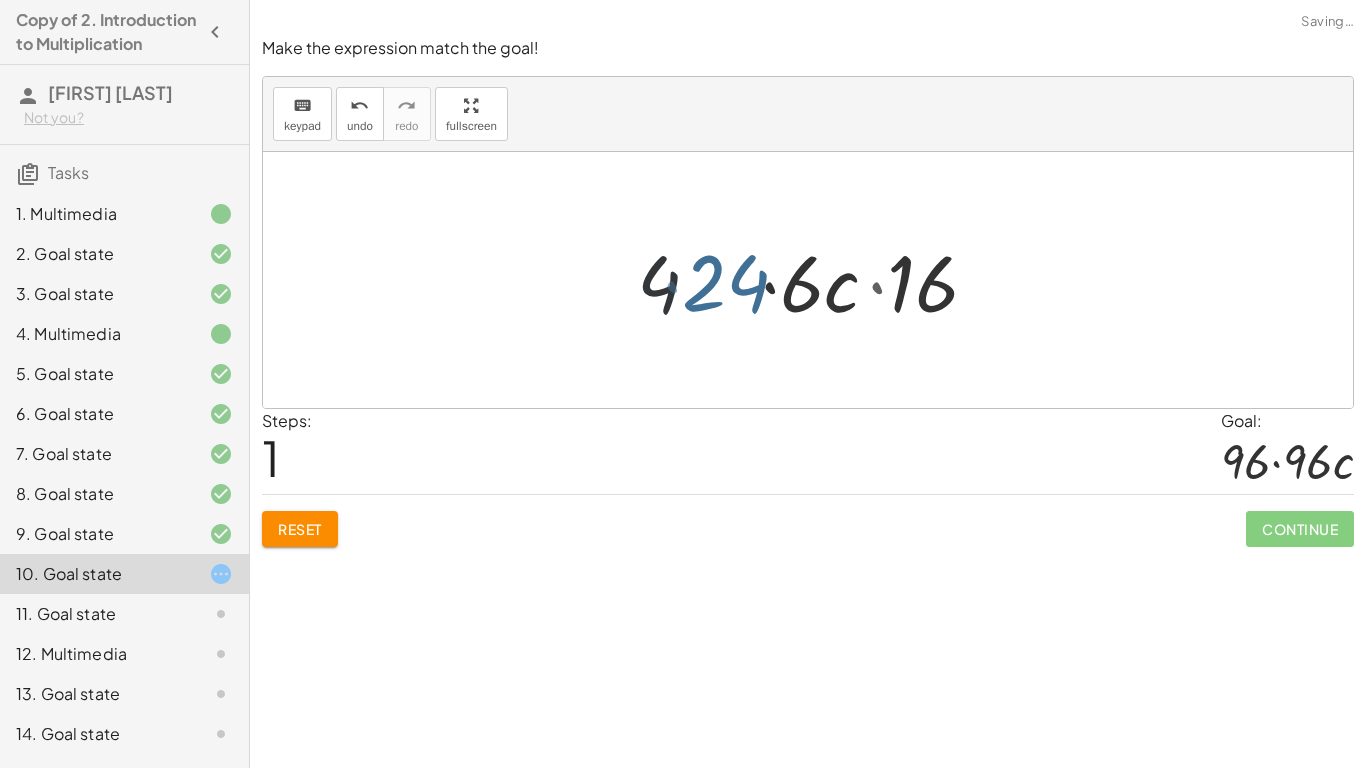 click at bounding box center [815, 280] 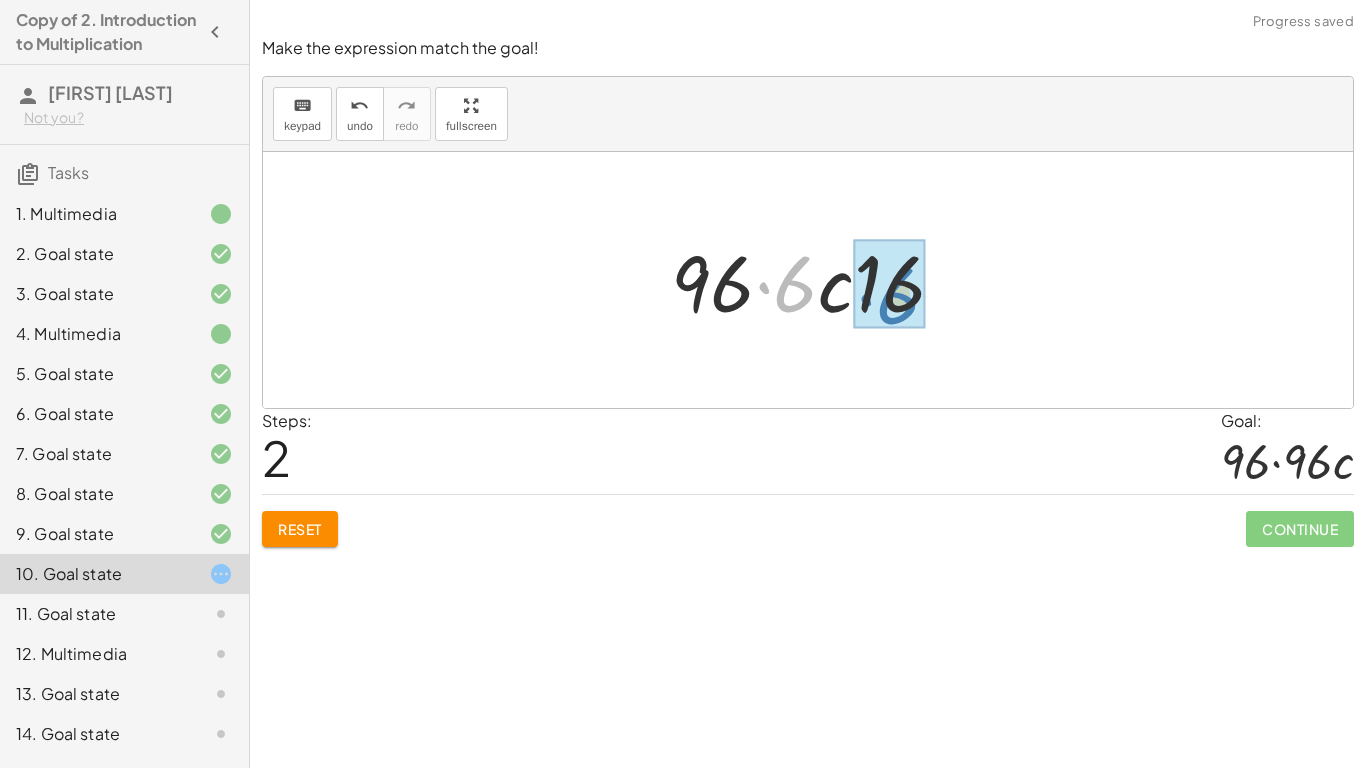 drag, startPoint x: 763, startPoint y: 282, endPoint x: 866, endPoint y: 294, distance: 103.69667 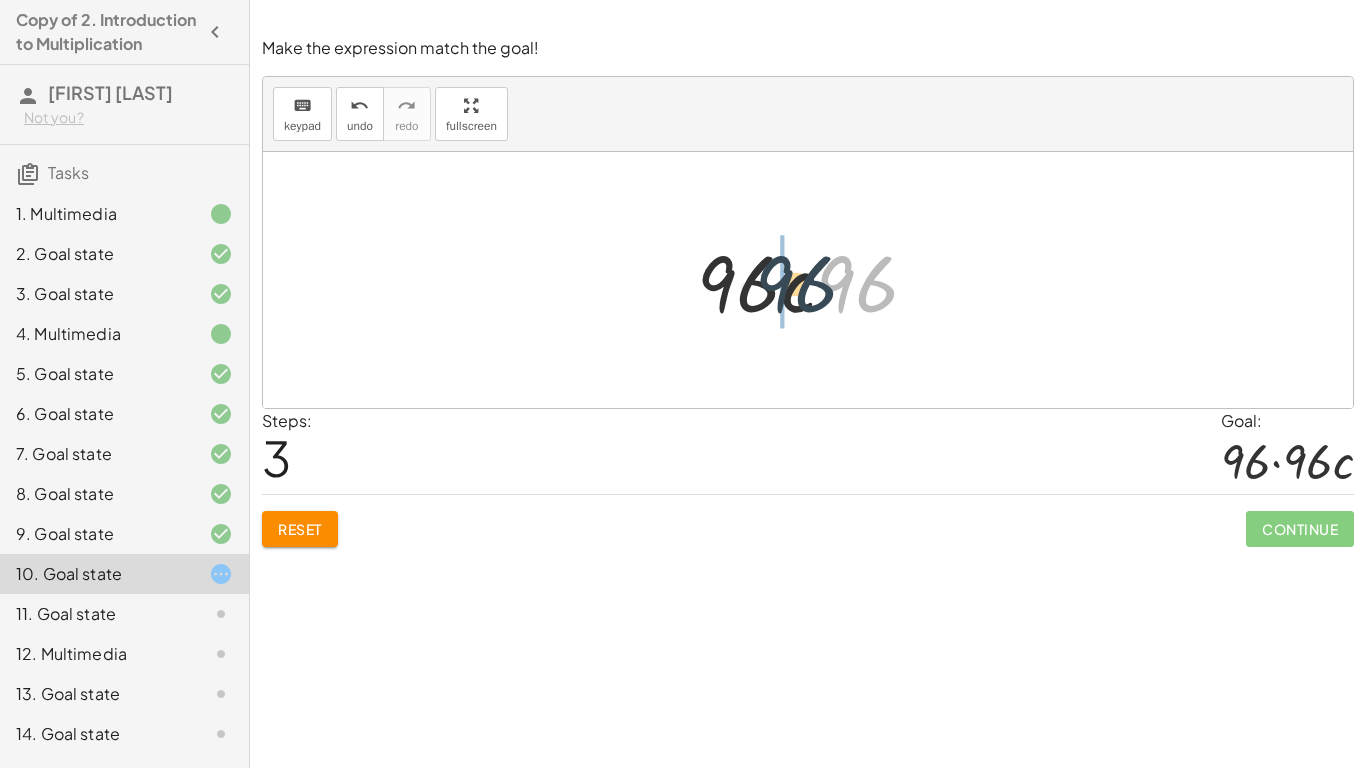 drag, startPoint x: 866, startPoint y: 299, endPoint x: 766, endPoint y: 298, distance: 100.005 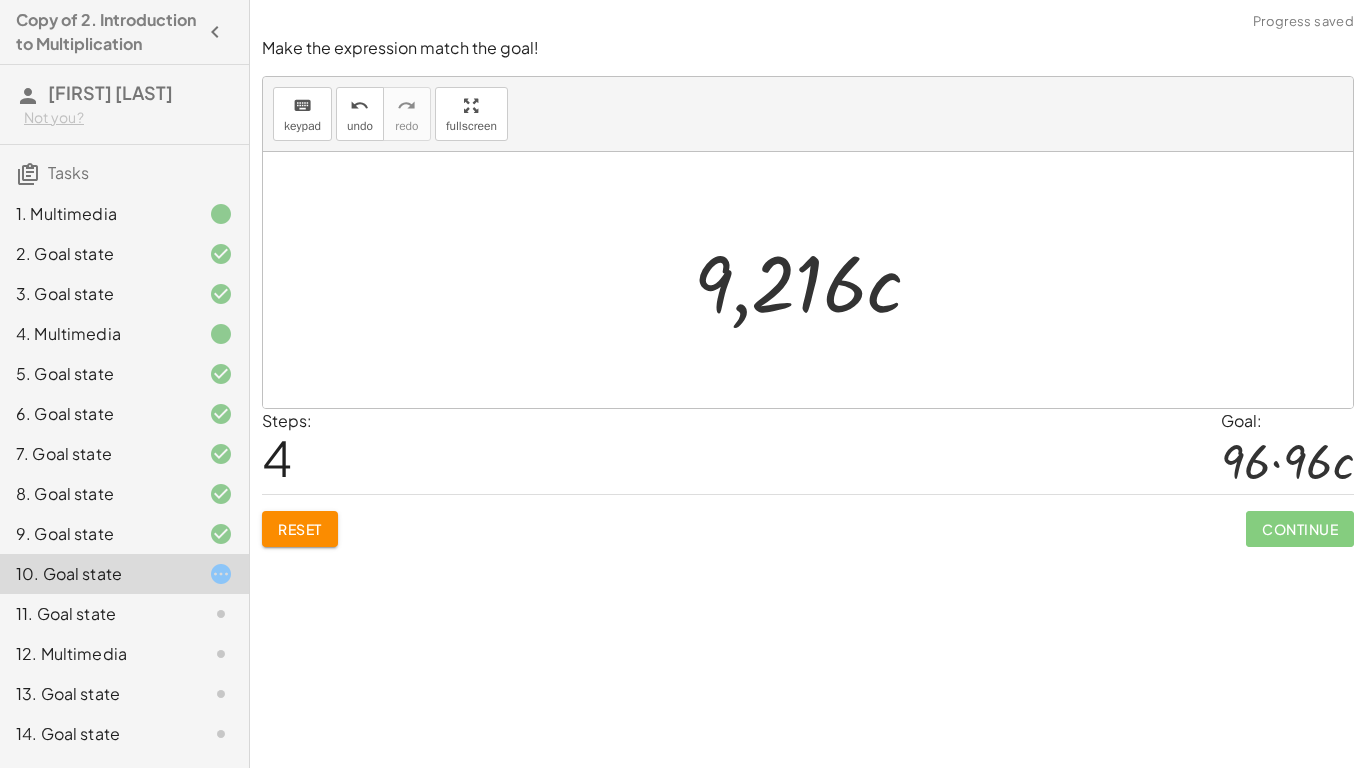 click on "Reset" 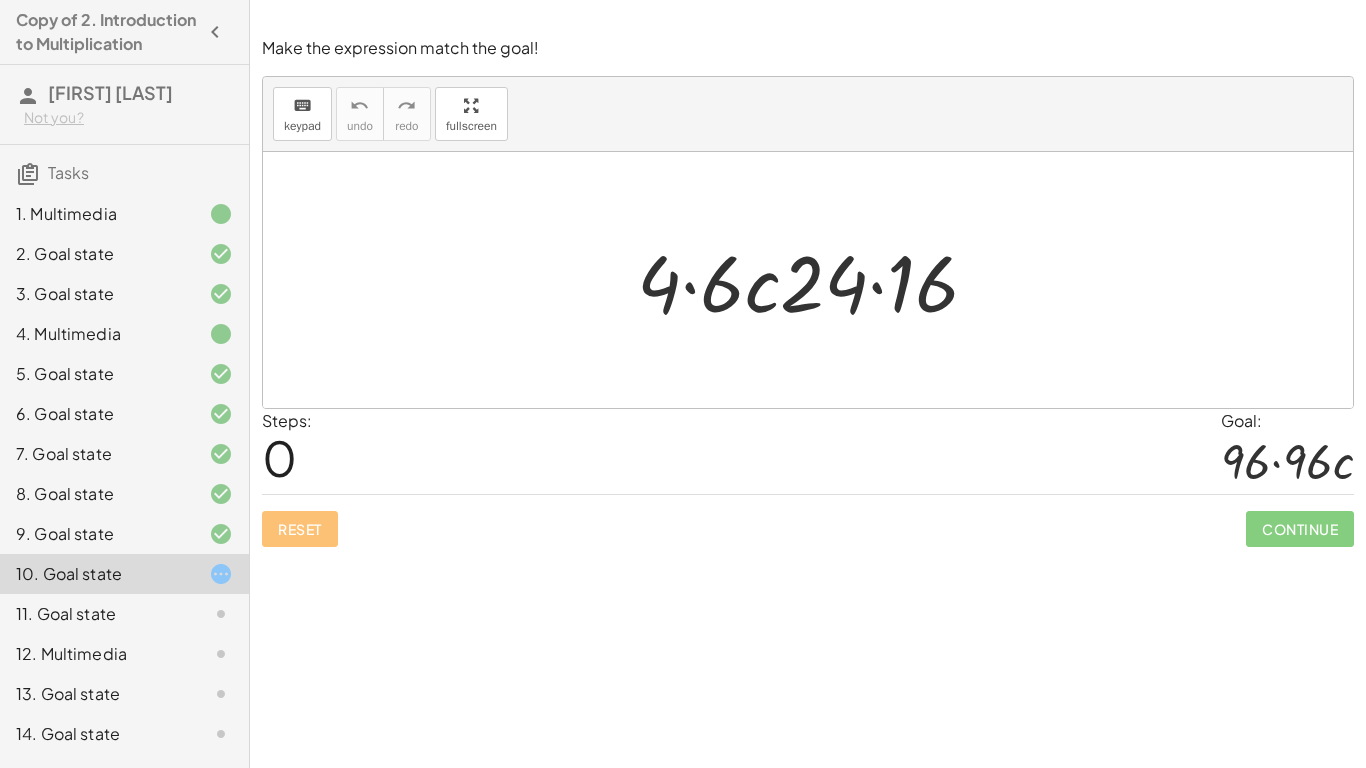 click at bounding box center [815, 280] 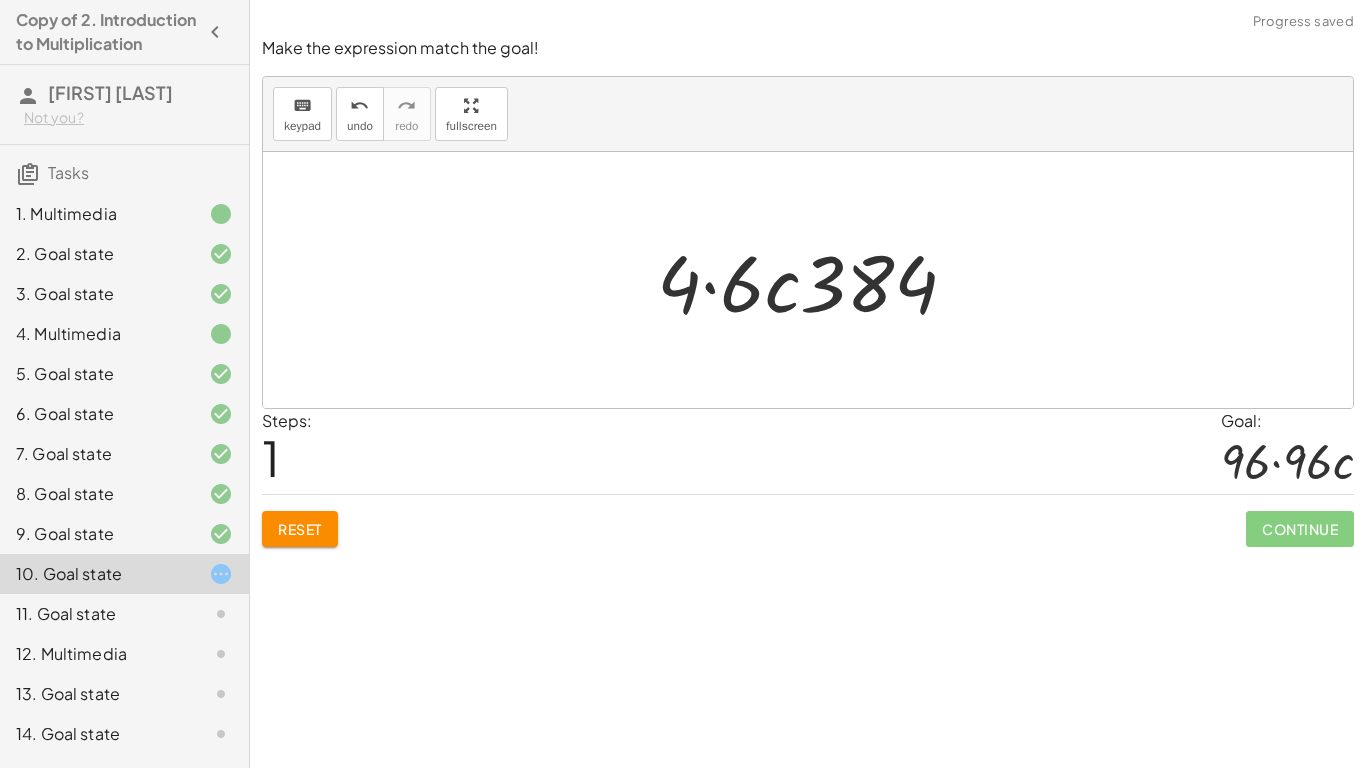 click on "Reset" 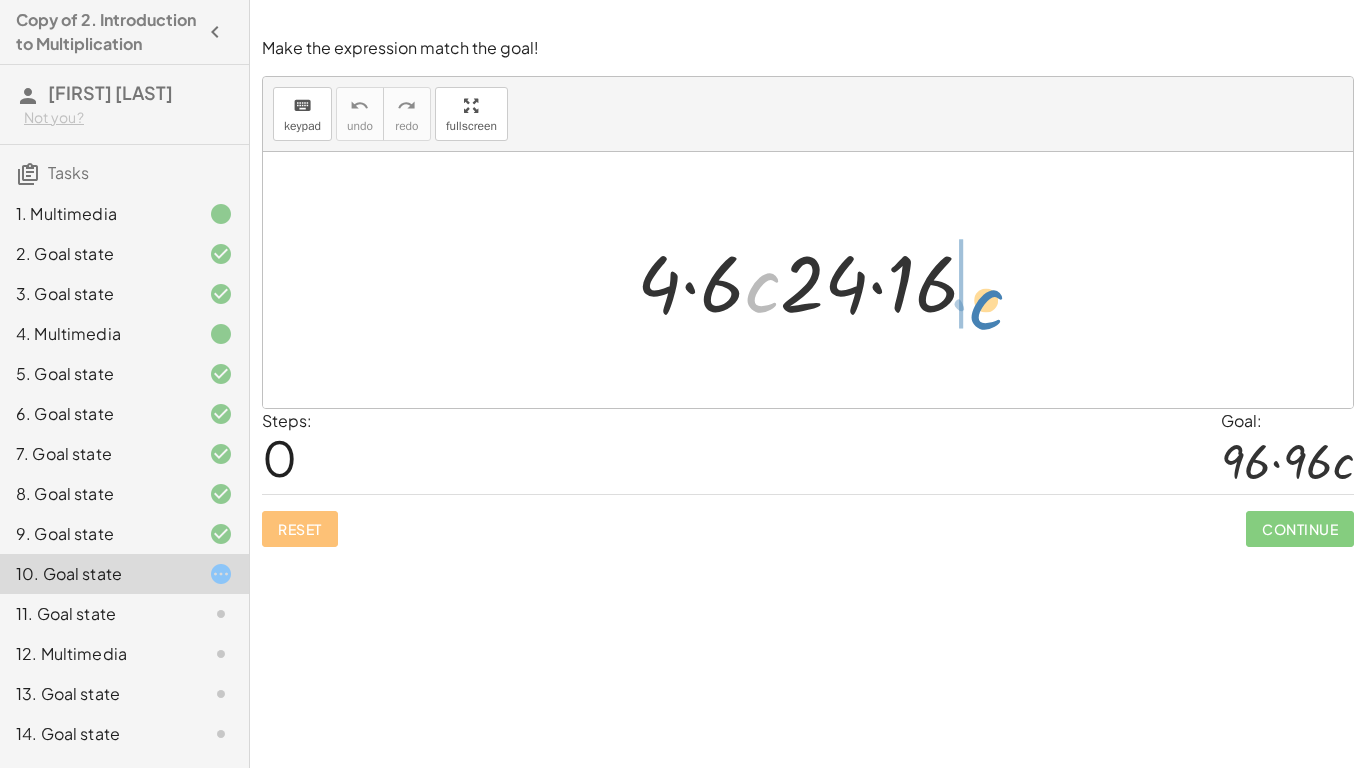 drag, startPoint x: 773, startPoint y: 297, endPoint x: 1002, endPoint y: 315, distance: 229.70633 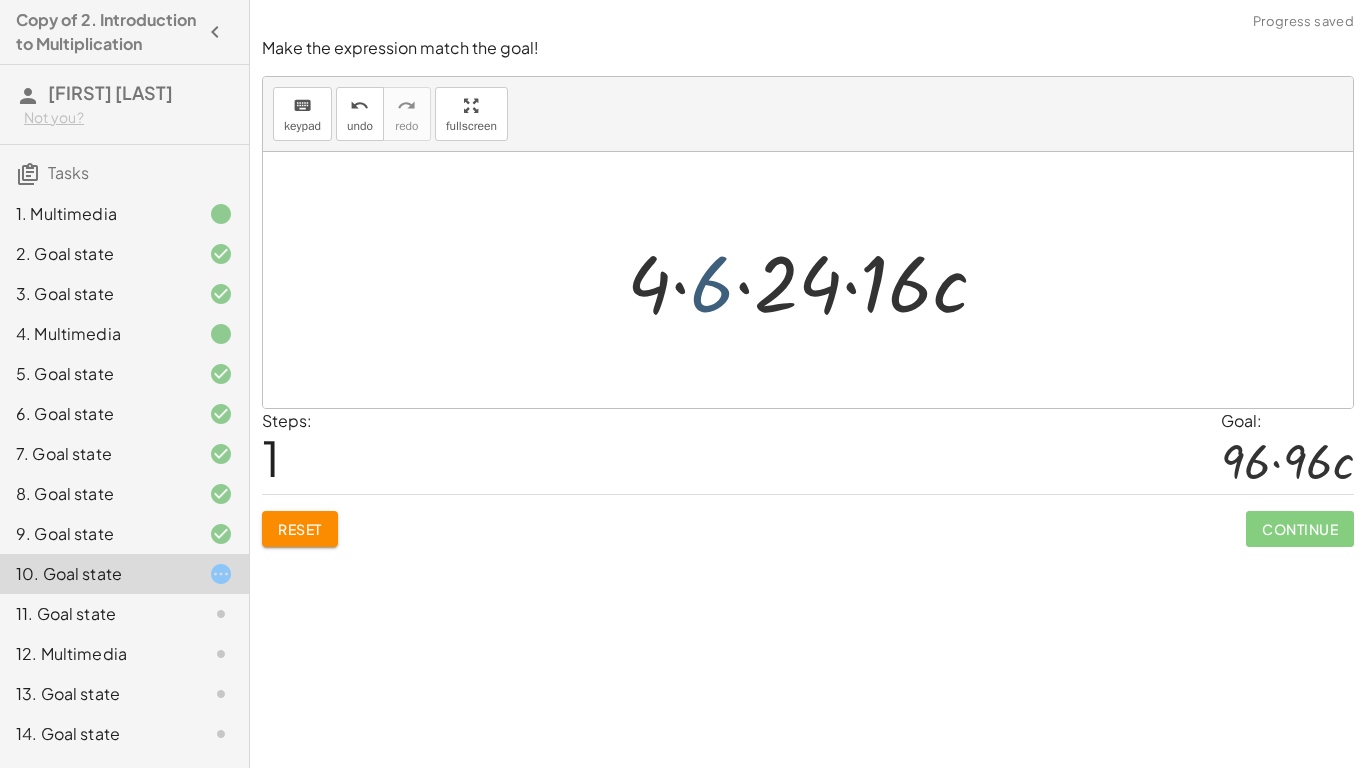 click at bounding box center [815, 280] 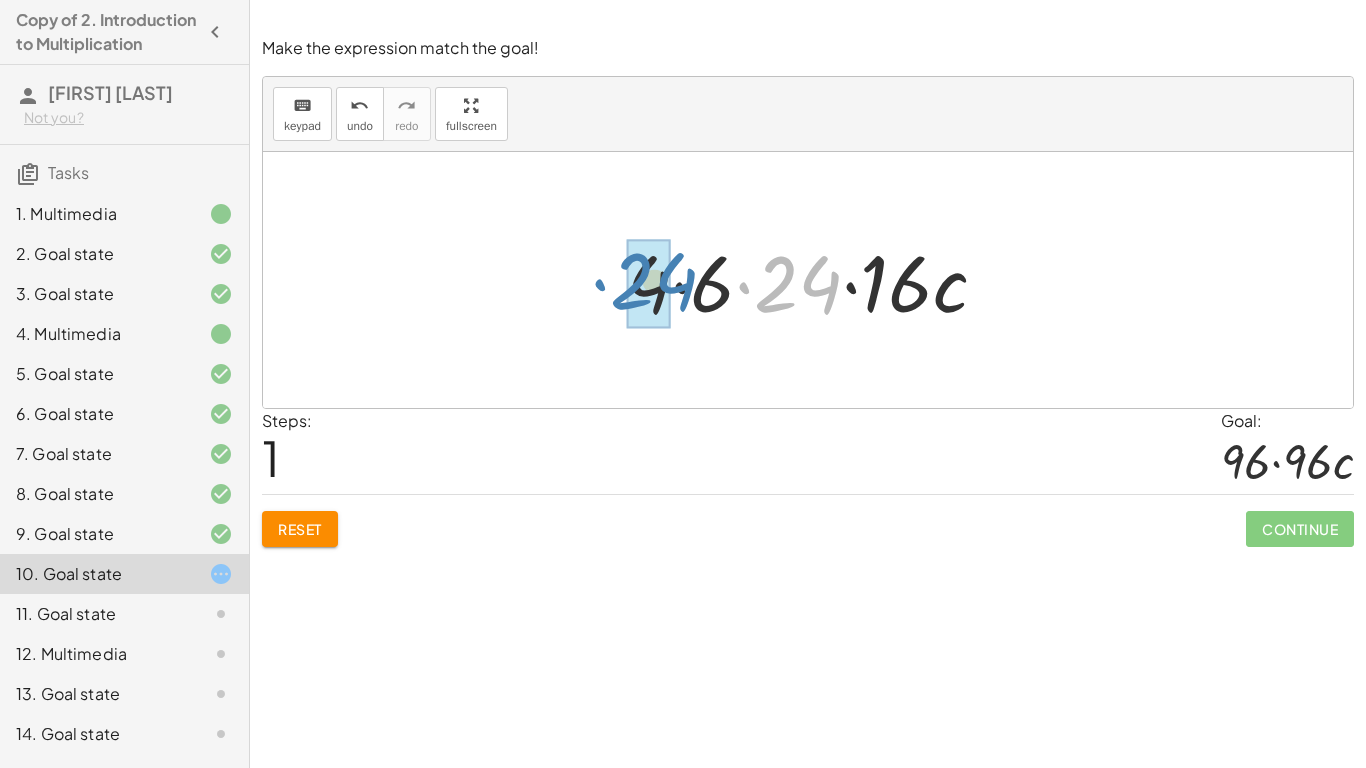 drag, startPoint x: 786, startPoint y: 290, endPoint x: 642, endPoint y: 286, distance: 144.05554 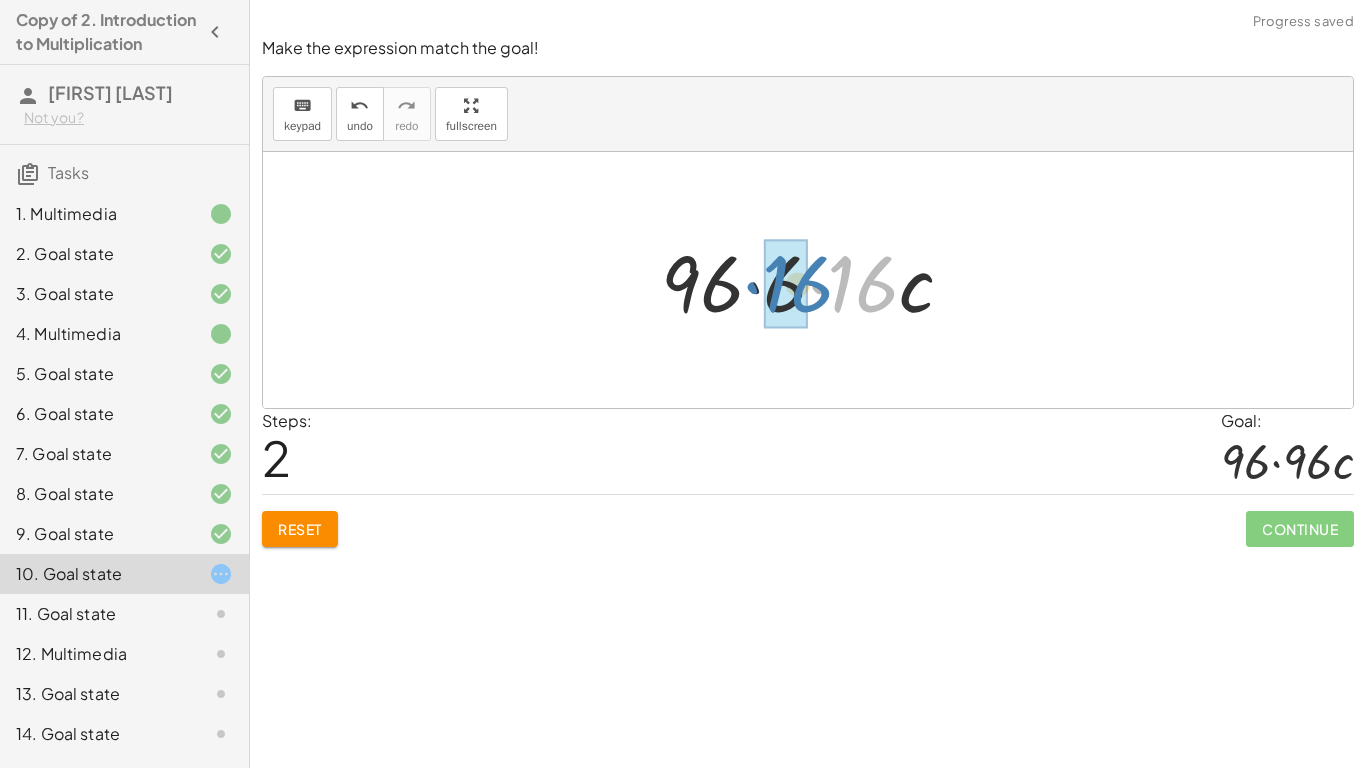 drag, startPoint x: 854, startPoint y: 285, endPoint x: 789, endPoint y: 285, distance: 65 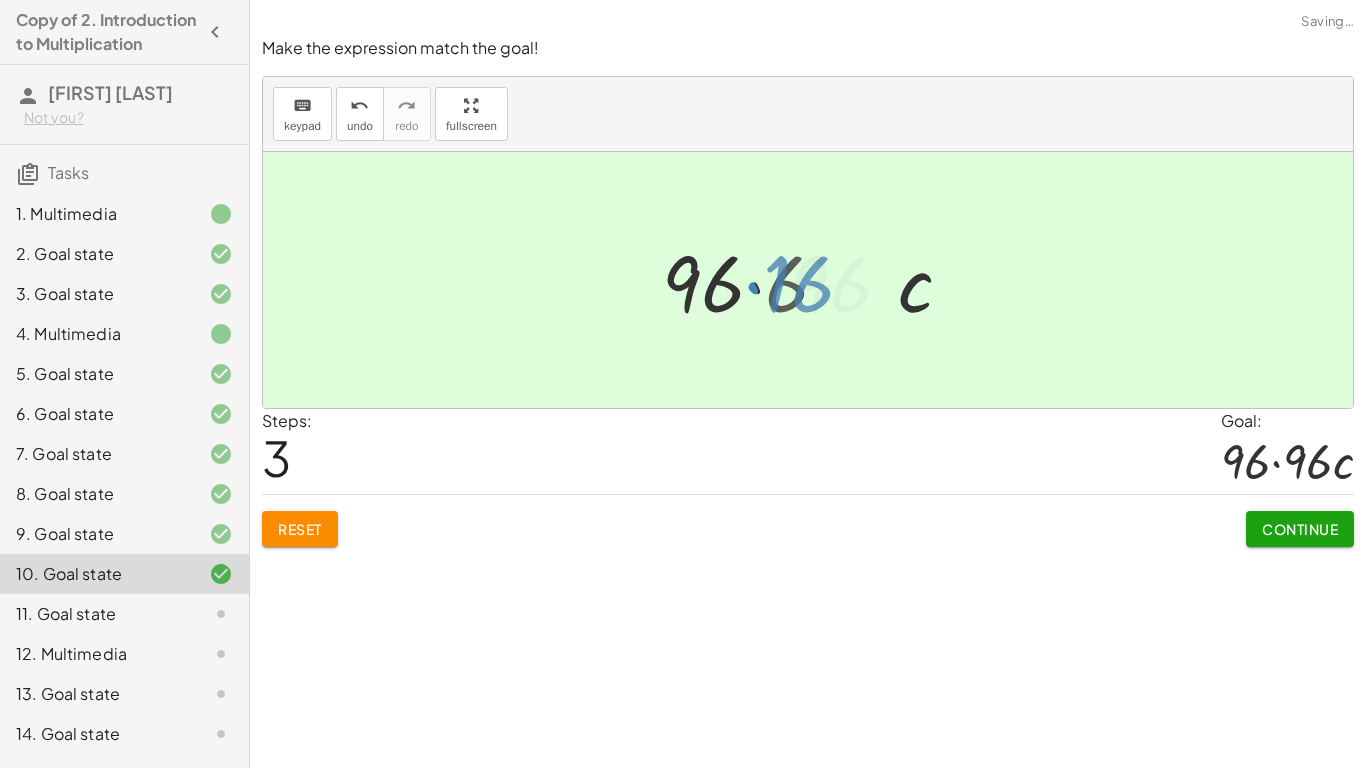 click at bounding box center [815, 280] 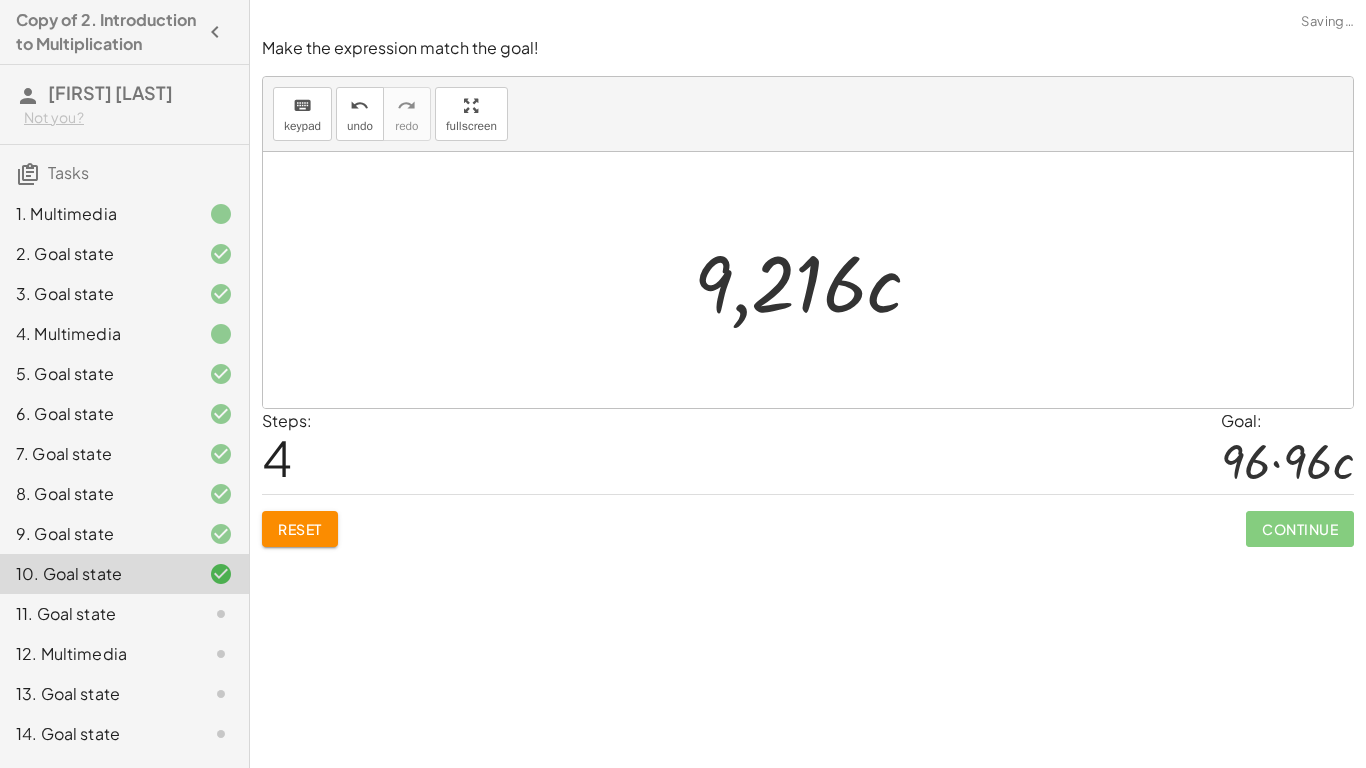 click on "Reset" at bounding box center (300, 529) 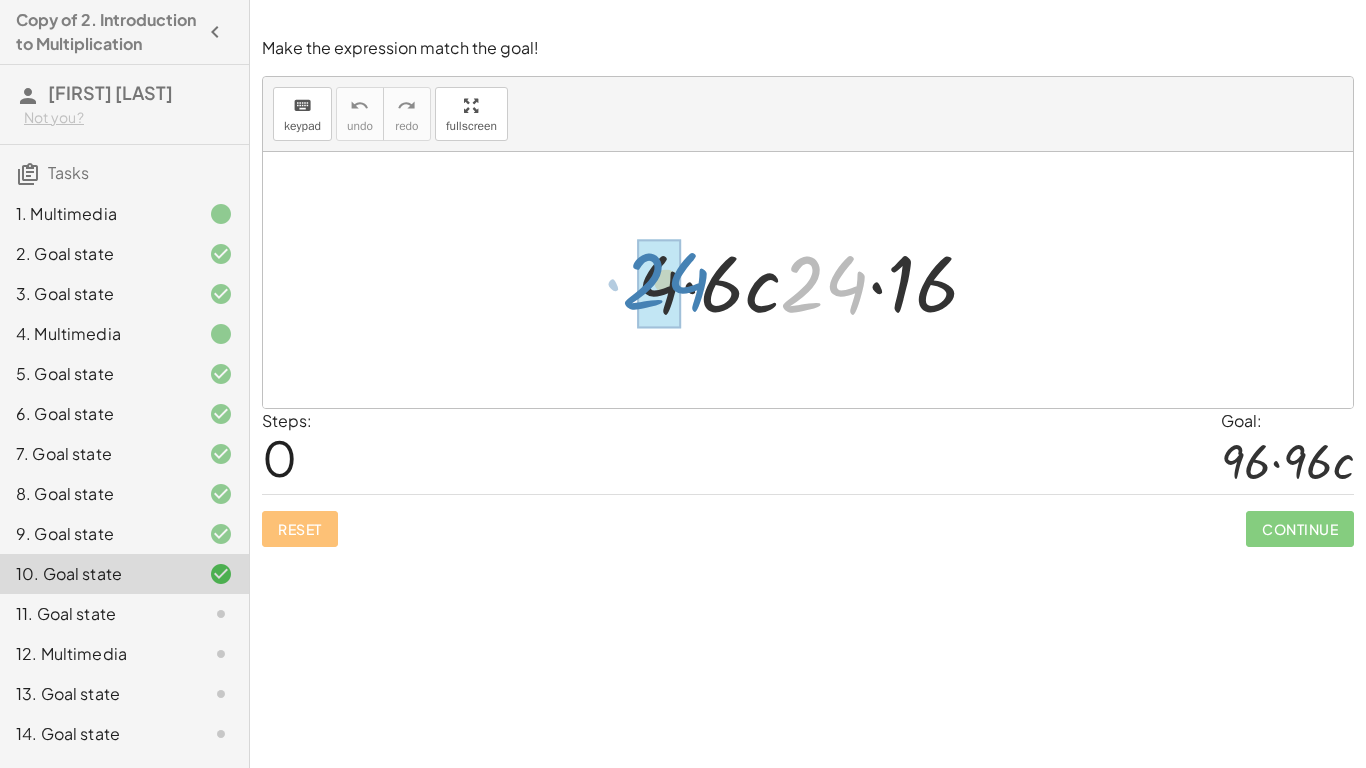 drag, startPoint x: 817, startPoint y: 286, endPoint x: 654, endPoint y: 281, distance: 163.07668 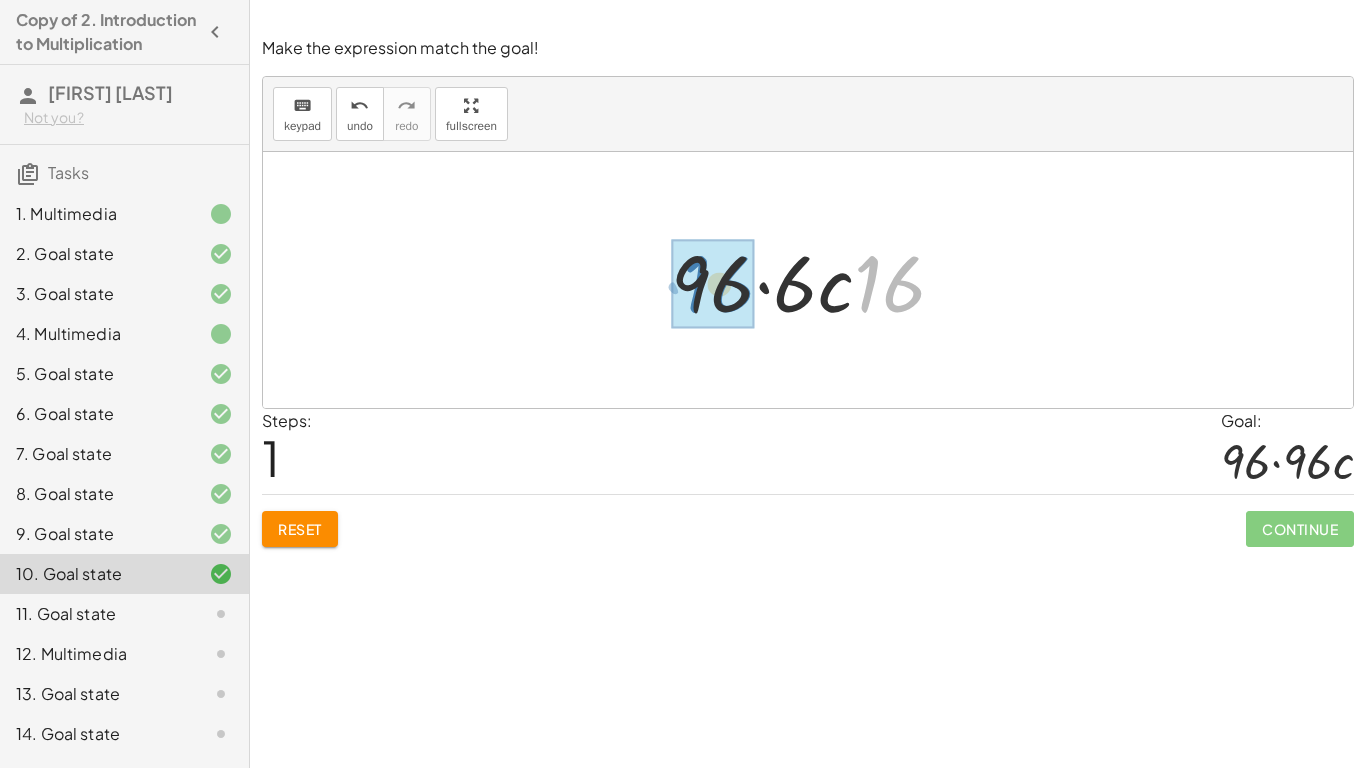 drag, startPoint x: 911, startPoint y: 292, endPoint x: 740, endPoint y: 292, distance: 171 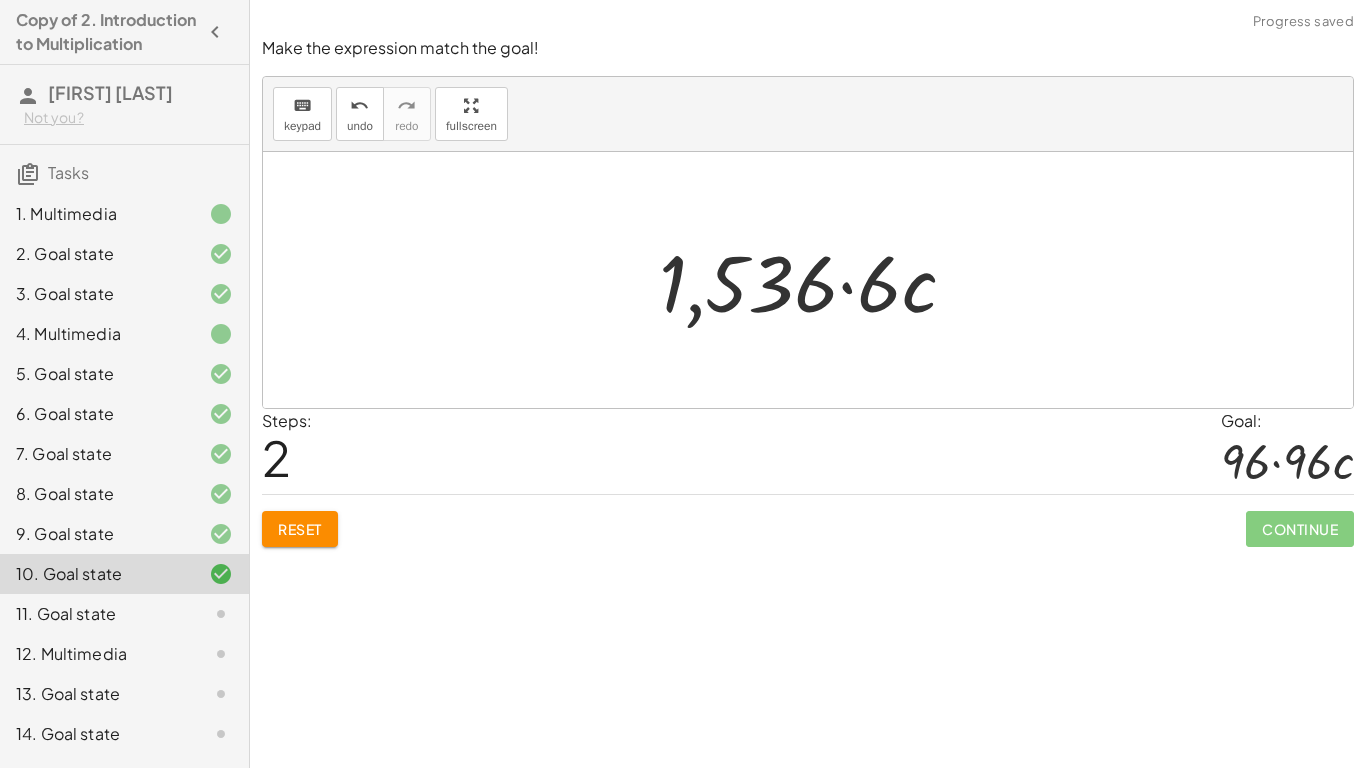 drag, startPoint x: 348, startPoint y: 496, endPoint x: 340, endPoint y: 507, distance: 13.601471 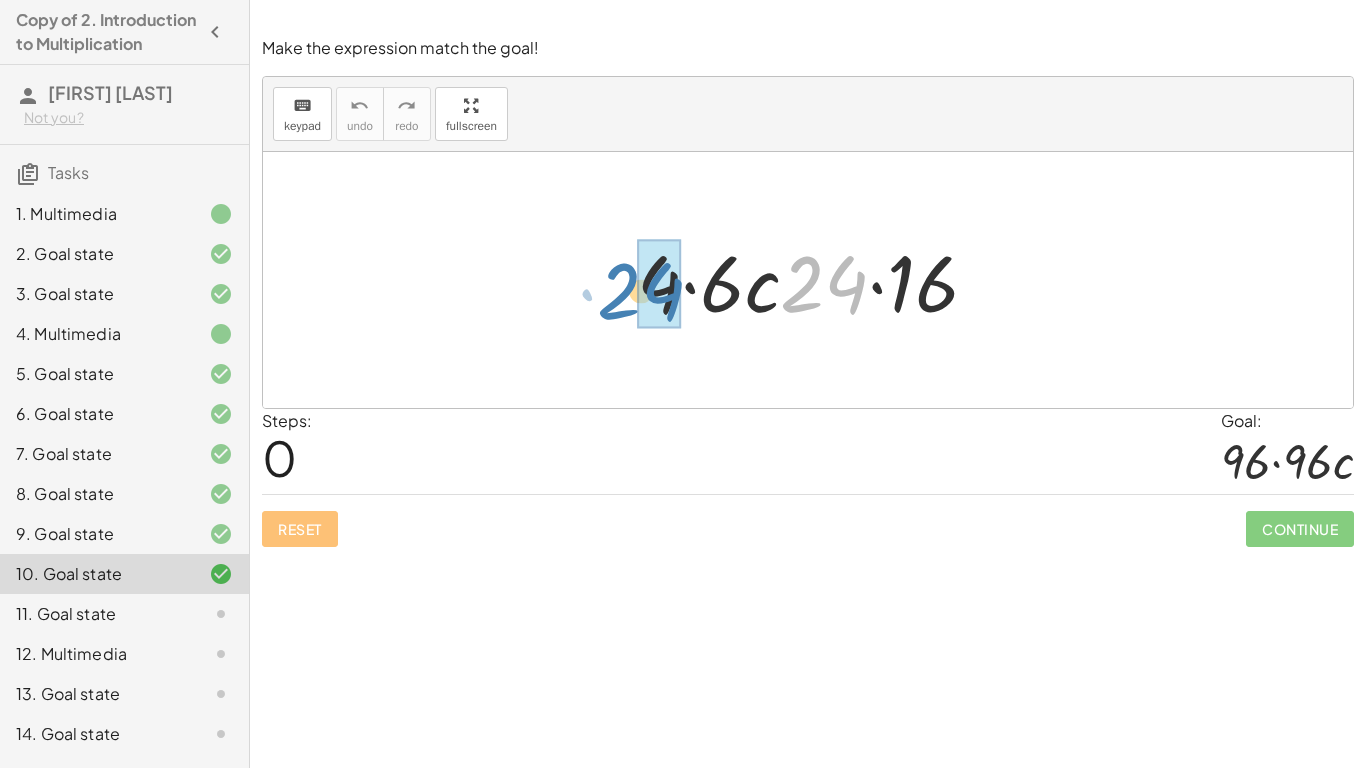 drag, startPoint x: 822, startPoint y: 276, endPoint x: 639, endPoint y: 283, distance: 183.13383 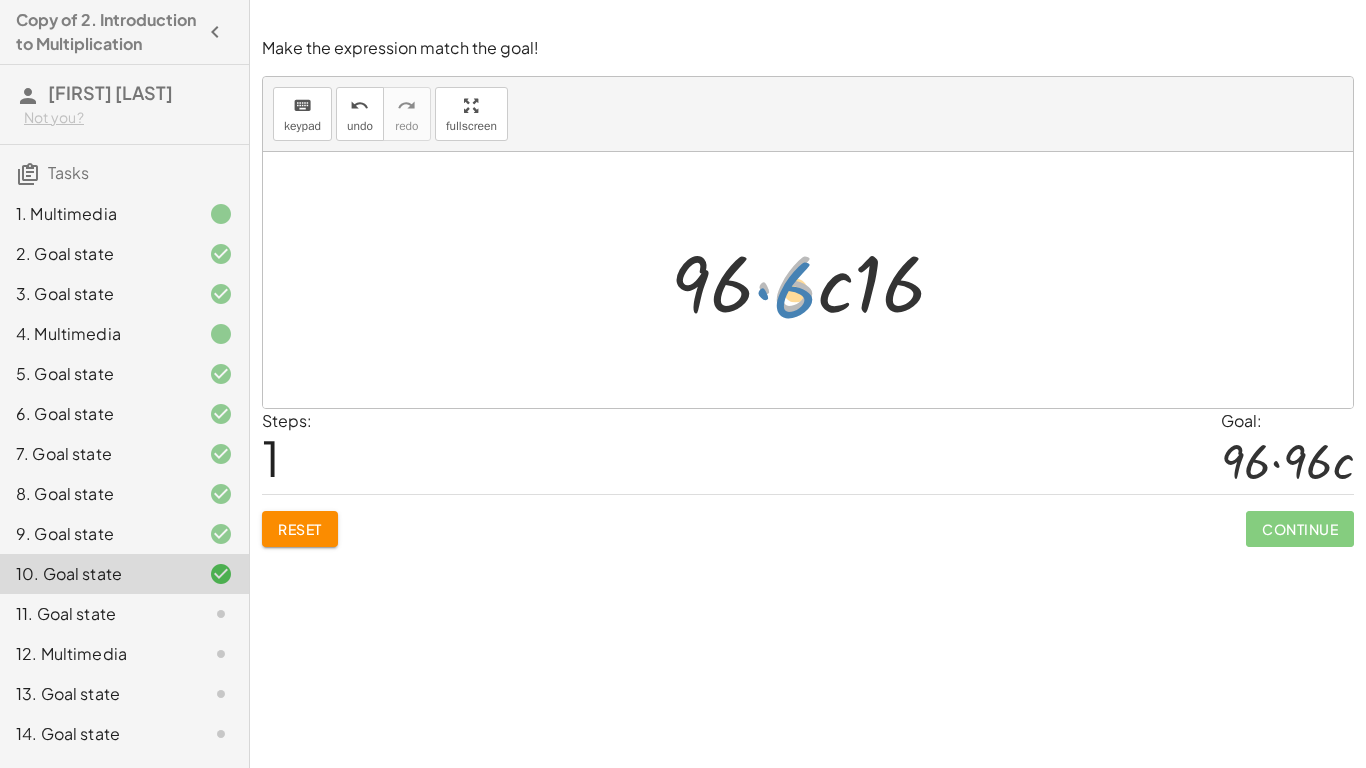 click at bounding box center [816, 280] 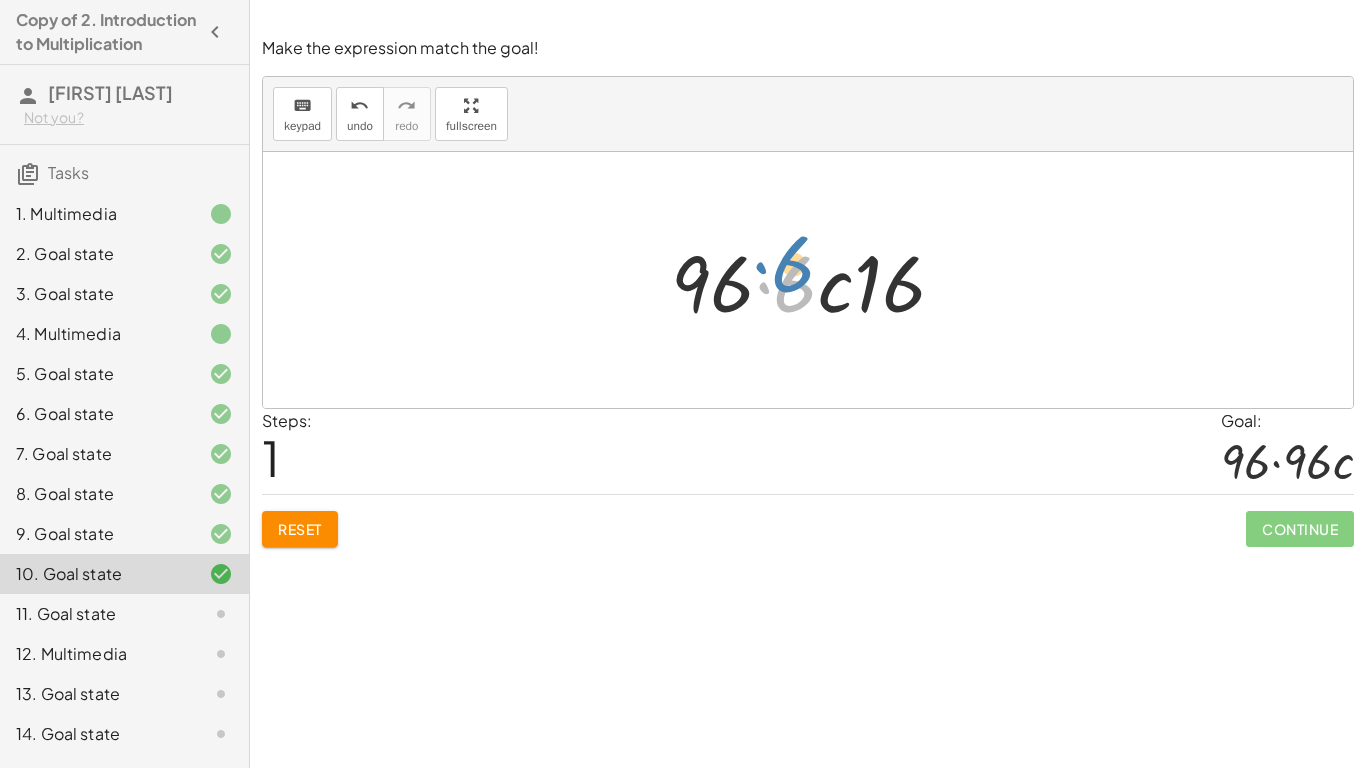 drag, startPoint x: 811, startPoint y: 293, endPoint x: 804, endPoint y: 281, distance: 13.892444 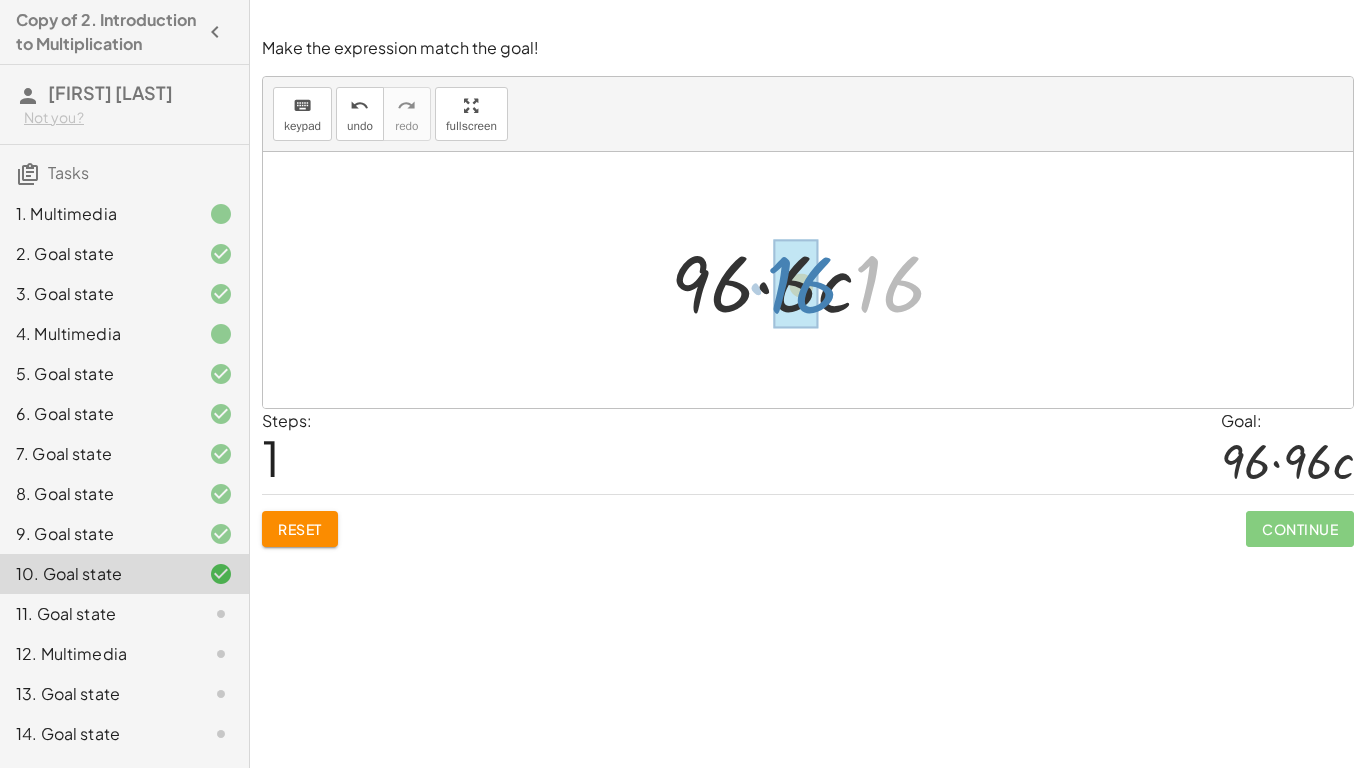 drag, startPoint x: 875, startPoint y: 292, endPoint x: 788, endPoint y: 292, distance: 87 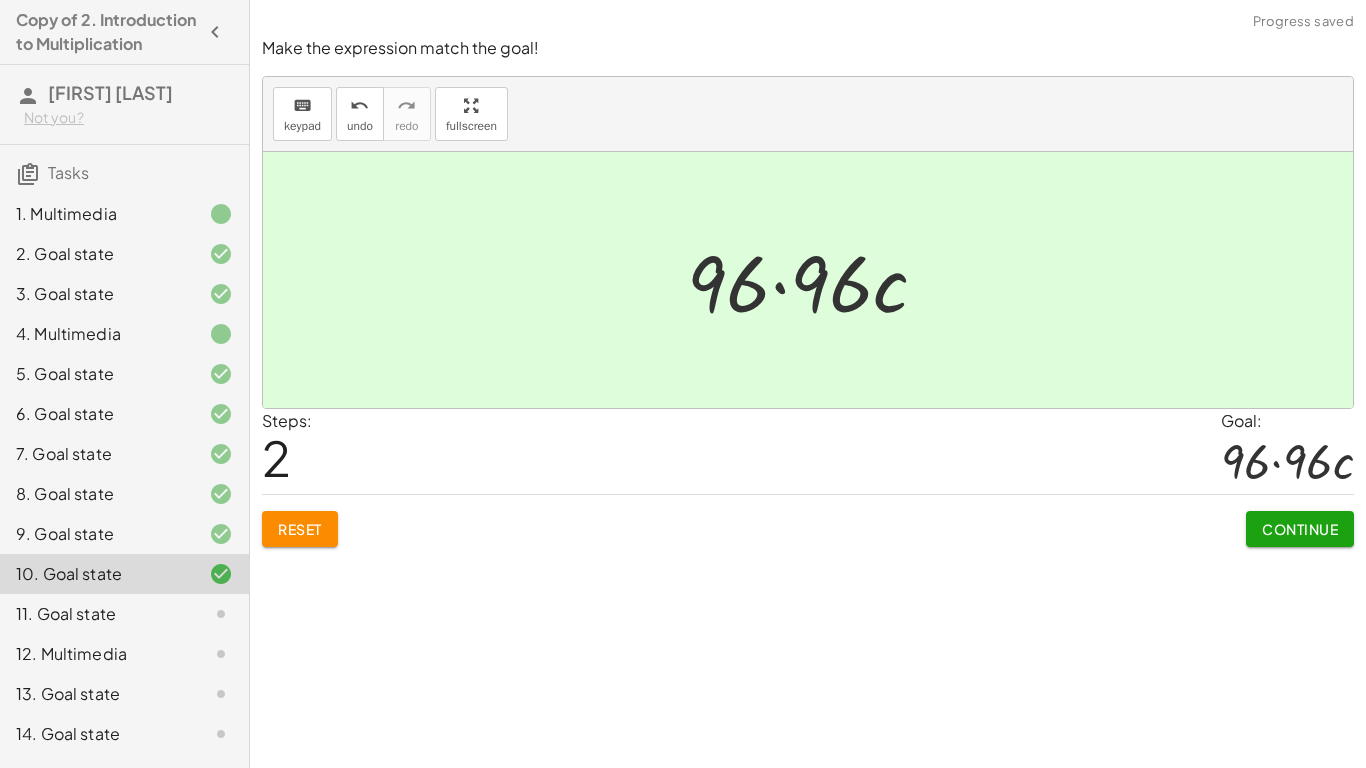 click on "Continue" 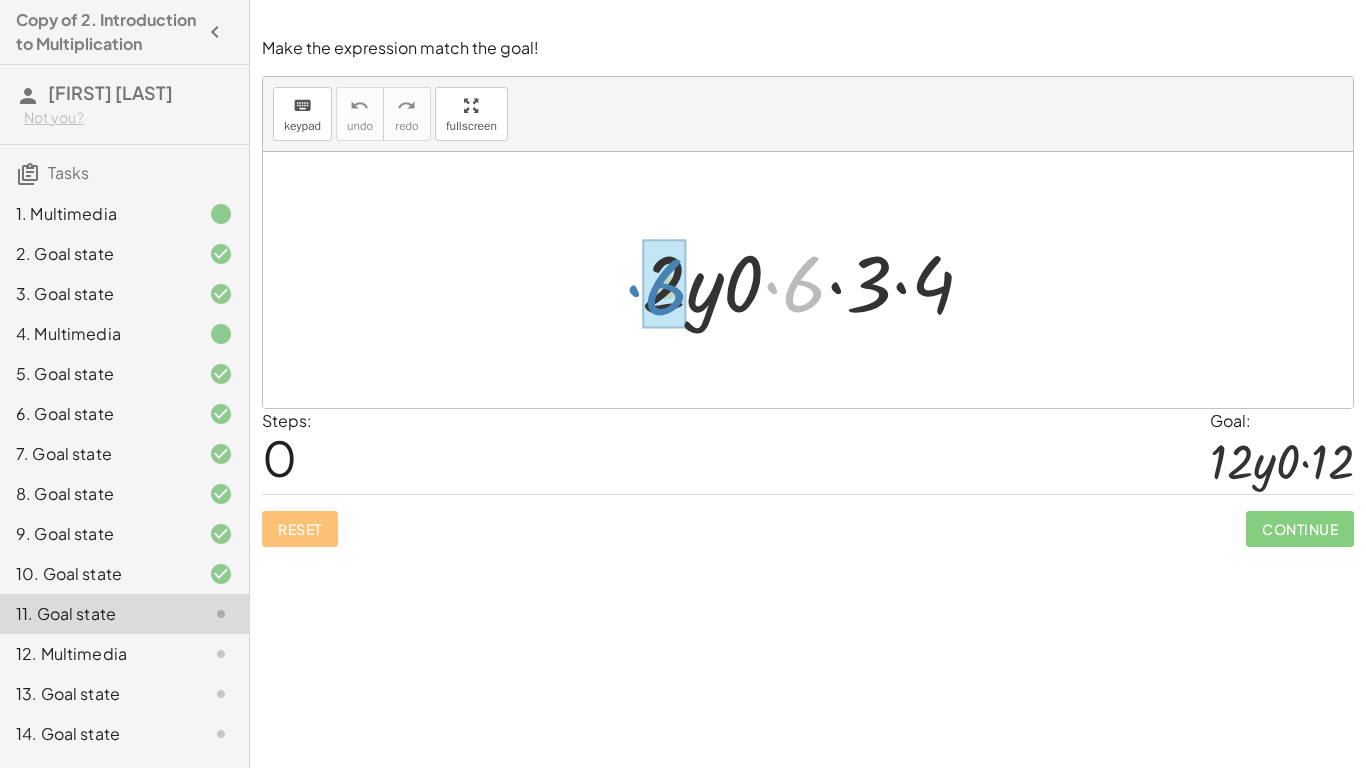 drag, startPoint x: 790, startPoint y: 290, endPoint x: 652, endPoint y: 293, distance: 138.03261 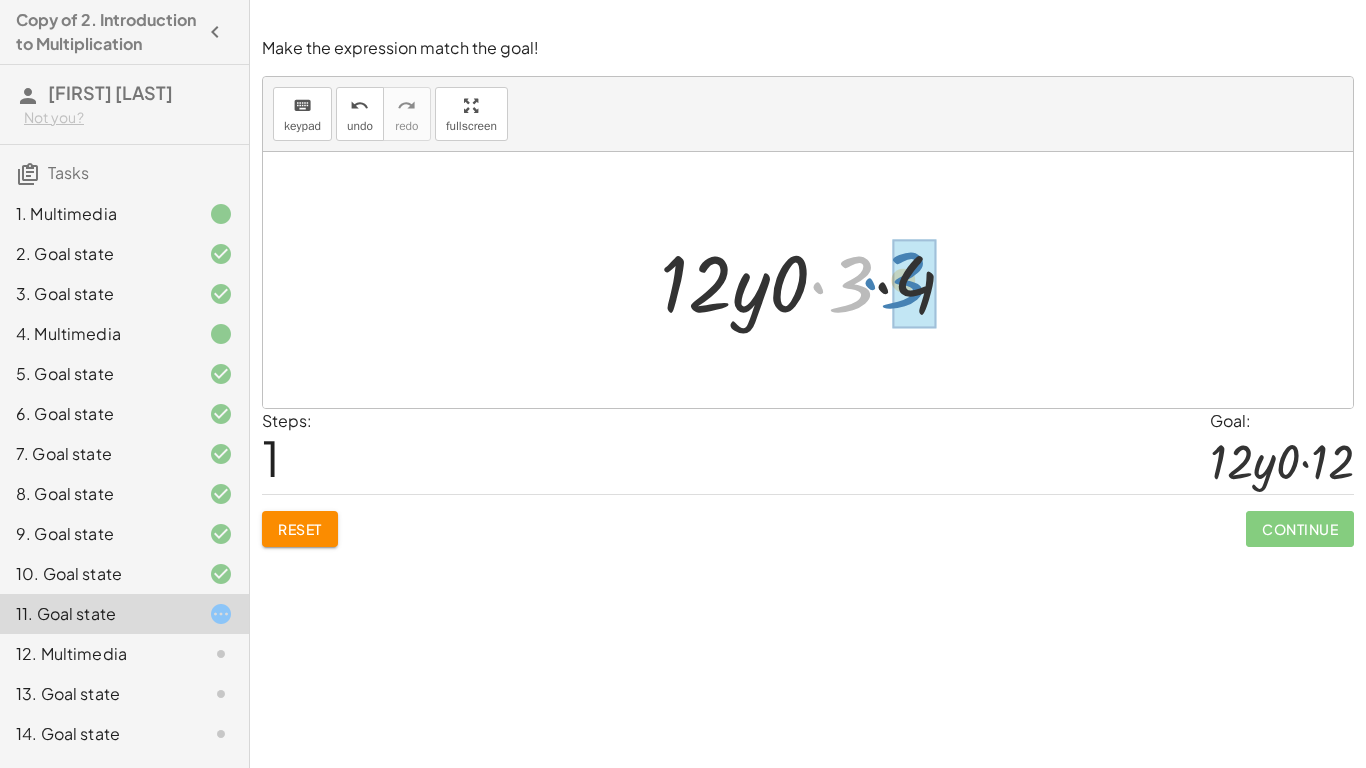 drag, startPoint x: 845, startPoint y: 287, endPoint x: 858, endPoint y: 283, distance: 13.601471 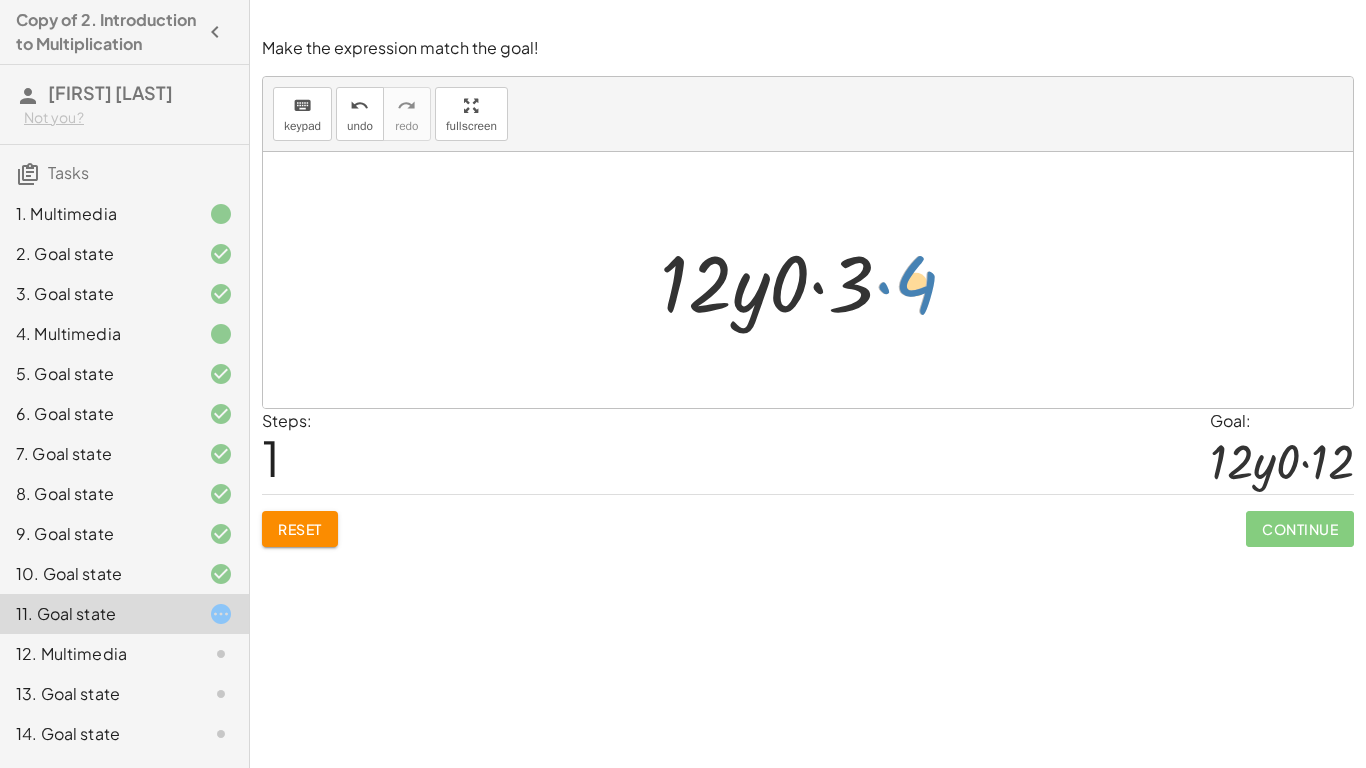 click at bounding box center (816, 280) 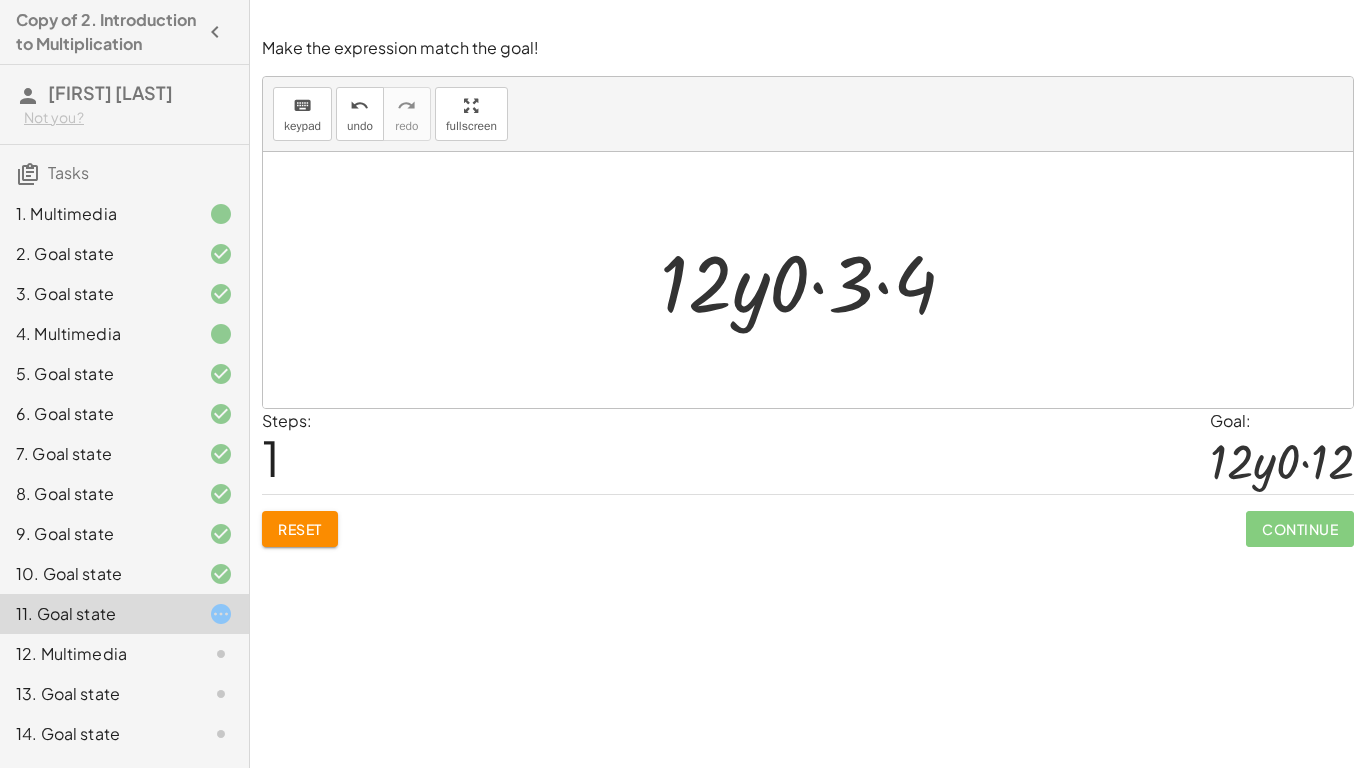 click at bounding box center (816, 280) 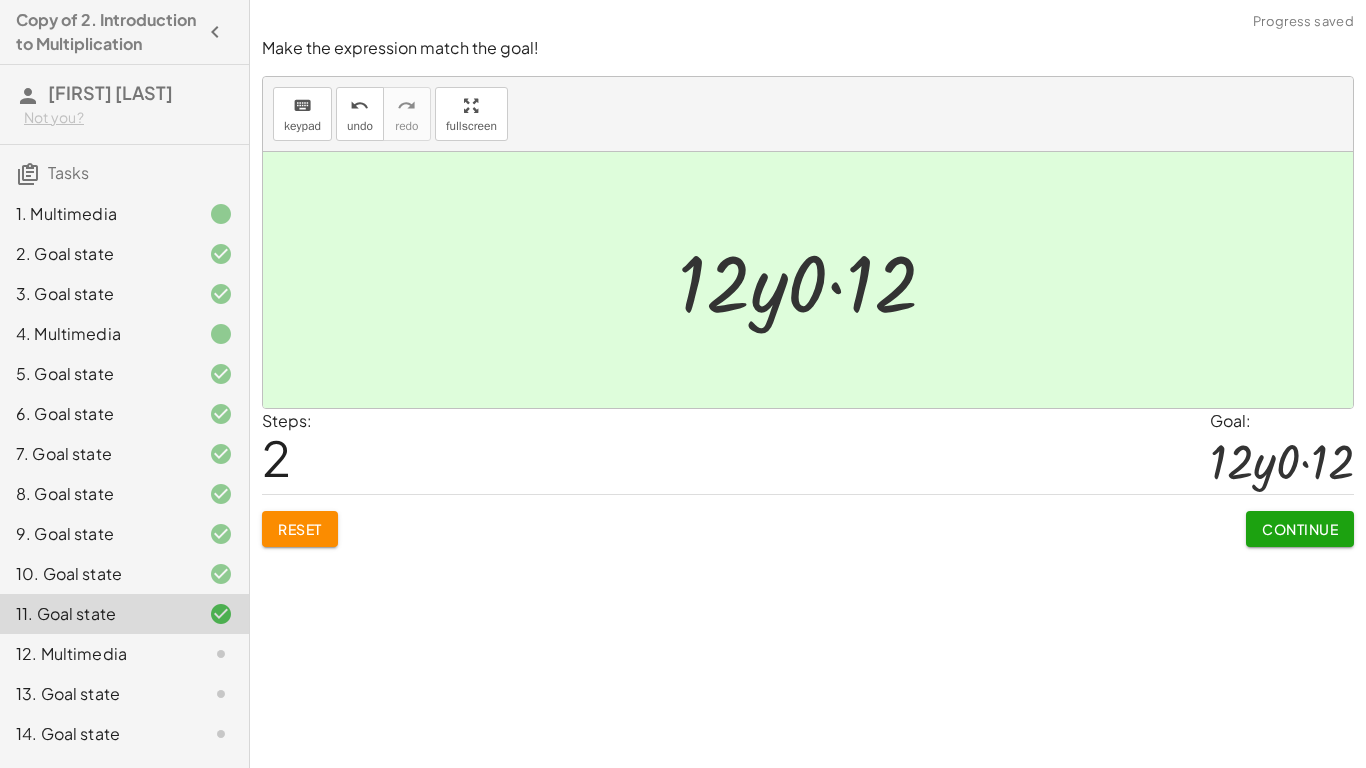 click on "Continue" 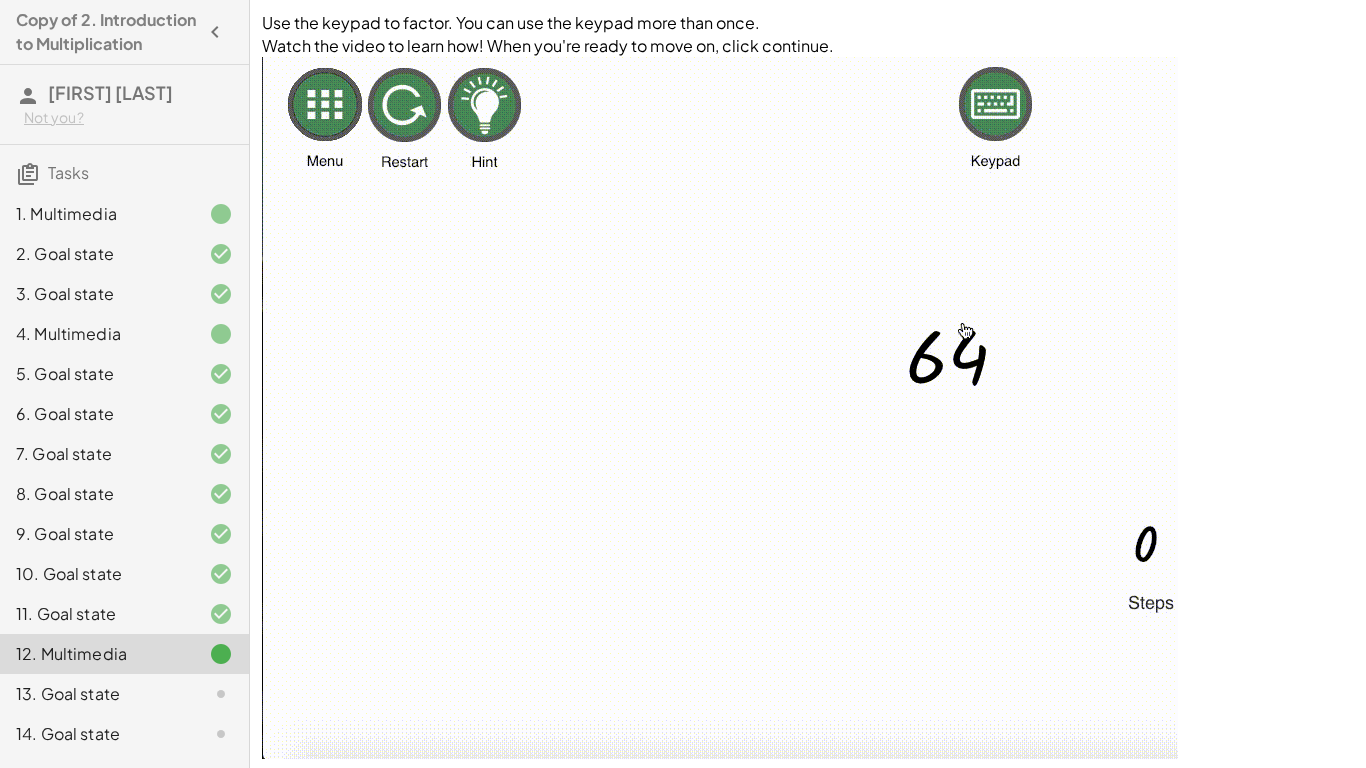 scroll, scrollTop: 78, scrollLeft: 0, axis: vertical 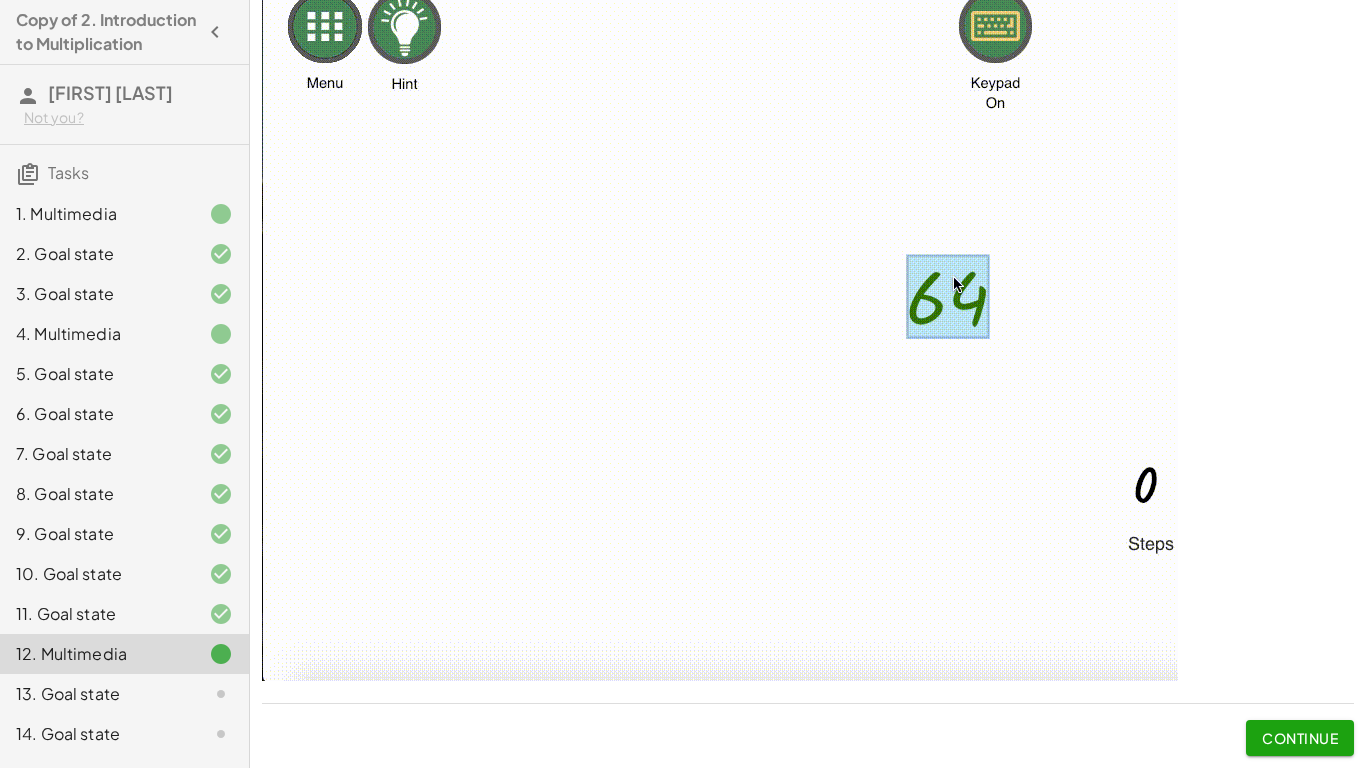 click on "Continue" 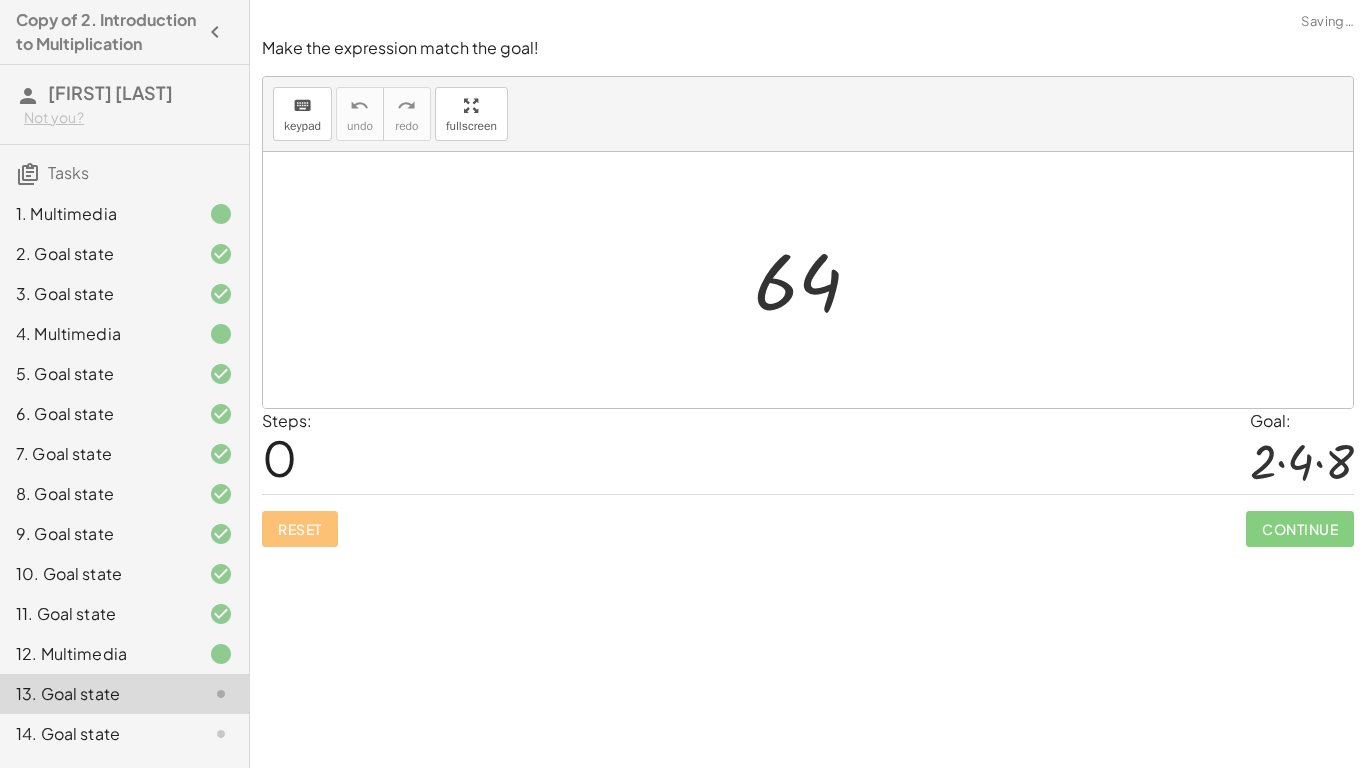 scroll, scrollTop: 0, scrollLeft: 0, axis: both 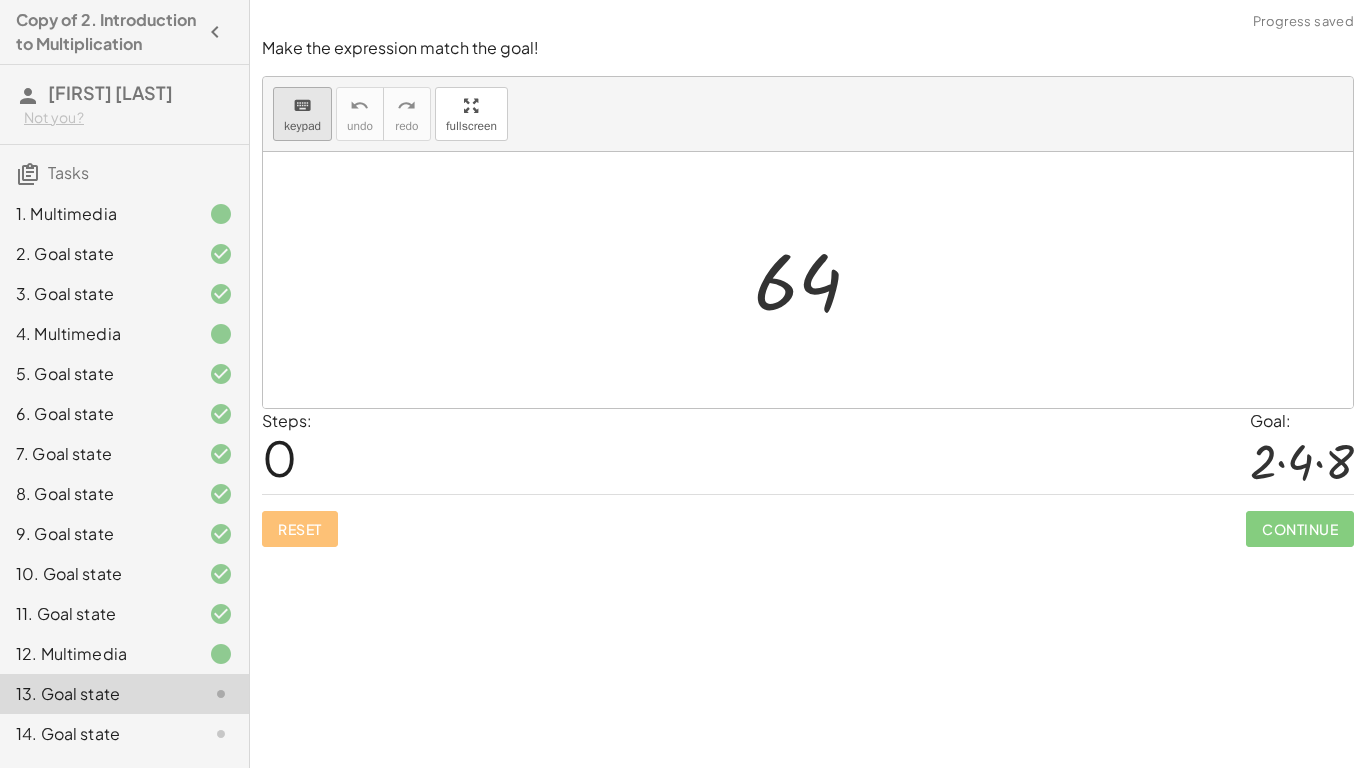 click on "keypad" at bounding box center [302, 126] 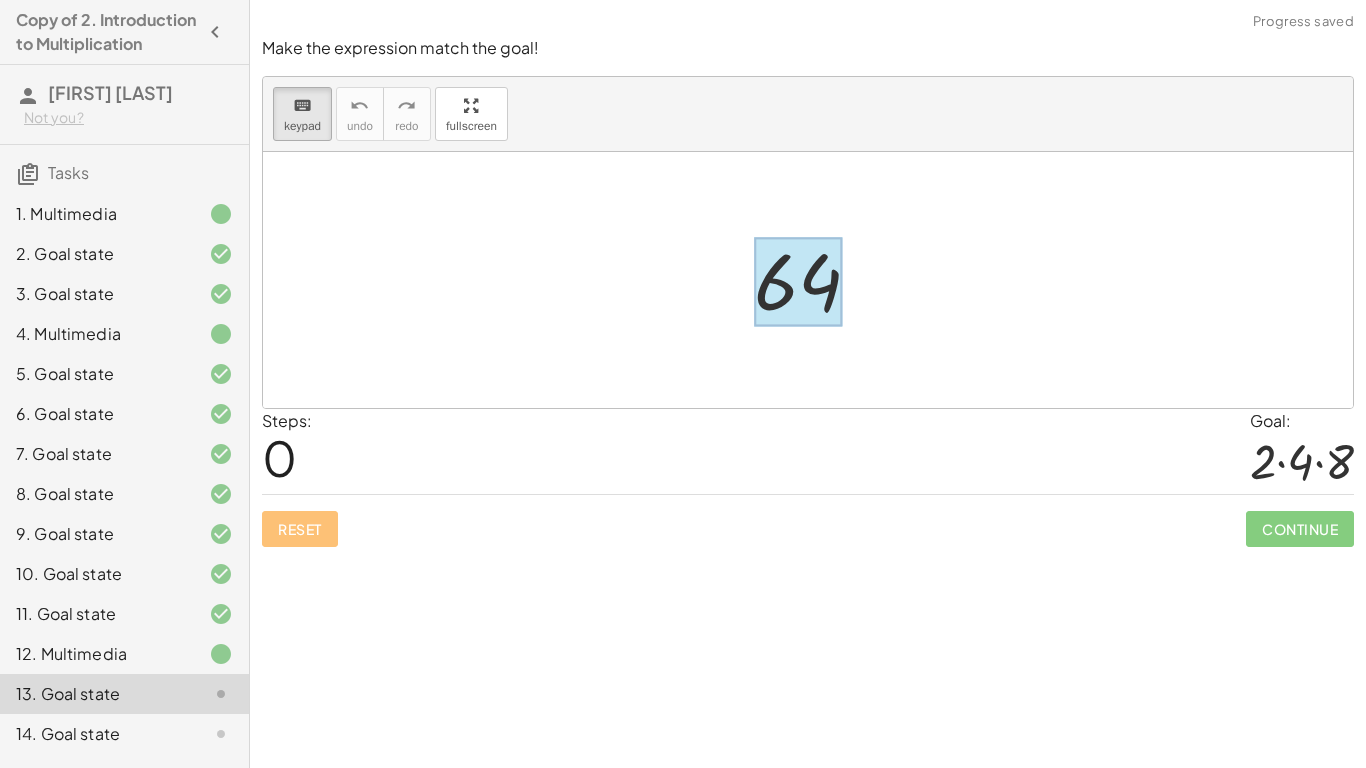 click at bounding box center (798, 282) 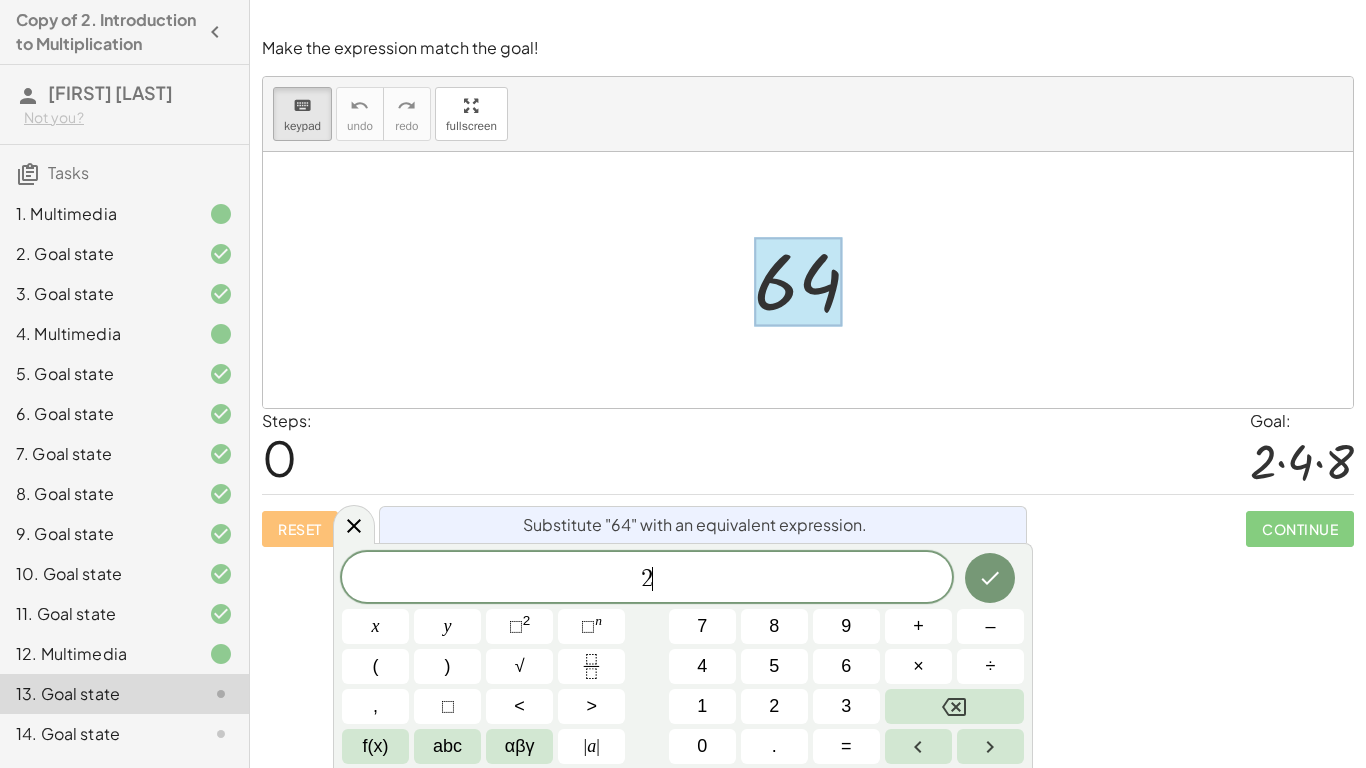 scroll, scrollTop: 2, scrollLeft: 0, axis: vertical 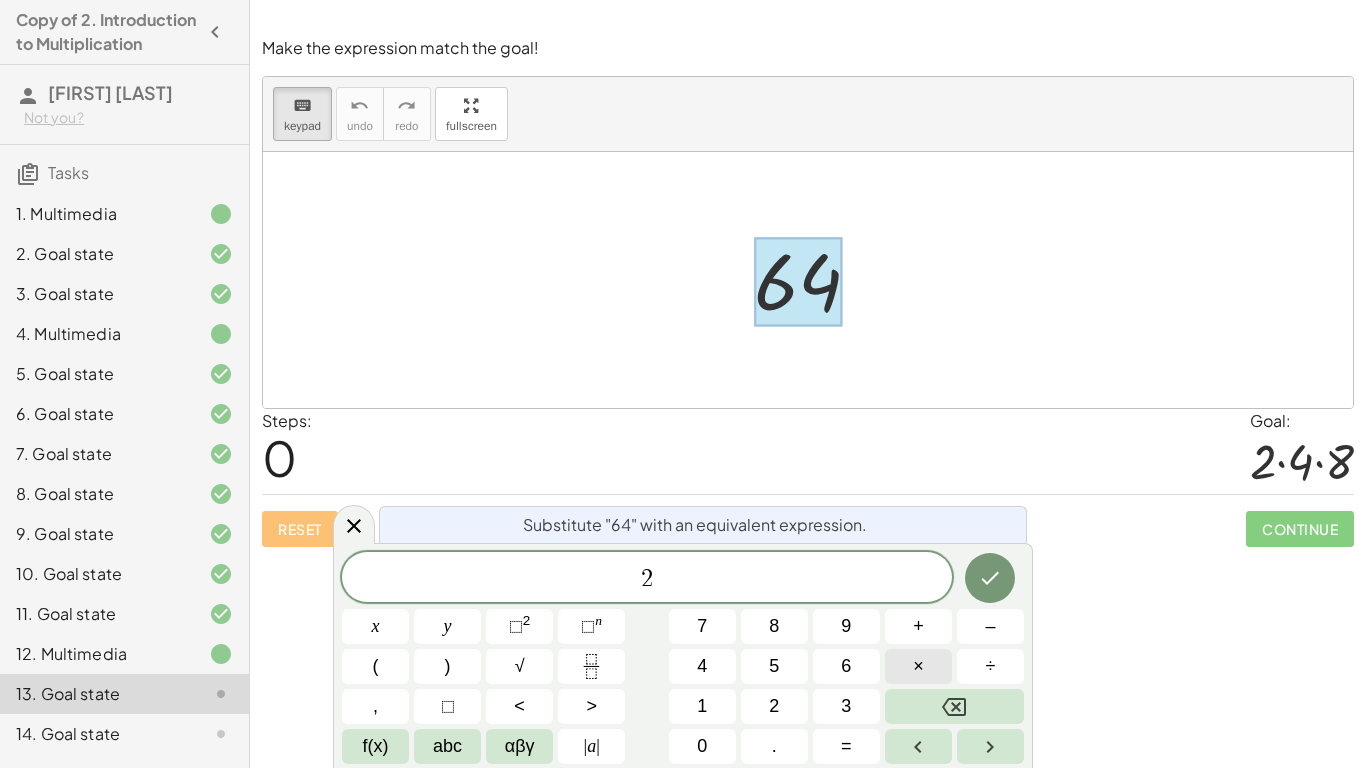 click on "×" at bounding box center (918, 666) 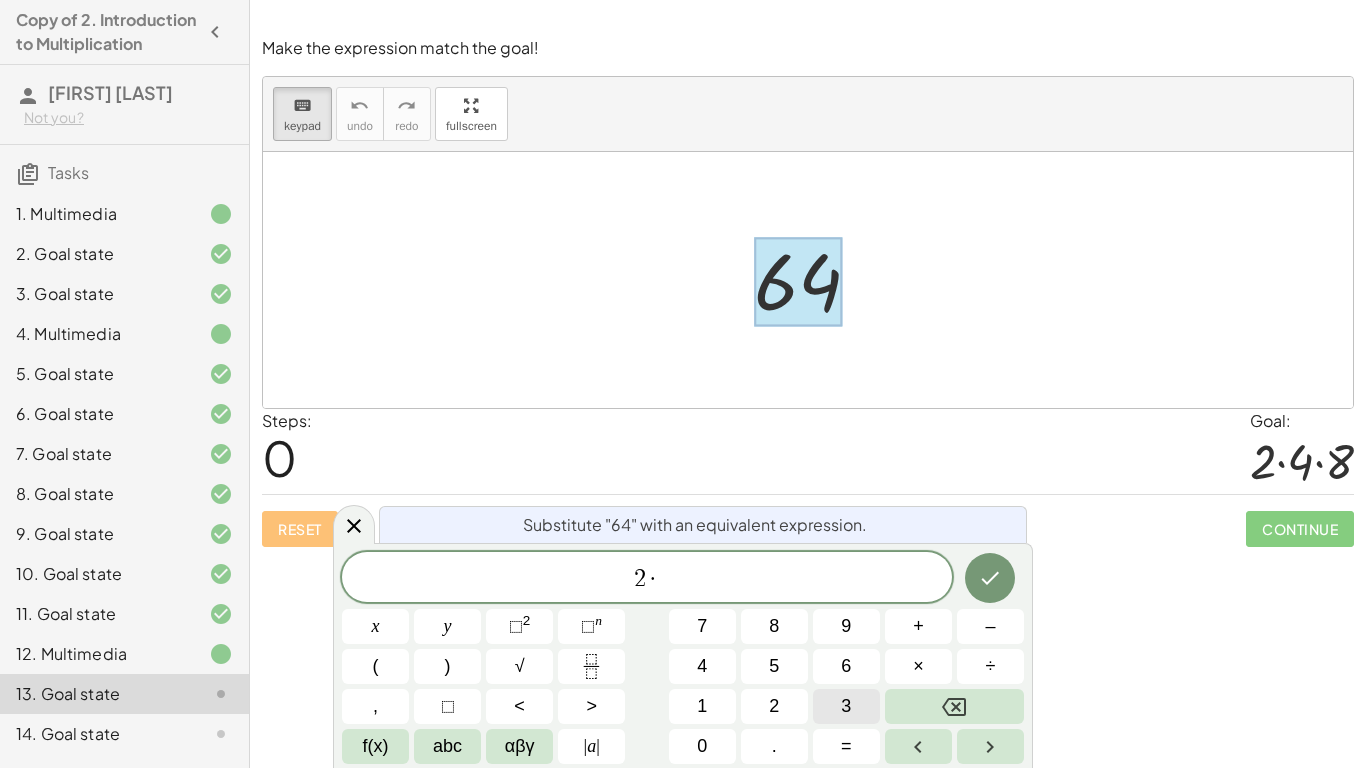 click on "3" at bounding box center (846, 706) 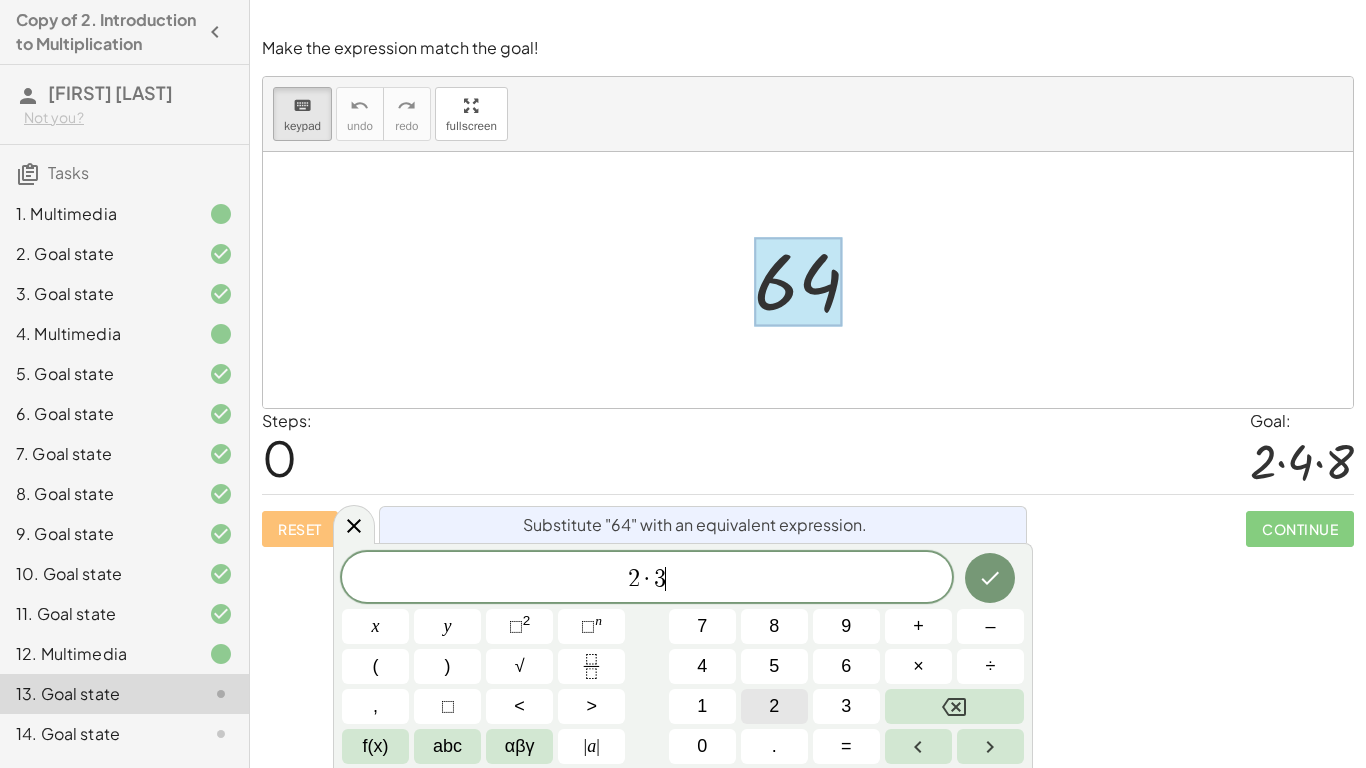 click on "2" at bounding box center [774, 706] 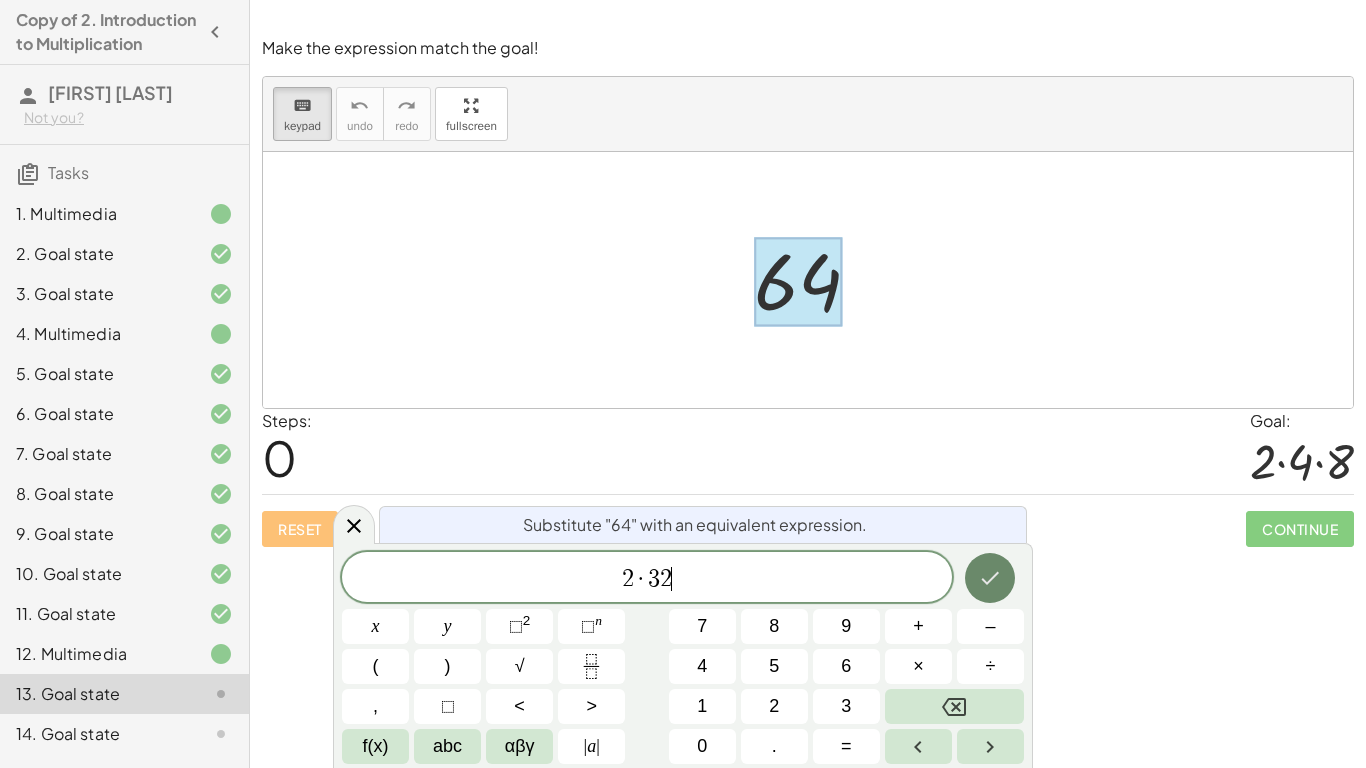 click at bounding box center (990, 578) 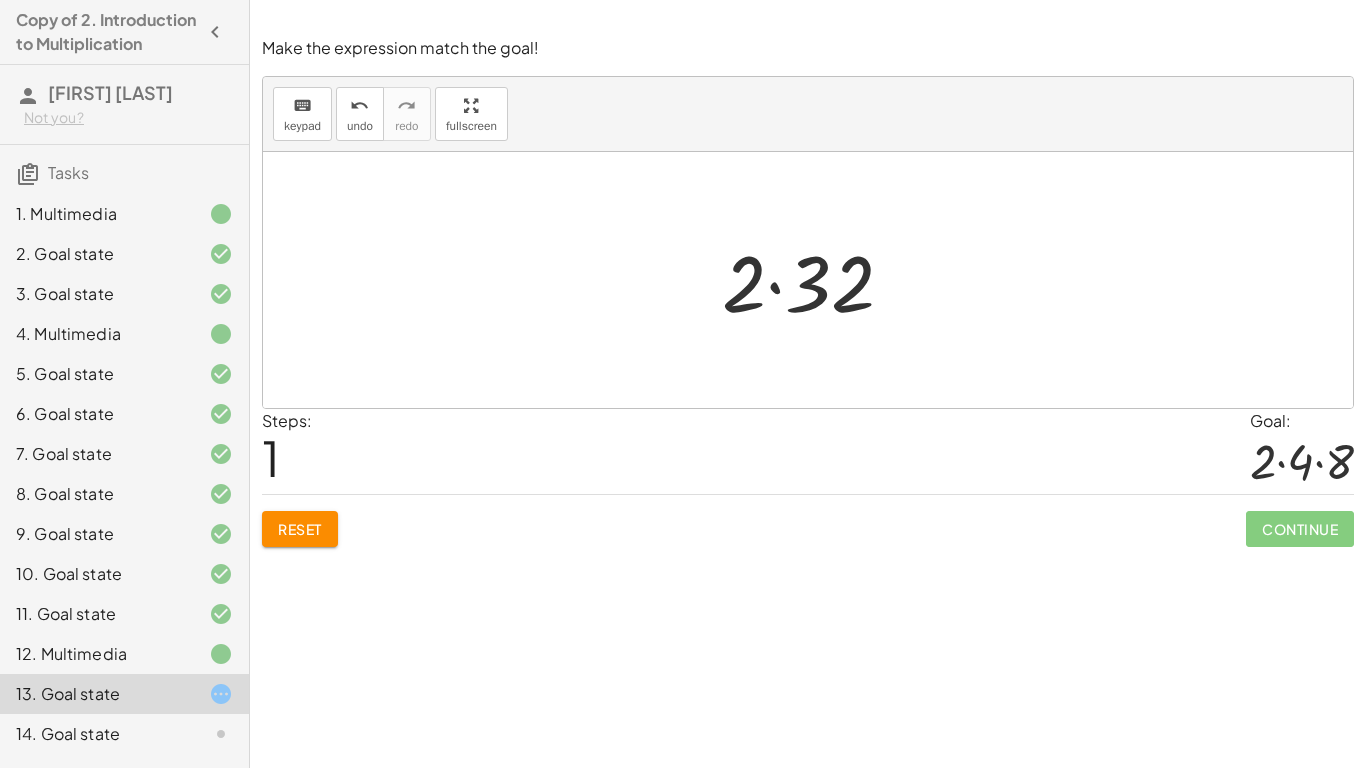 click on "Make the expression match the goal! keyboard keypad undo undo redo redo fullscreen 64 · 2 · 32 × Steps: 1 Goal: · 2 · 4 · 8 Reset Continue" 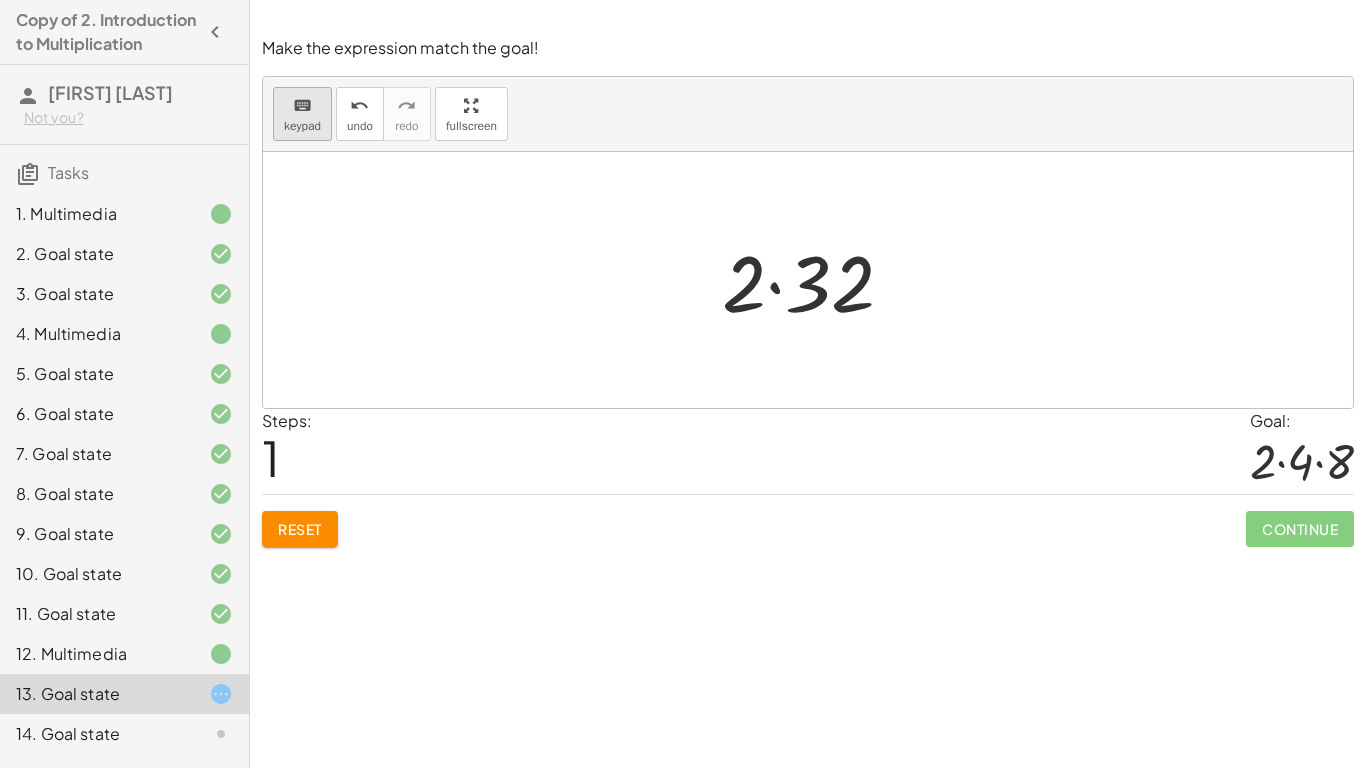 click on "keyboard" at bounding box center [302, 106] 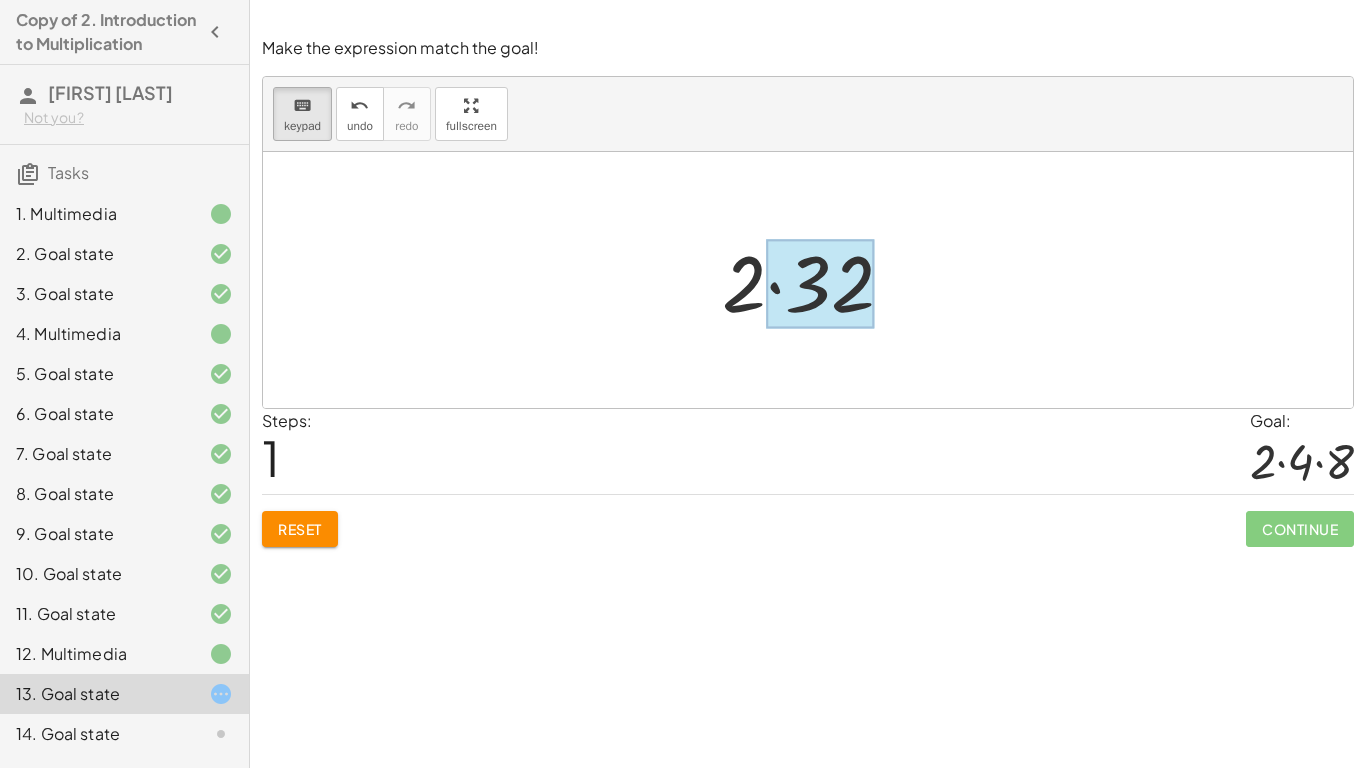 click at bounding box center (820, 284) 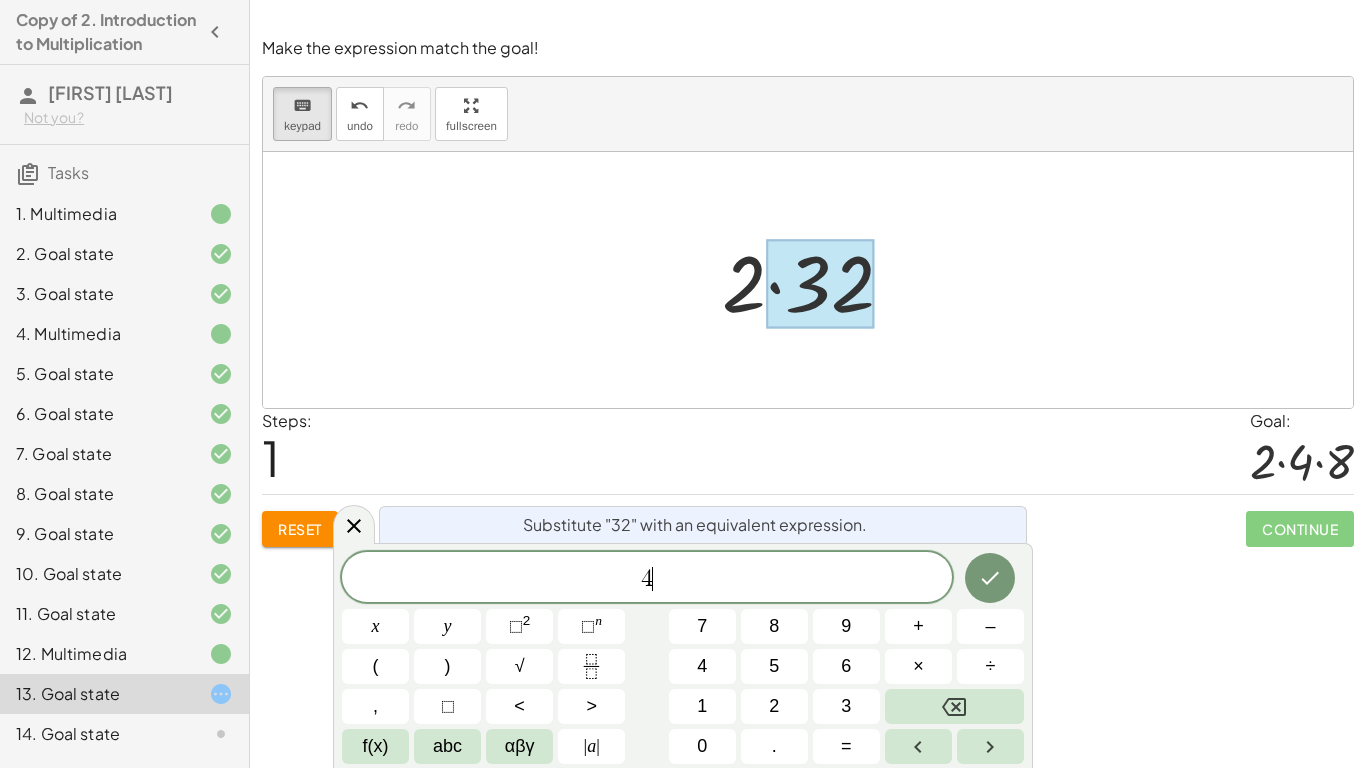 scroll, scrollTop: 4, scrollLeft: 0, axis: vertical 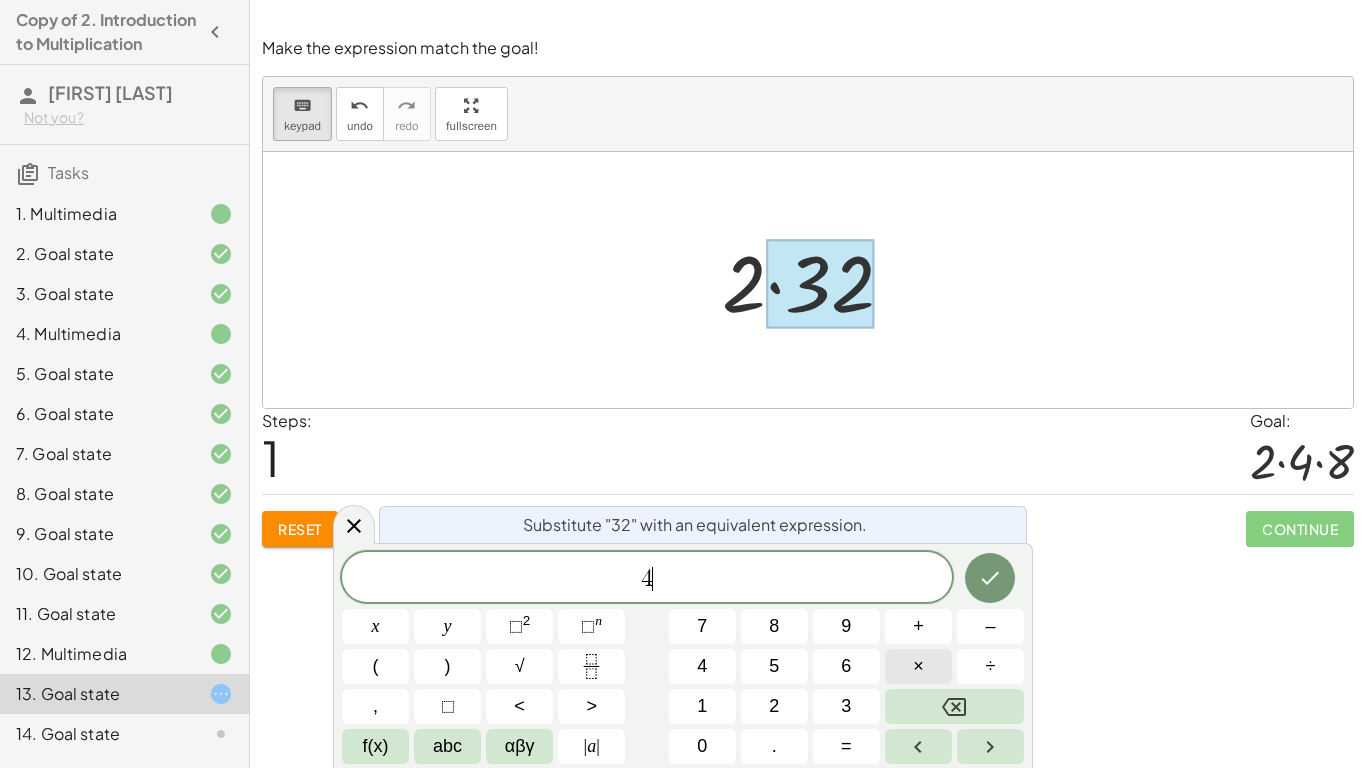 click on "×" at bounding box center (918, 666) 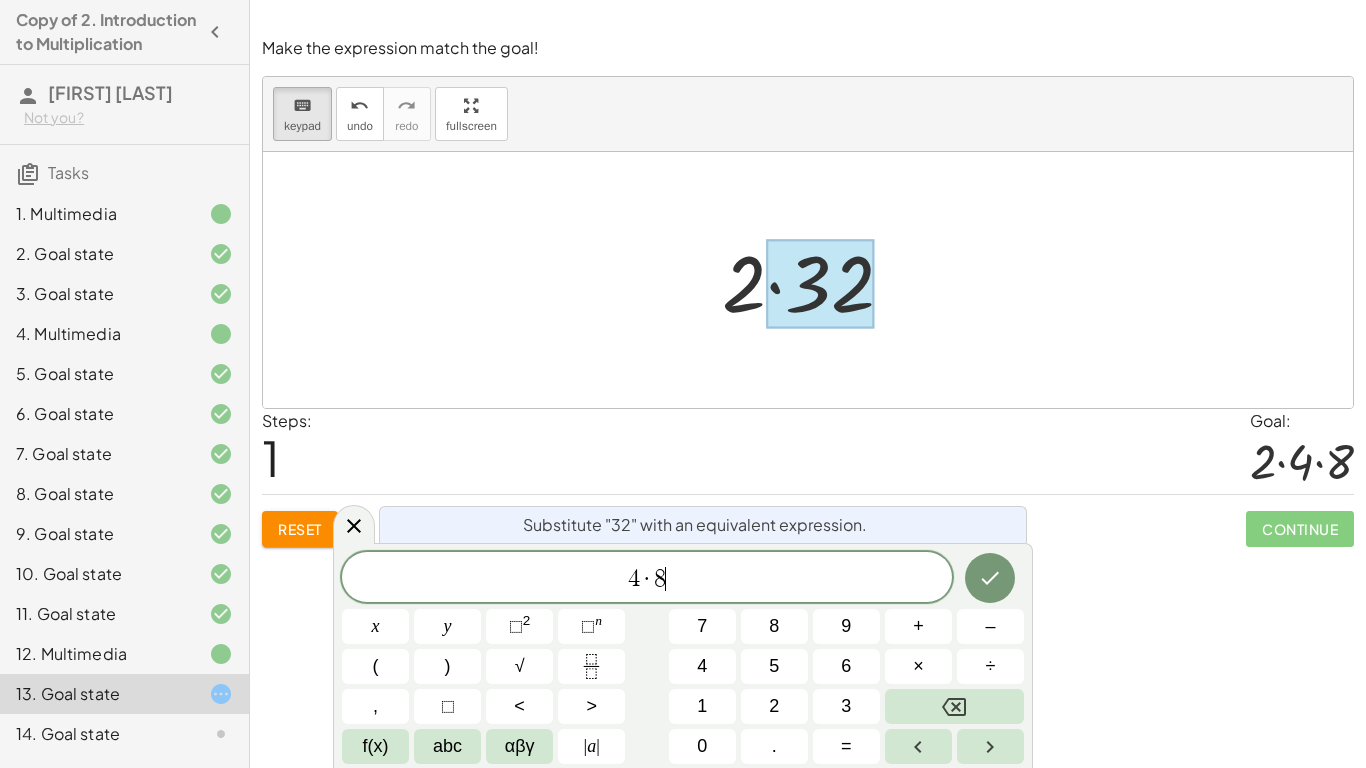 scroll, scrollTop: 7, scrollLeft: 0, axis: vertical 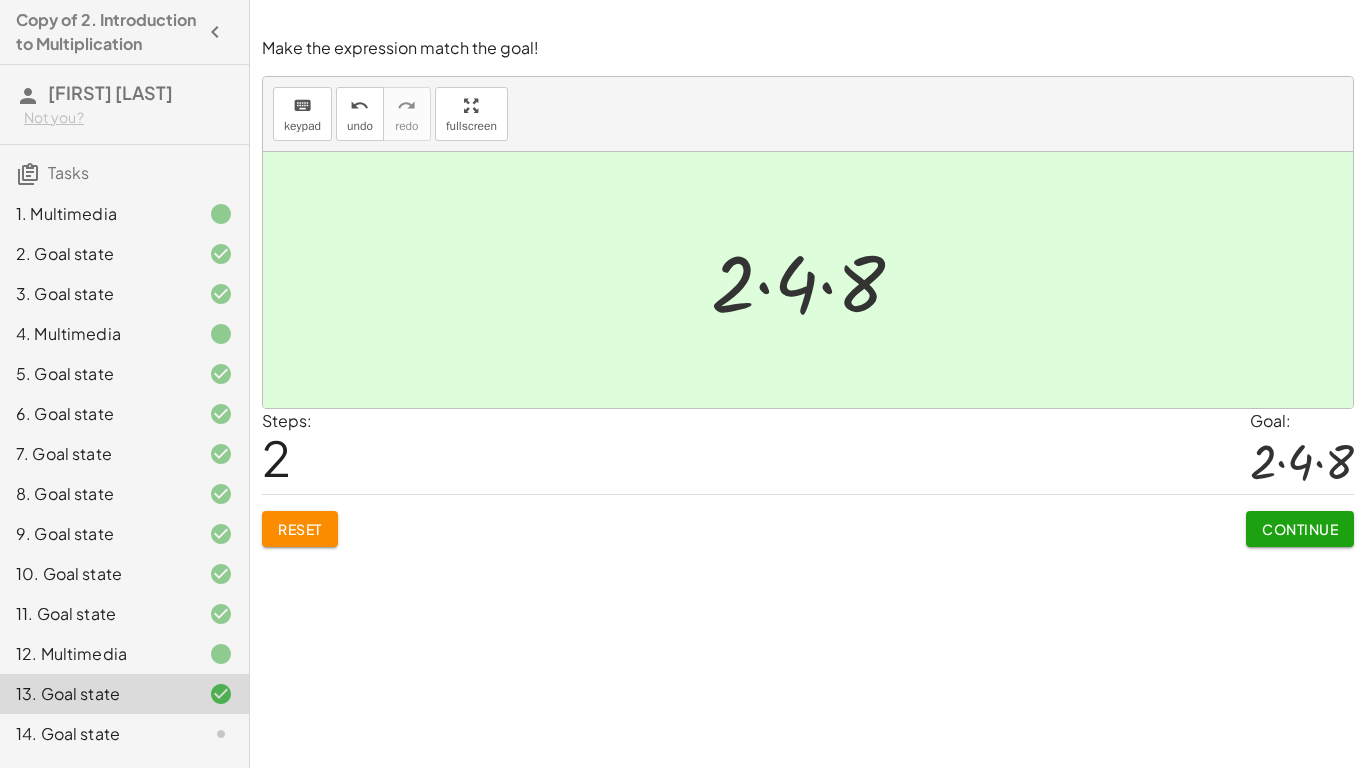 click on "Continue" at bounding box center (1300, 529) 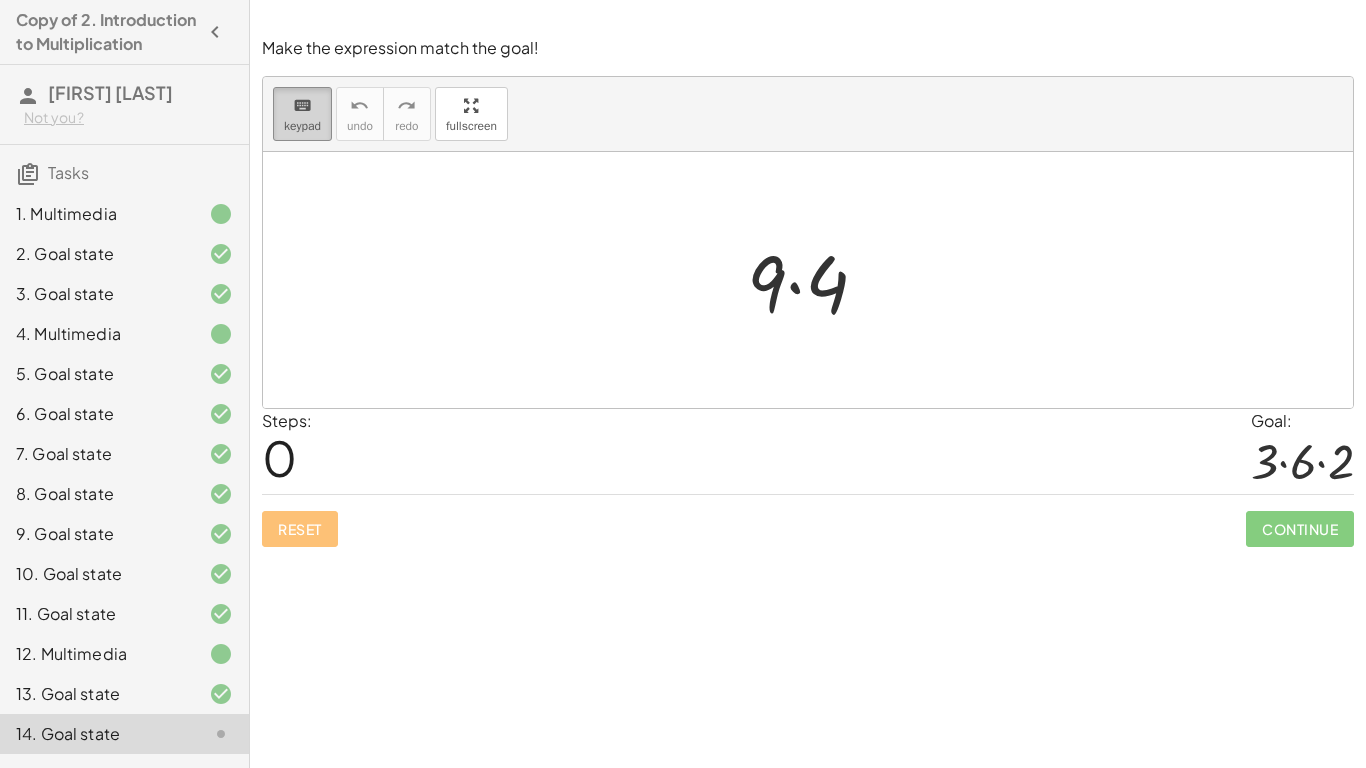 click on "keyboard" at bounding box center [302, 106] 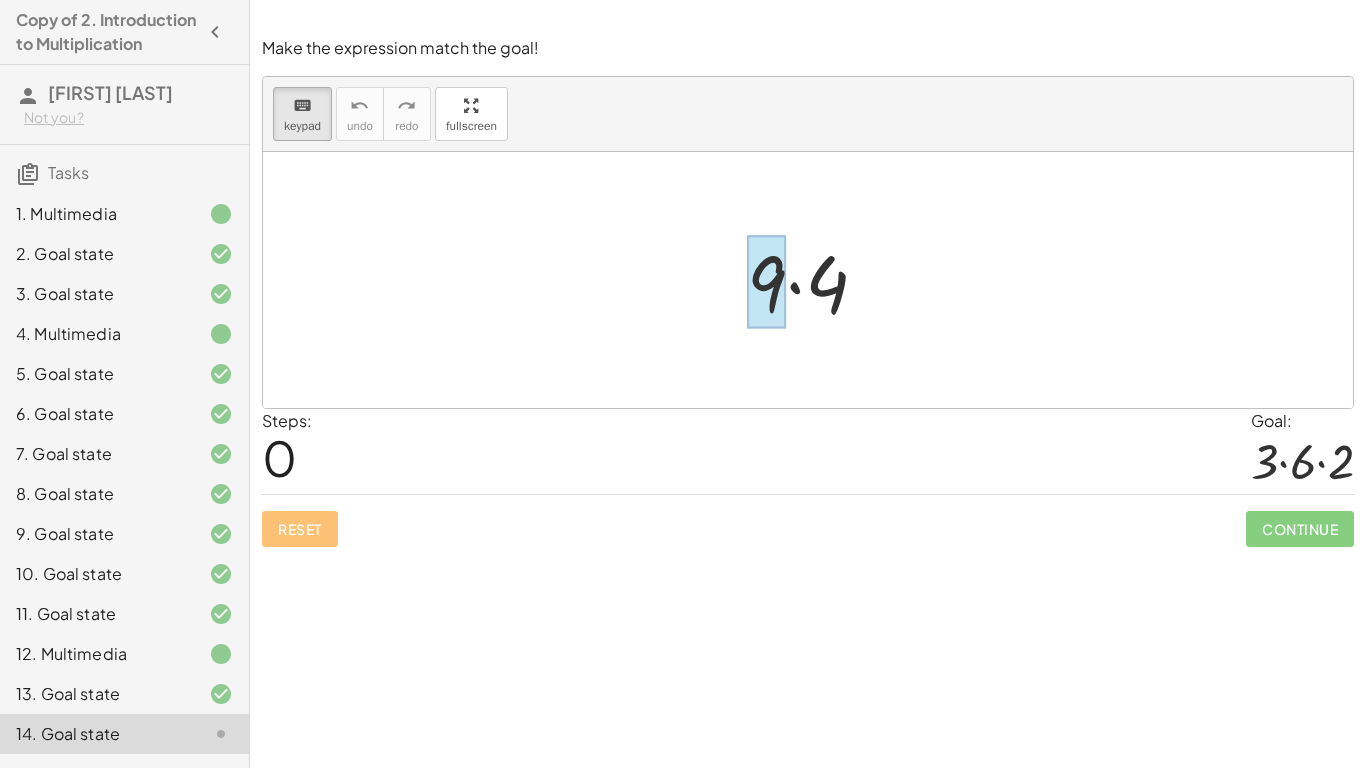 click at bounding box center (766, 282) 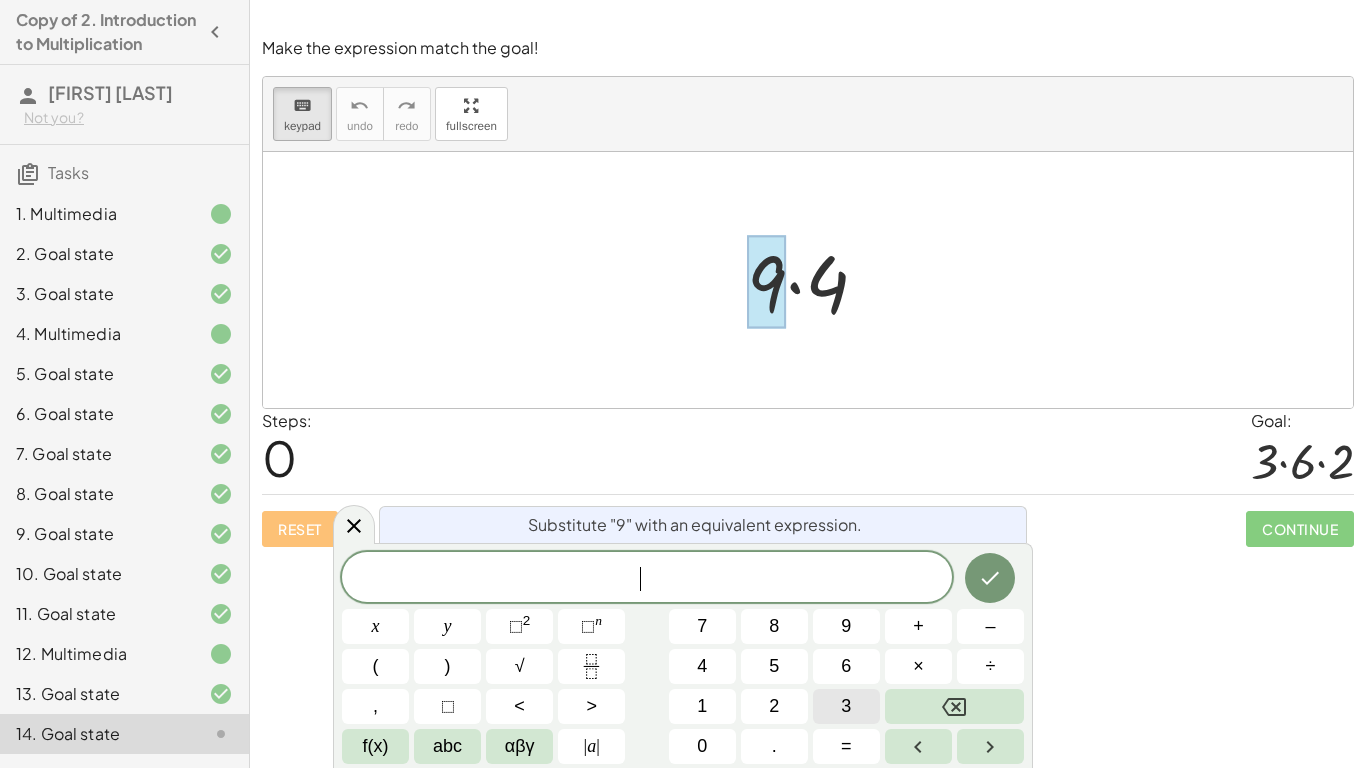scroll, scrollTop: 9, scrollLeft: 0, axis: vertical 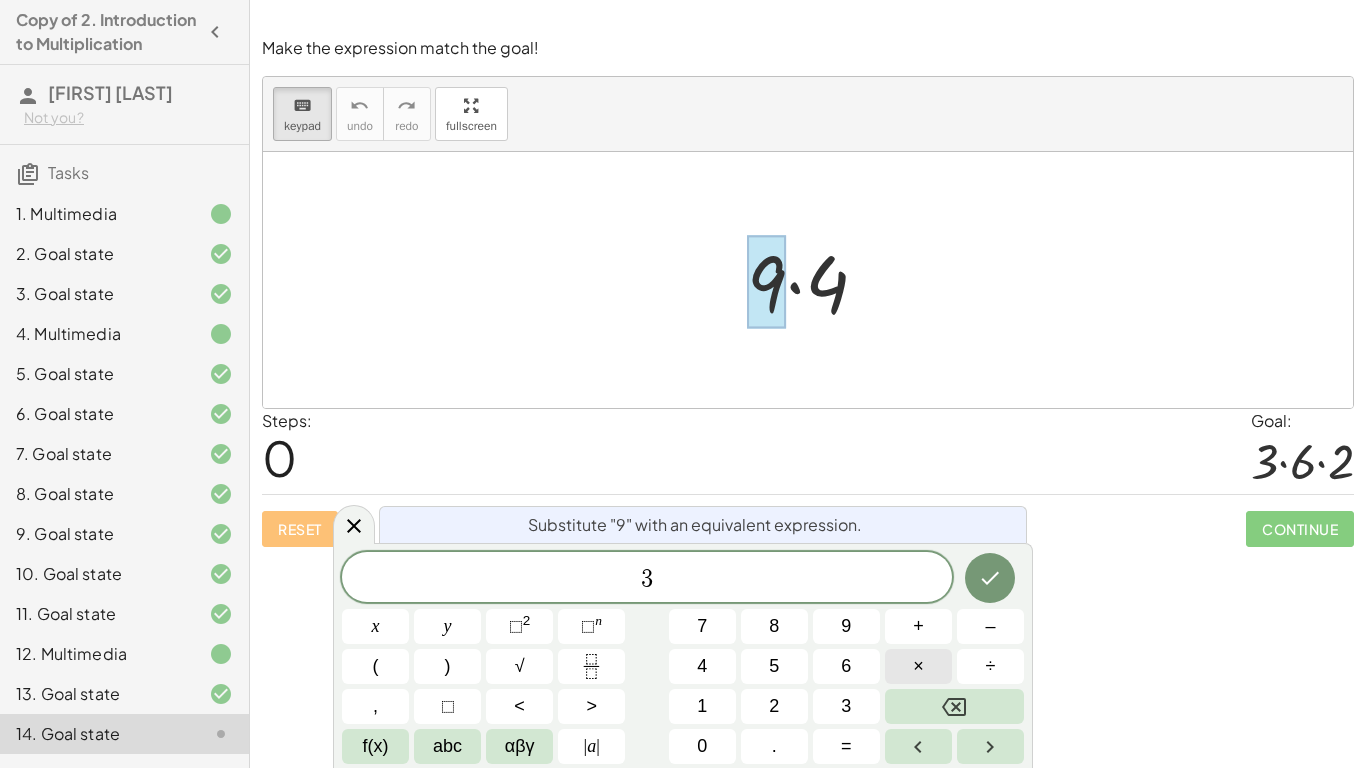 click on "×" at bounding box center (918, 666) 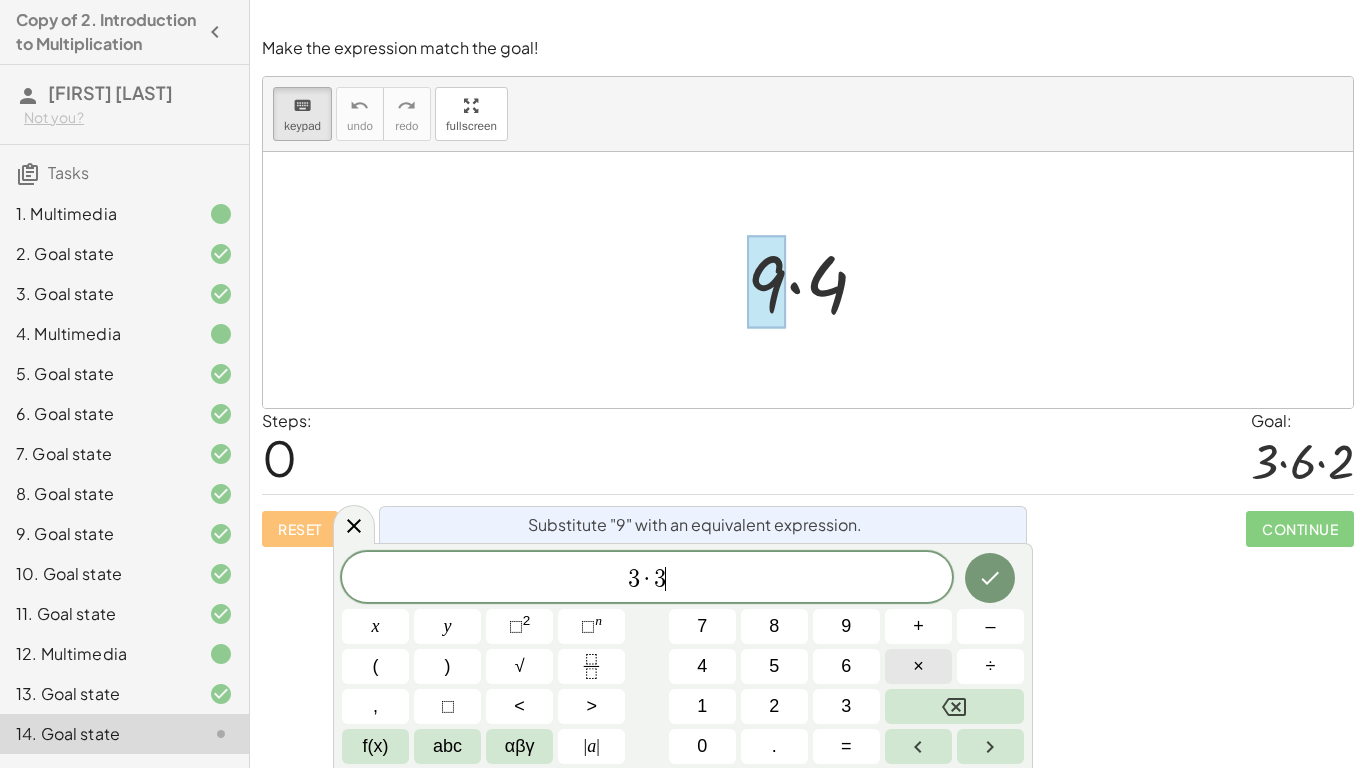 scroll, scrollTop: 10, scrollLeft: 0, axis: vertical 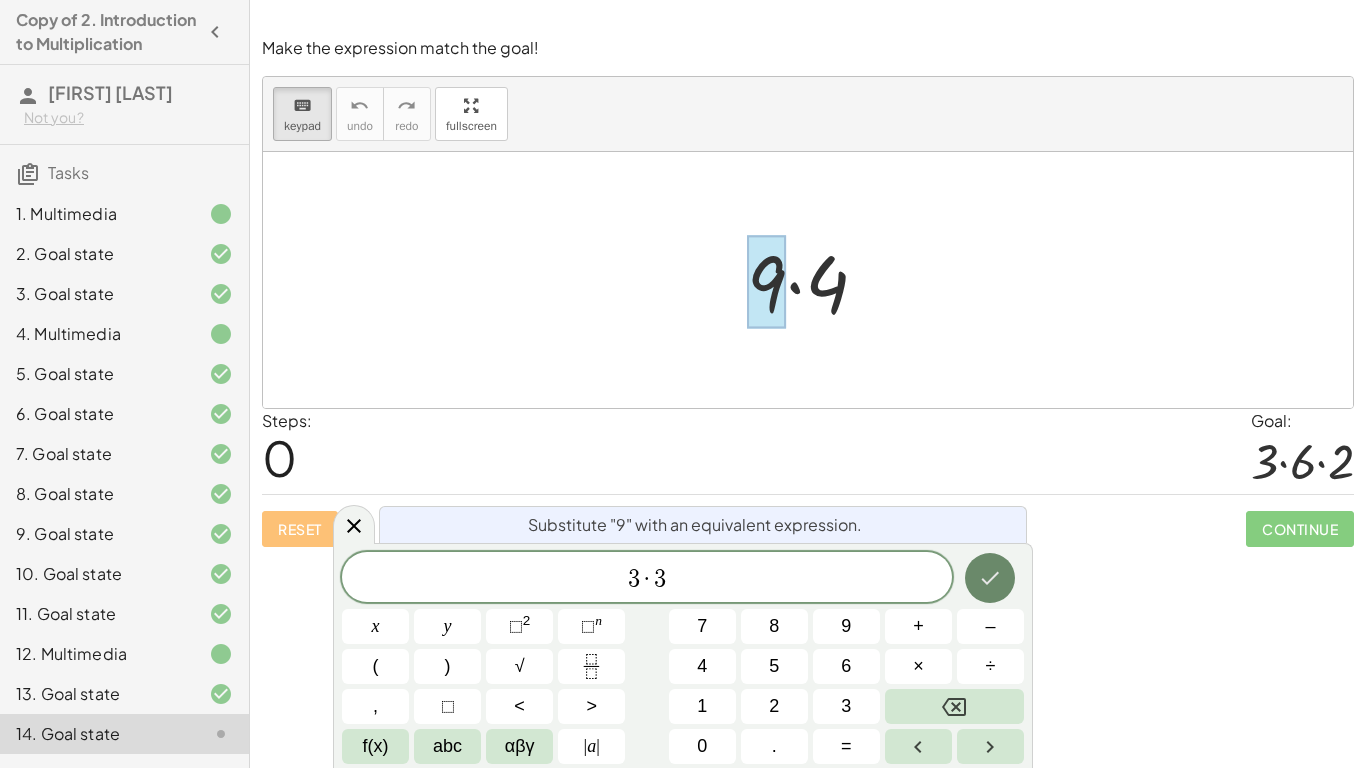 click 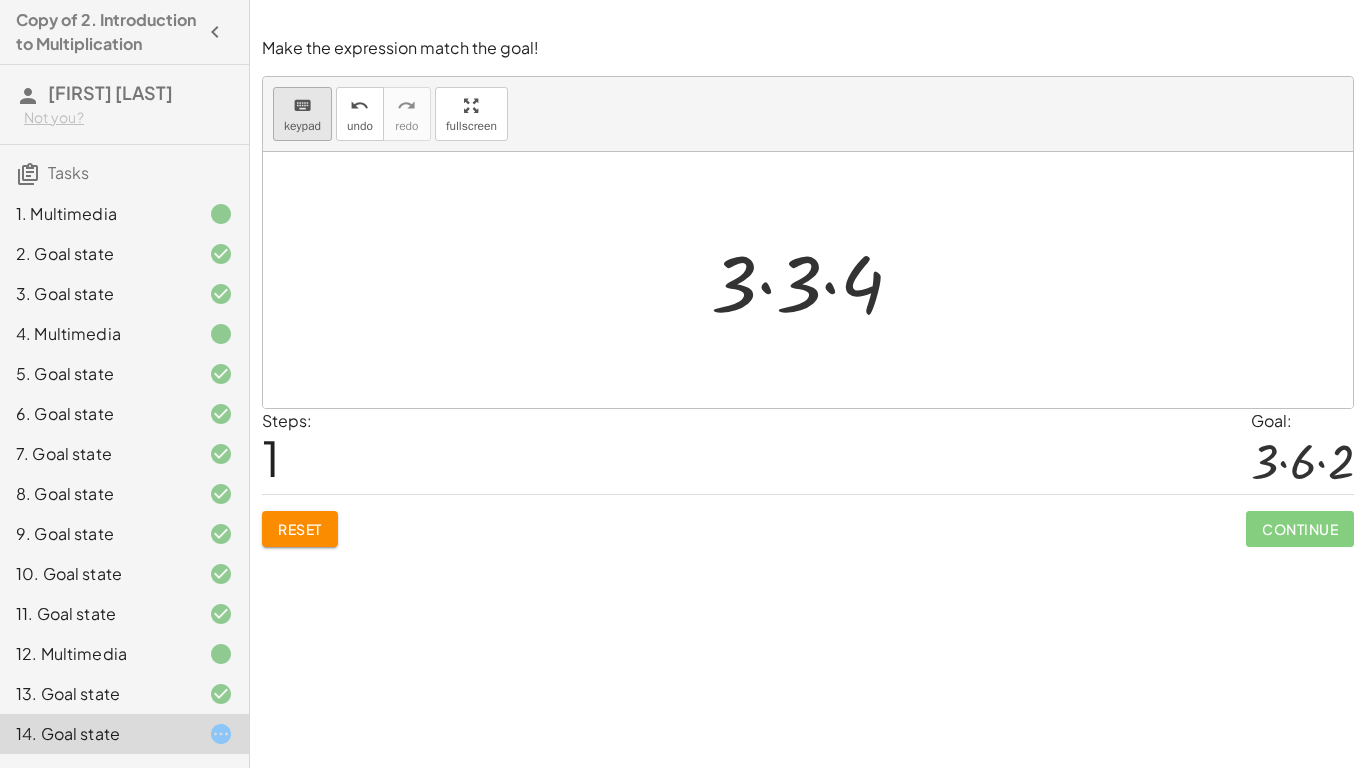 click on "keypad" at bounding box center [302, 126] 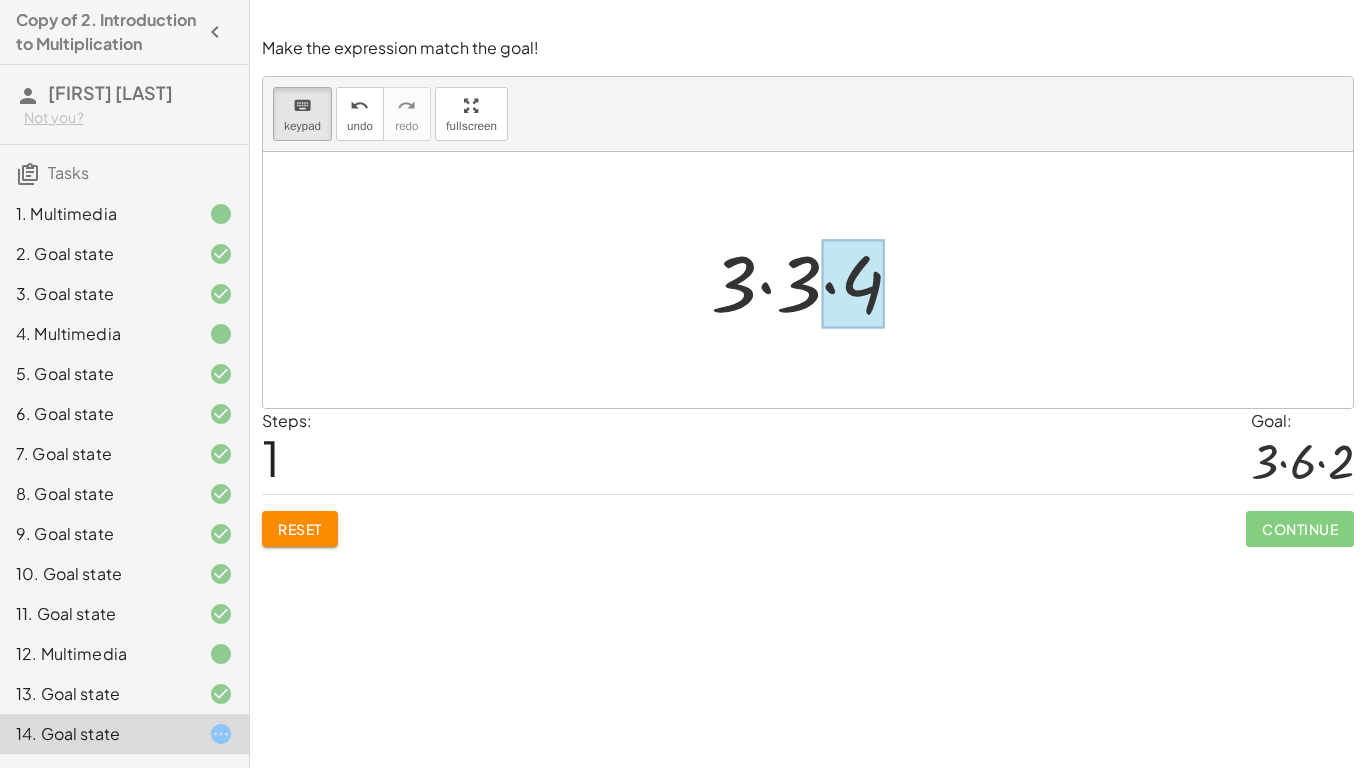 click at bounding box center [852, 284] 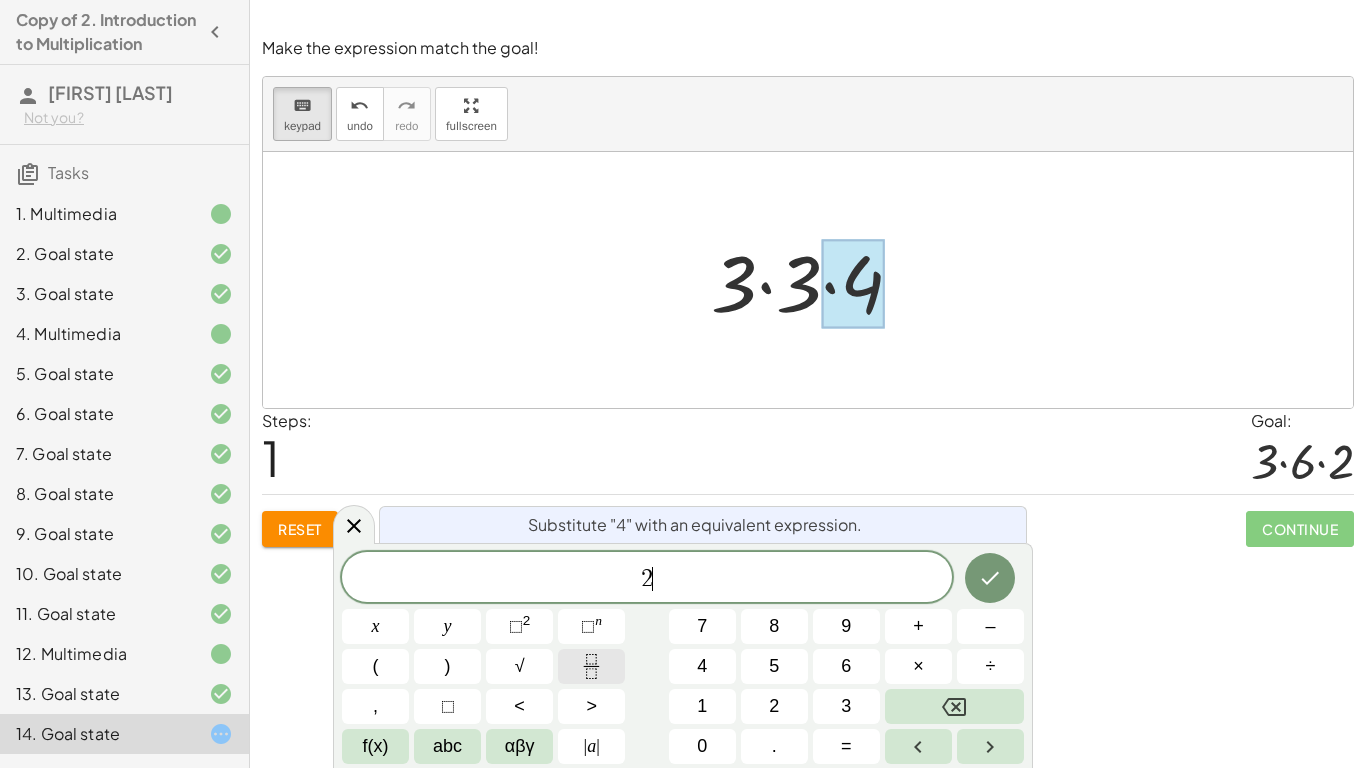 scroll, scrollTop: 12, scrollLeft: 0, axis: vertical 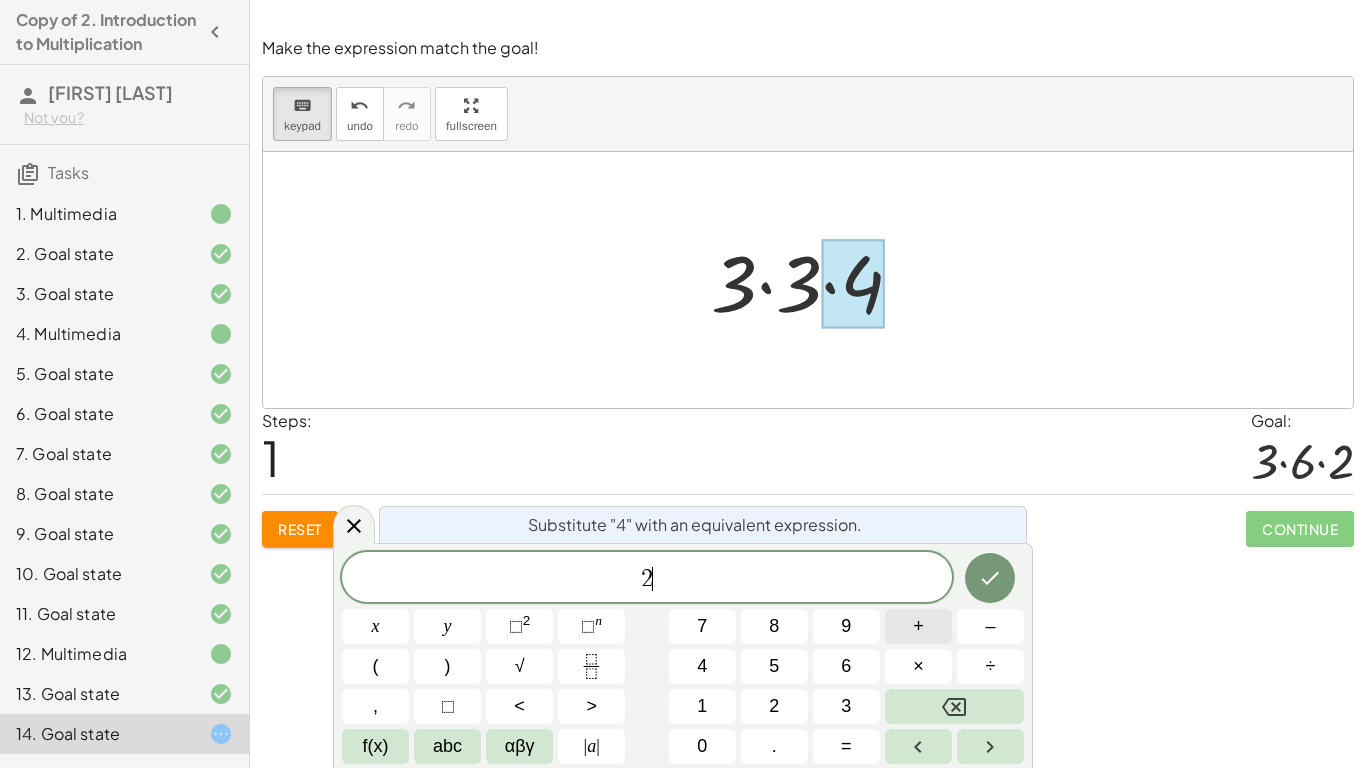 click on "+" at bounding box center [918, 626] 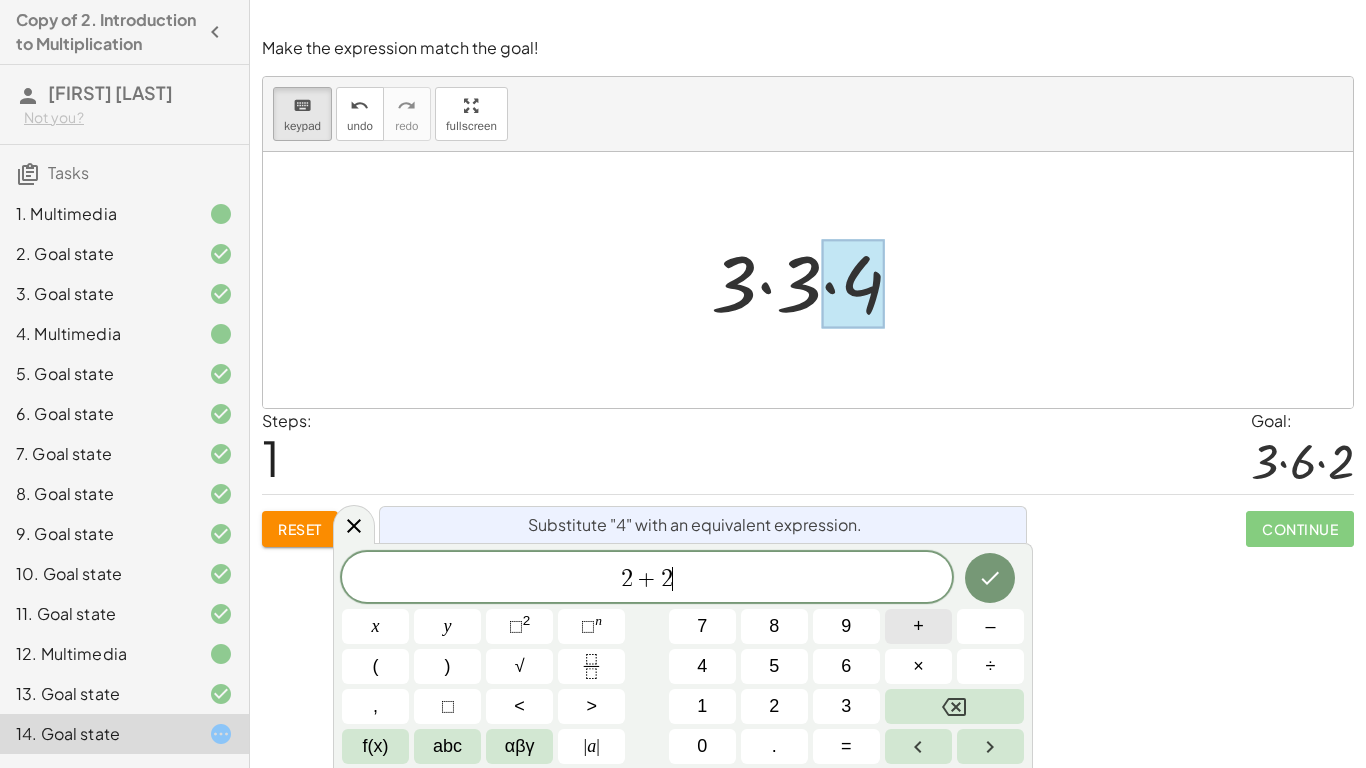 scroll, scrollTop: 13, scrollLeft: 0, axis: vertical 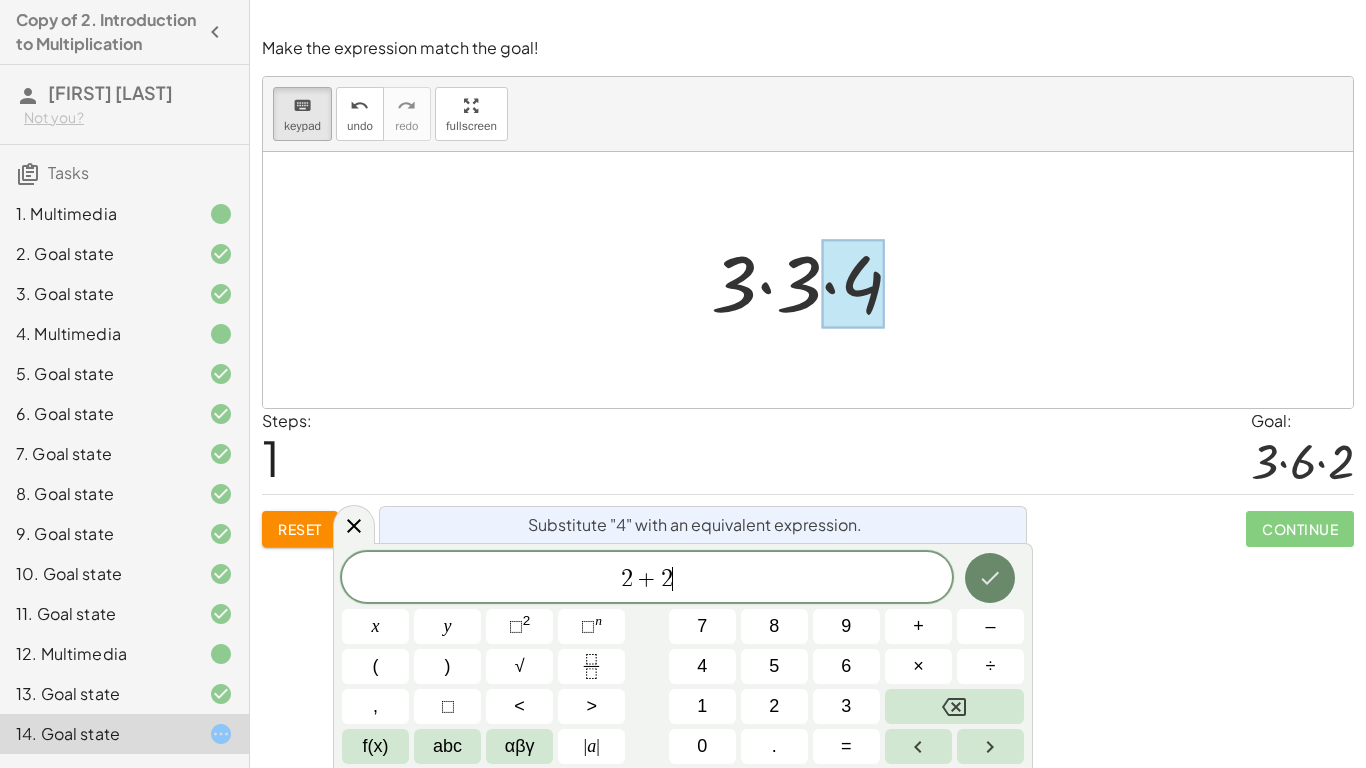 click 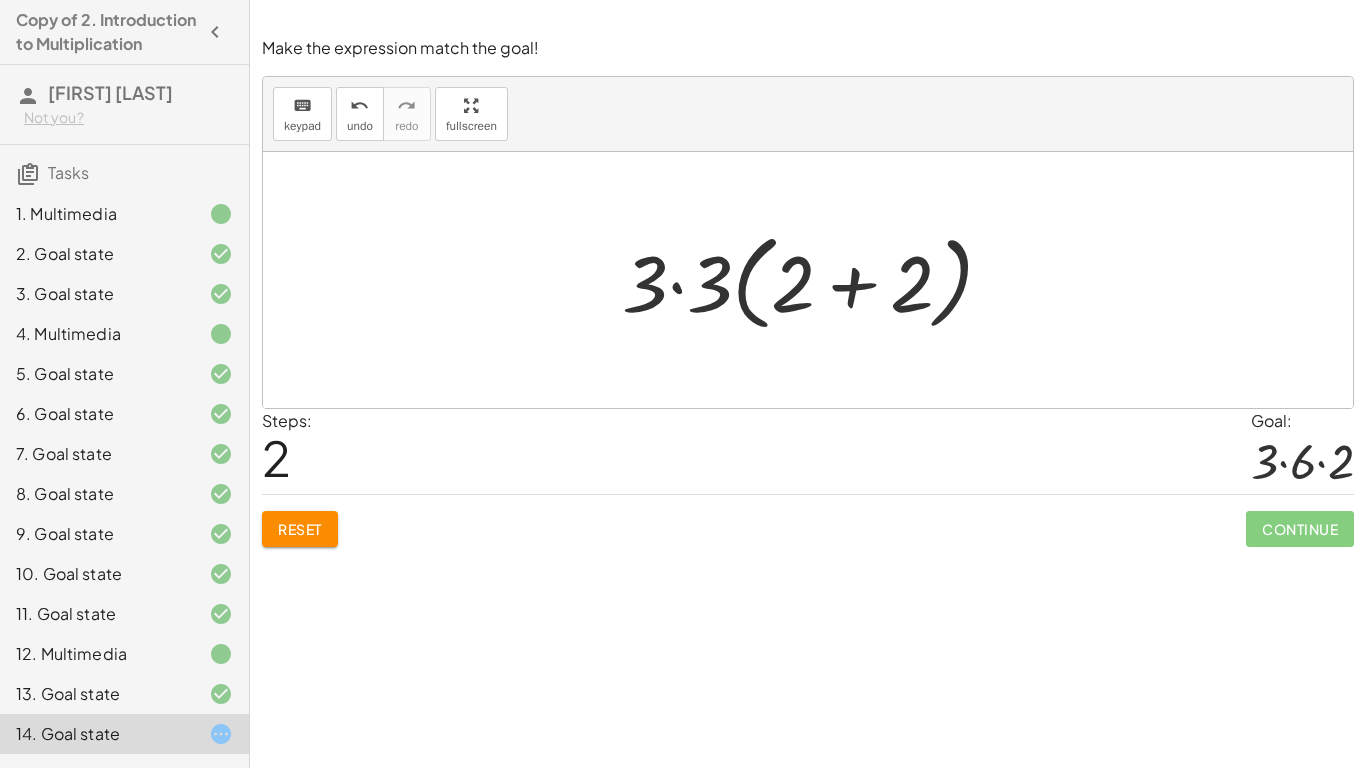 click on "Reset" 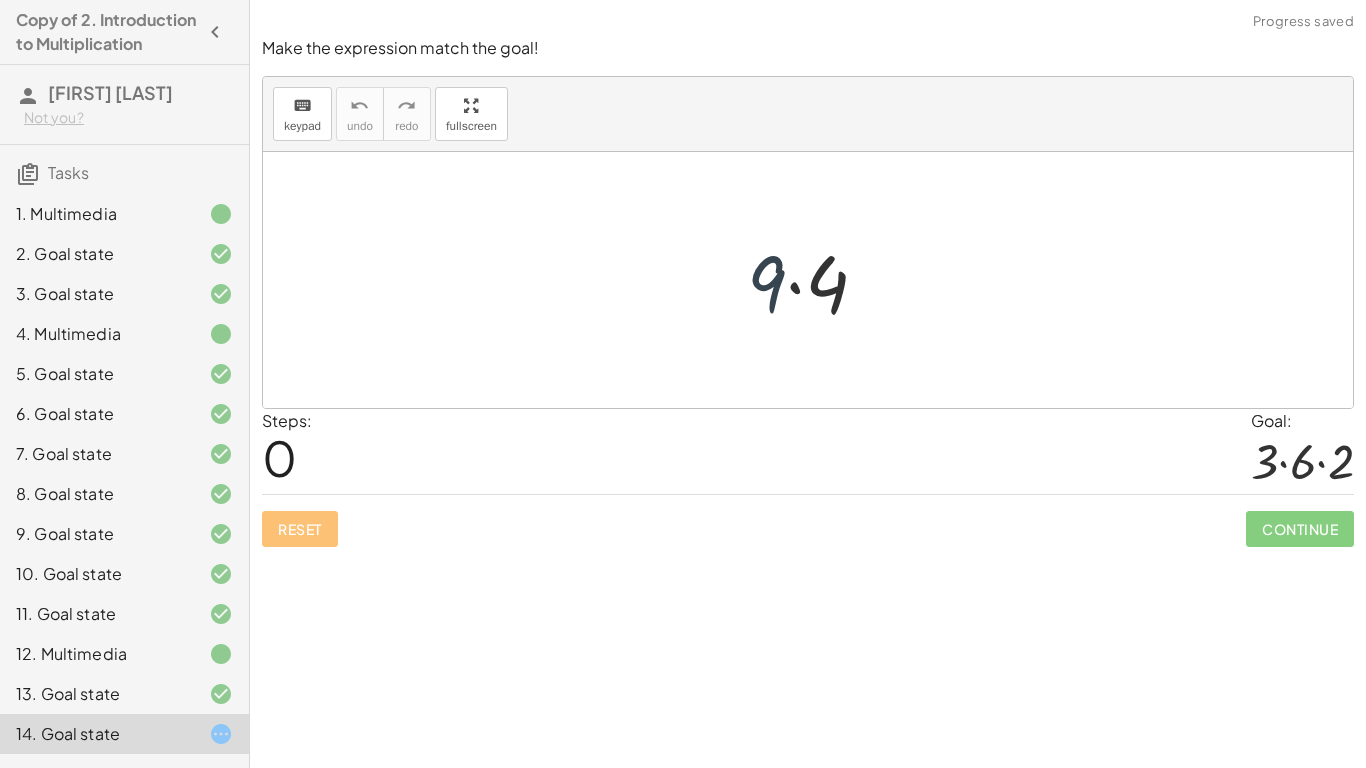 click at bounding box center (815, 280) 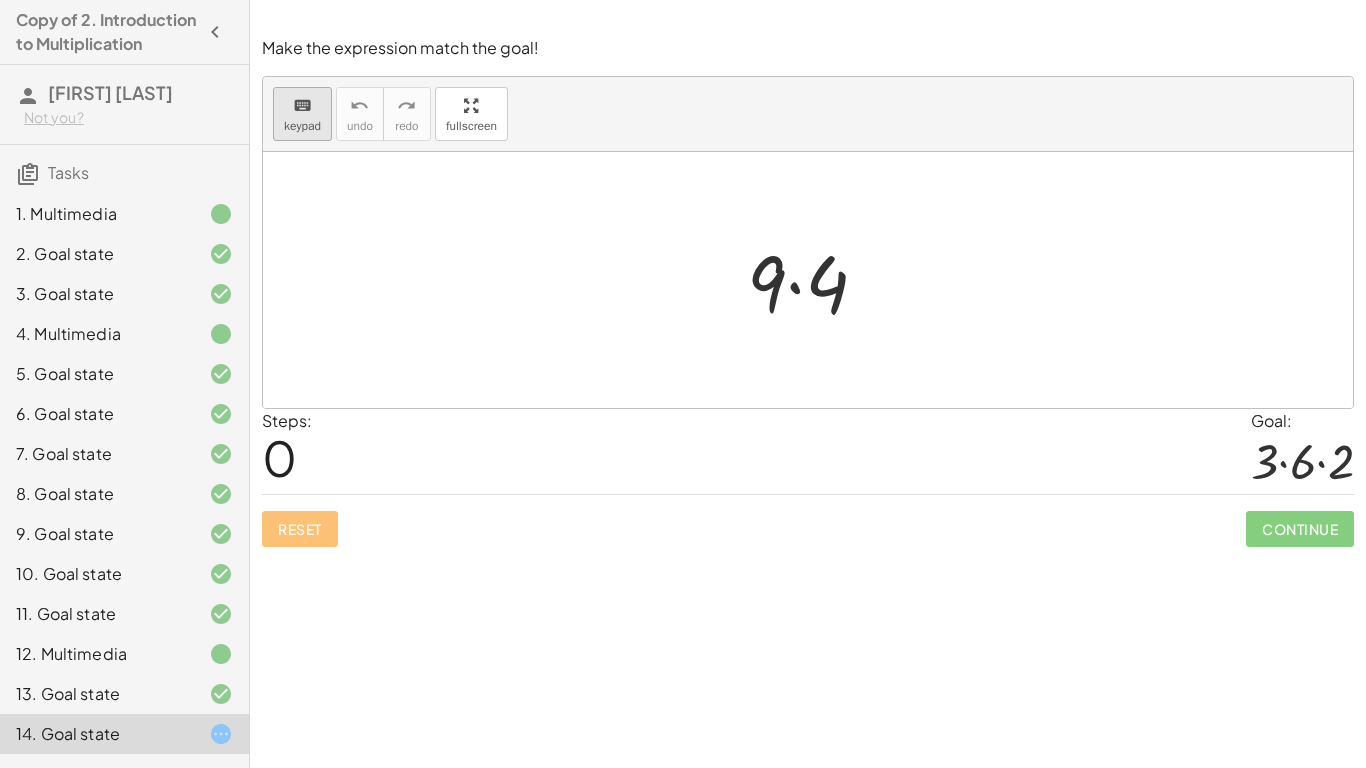 click on "keyboard" at bounding box center (302, 106) 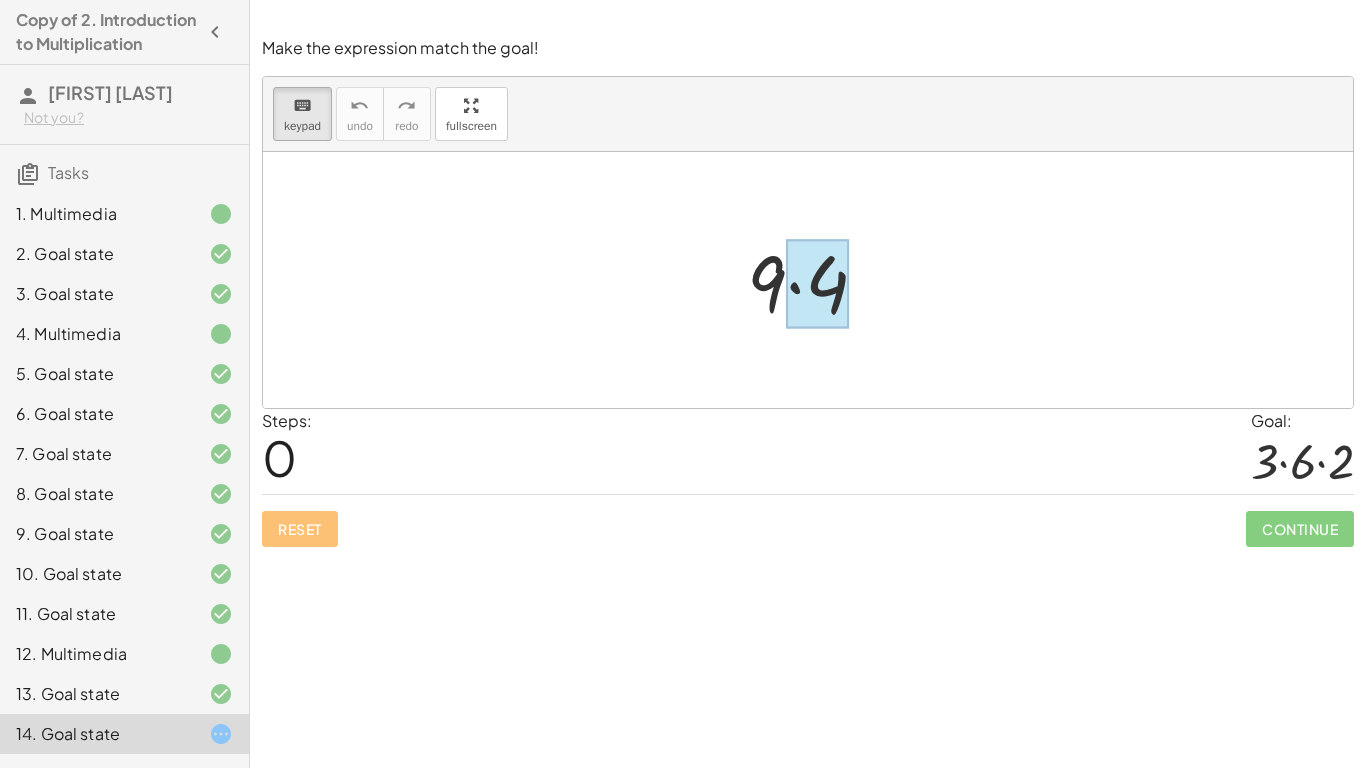 click at bounding box center [817, 284] 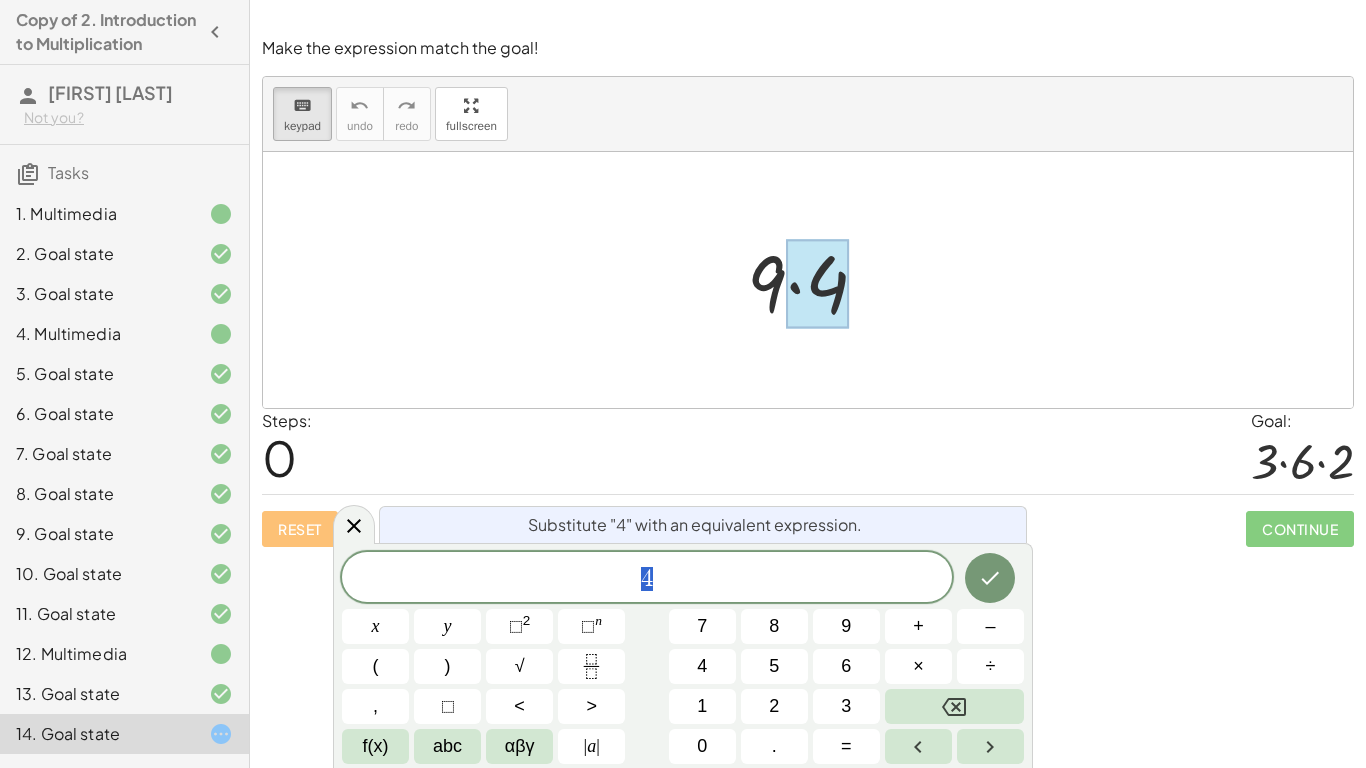 scroll, scrollTop: 14, scrollLeft: 0, axis: vertical 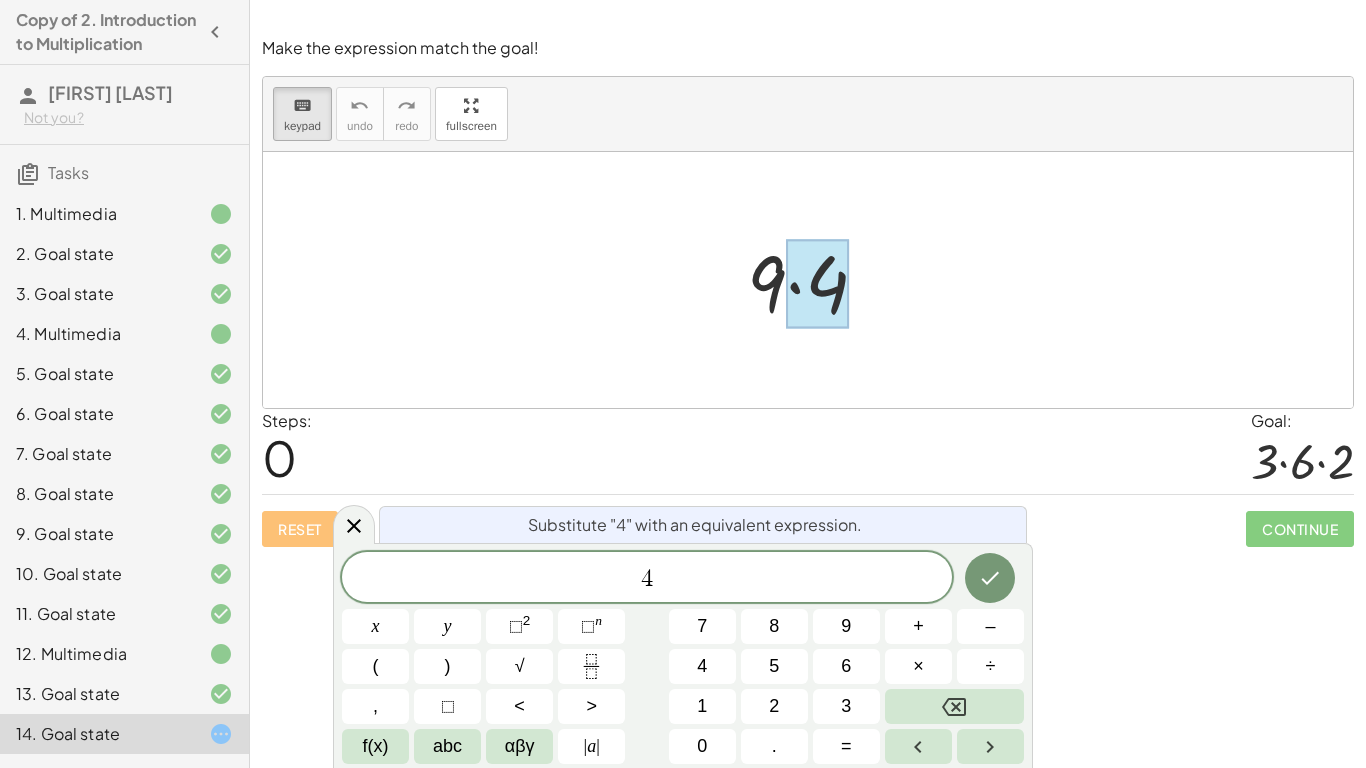 click at bounding box center [815, 280] 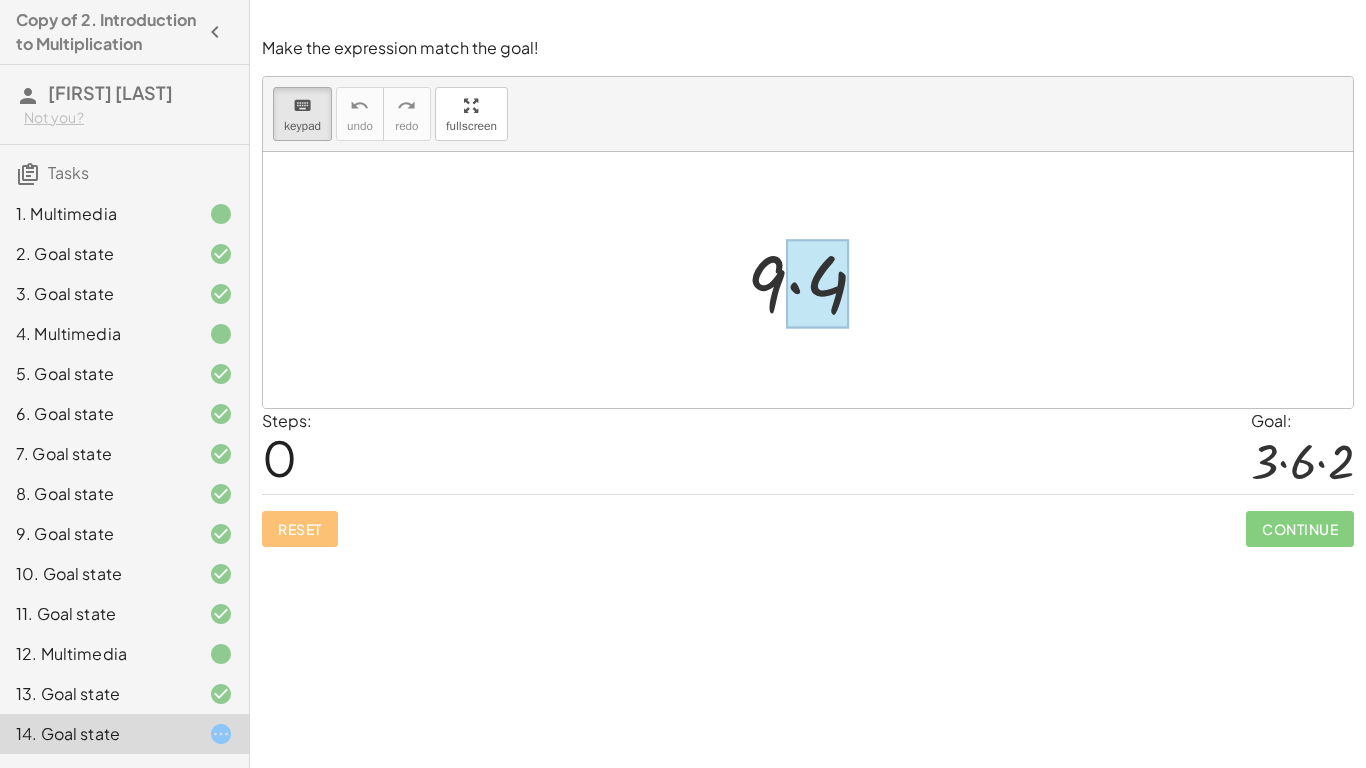 click at bounding box center [817, 284] 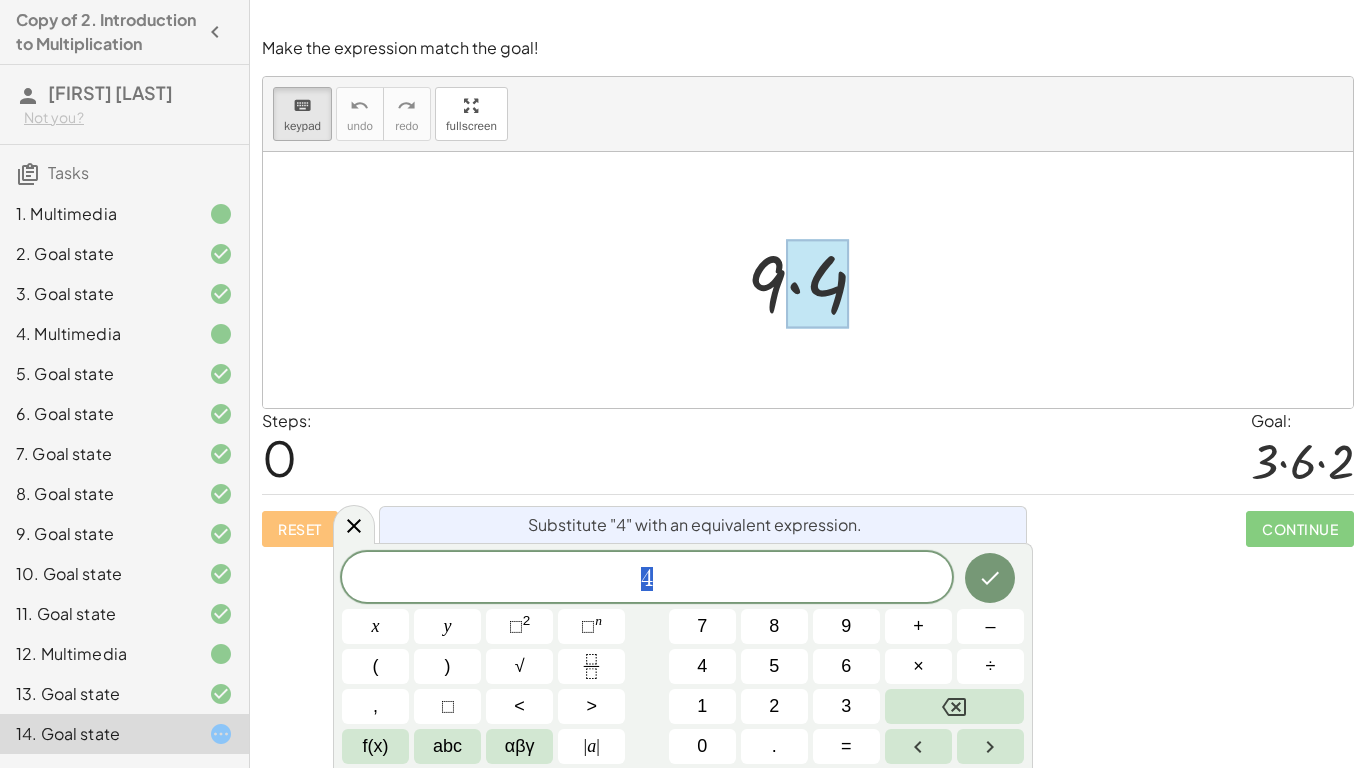 scroll, scrollTop: 15, scrollLeft: 0, axis: vertical 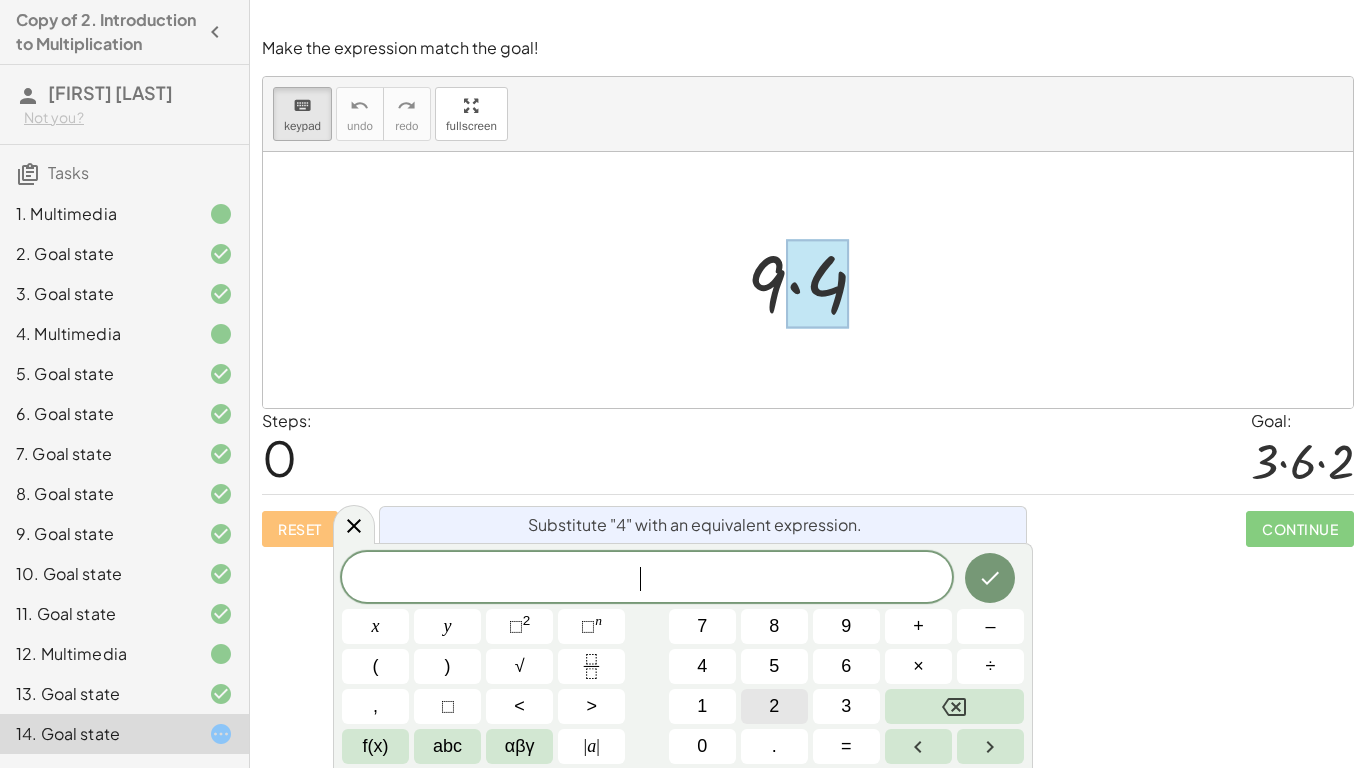 click on "2" at bounding box center (774, 706) 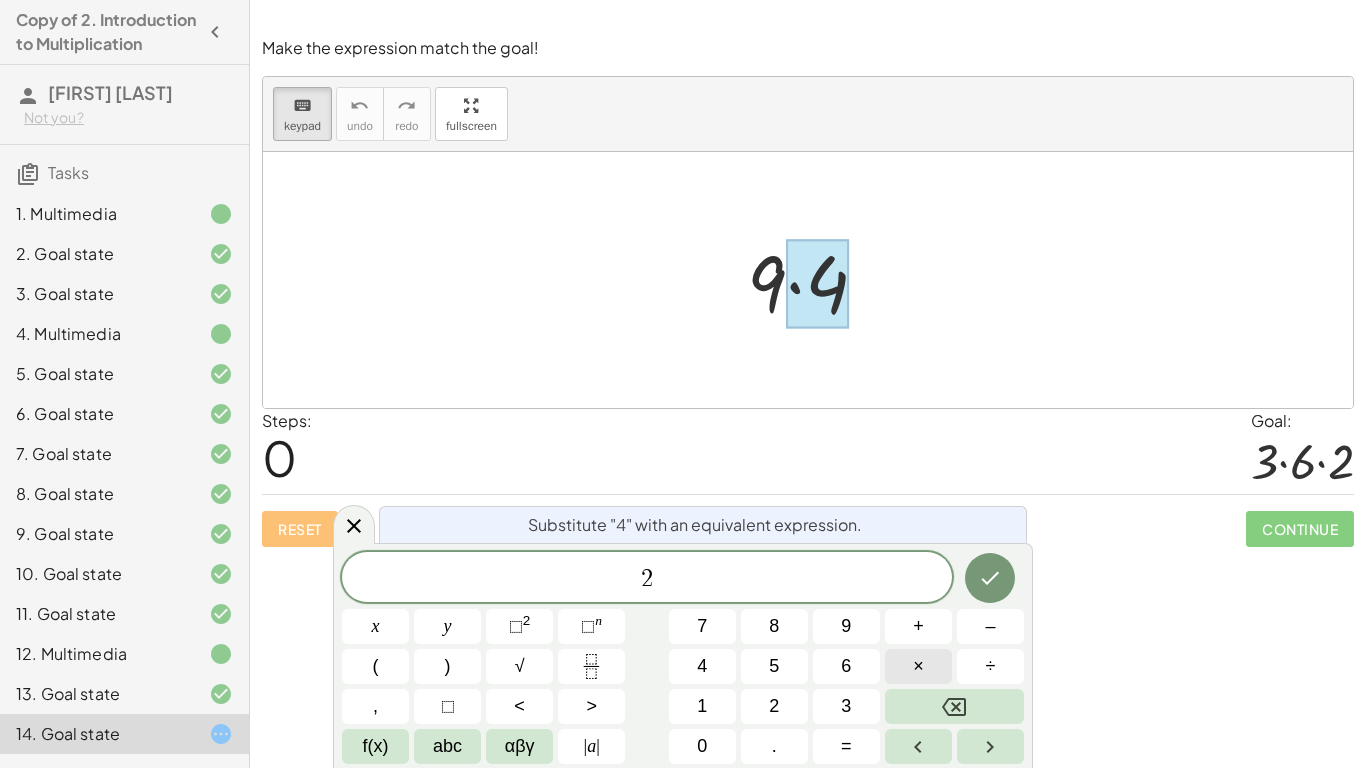 click on "×" at bounding box center [918, 666] 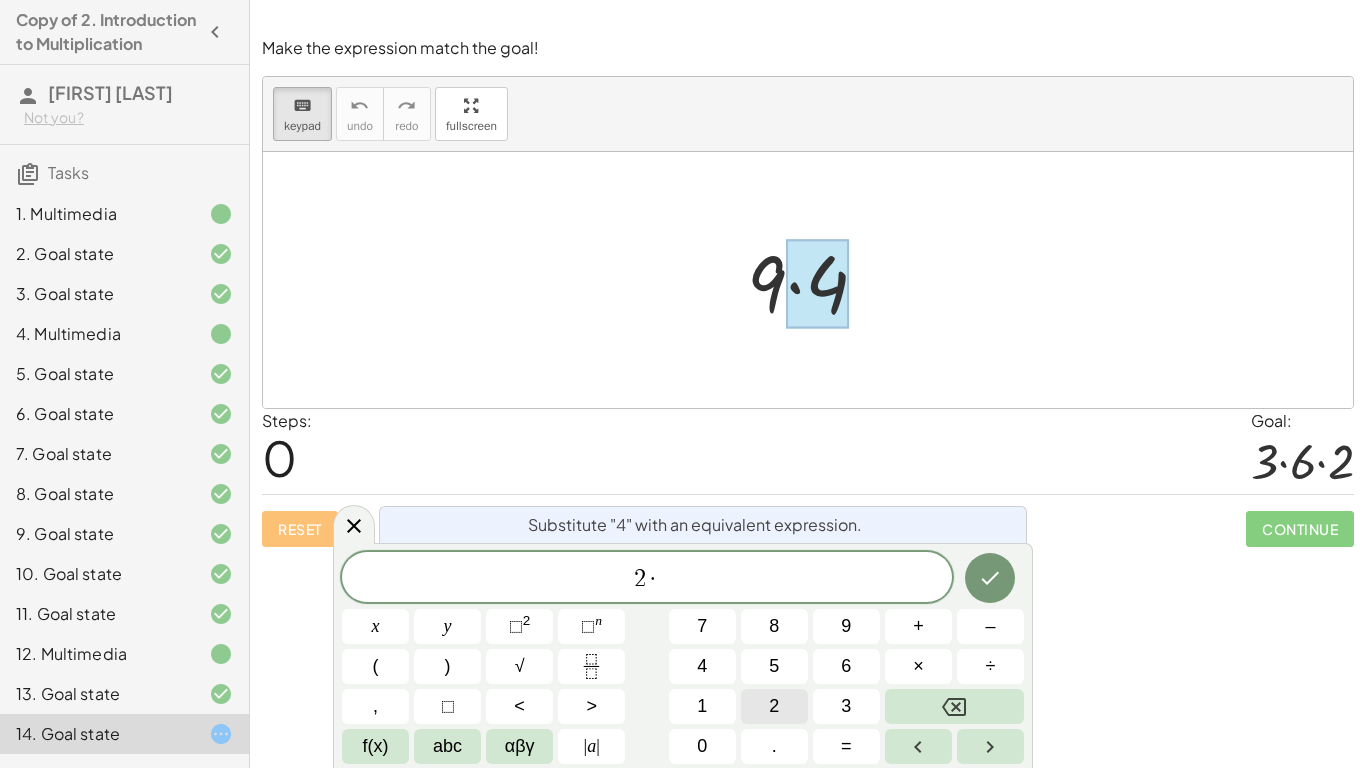 click on "2" at bounding box center (774, 706) 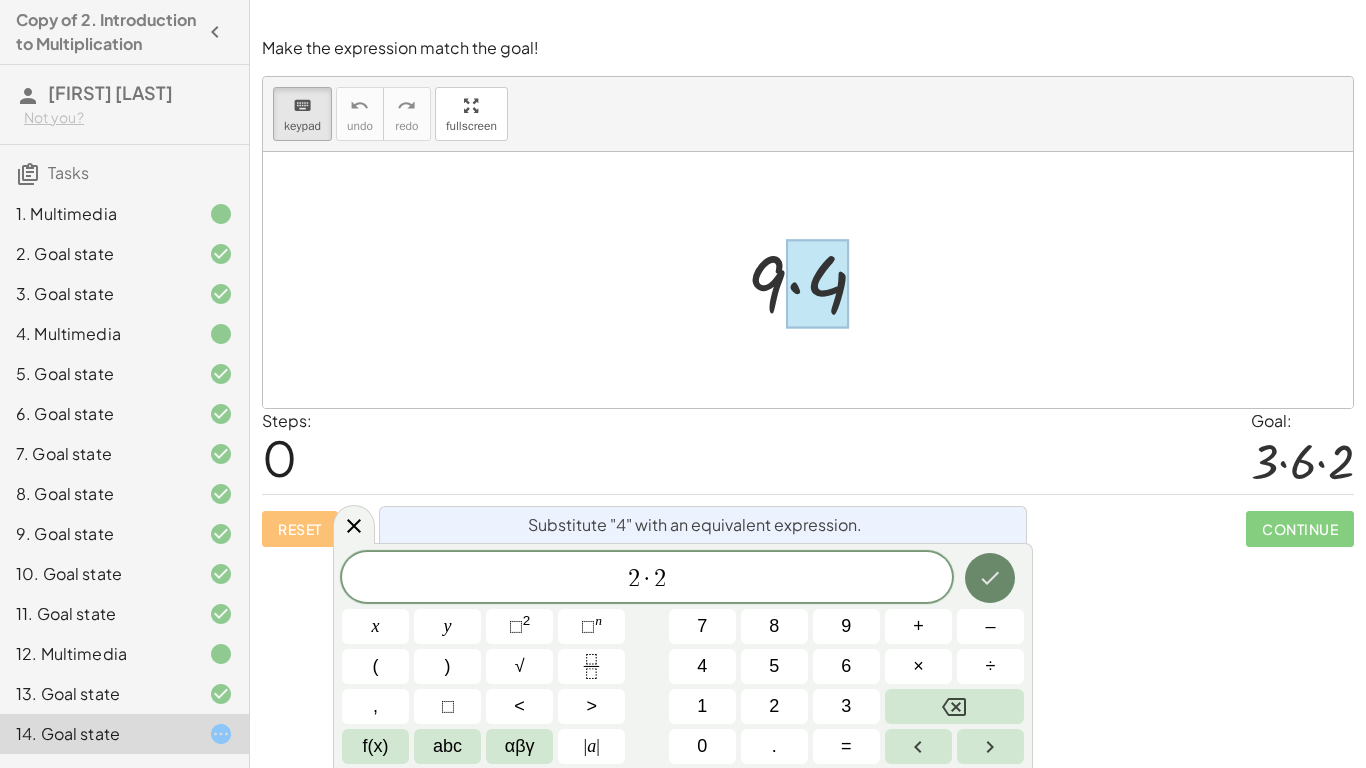 click at bounding box center (990, 578) 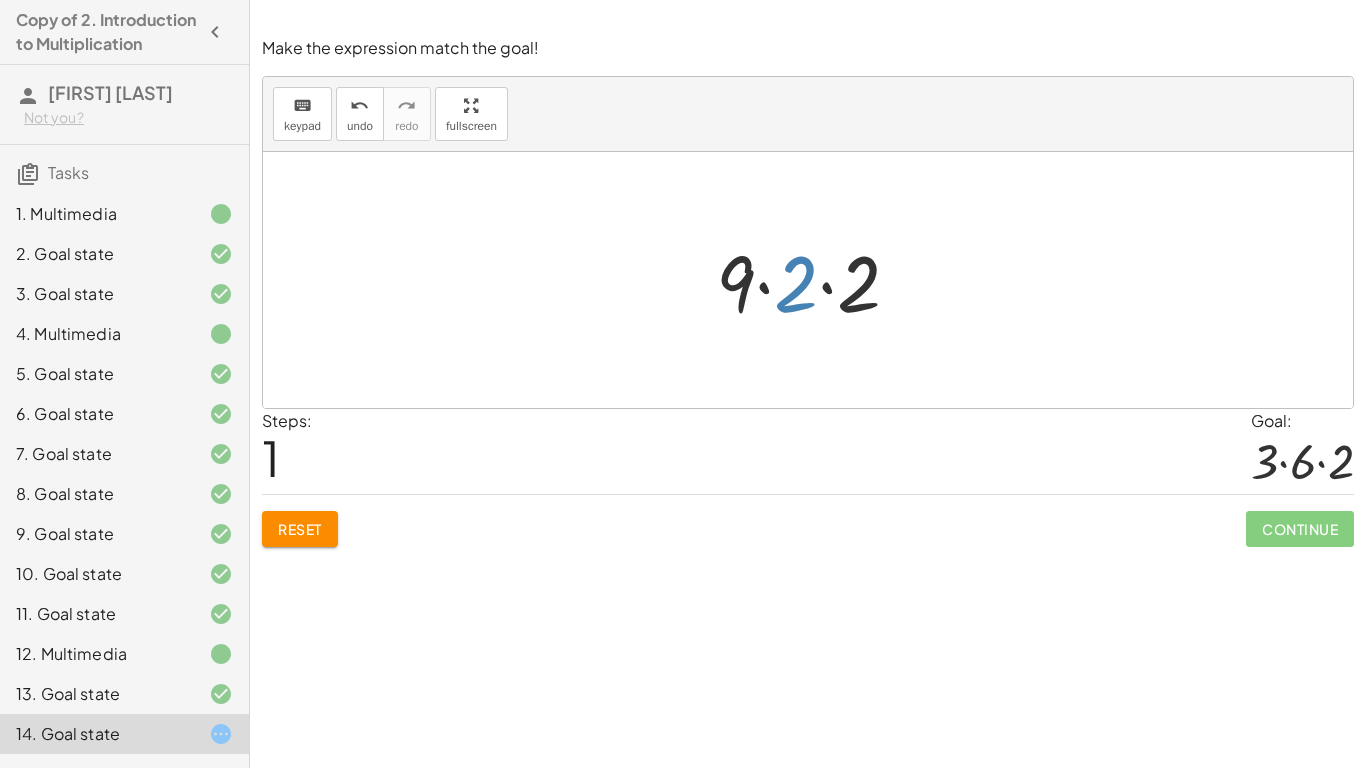 click at bounding box center (816, 280) 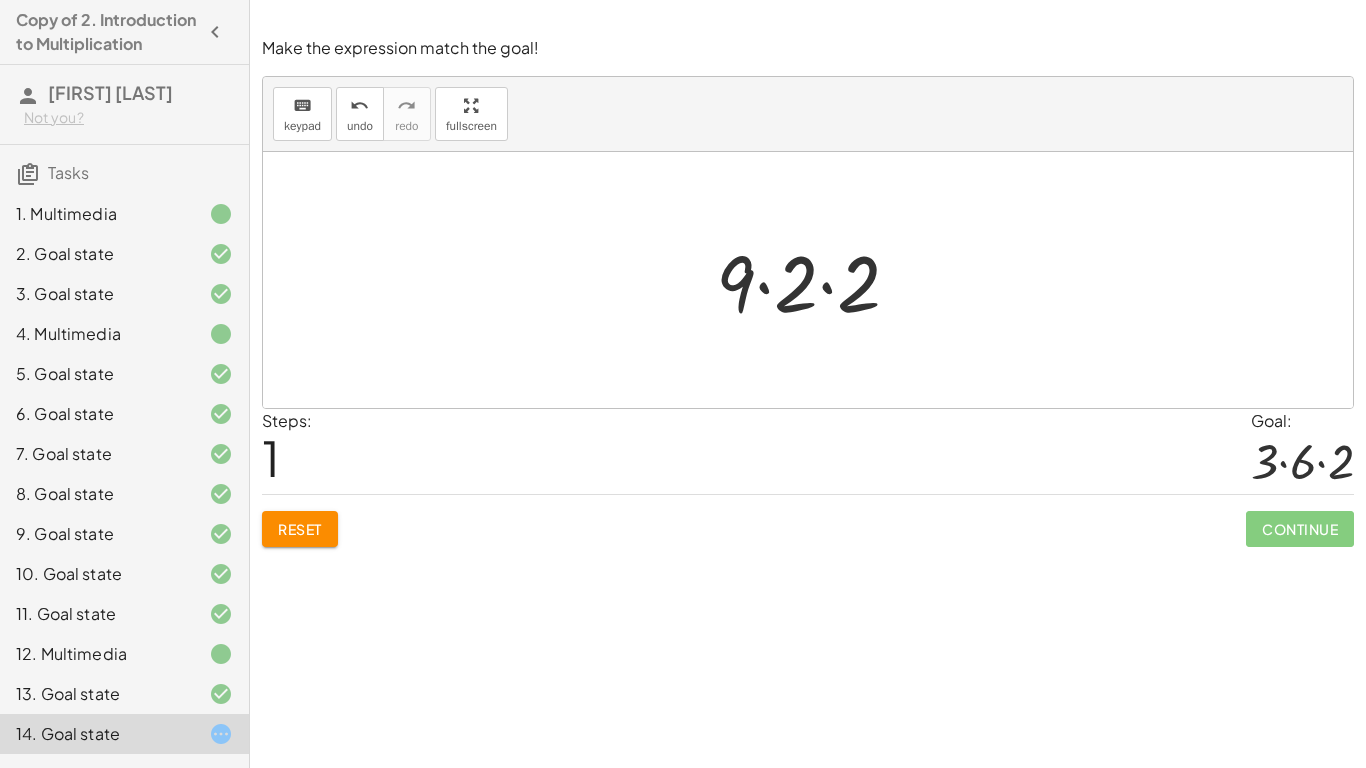 click at bounding box center (816, 280) 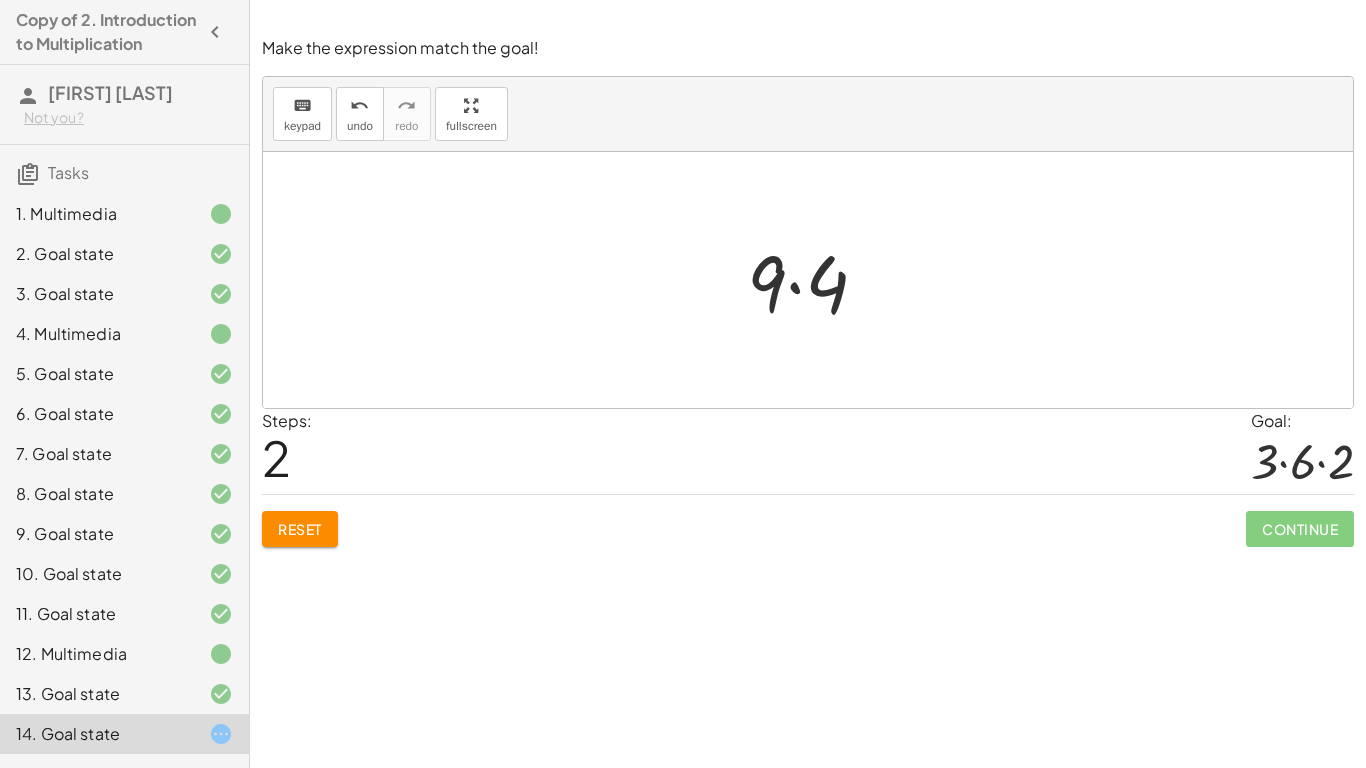 click on "Reset" 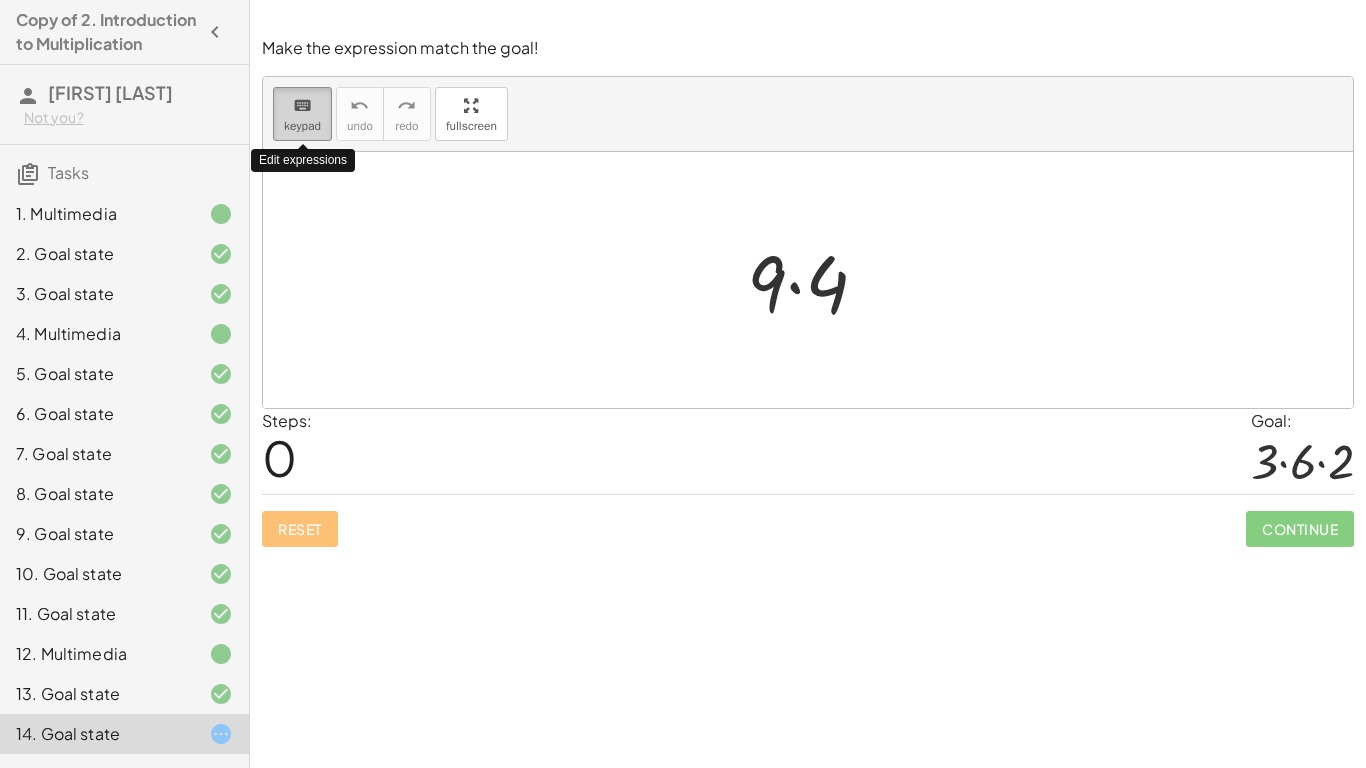 click on "keyboard" at bounding box center [302, 105] 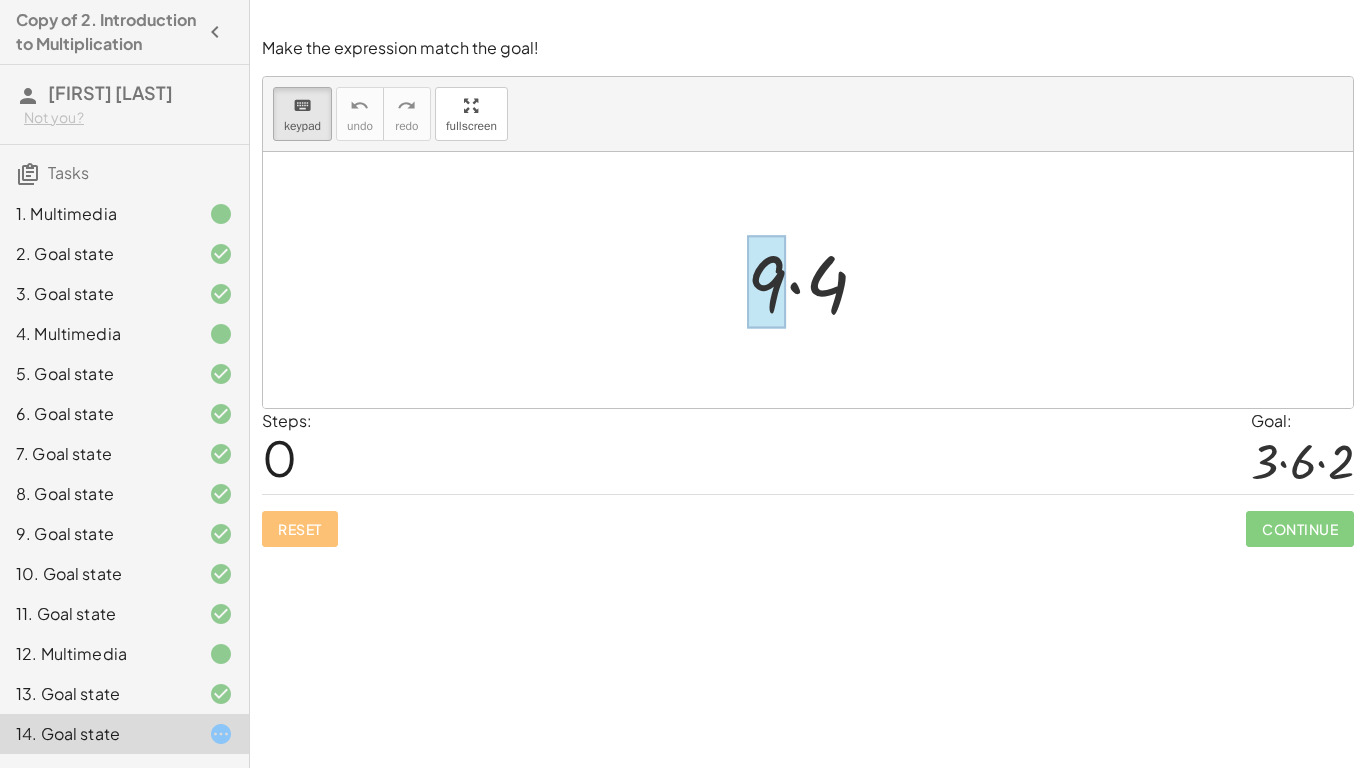 click at bounding box center [766, 282] 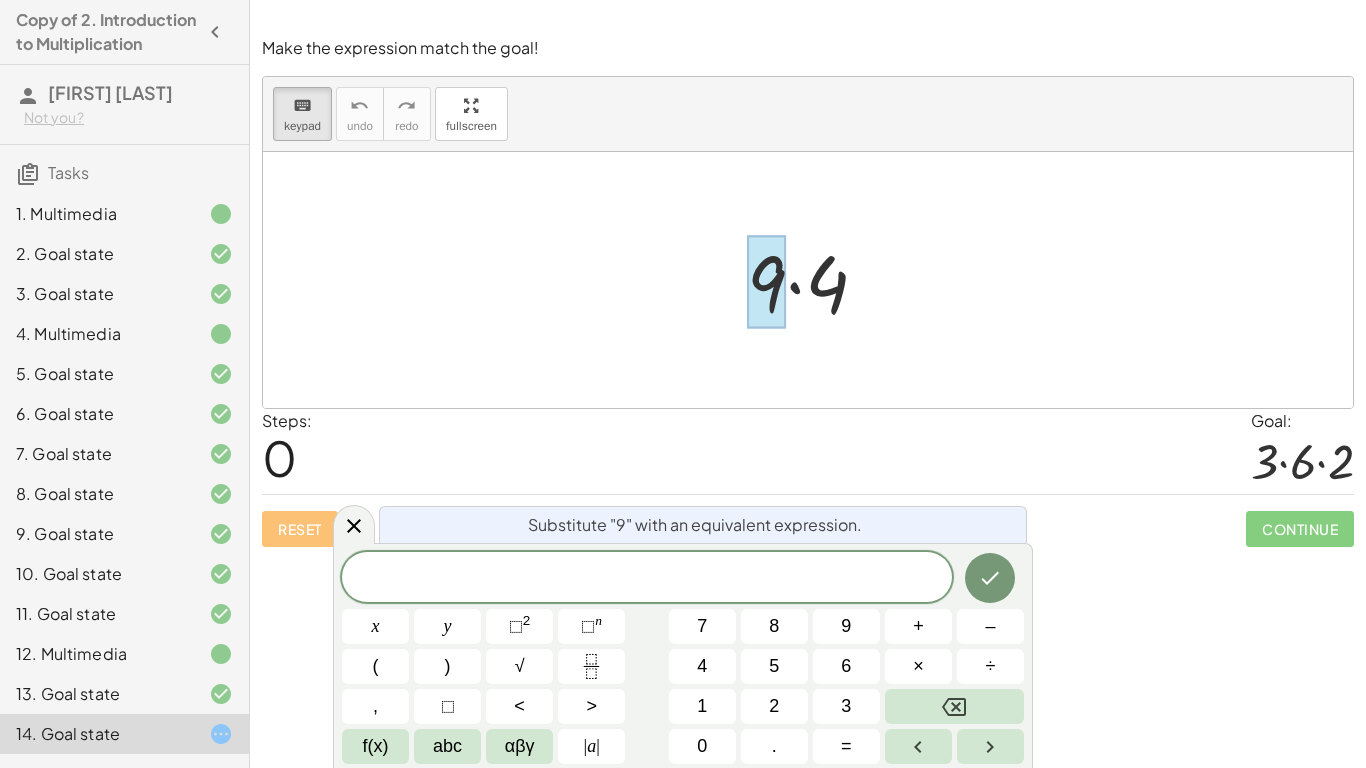 scroll, scrollTop: 17, scrollLeft: 0, axis: vertical 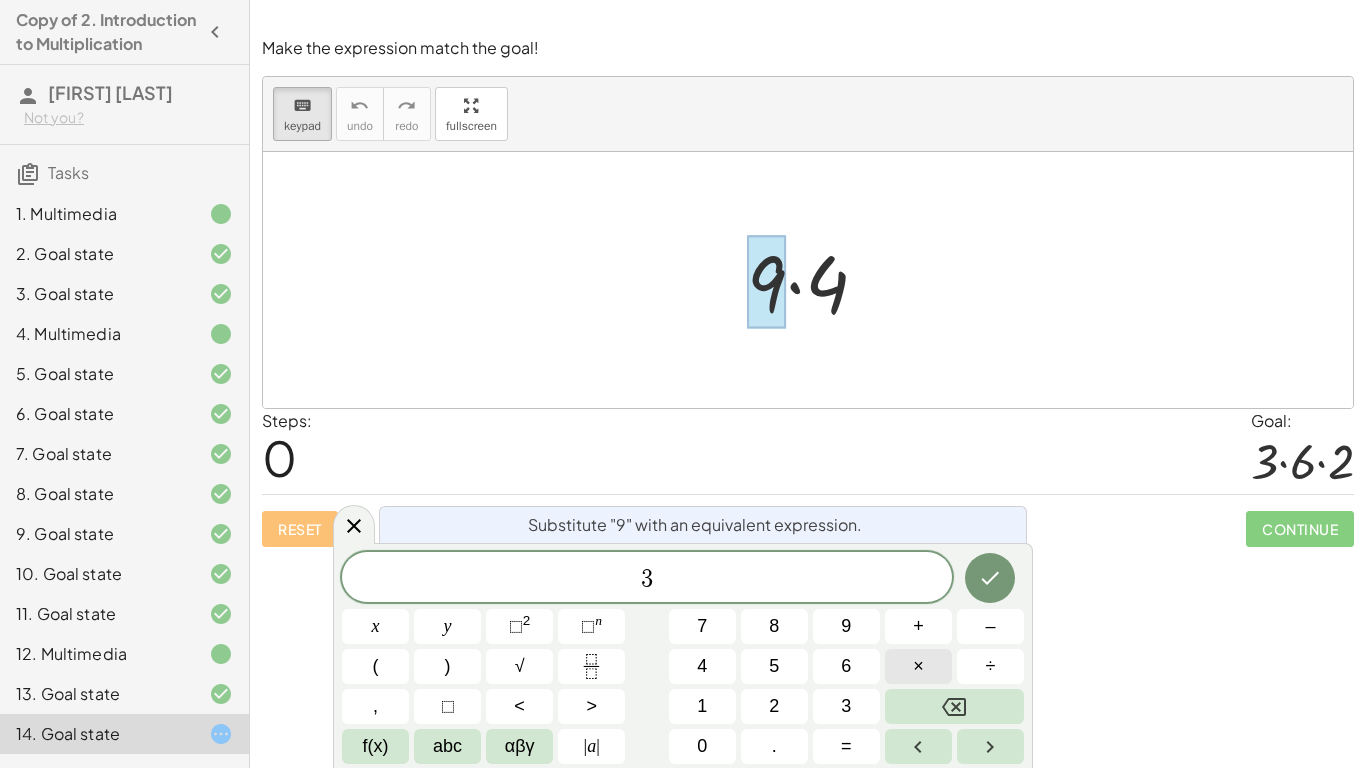click on "×" at bounding box center [918, 666] 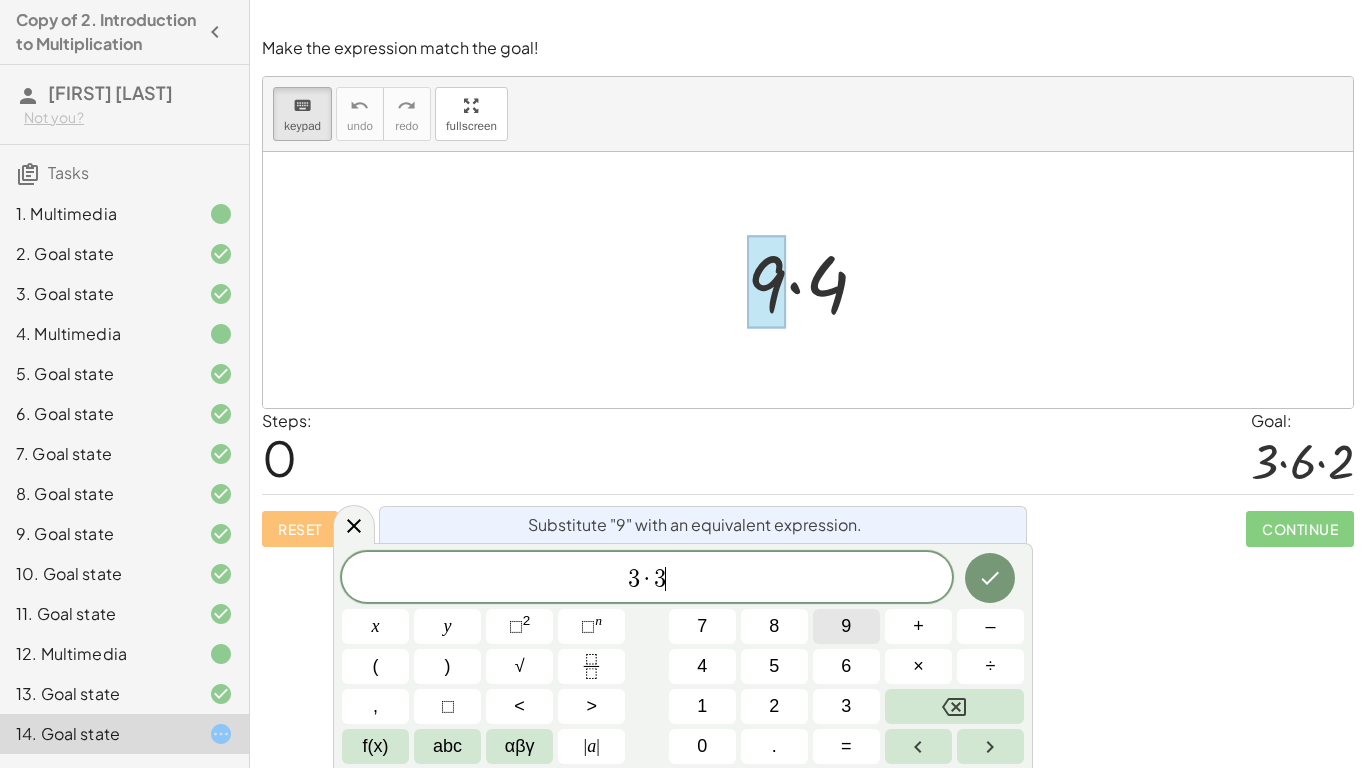 scroll, scrollTop: 18, scrollLeft: 0, axis: vertical 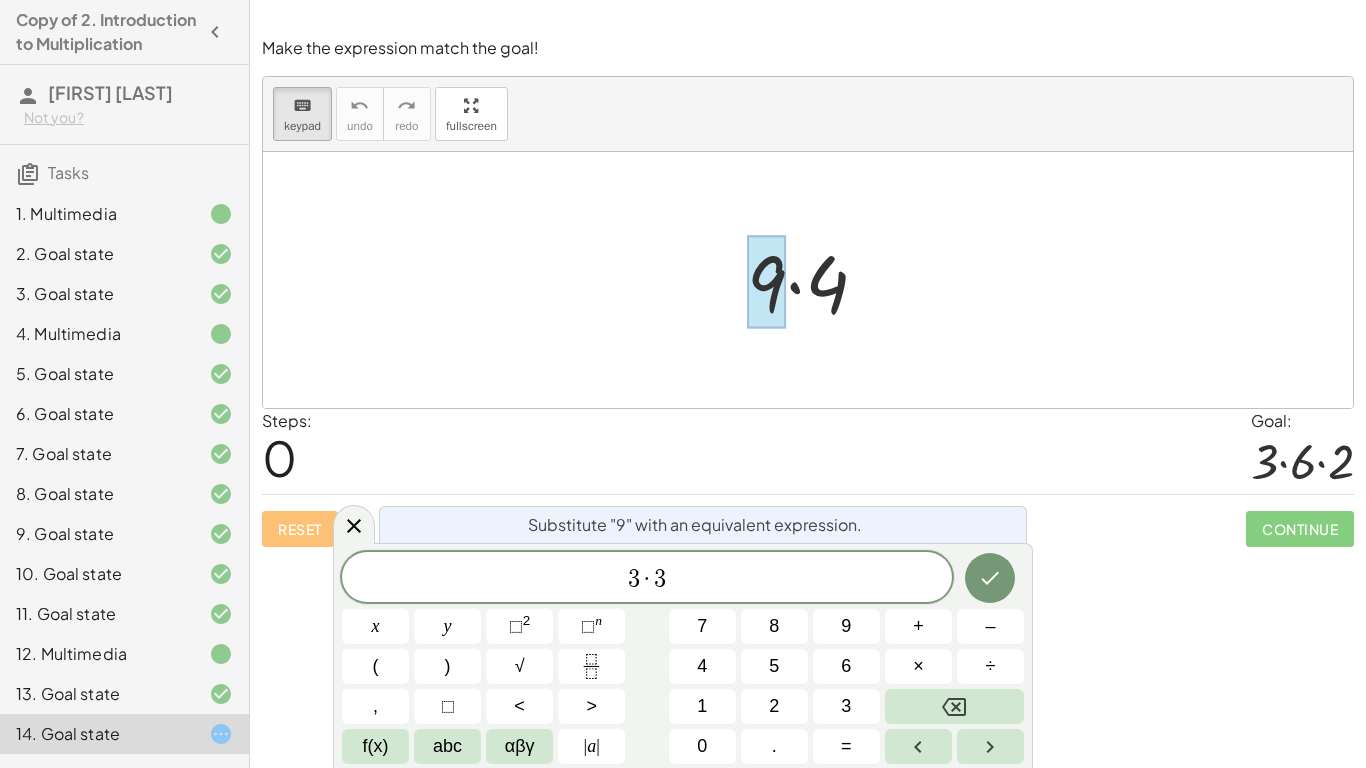 click 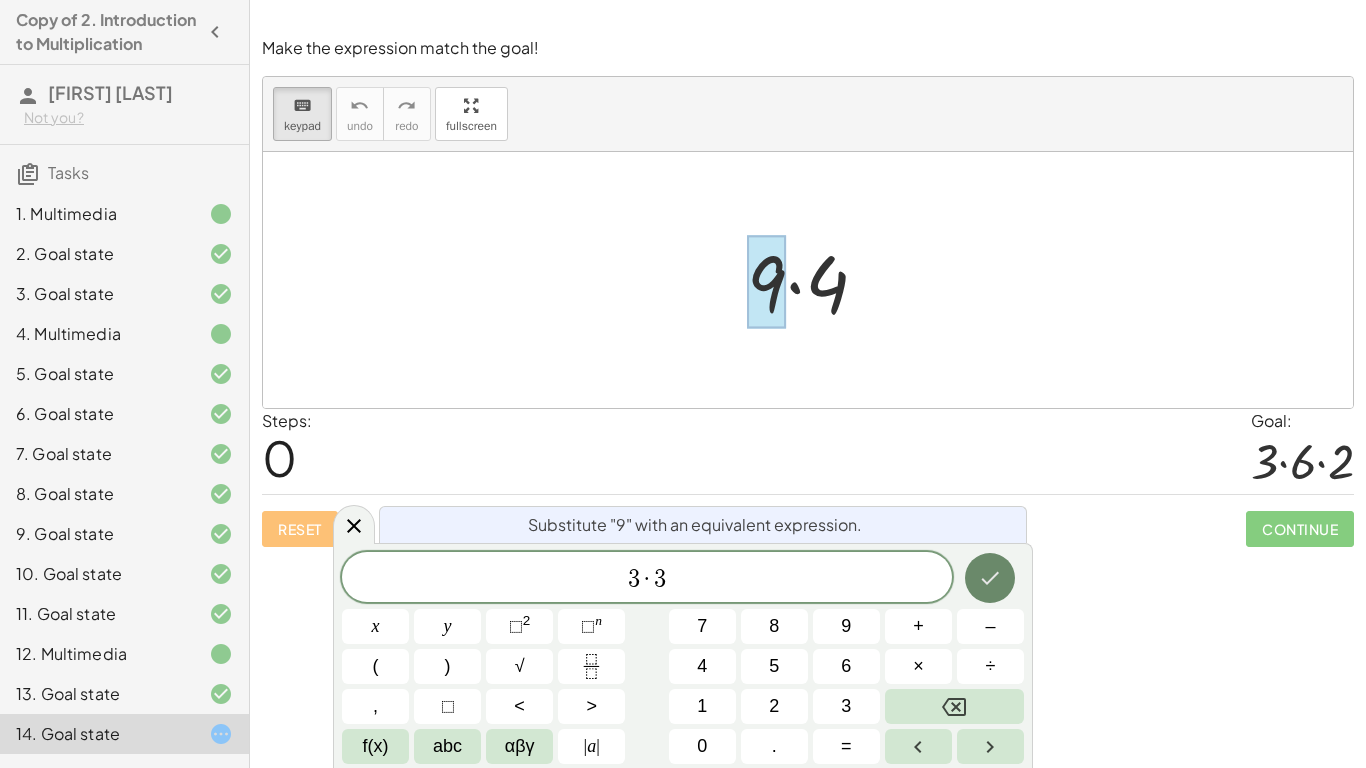 click 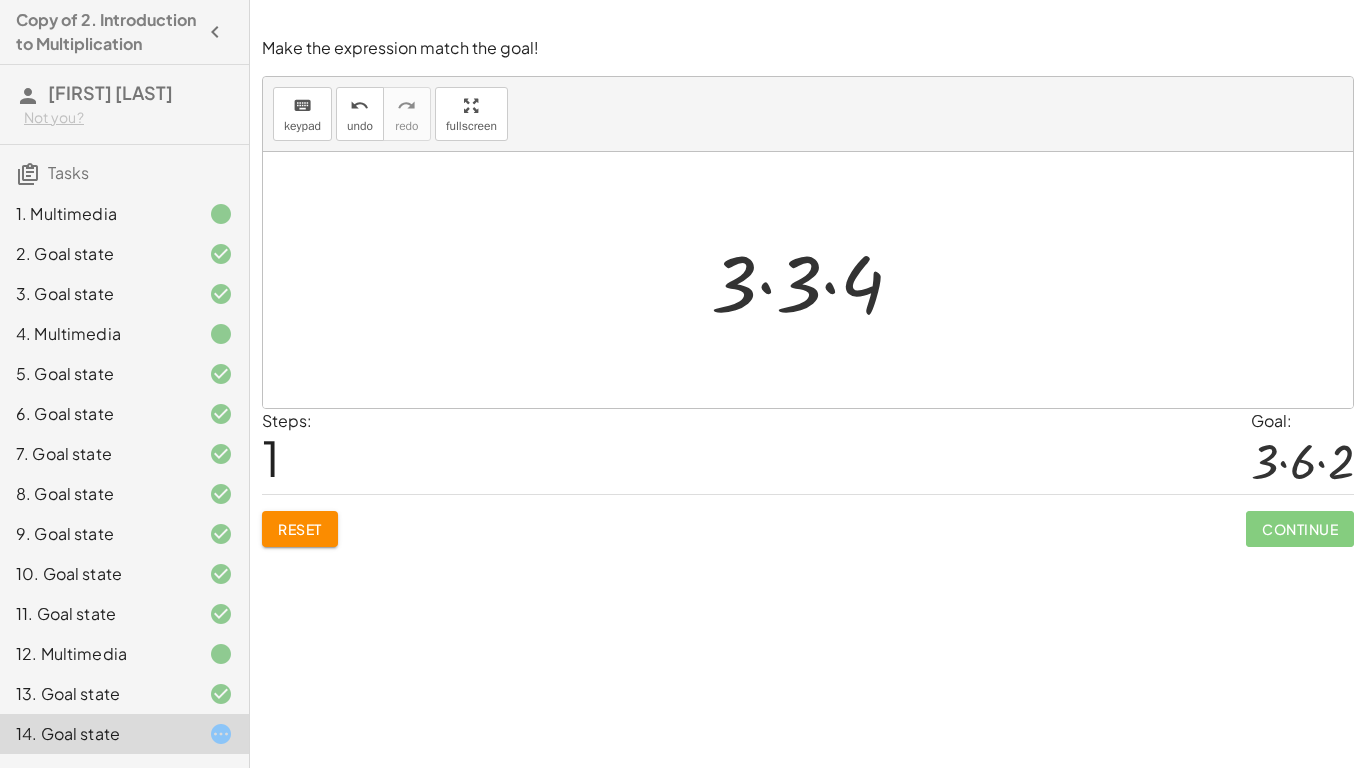 click at bounding box center (815, 280) 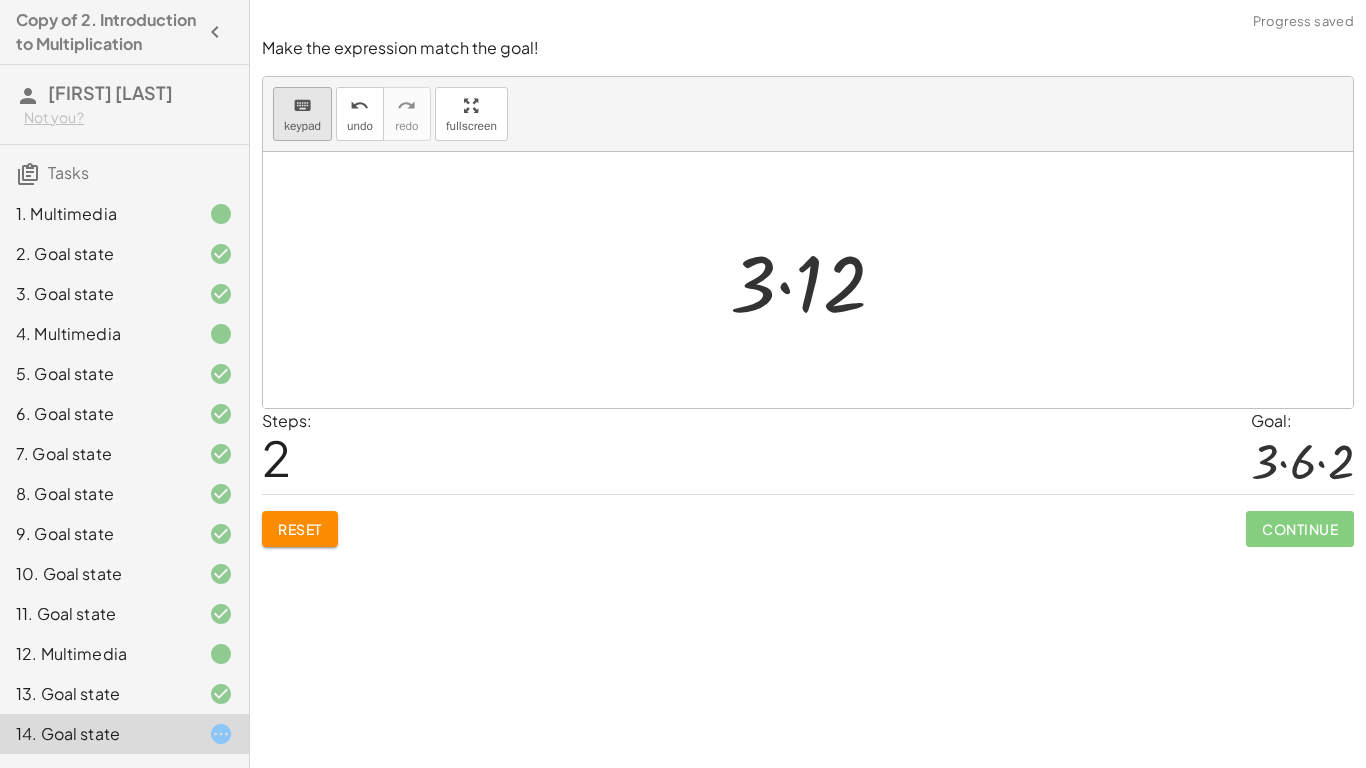 click on "keyboard keypad" at bounding box center [302, 114] 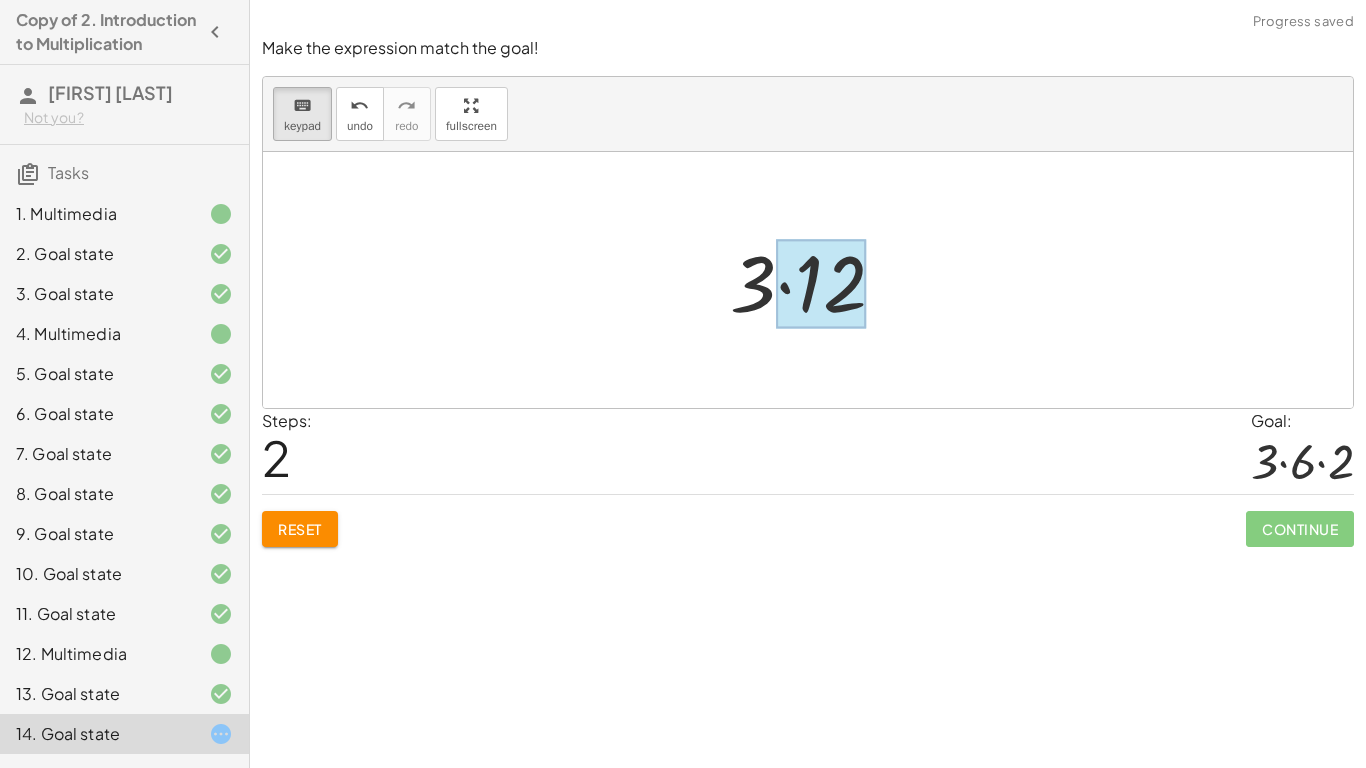click at bounding box center (821, 284) 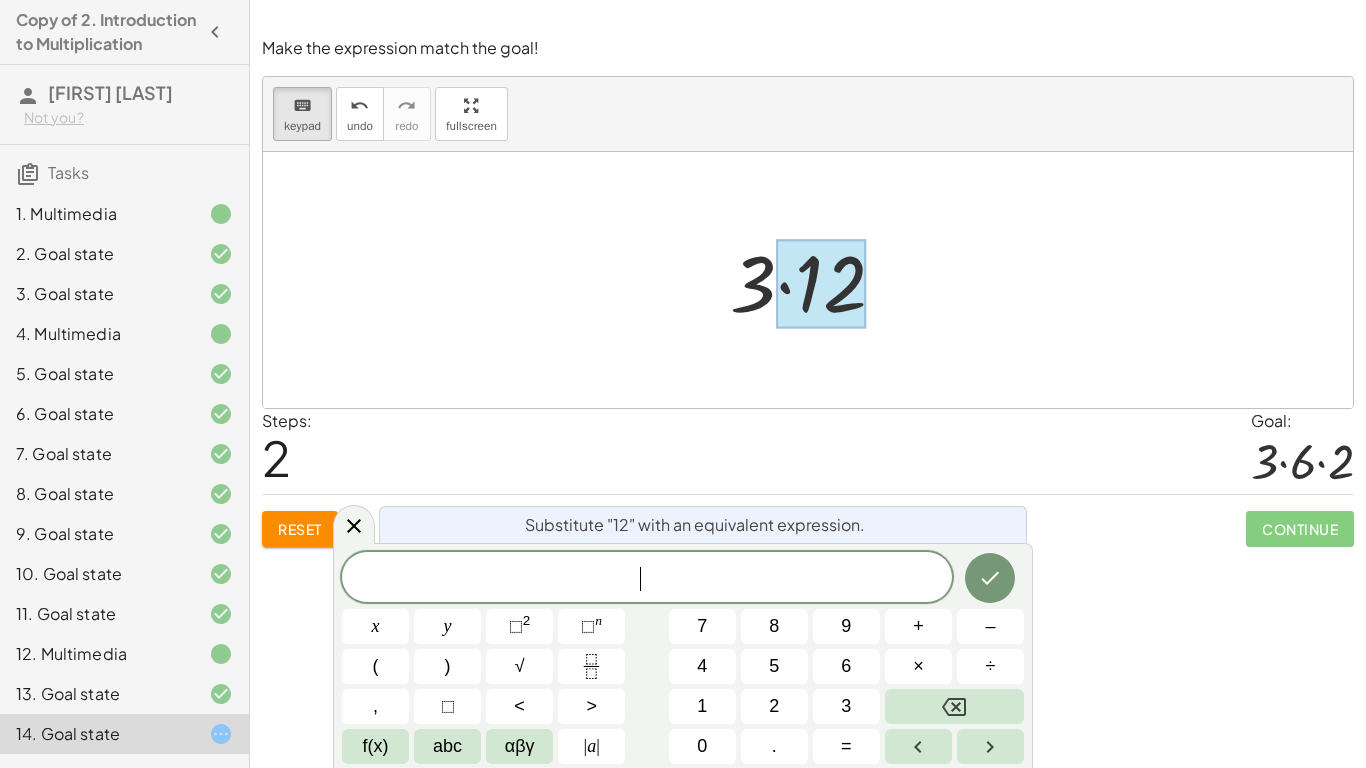 scroll, scrollTop: 21, scrollLeft: 0, axis: vertical 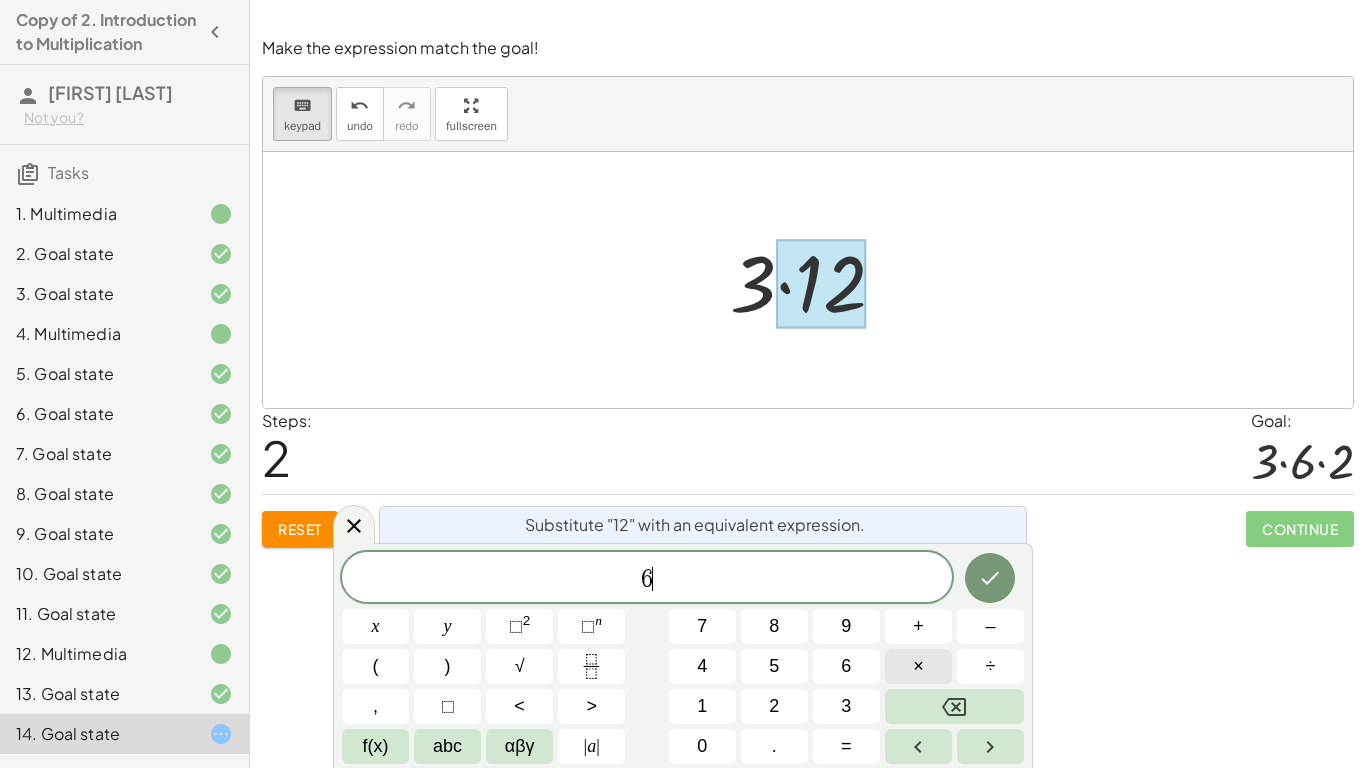 click on "×" at bounding box center (918, 666) 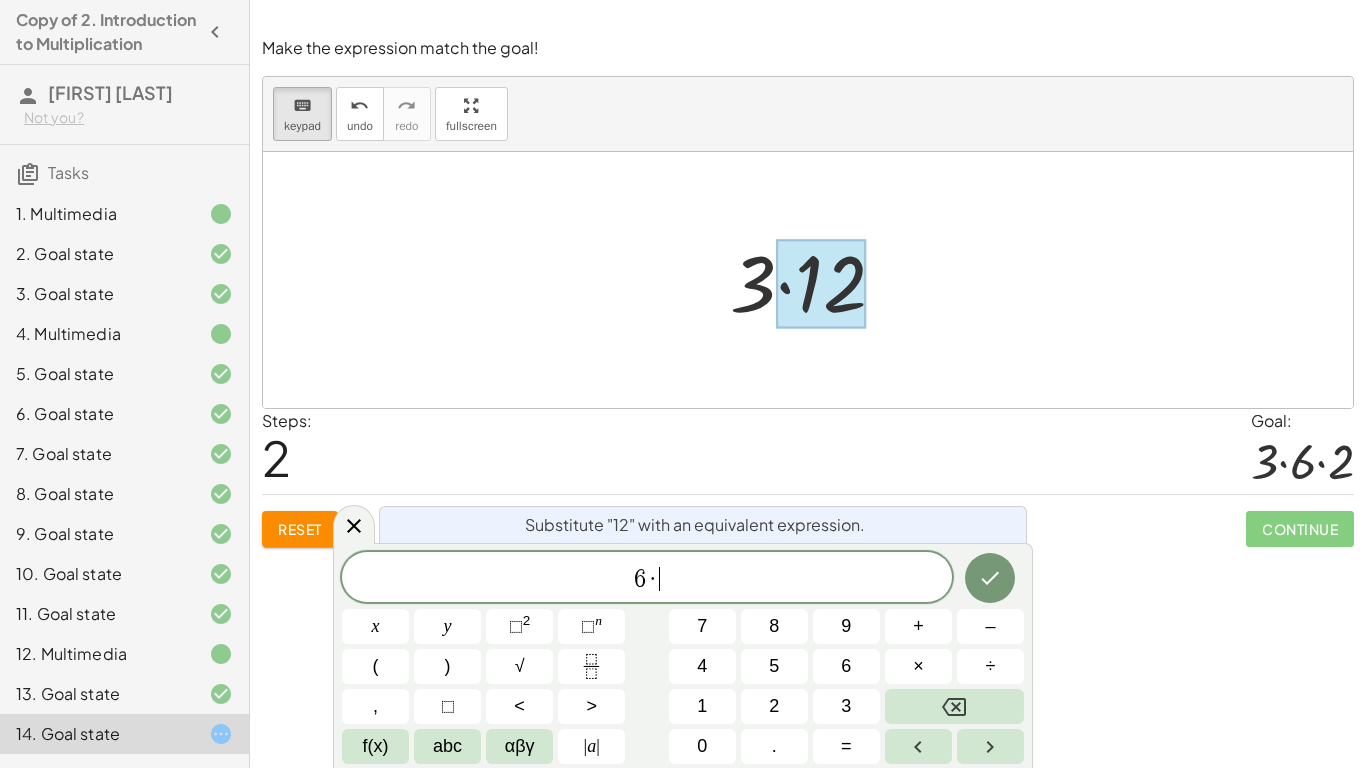 scroll, scrollTop: 22, scrollLeft: 0, axis: vertical 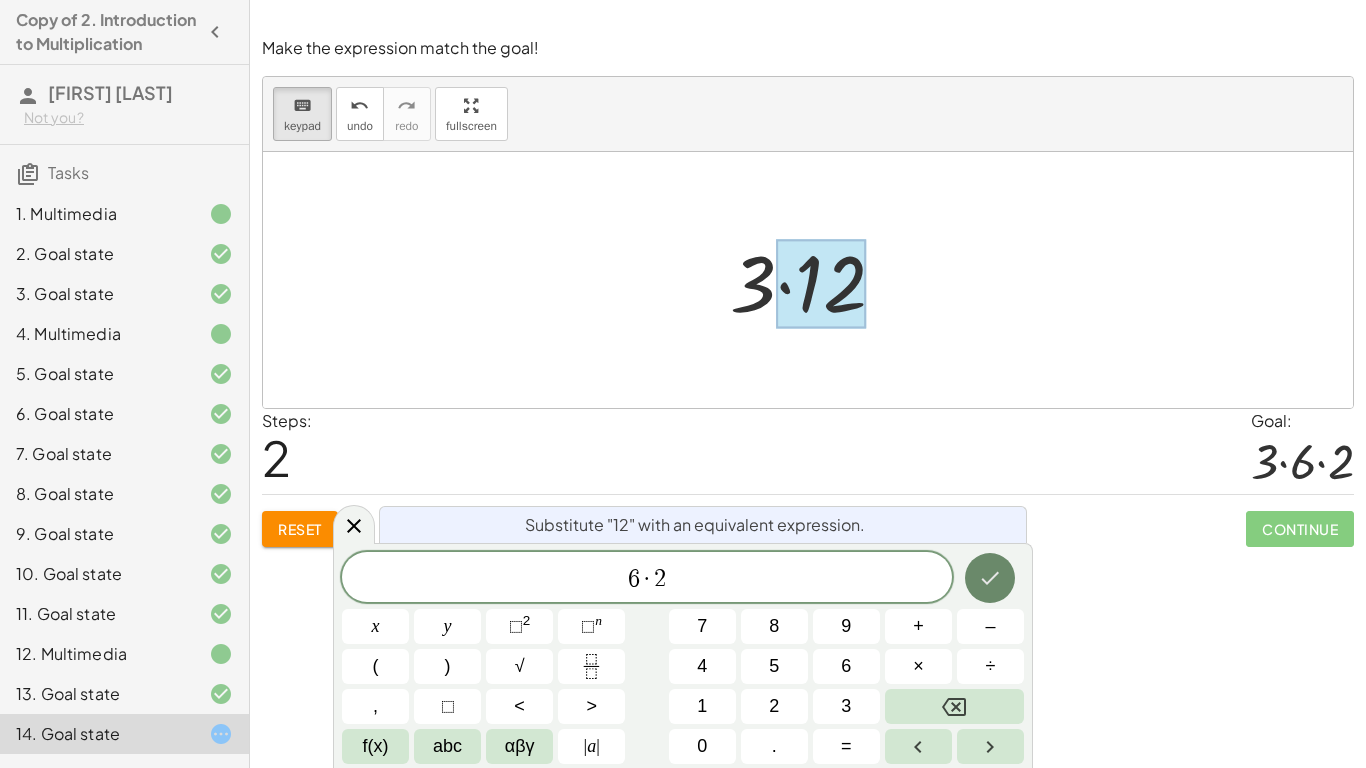 click 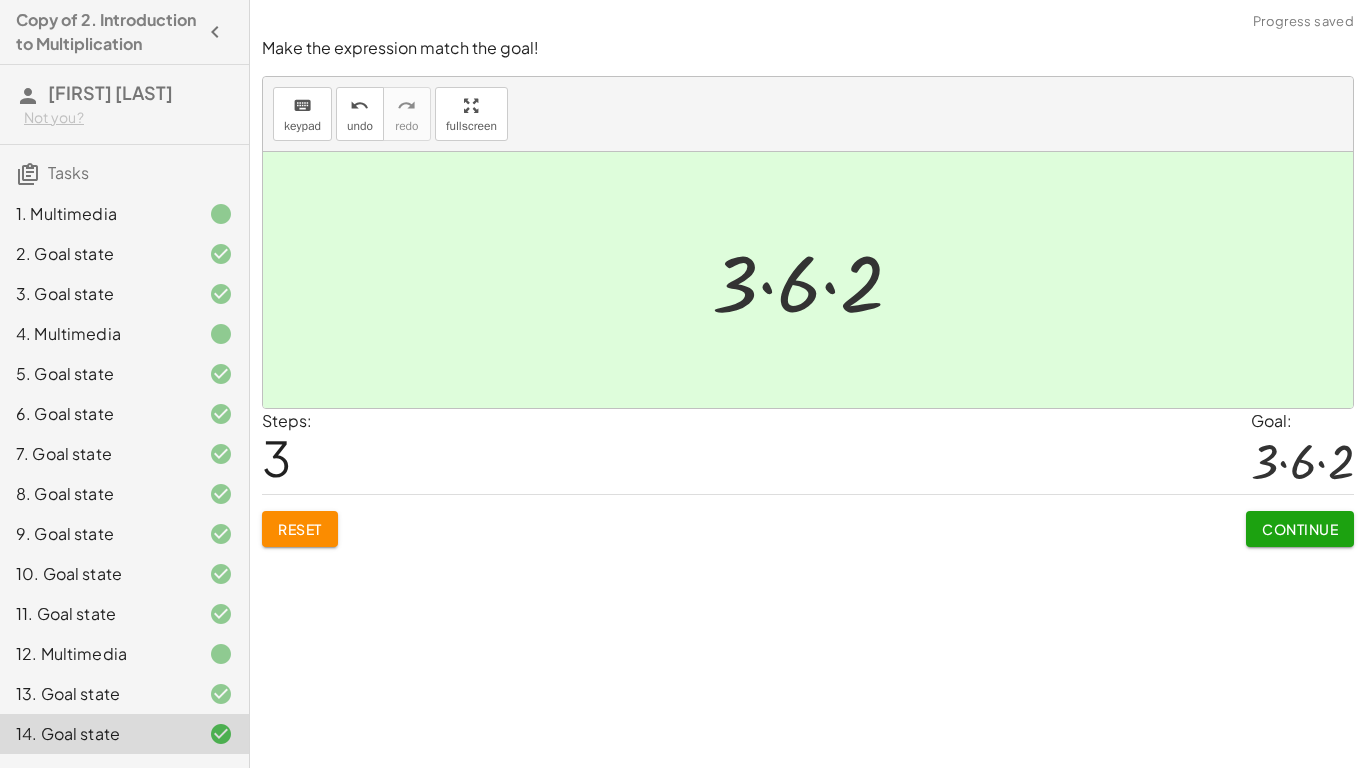 click on "Make the expression match the goal! keyboard keypad undo undo redo redo fullscreen · 9 · 4 · 3 · 3 · 4 · 3 · 12 · 3 · 6 · 2 × Steps: 3 Goal: · 3 · 6 · 2 Reset Continue" 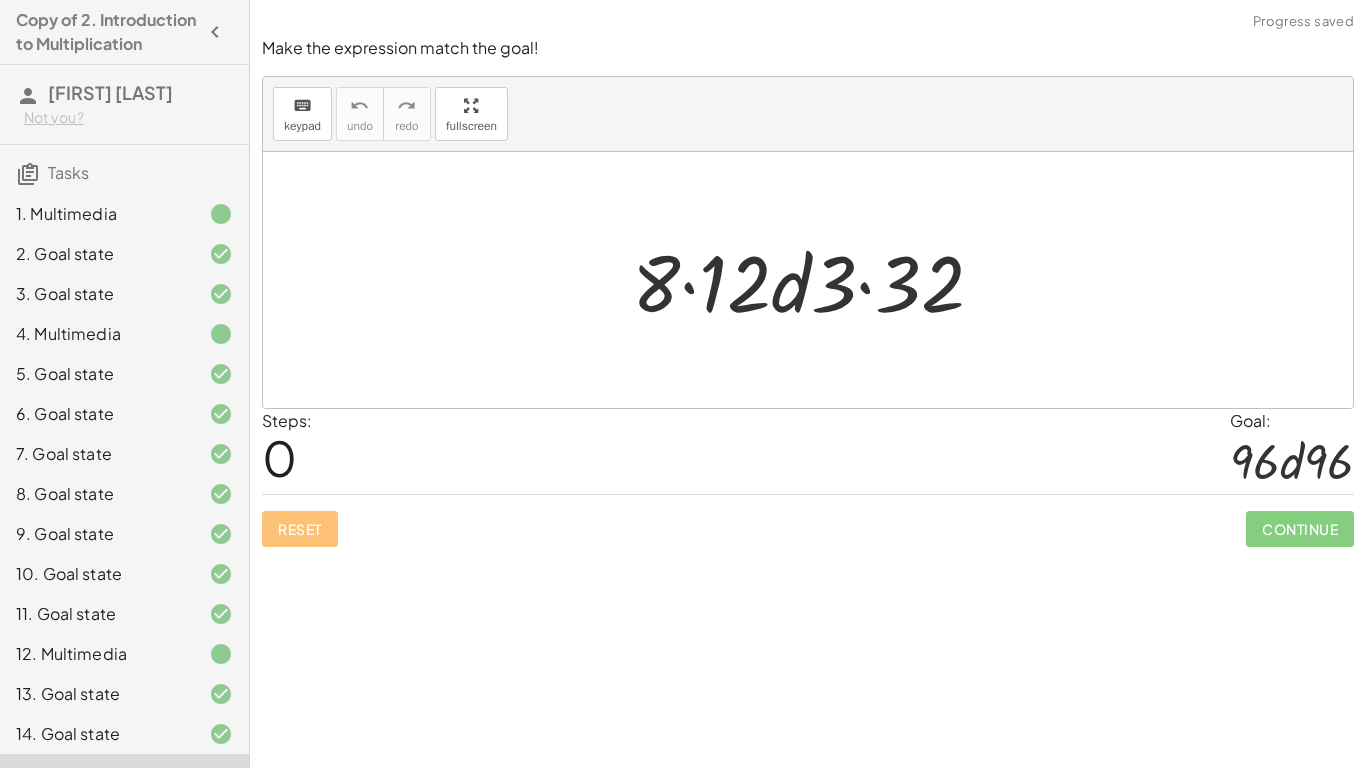 click 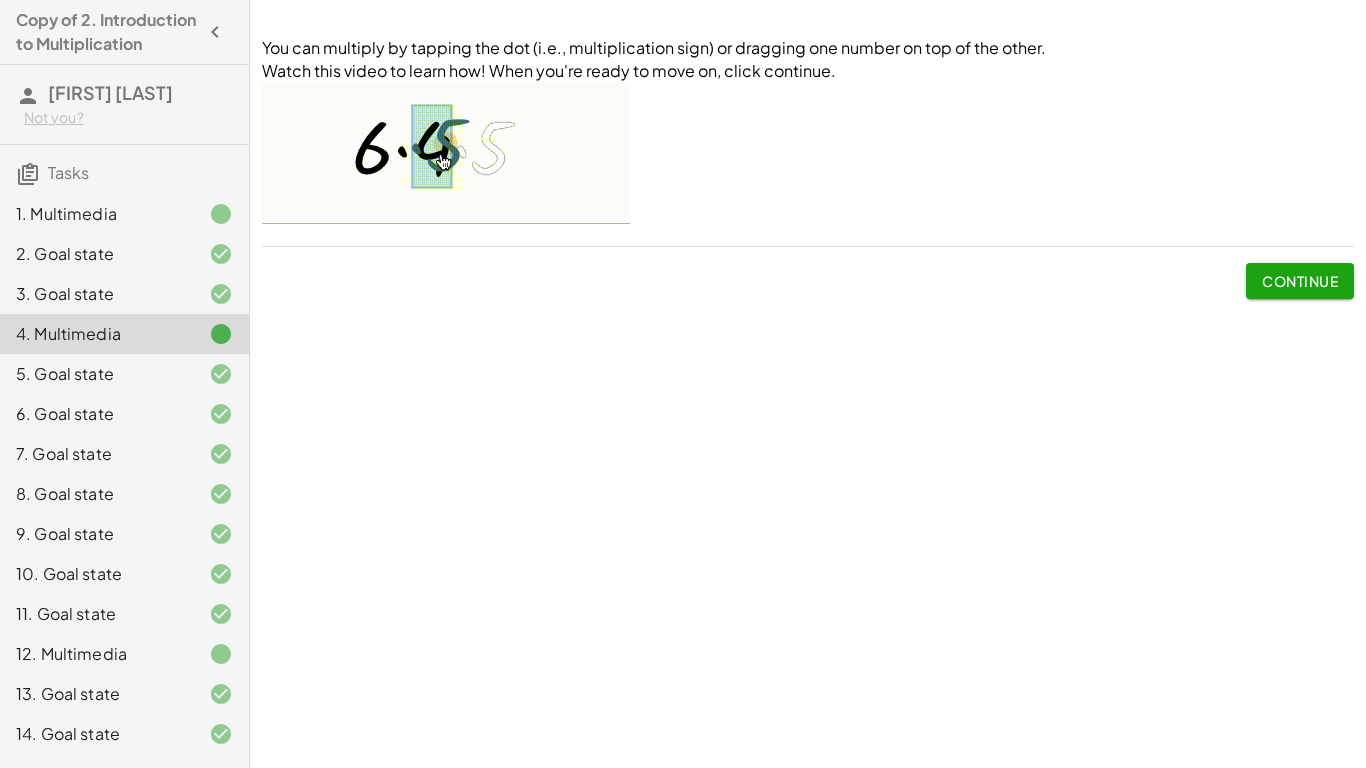 click on "Continue" at bounding box center [1300, 281] 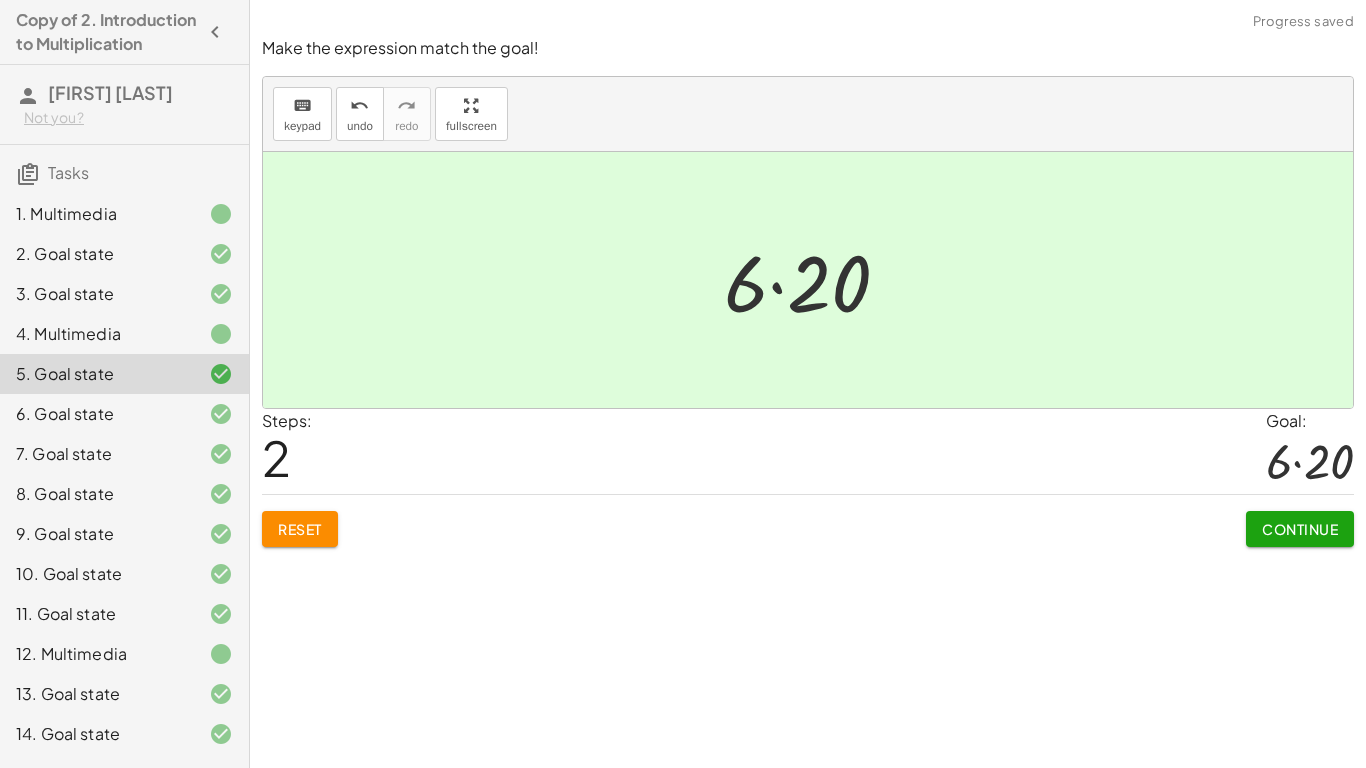 click on "Continue" at bounding box center [1300, 529] 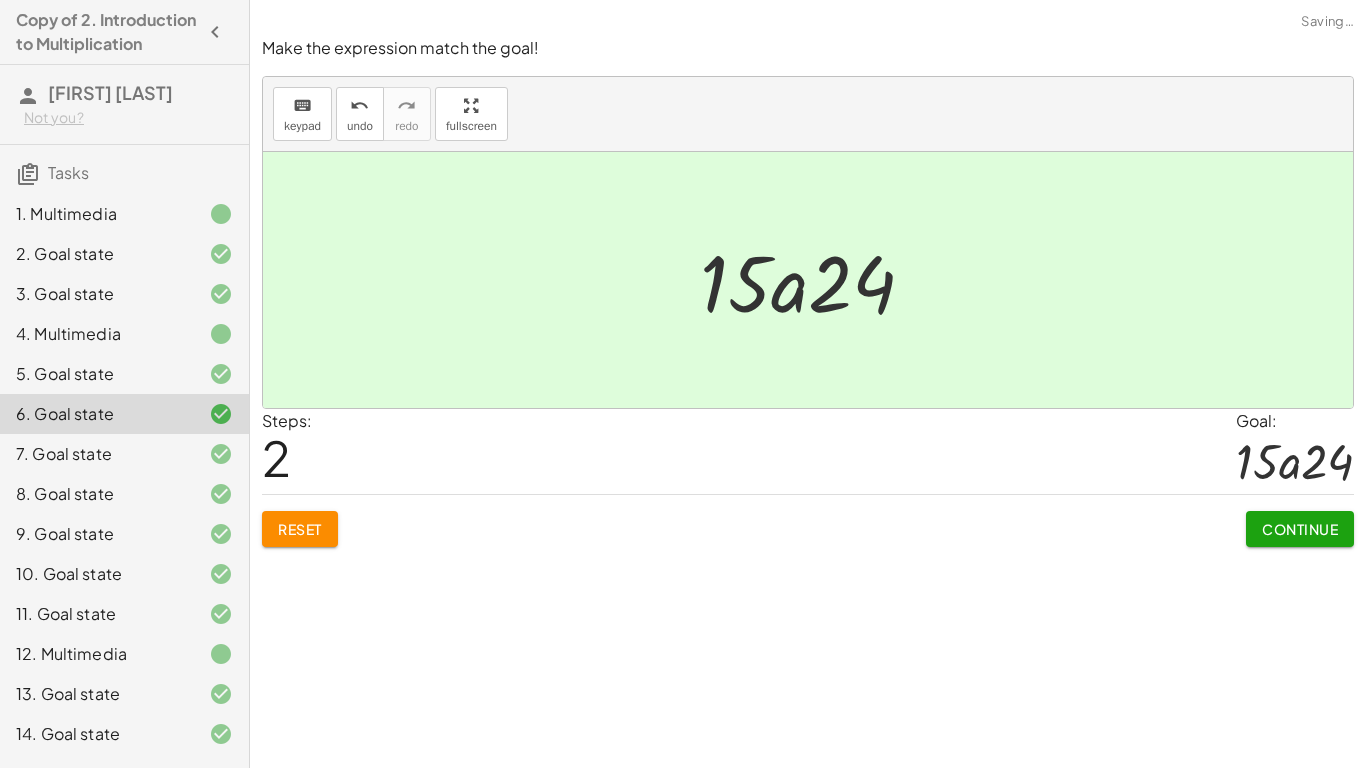 click on "Continue" at bounding box center [1300, 529] 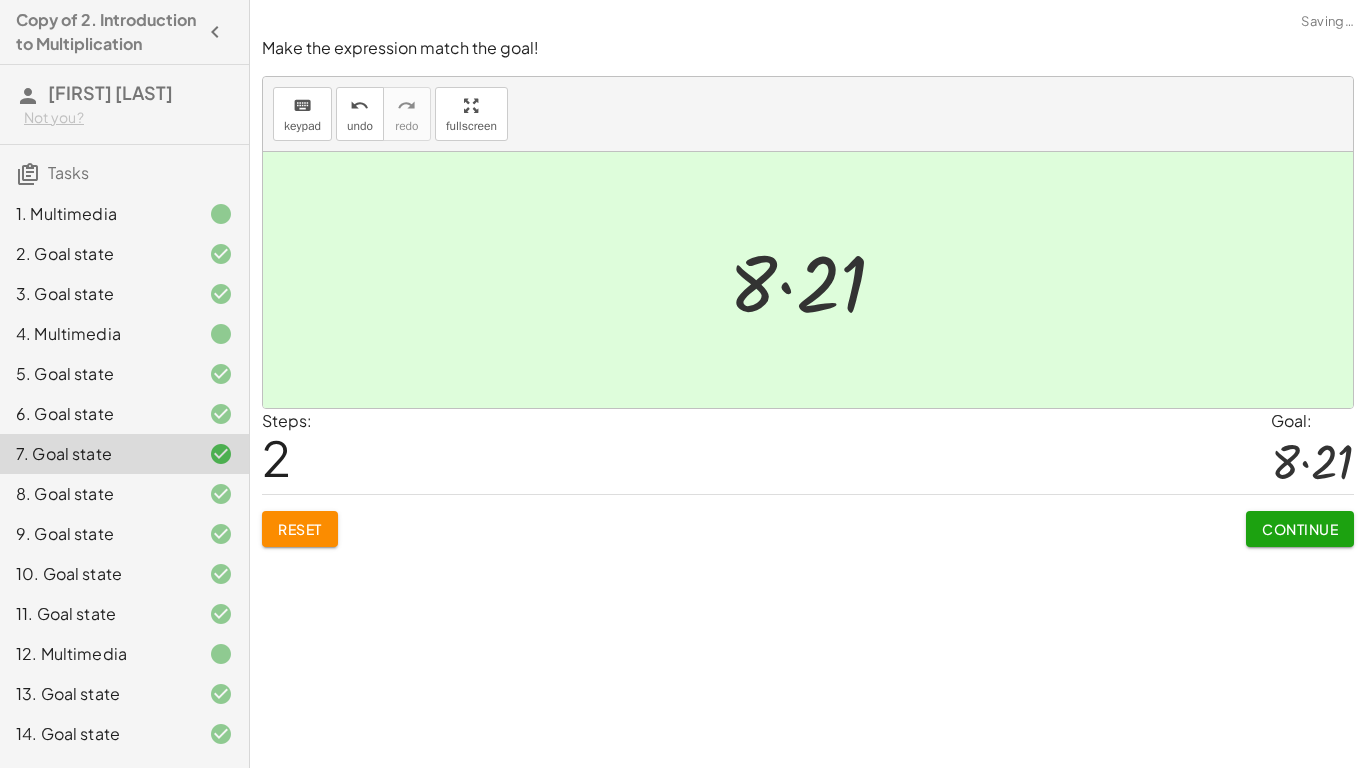click on "Continue" at bounding box center [1300, 529] 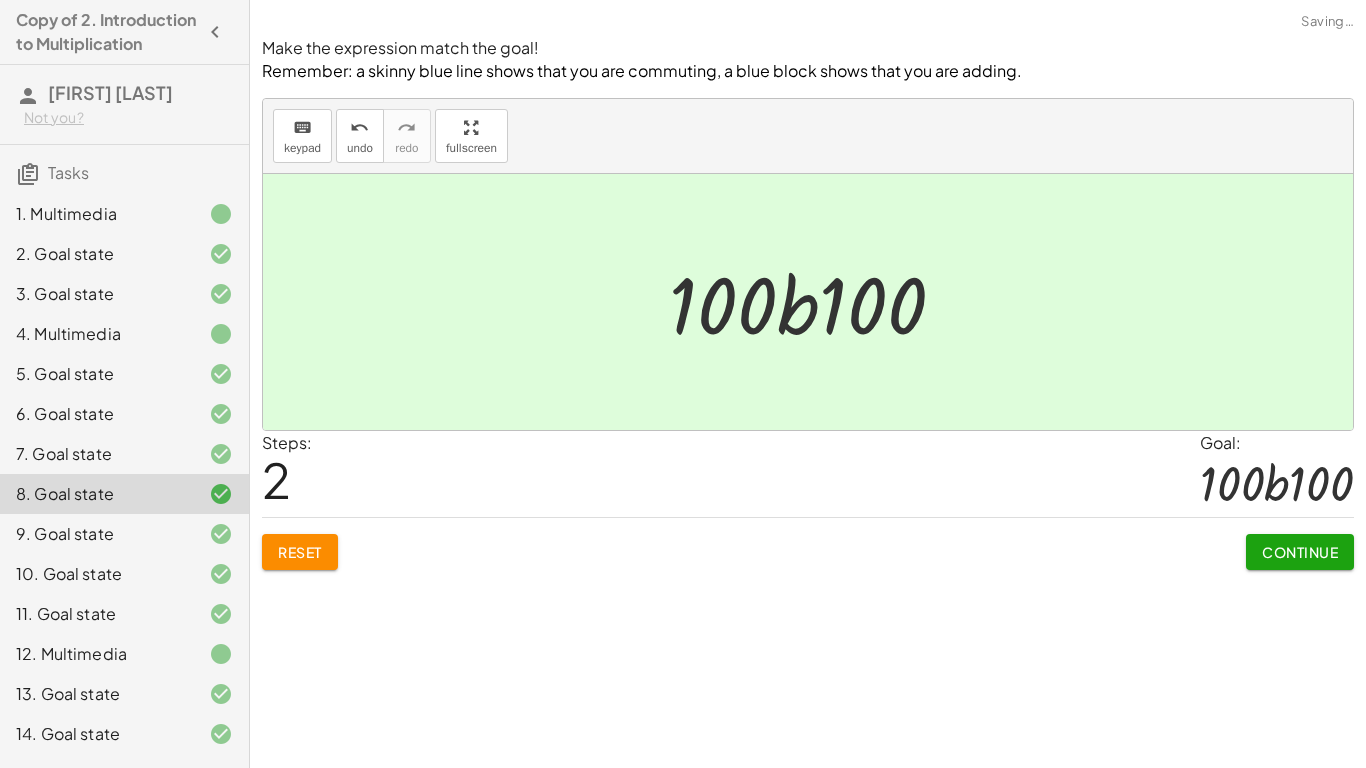 click on "Continue" 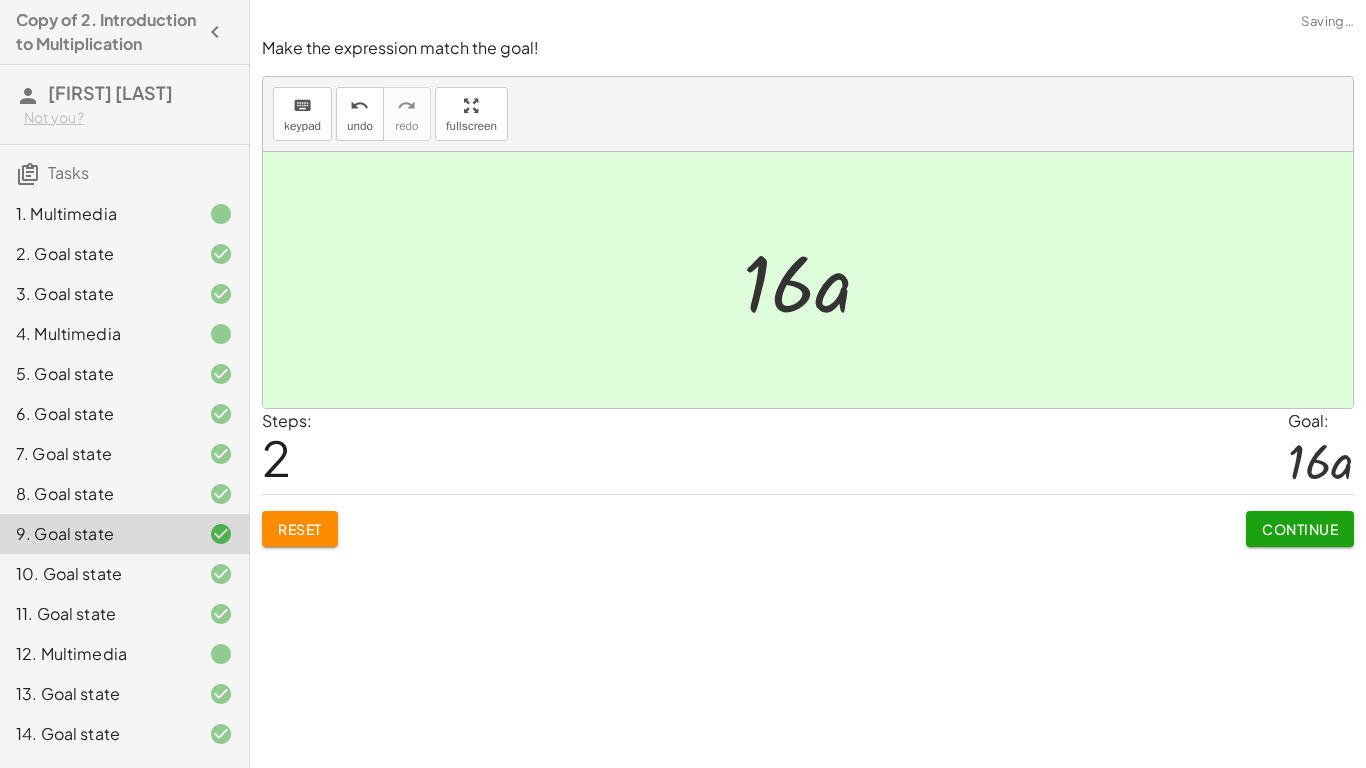 click on "Continue" at bounding box center [1300, 529] 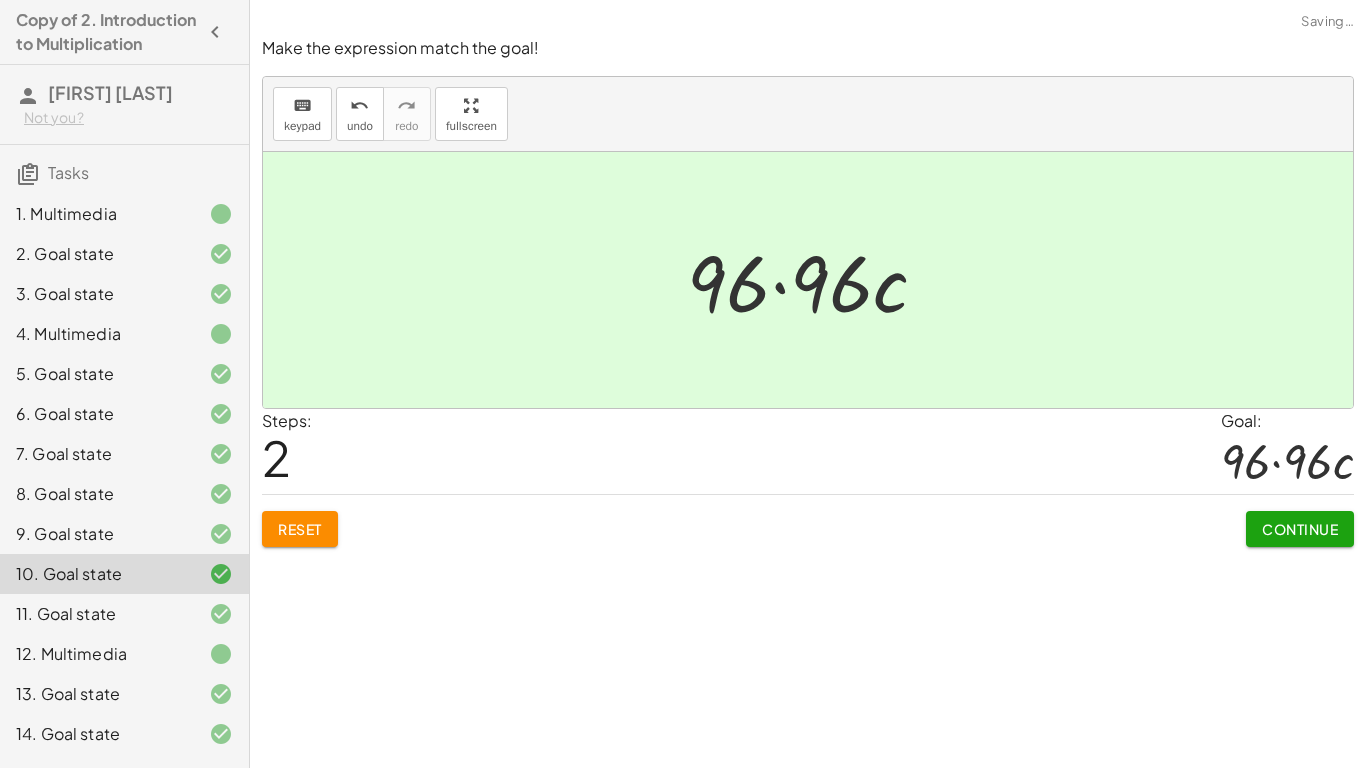 click on "Continue" at bounding box center [1300, 529] 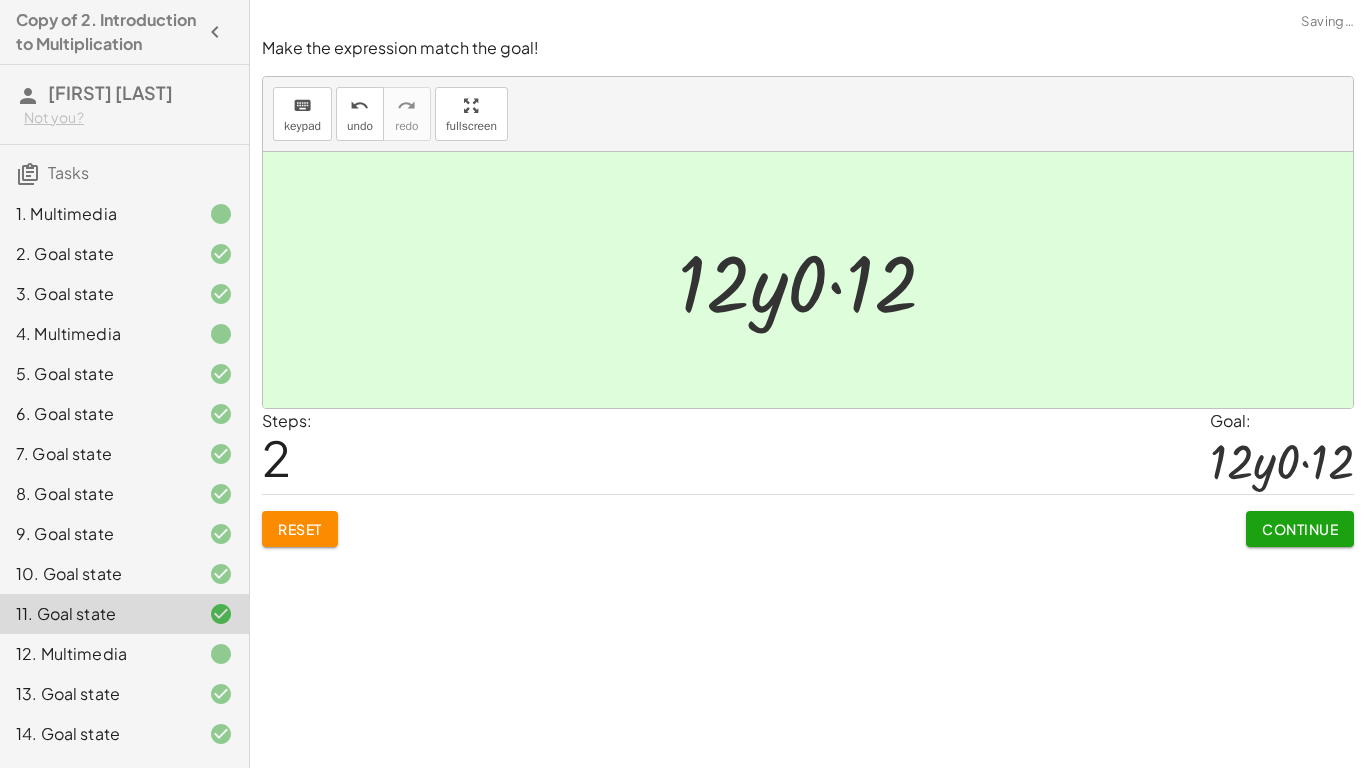 click on "Continue" at bounding box center (1300, 529) 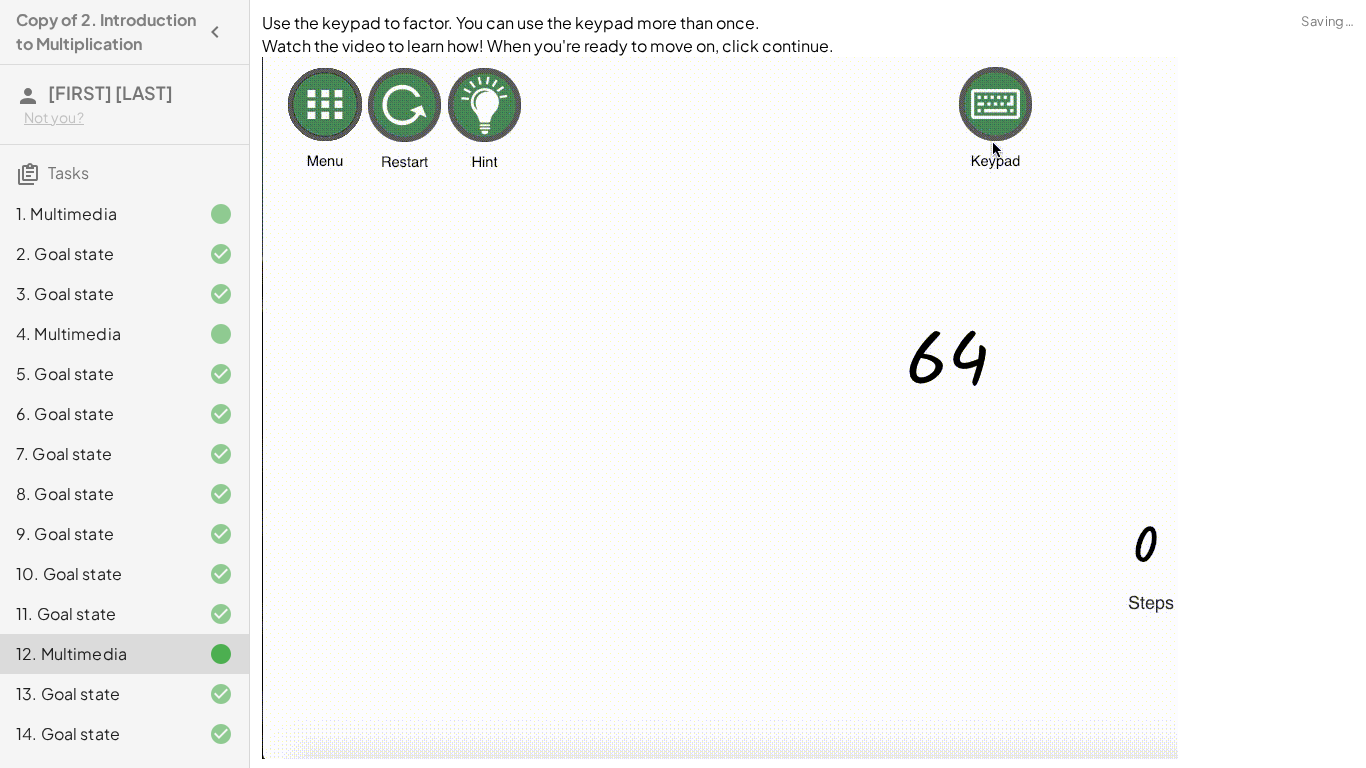 click at bounding box center [808, 411] 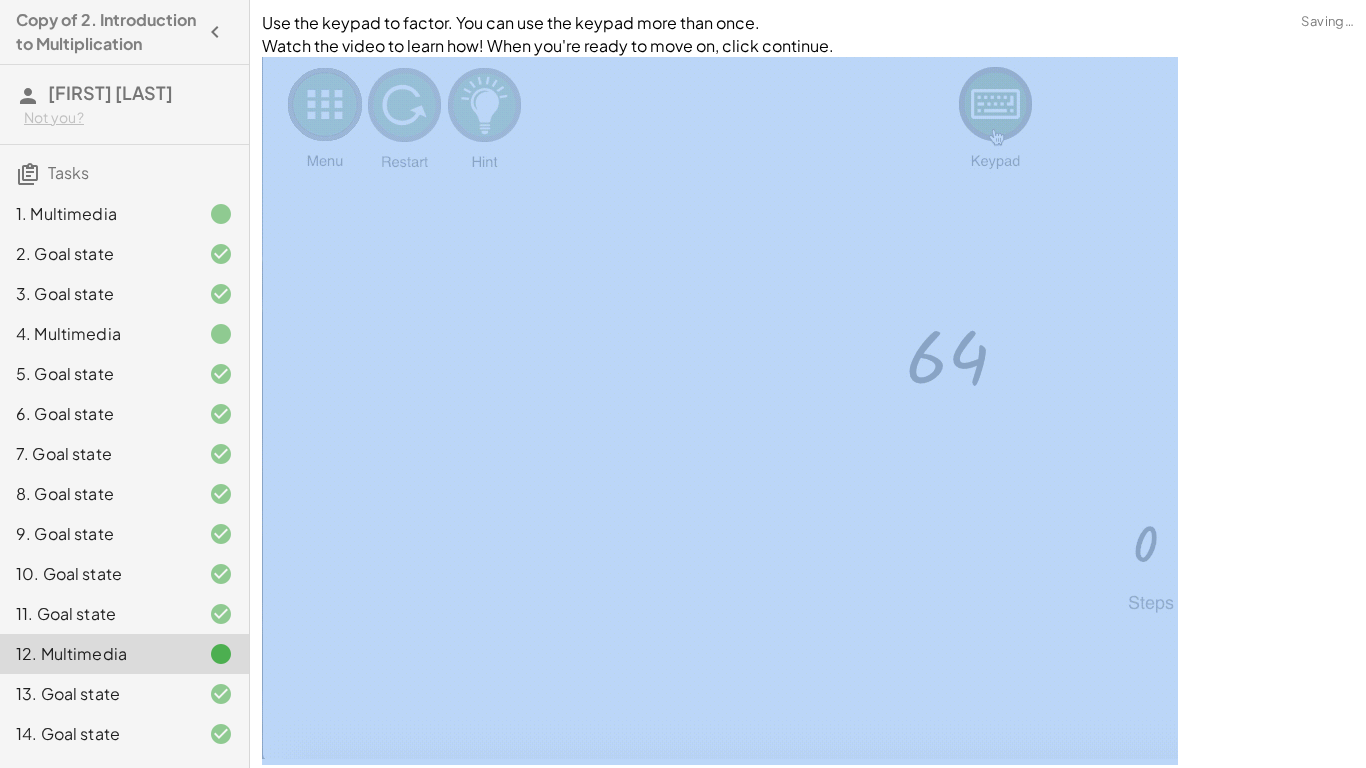 click at bounding box center [808, 411] 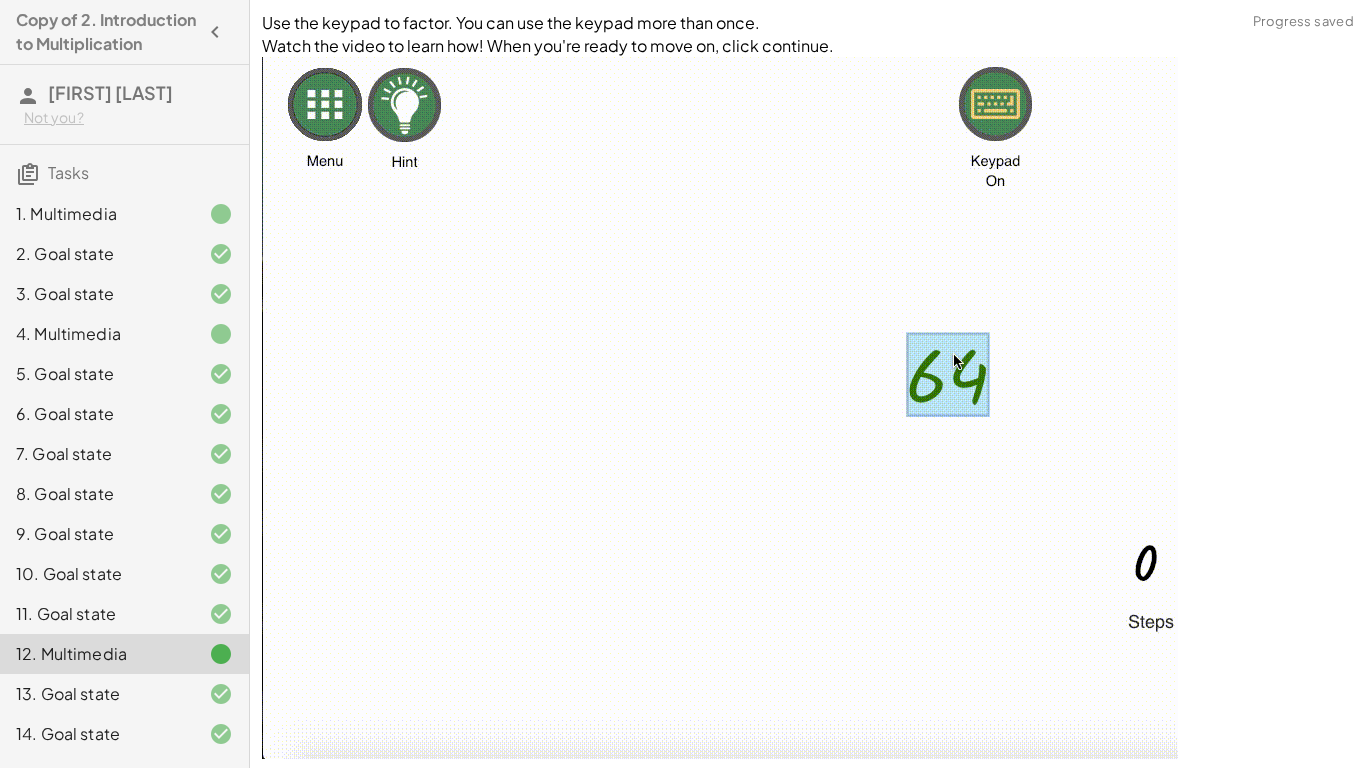 scroll, scrollTop: 78, scrollLeft: 0, axis: vertical 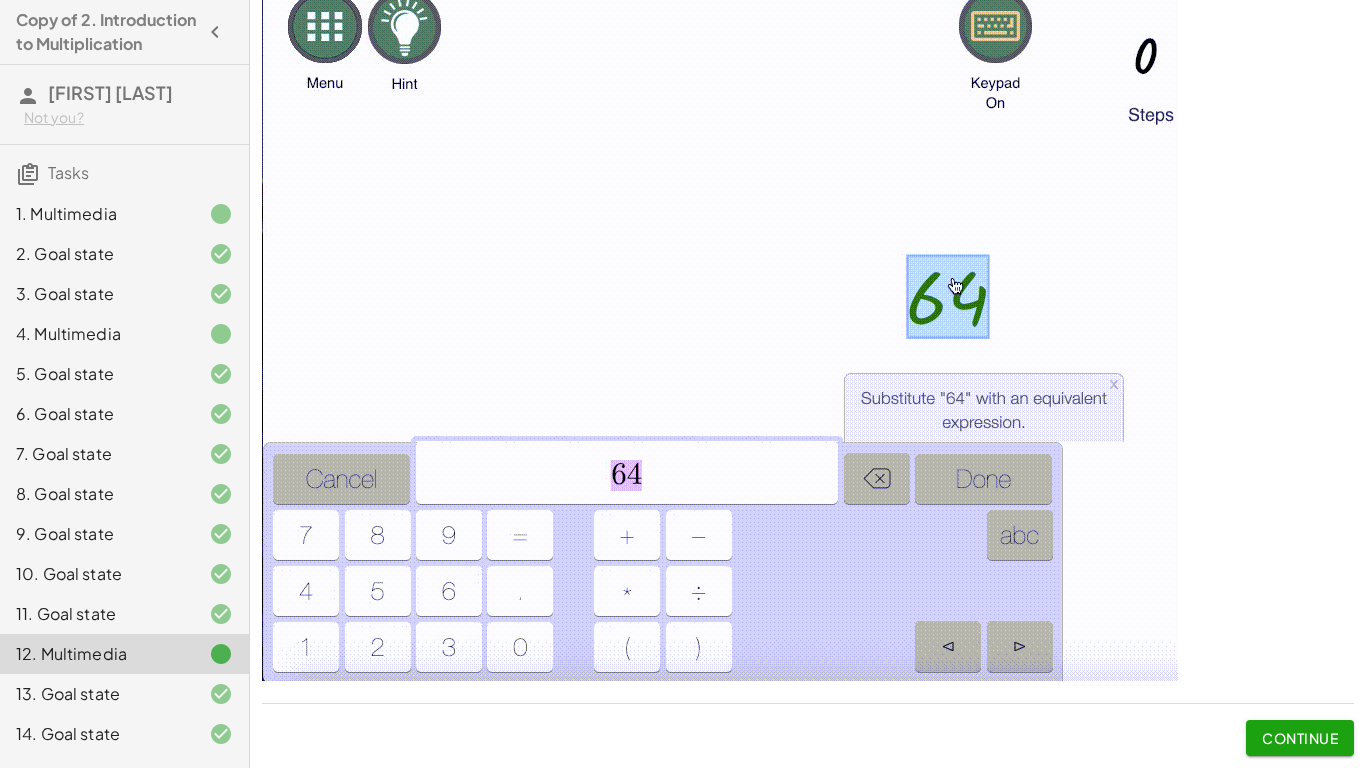 click on "Continue" 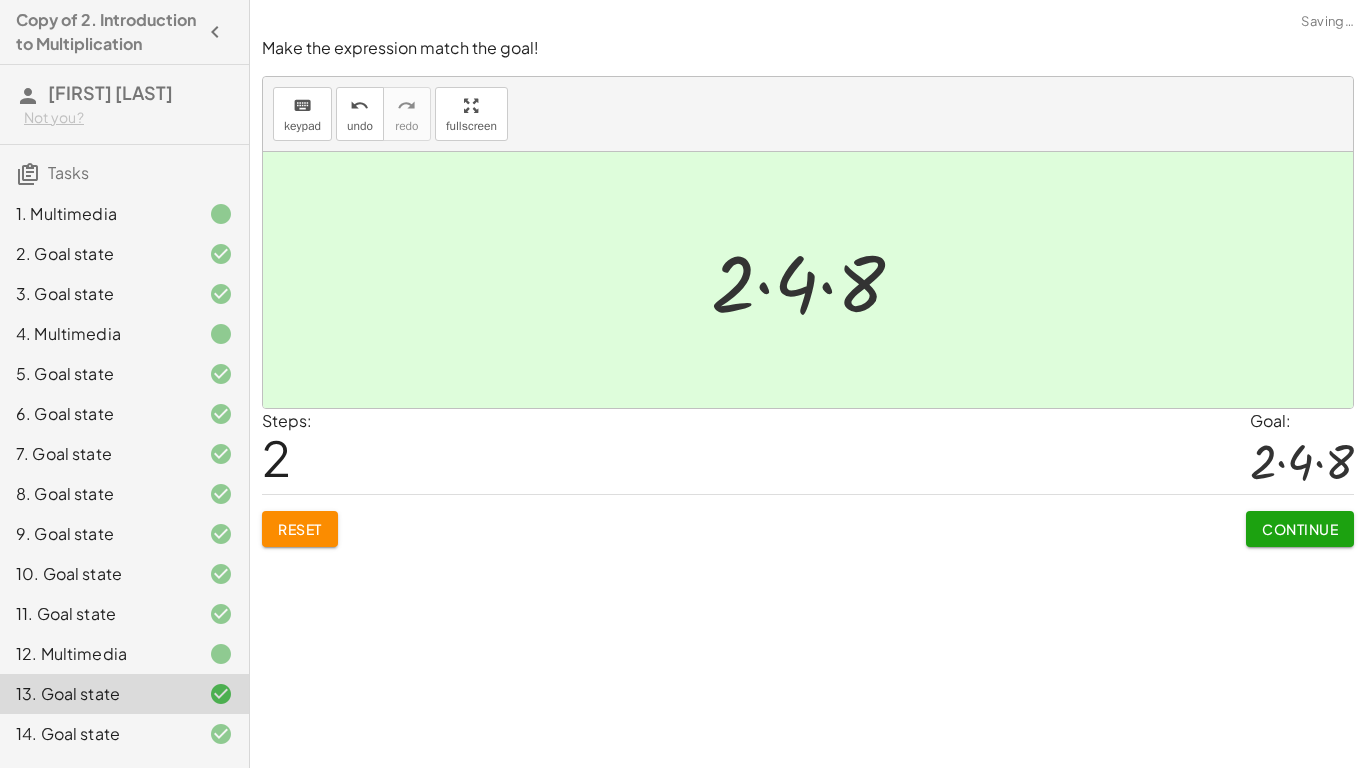 scroll, scrollTop: 0, scrollLeft: 0, axis: both 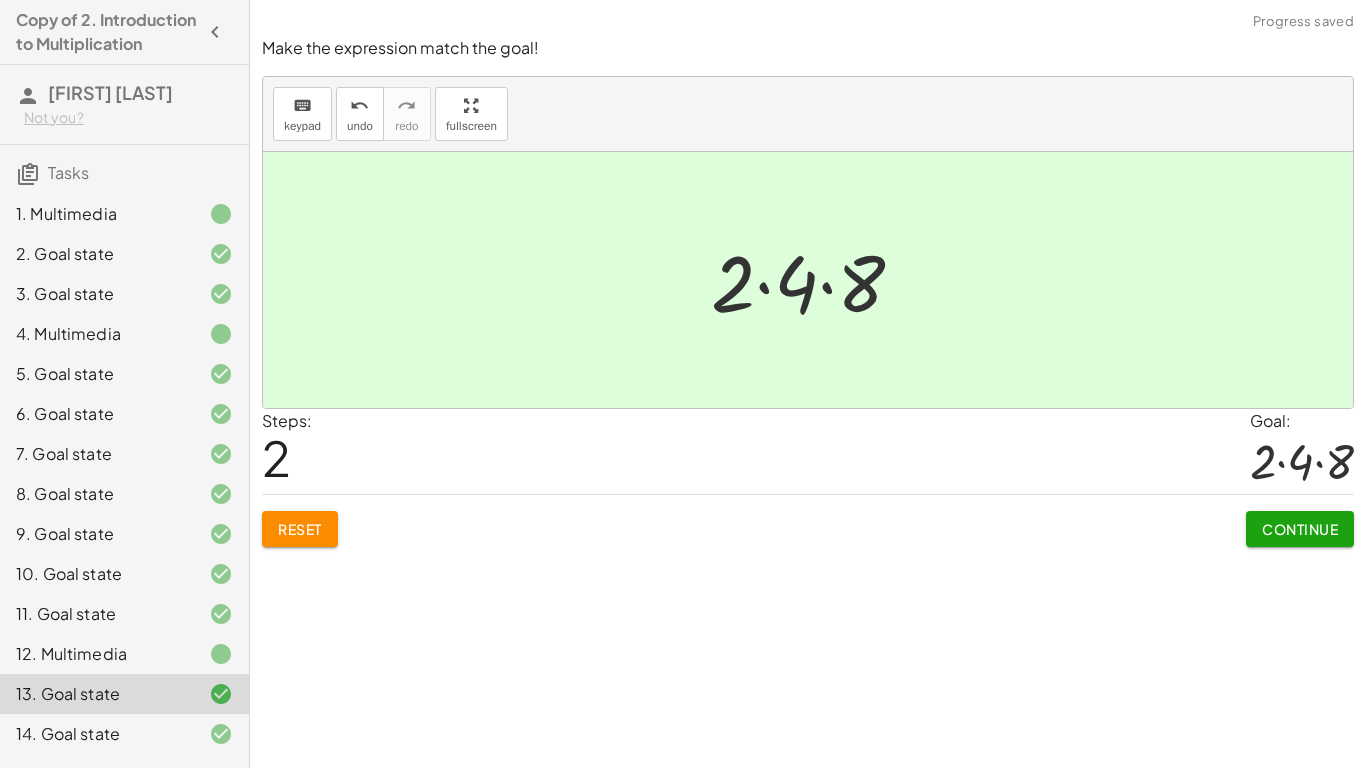 click on "Continue" at bounding box center (1300, 529) 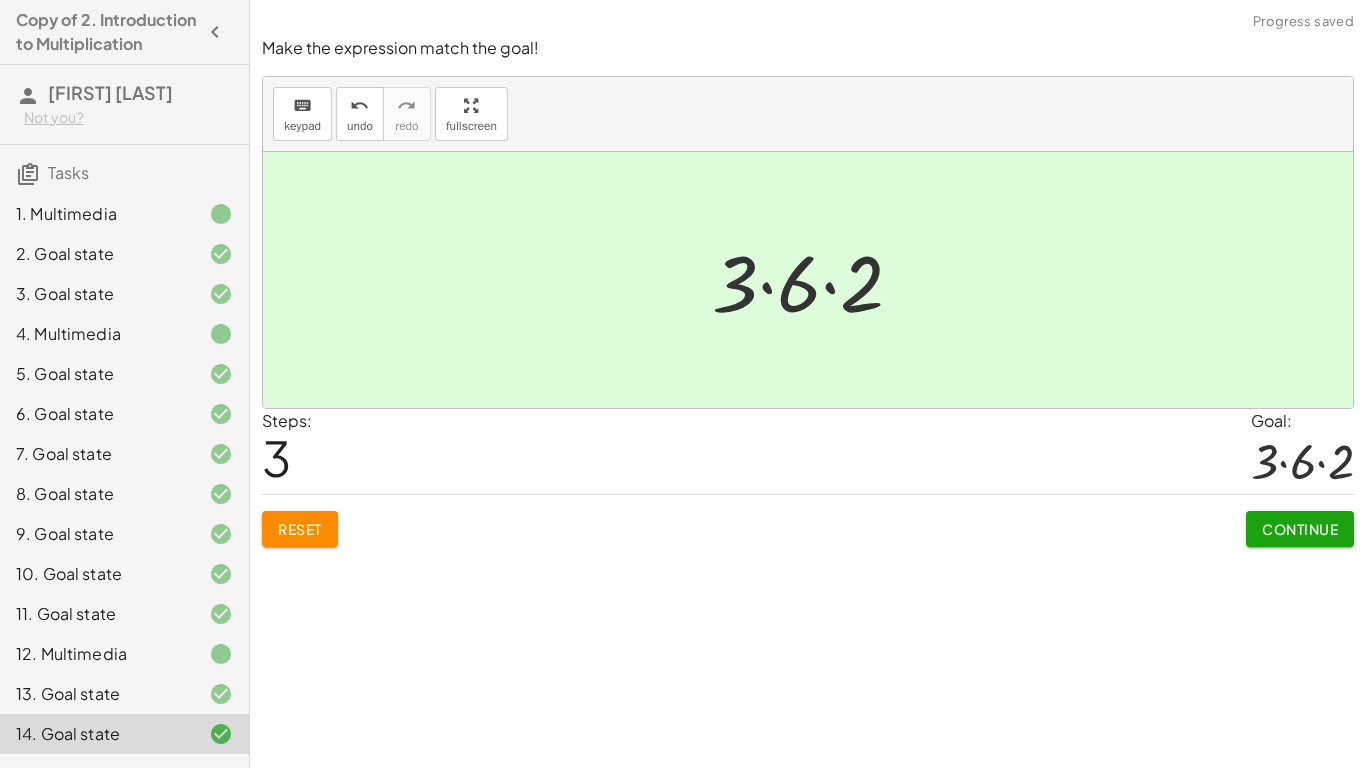 click on "Continue" 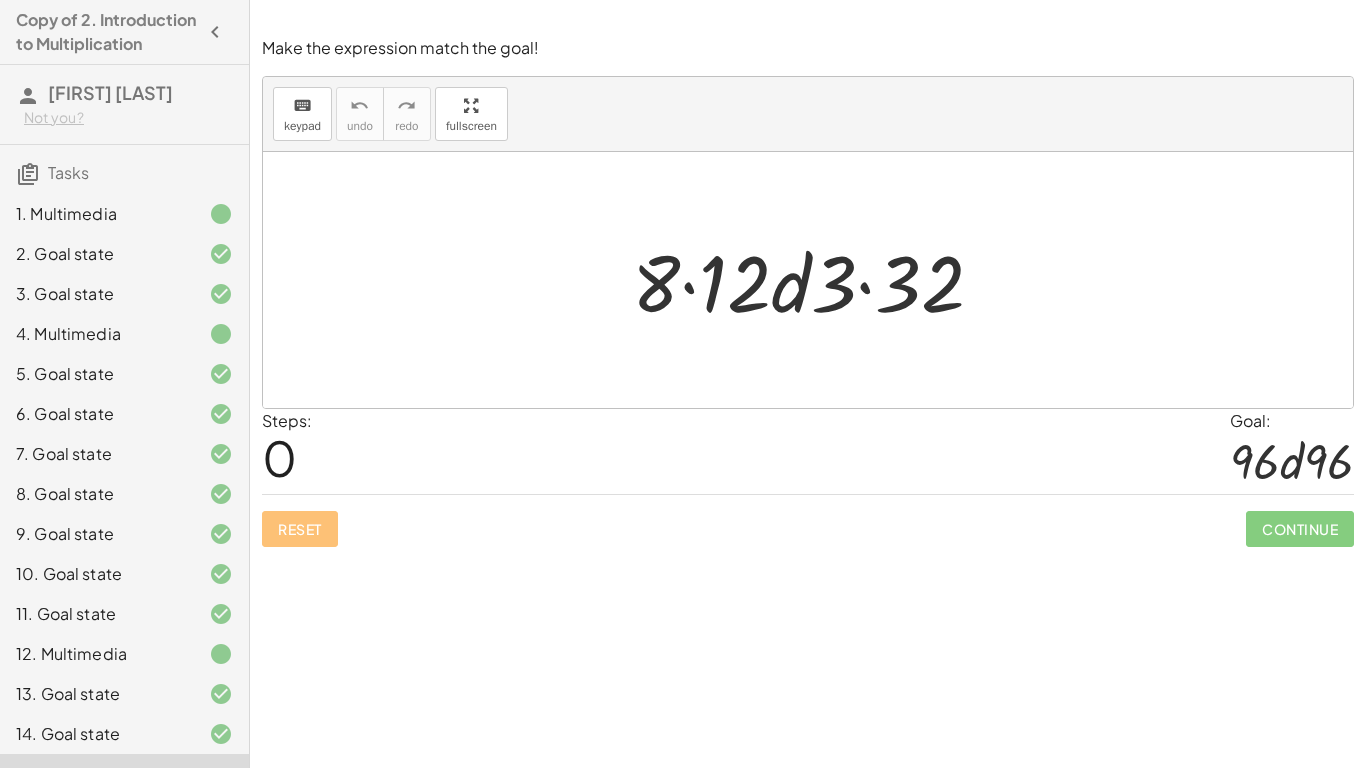 click at bounding box center [816, 280] 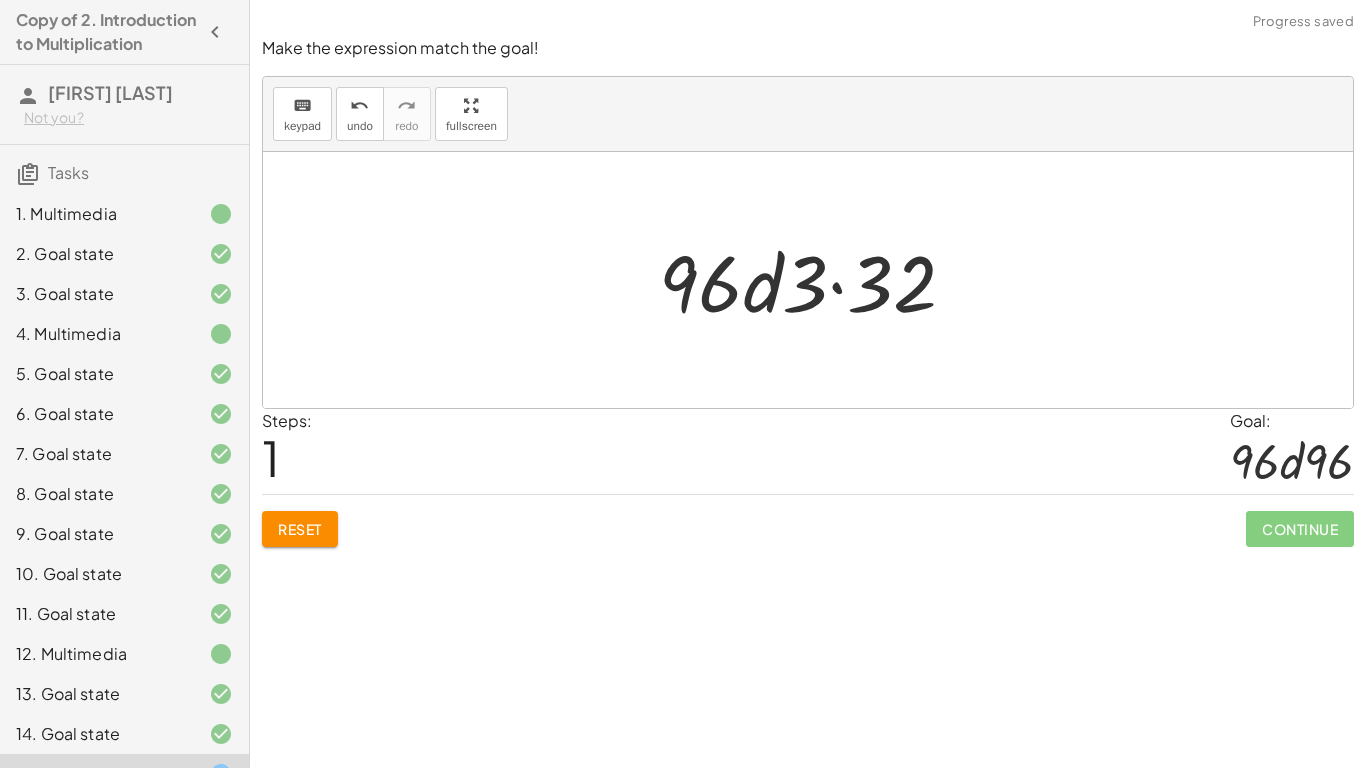 click at bounding box center (815, 280) 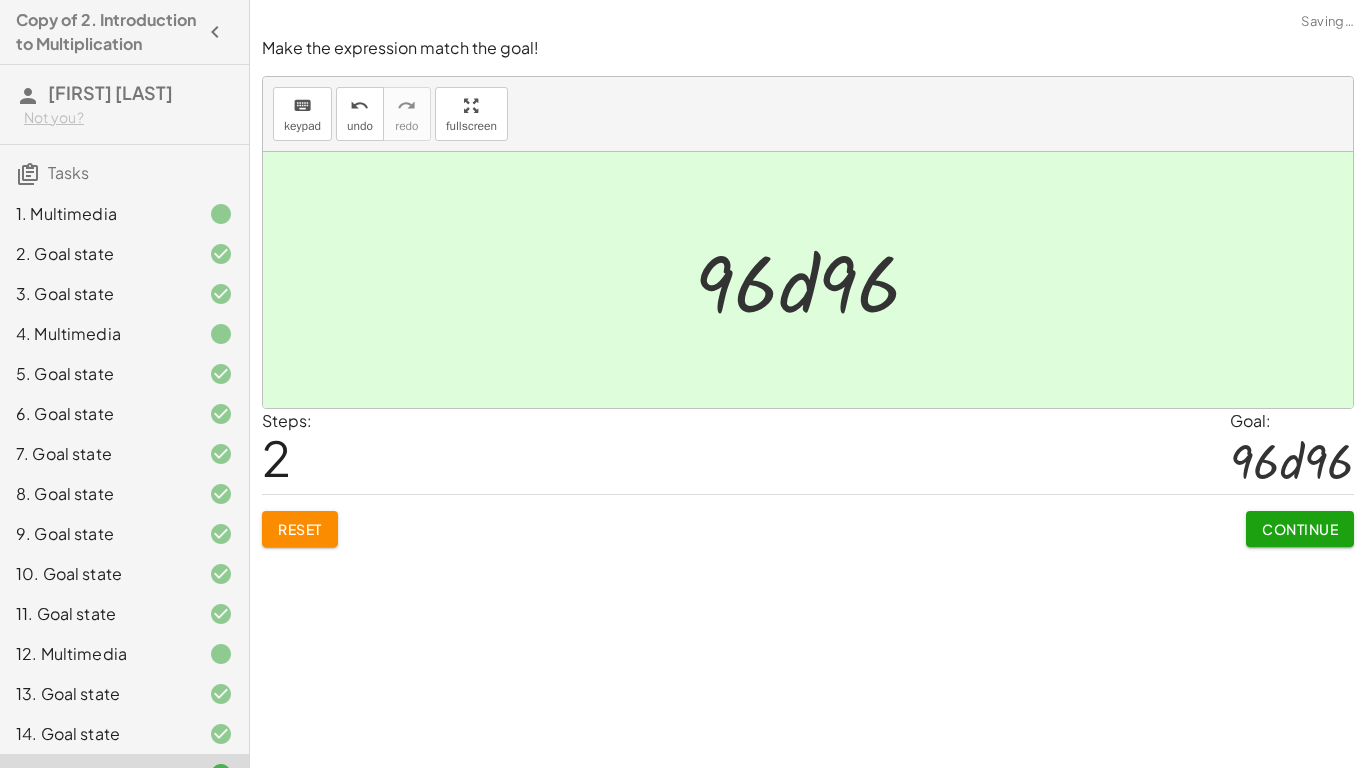 click on "Continue" 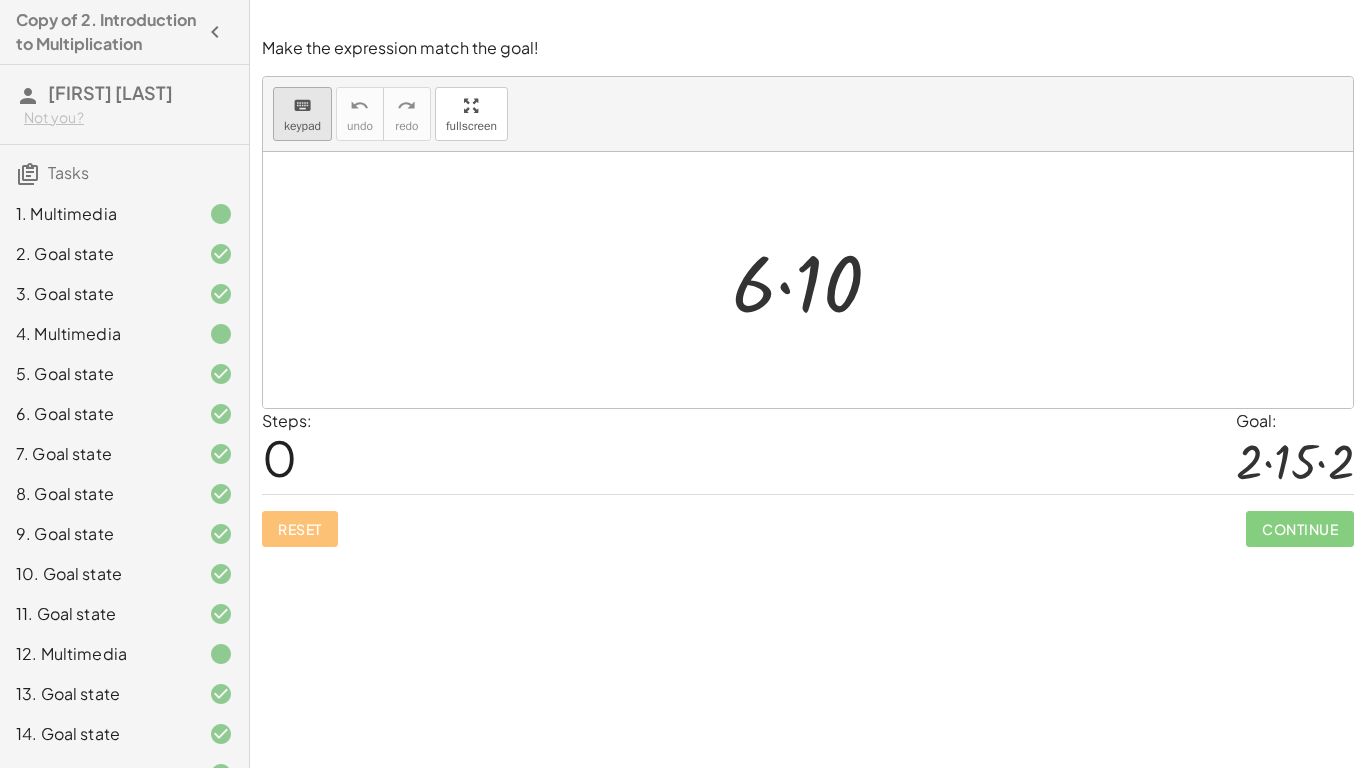 click on "keyboard keypad" at bounding box center [302, 114] 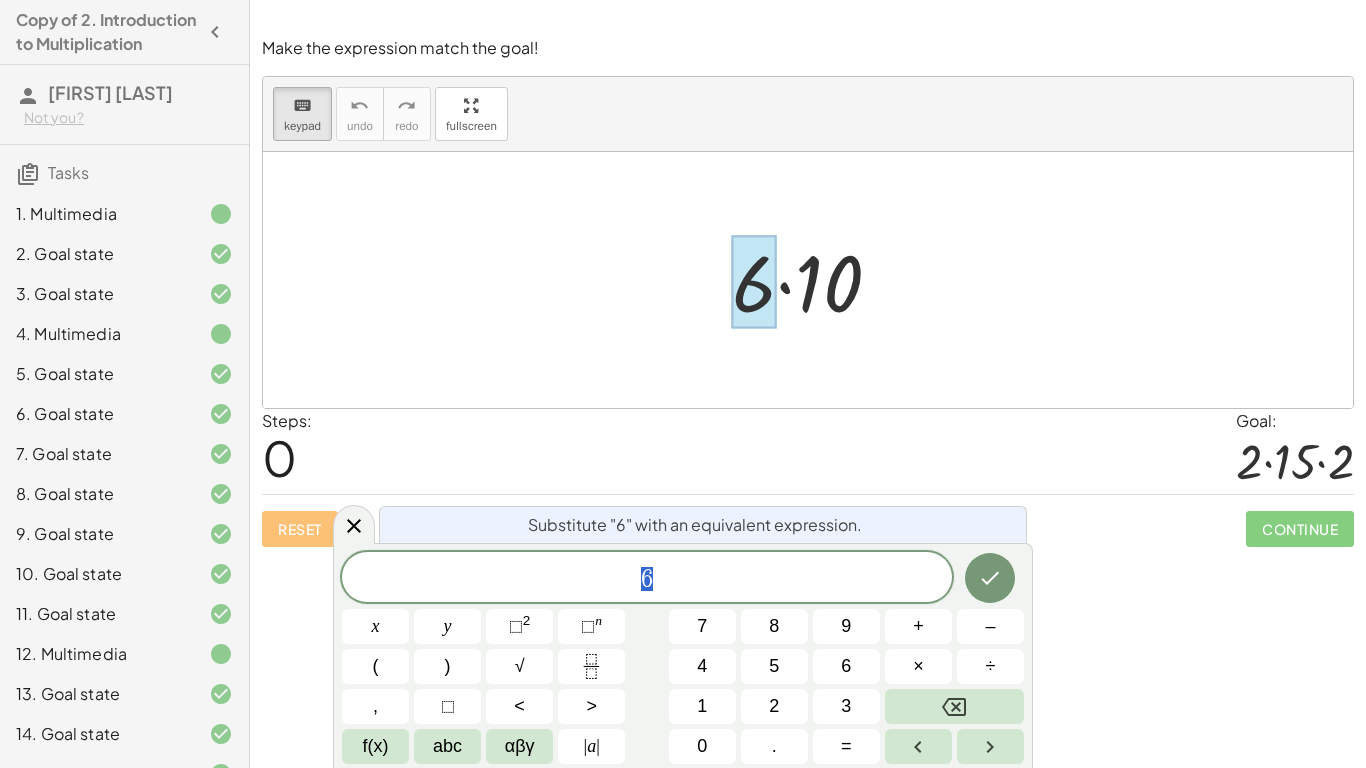 scroll, scrollTop: 23, scrollLeft: 0, axis: vertical 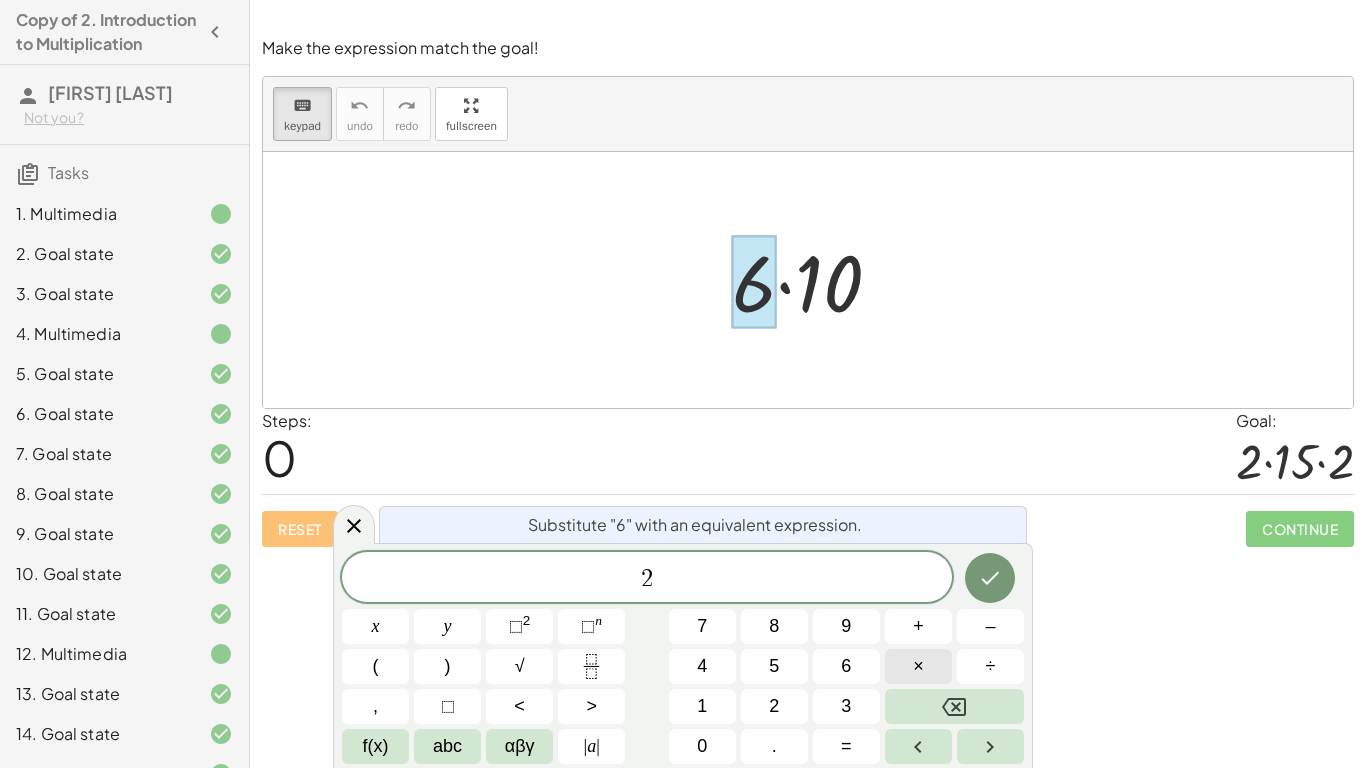 click on "×" at bounding box center (918, 666) 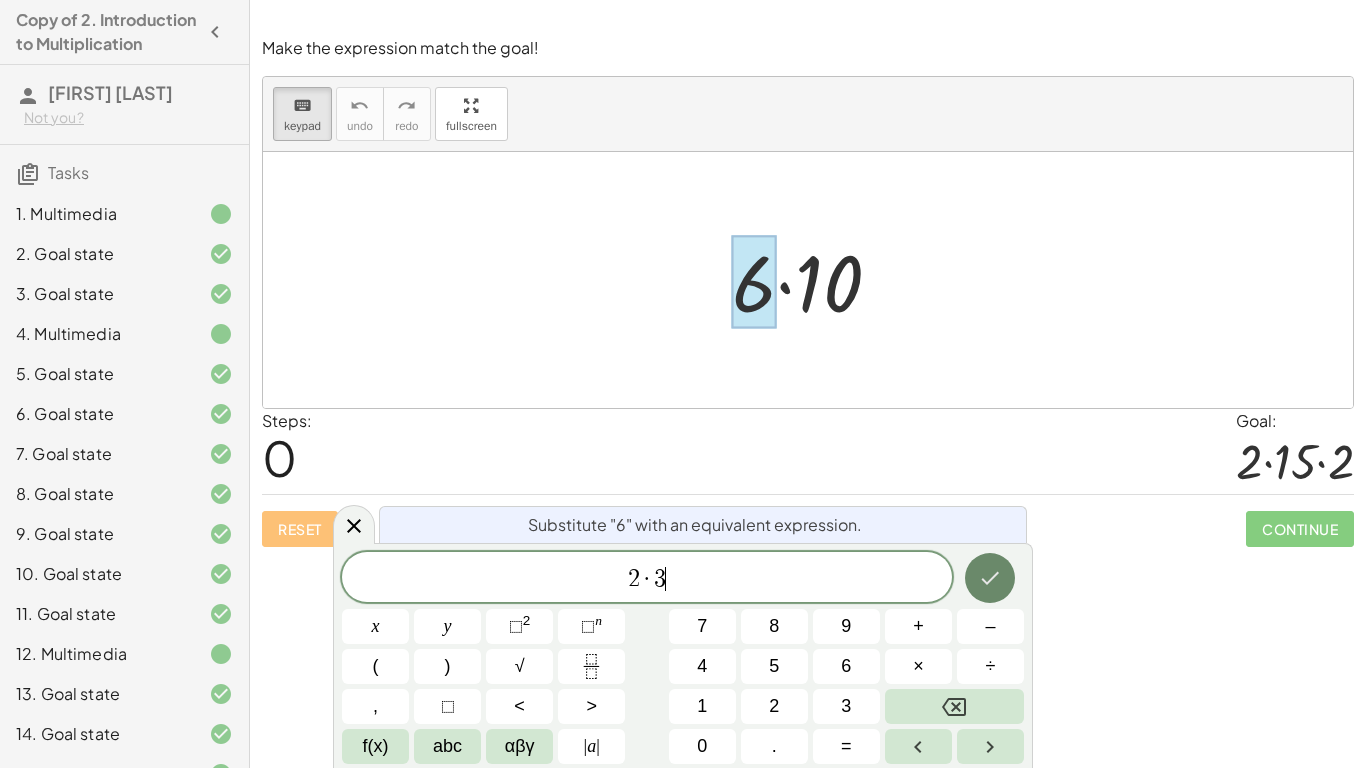 click 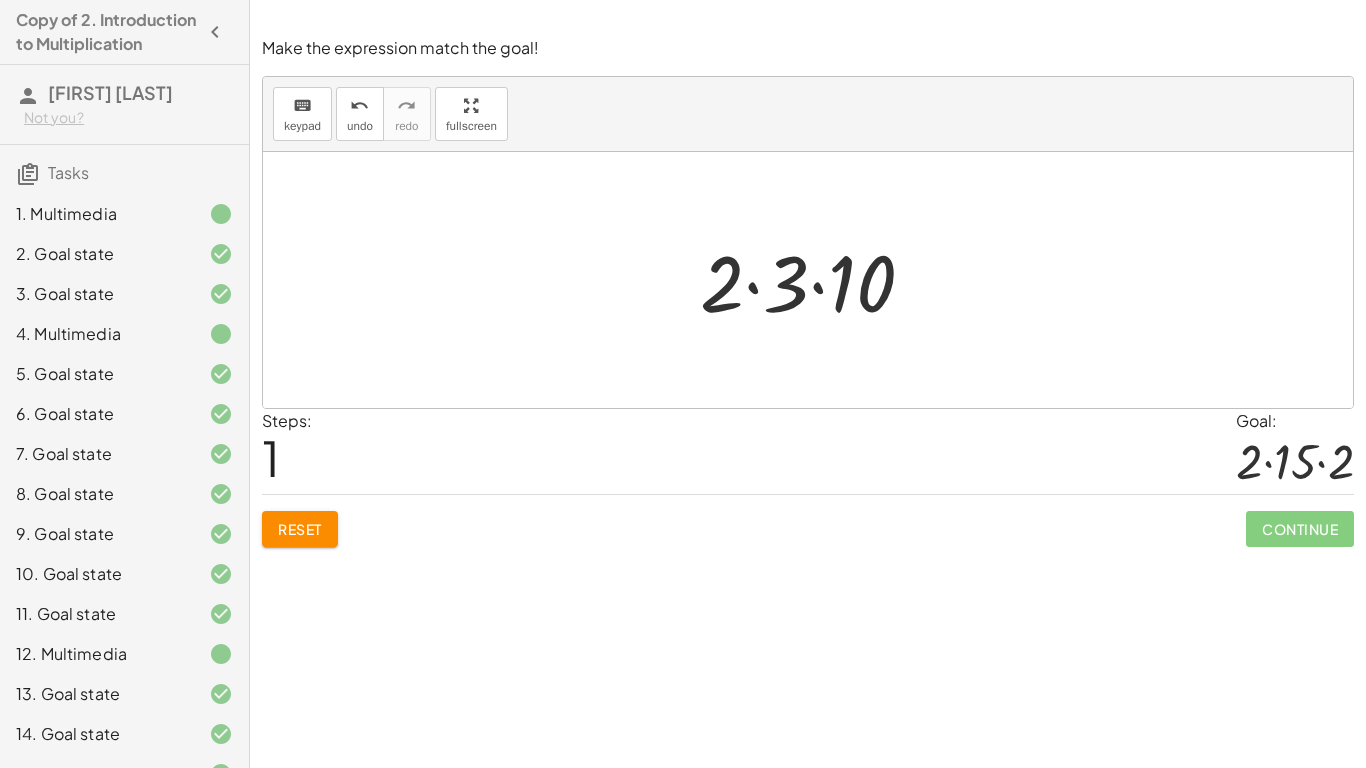 click at bounding box center [815, 280] 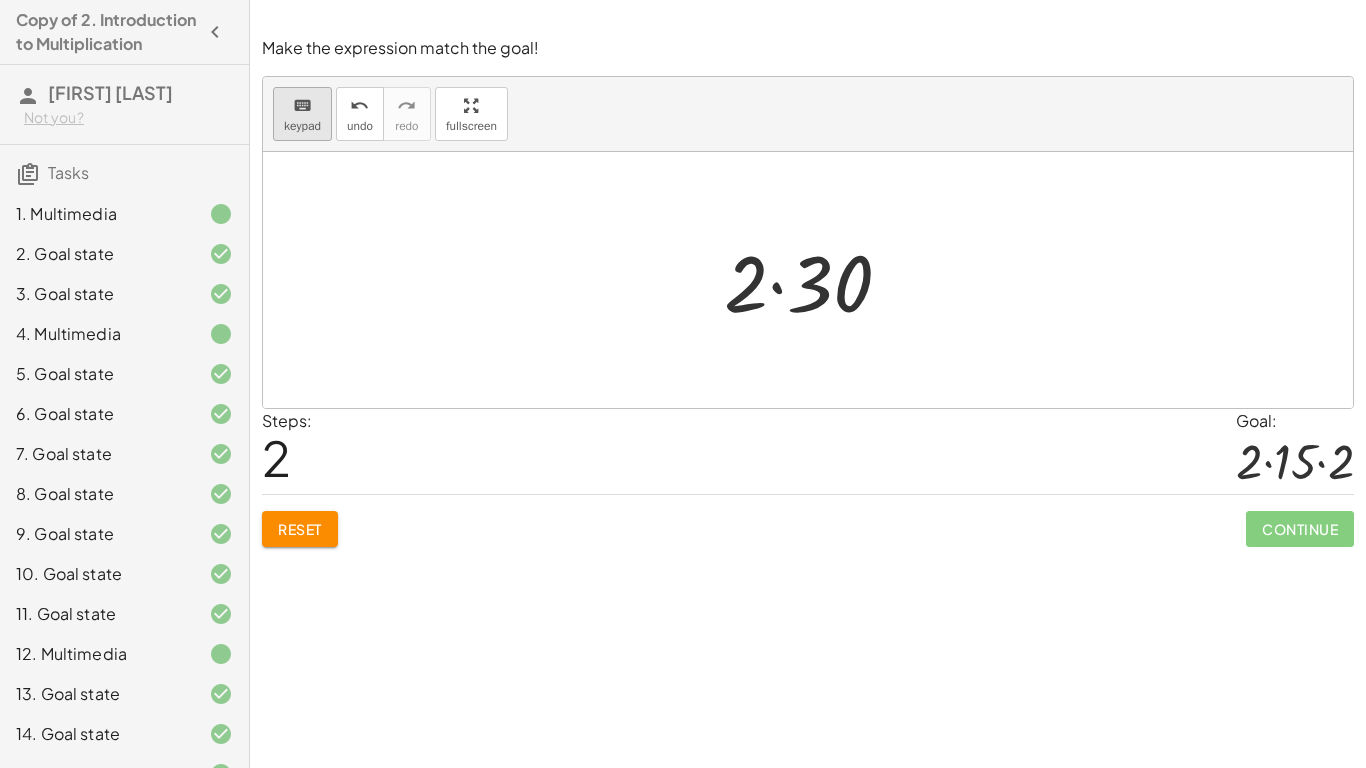 click on "keypad" at bounding box center (302, 126) 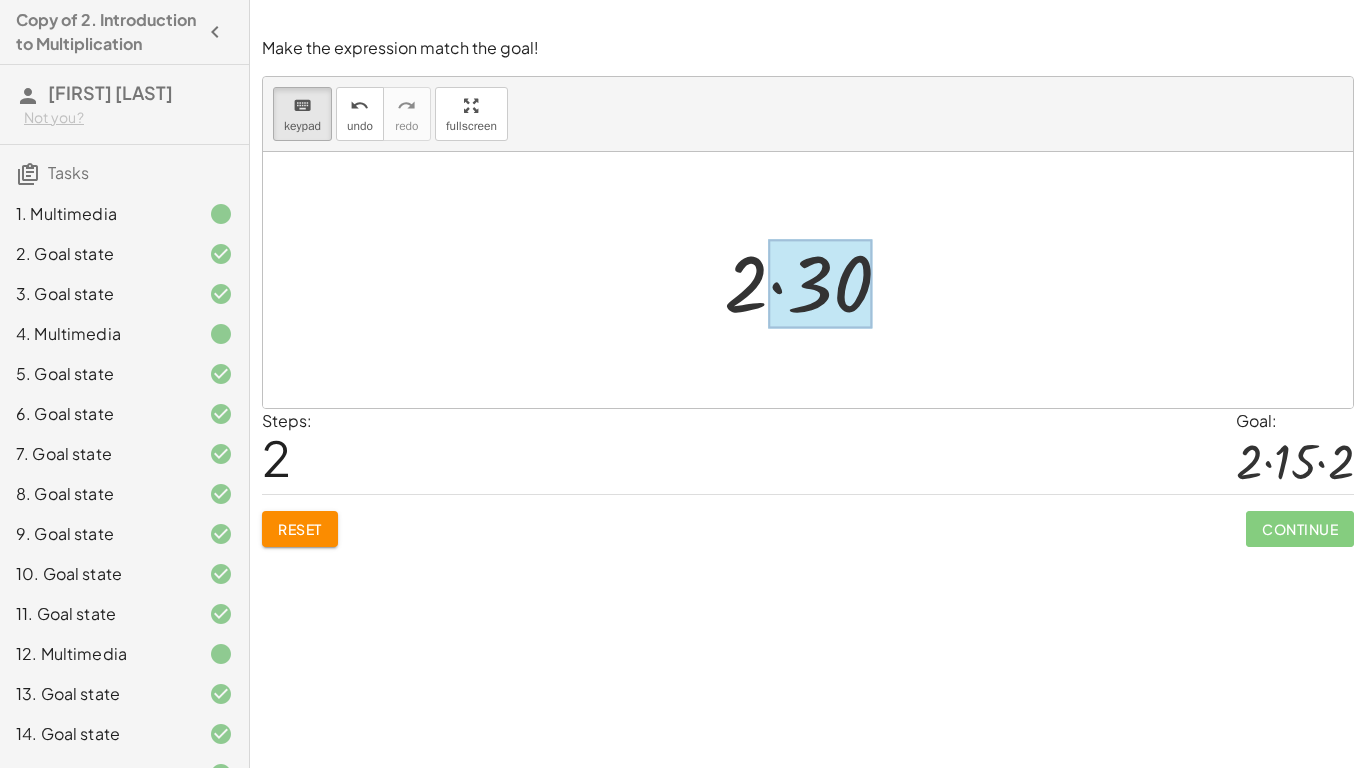 click at bounding box center [820, 284] 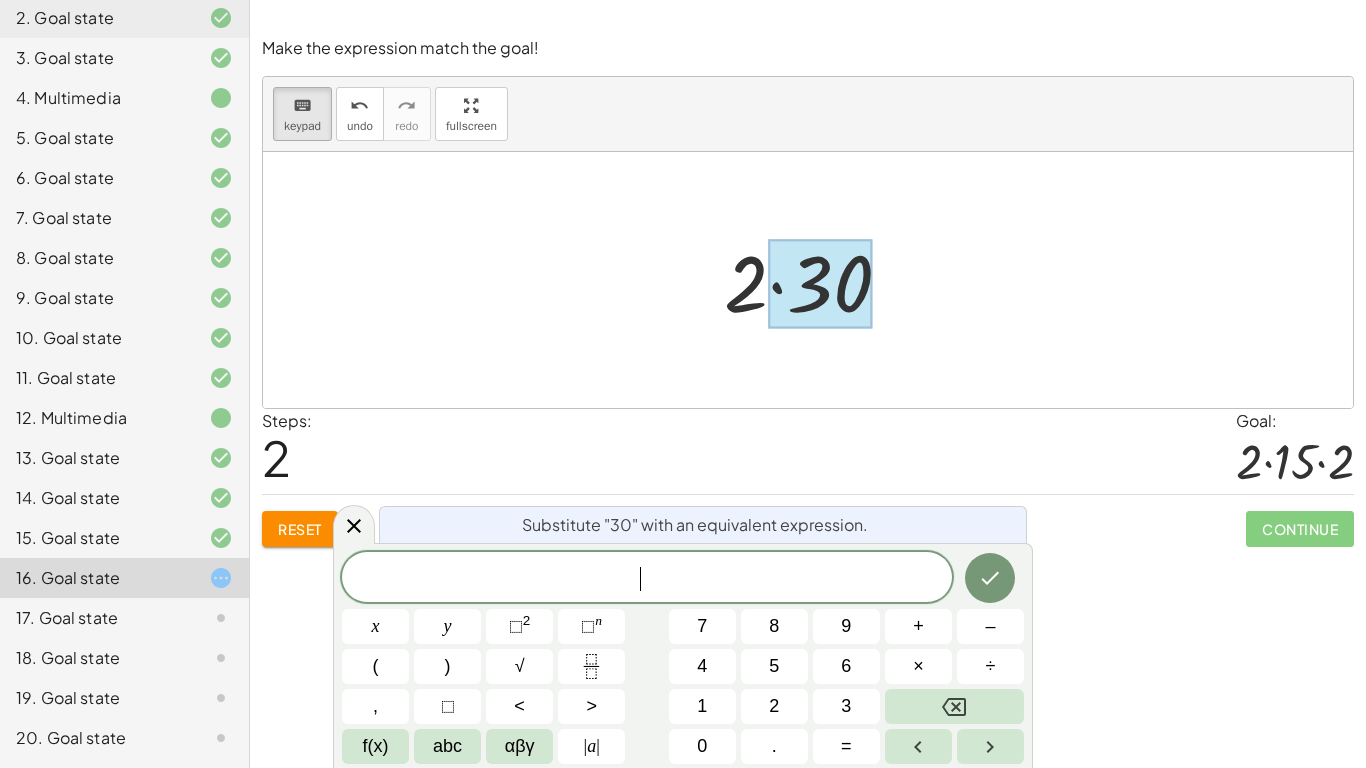 scroll, scrollTop: 208, scrollLeft: 0, axis: vertical 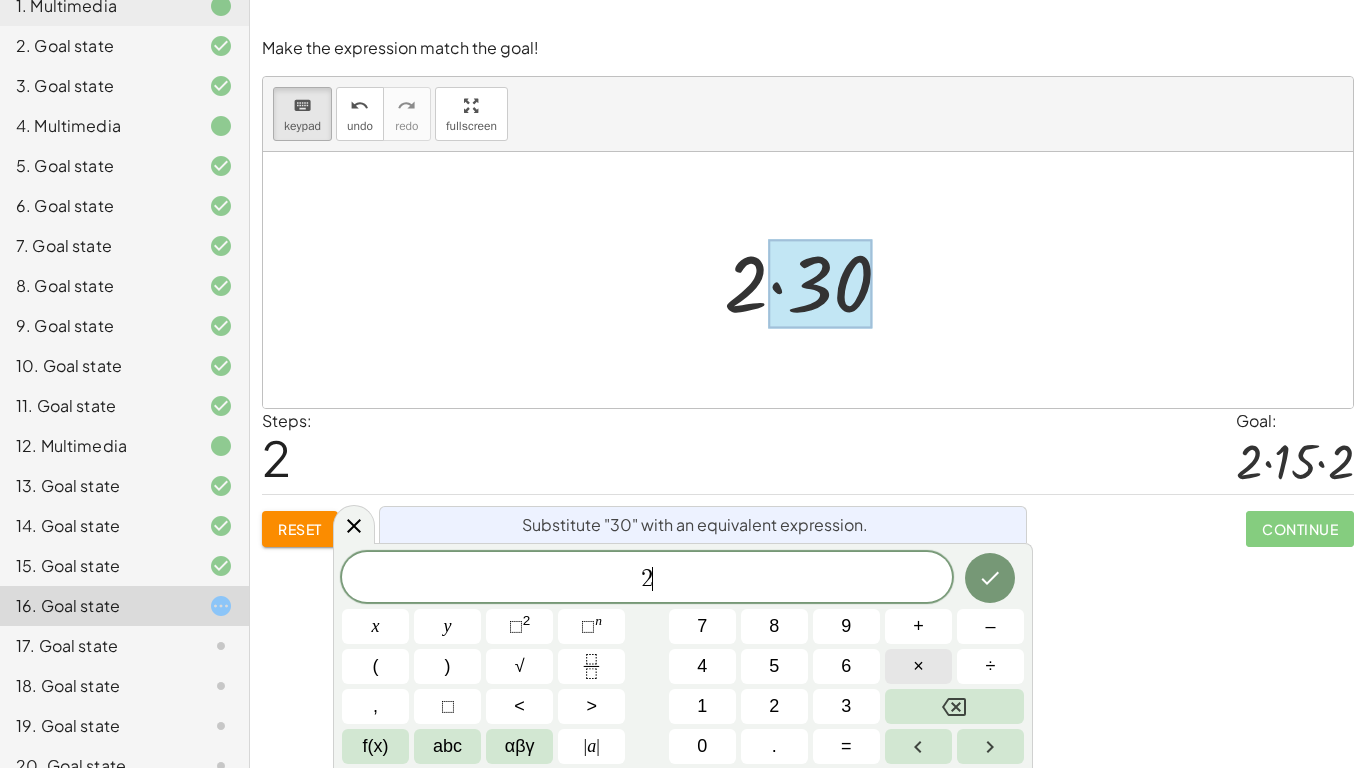 click on "×" at bounding box center (918, 666) 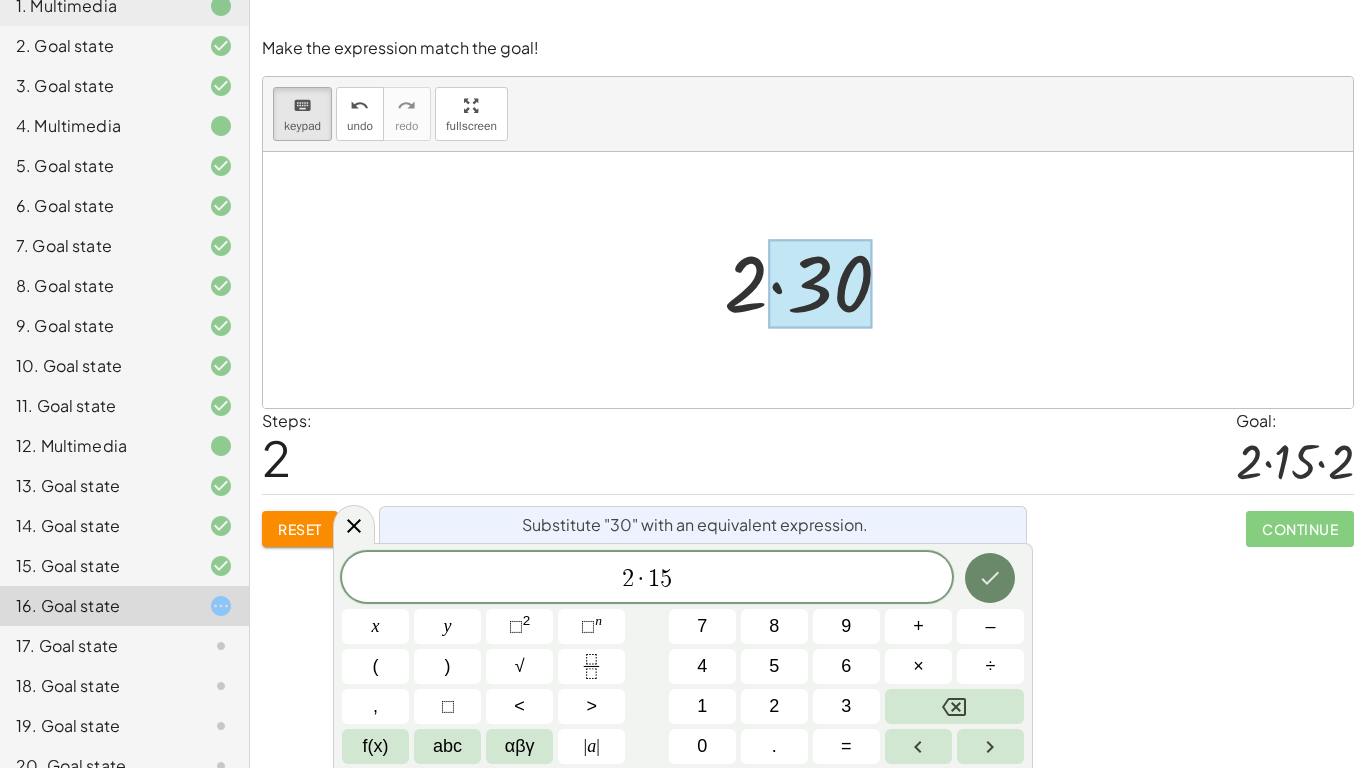 click 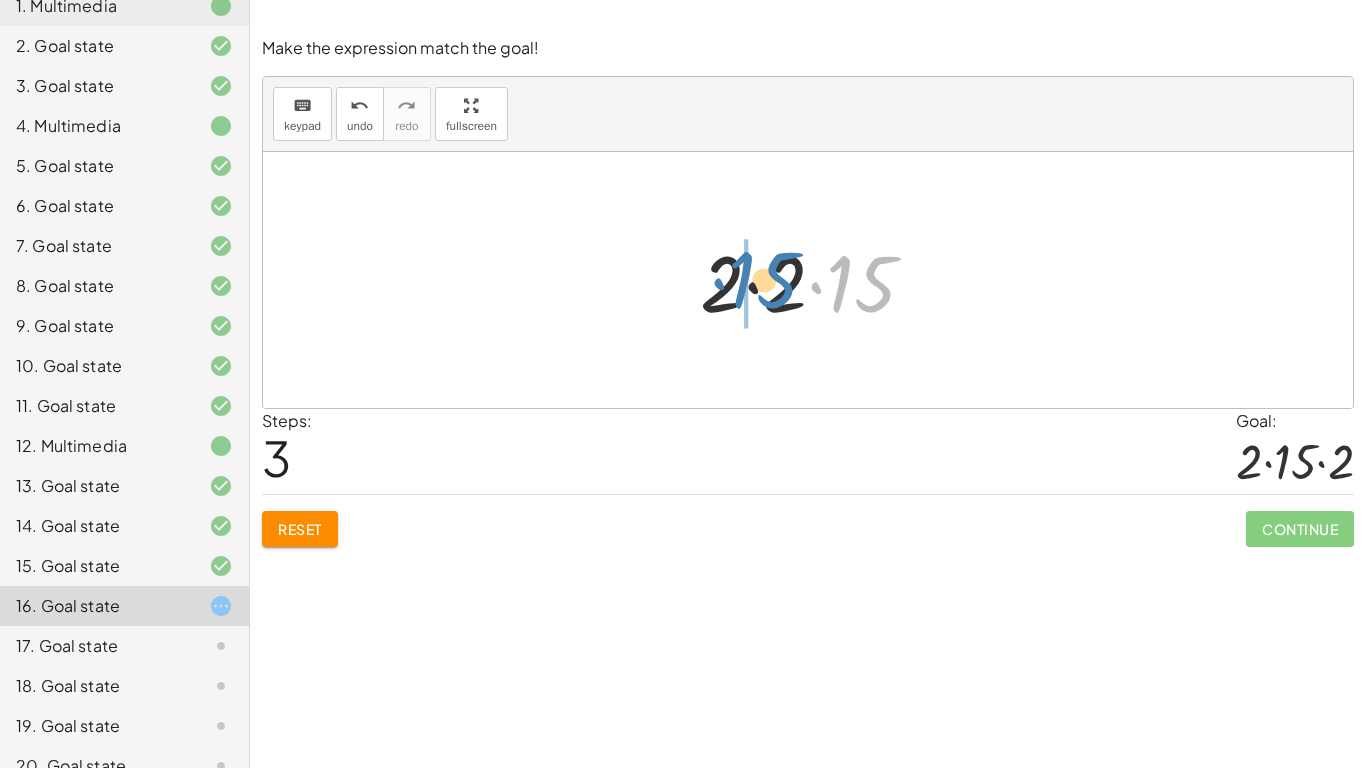 drag, startPoint x: 857, startPoint y: 297, endPoint x: 760, endPoint y: 293, distance: 97.082436 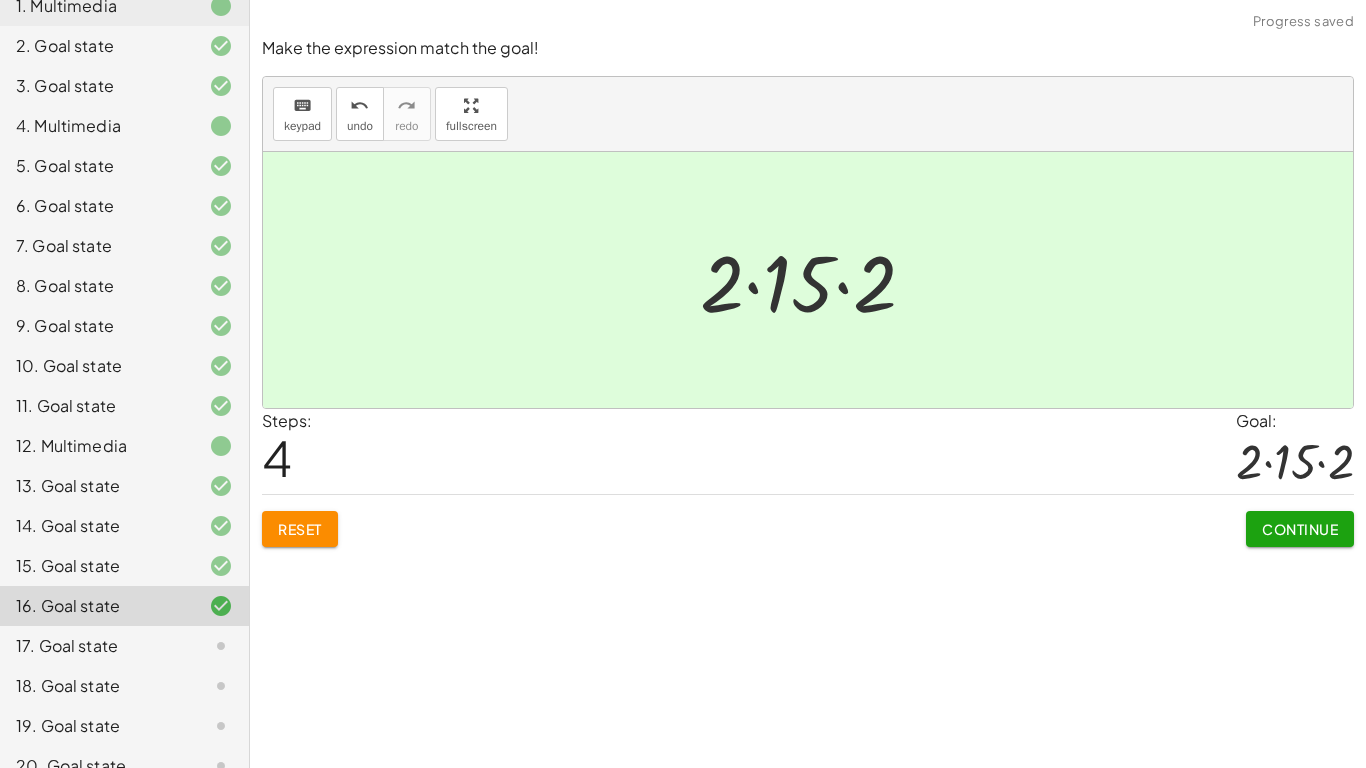 click on "Continue" at bounding box center (1300, 529) 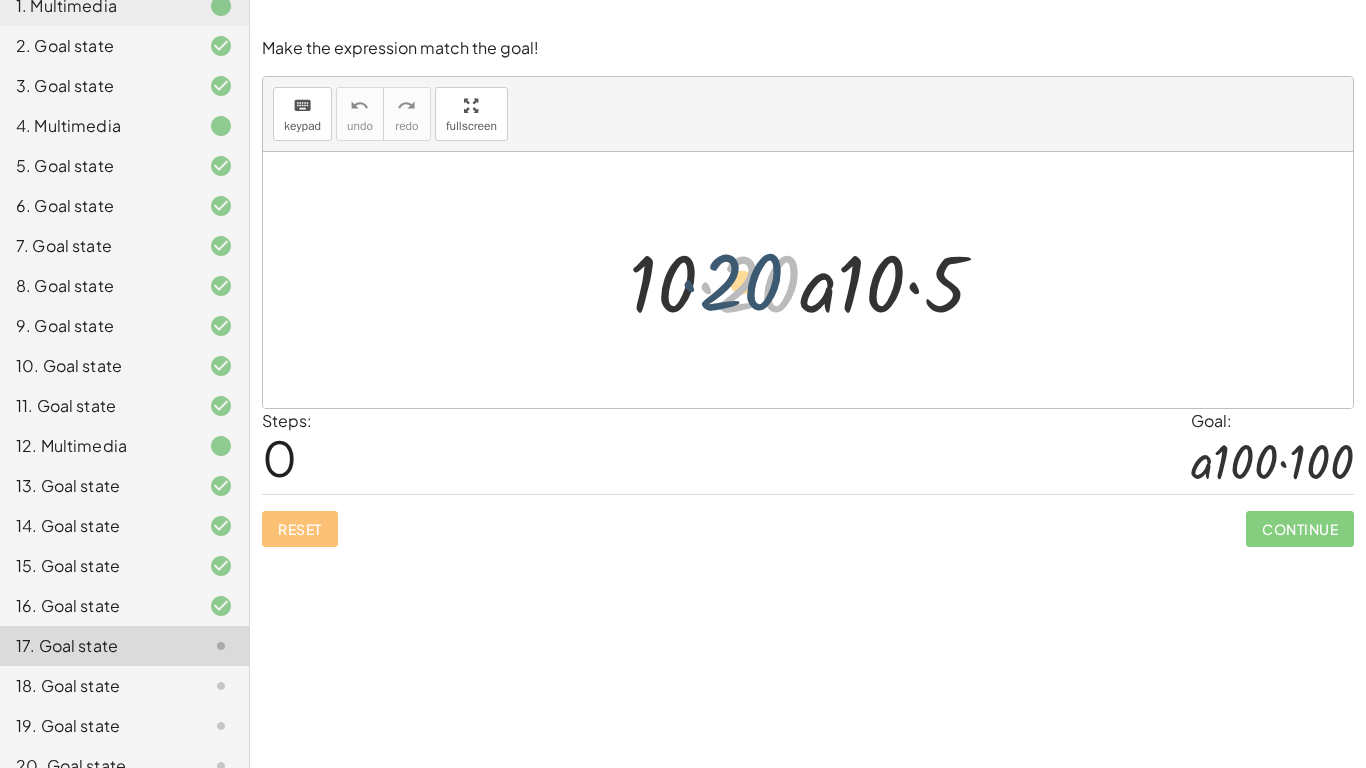 click at bounding box center [815, 280] 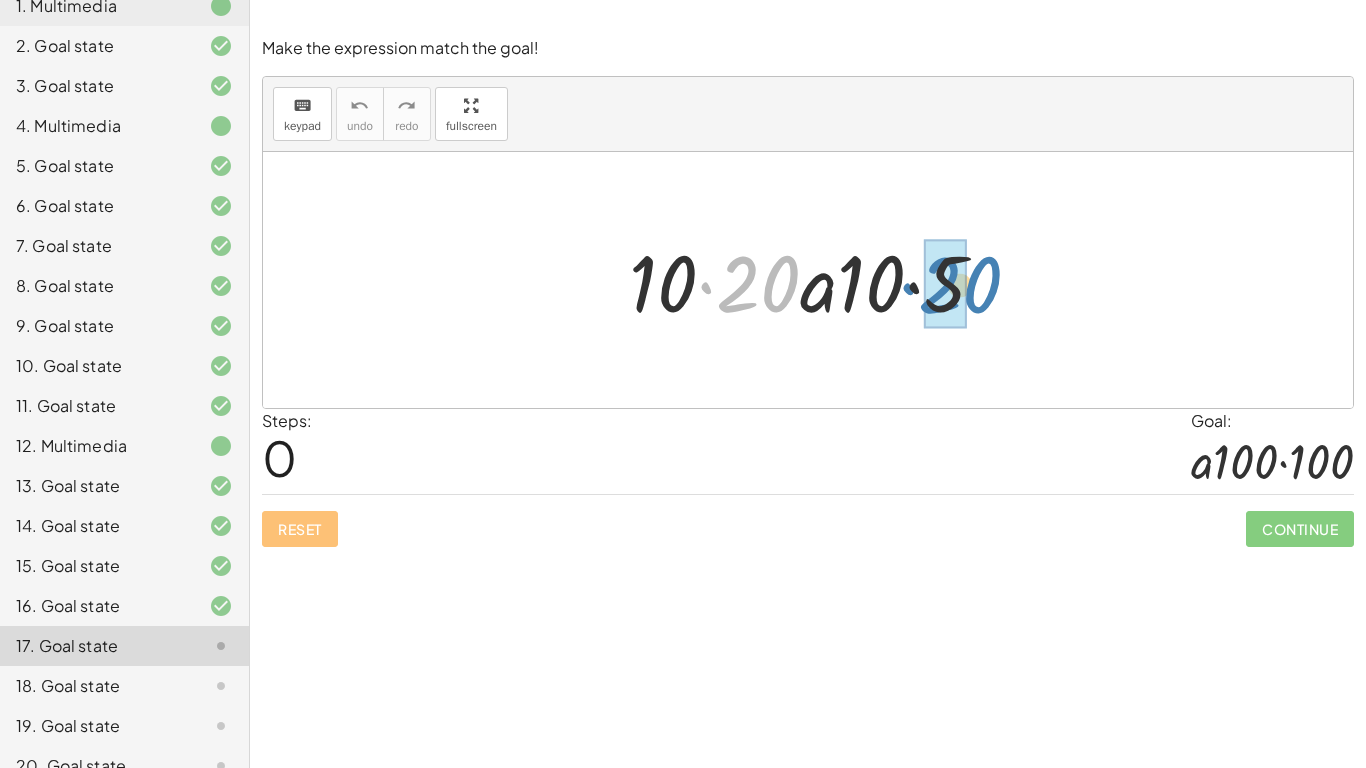 drag, startPoint x: 770, startPoint y: 280, endPoint x: 972, endPoint y: 281, distance: 202.00247 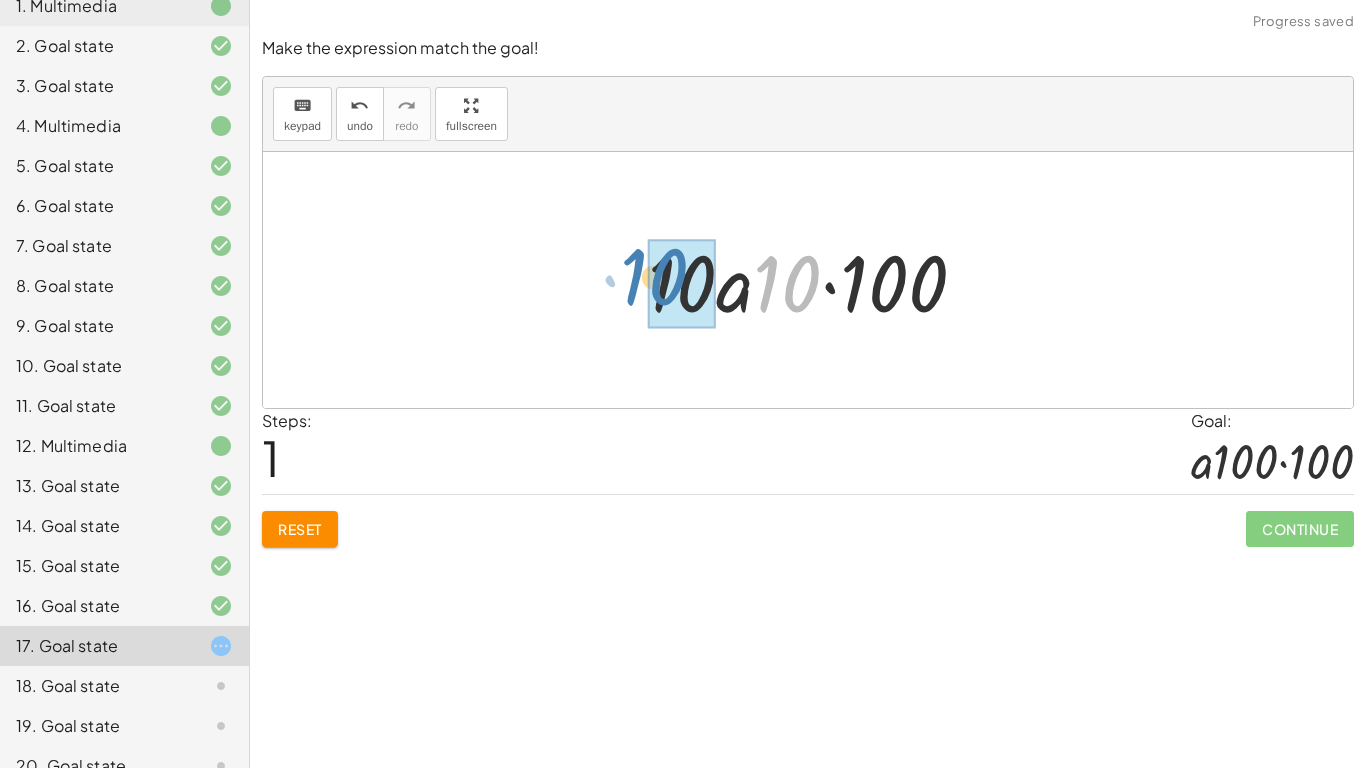 drag, startPoint x: 780, startPoint y: 277, endPoint x: 653, endPoint y: 269, distance: 127.25172 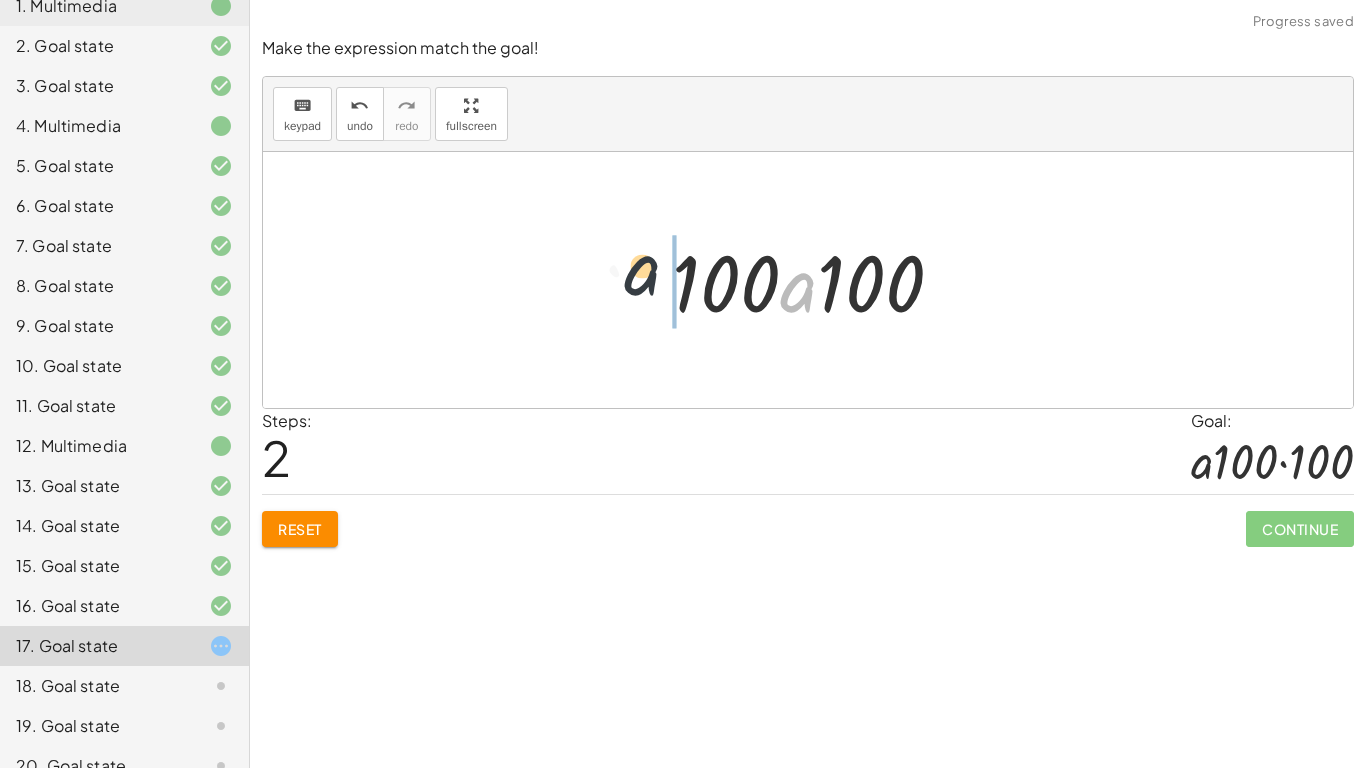 drag, startPoint x: 796, startPoint y: 294, endPoint x: 630, endPoint y: 276, distance: 166.97305 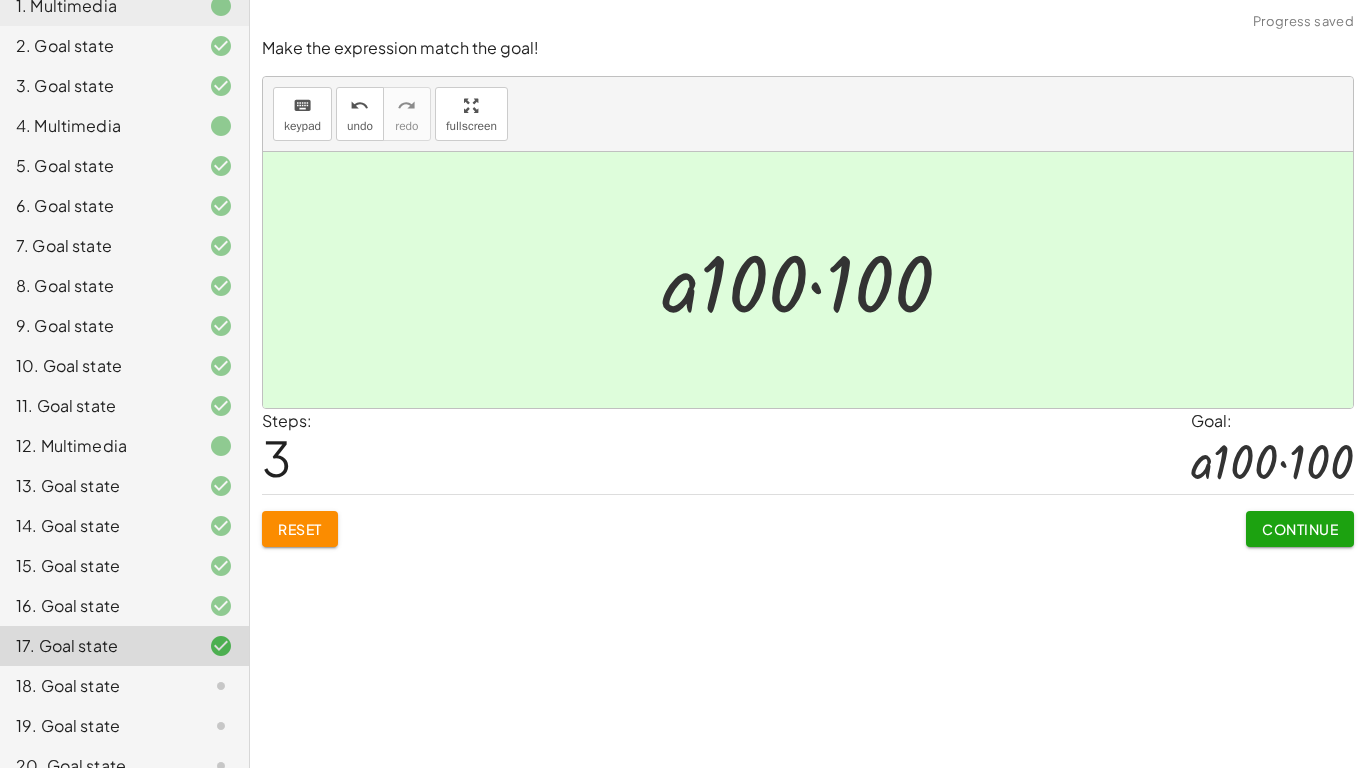 click on "Continue" 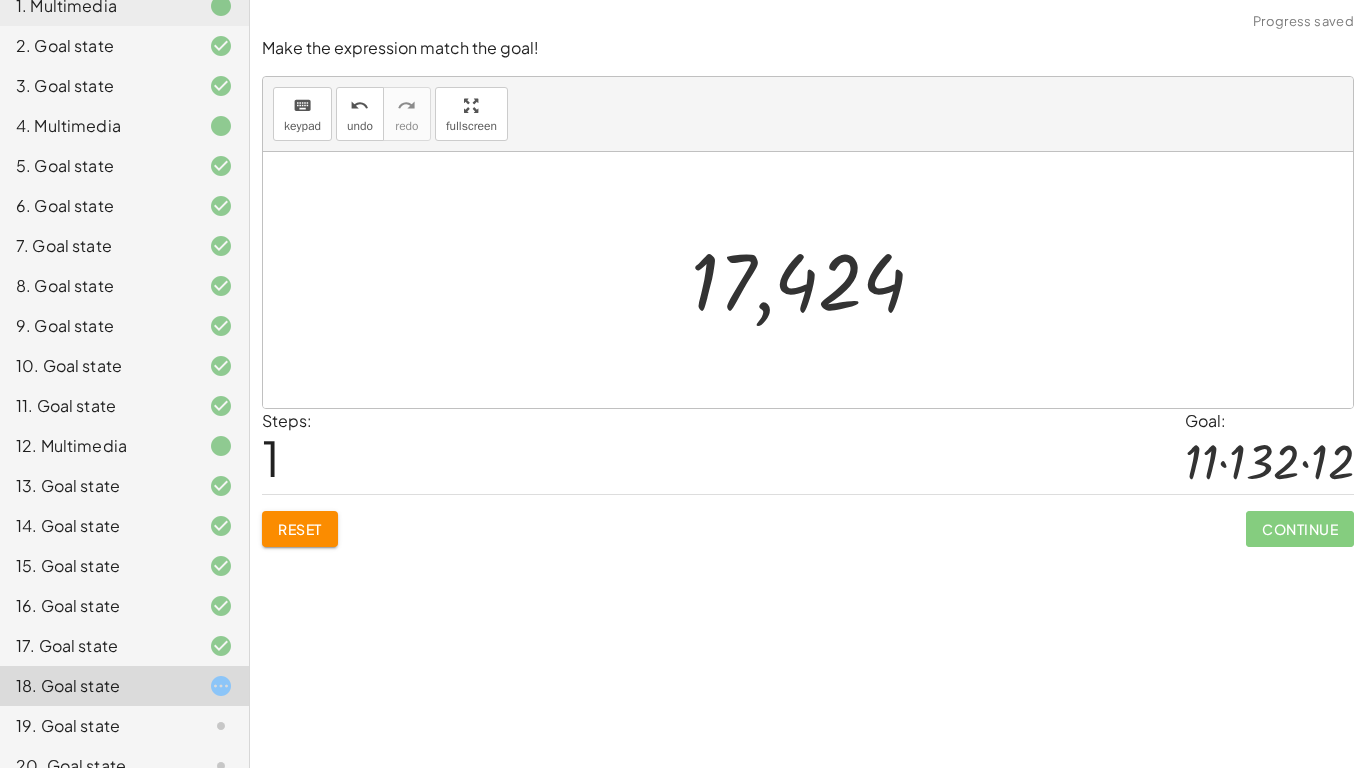 click on "Reset" 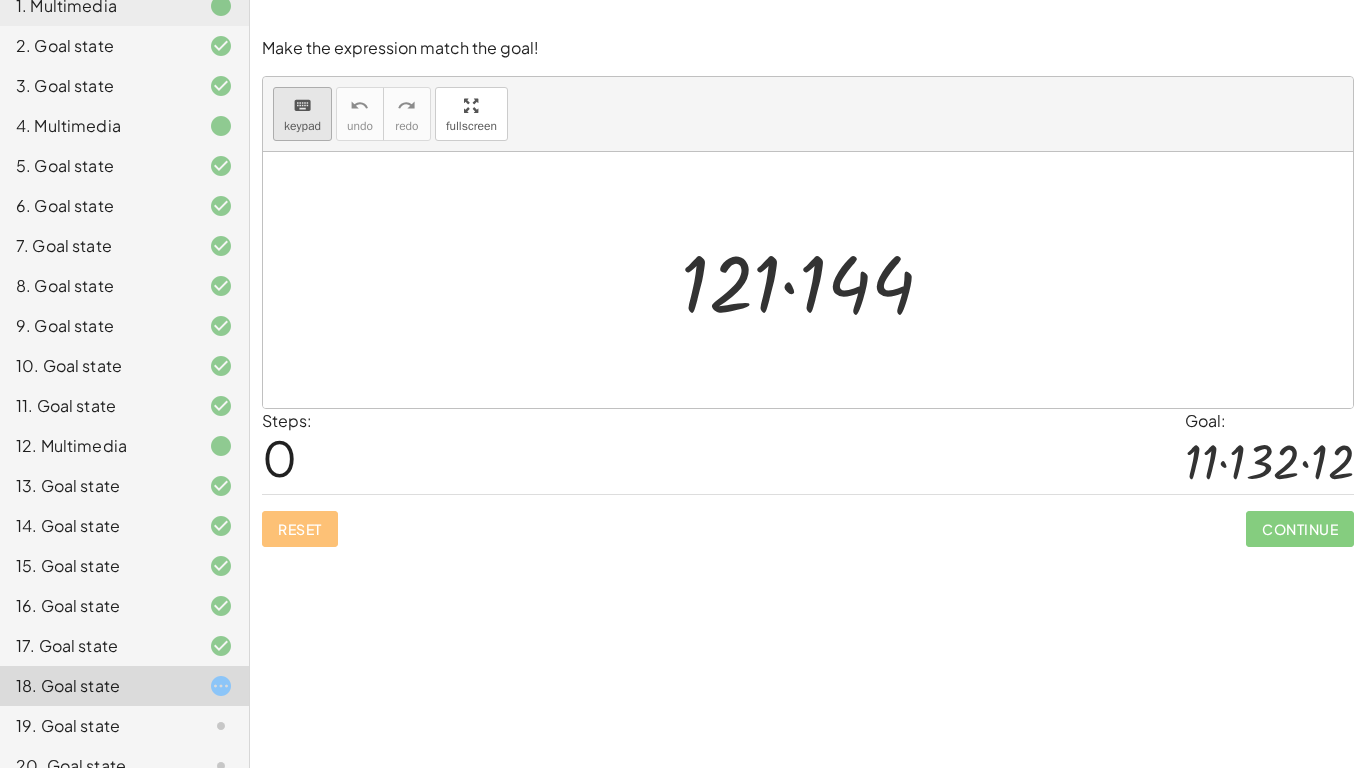 click on "keyboard keypad" at bounding box center (302, 114) 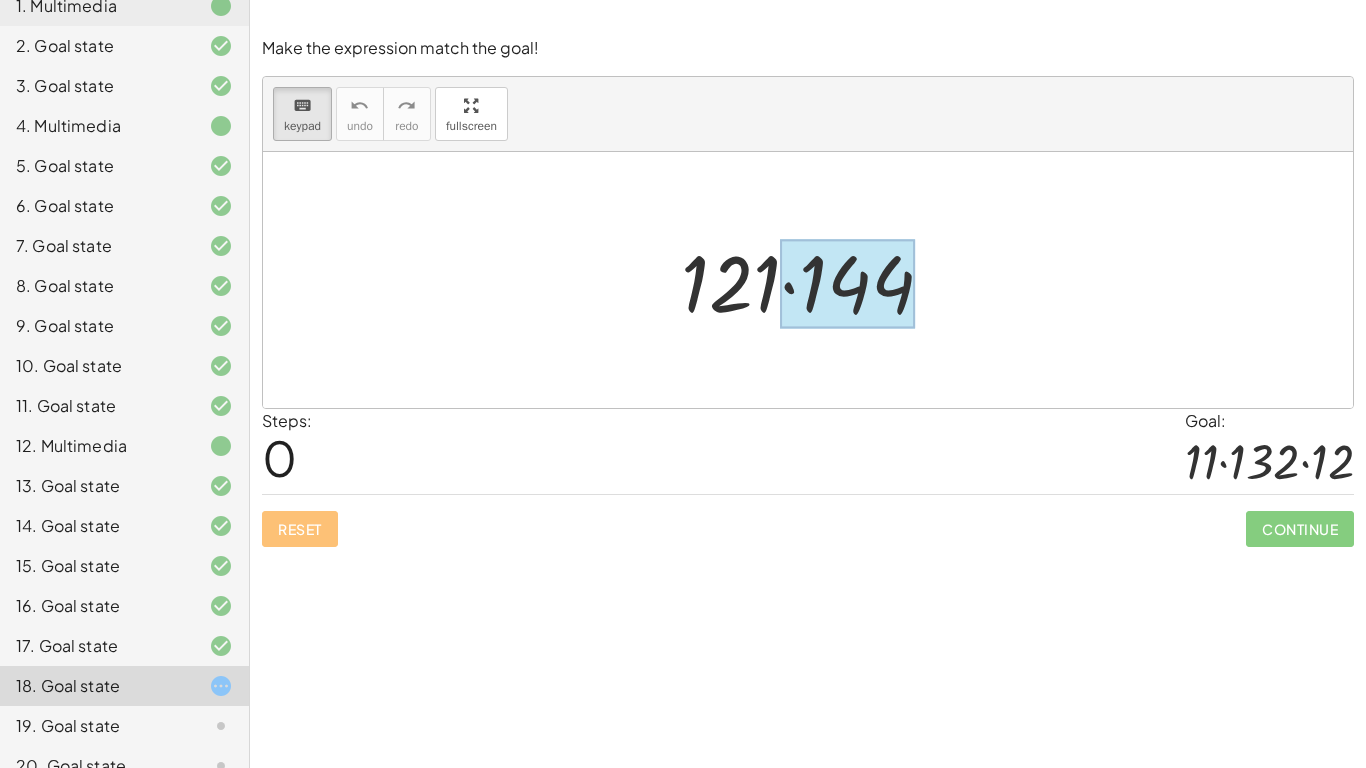 click at bounding box center (847, 284) 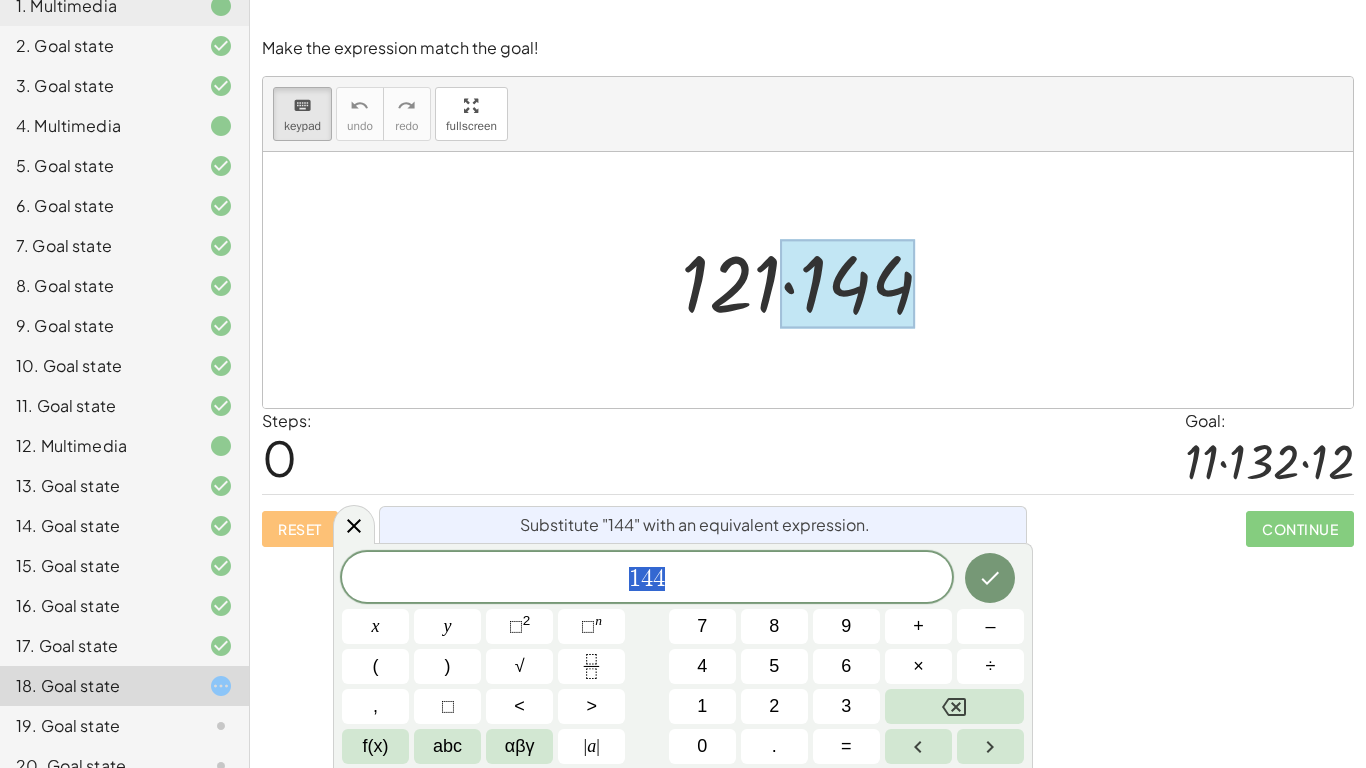 click on "1 4 4" at bounding box center (647, 579) 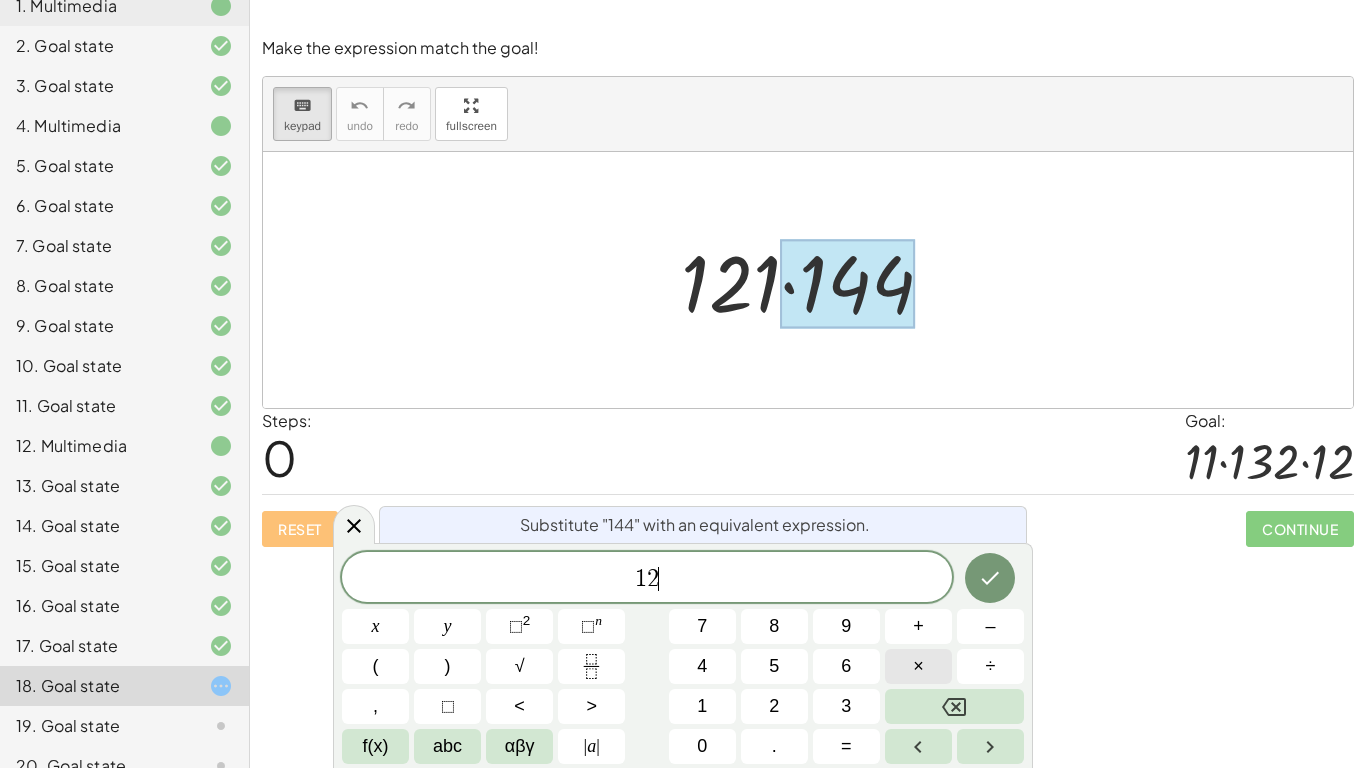 click on "×" at bounding box center [918, 666] 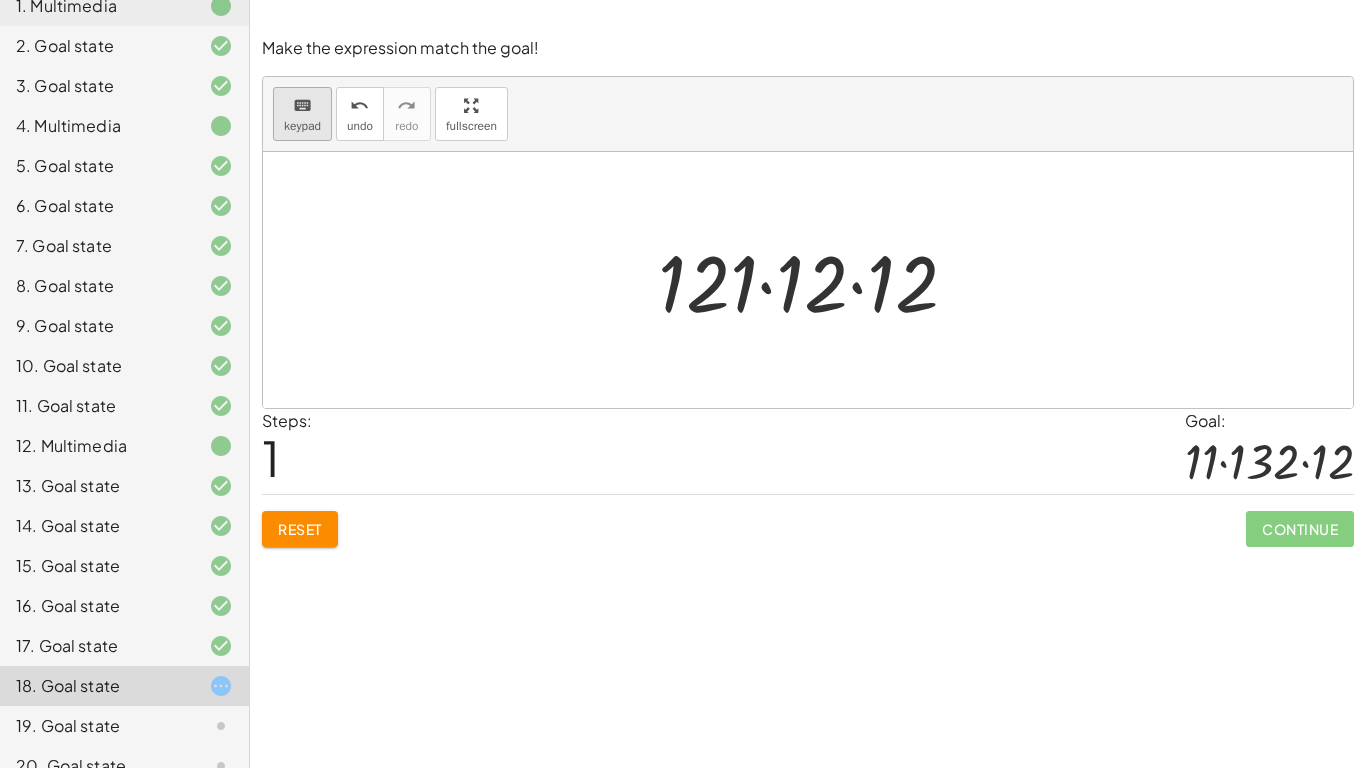 click on "keypad" at bounding box center [302, 126] 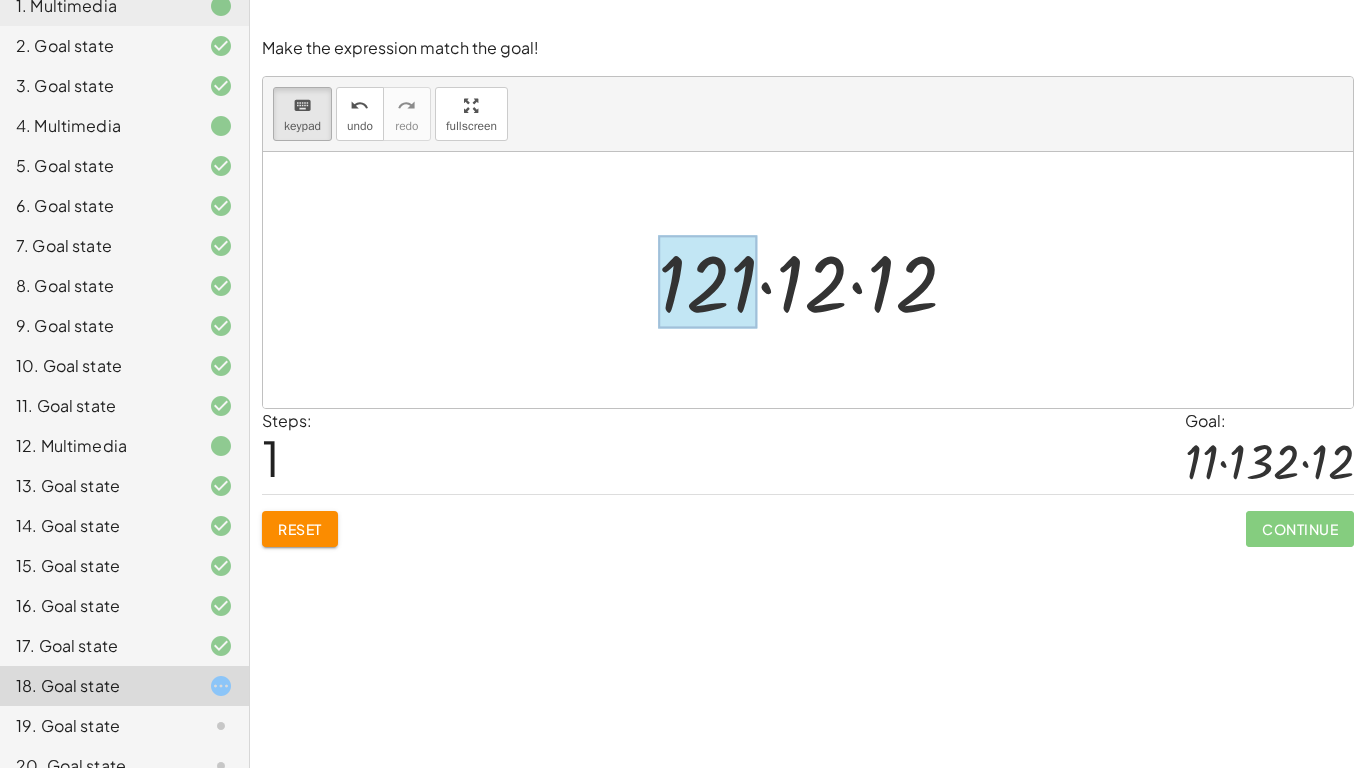 click at bounding box center (707, 282) 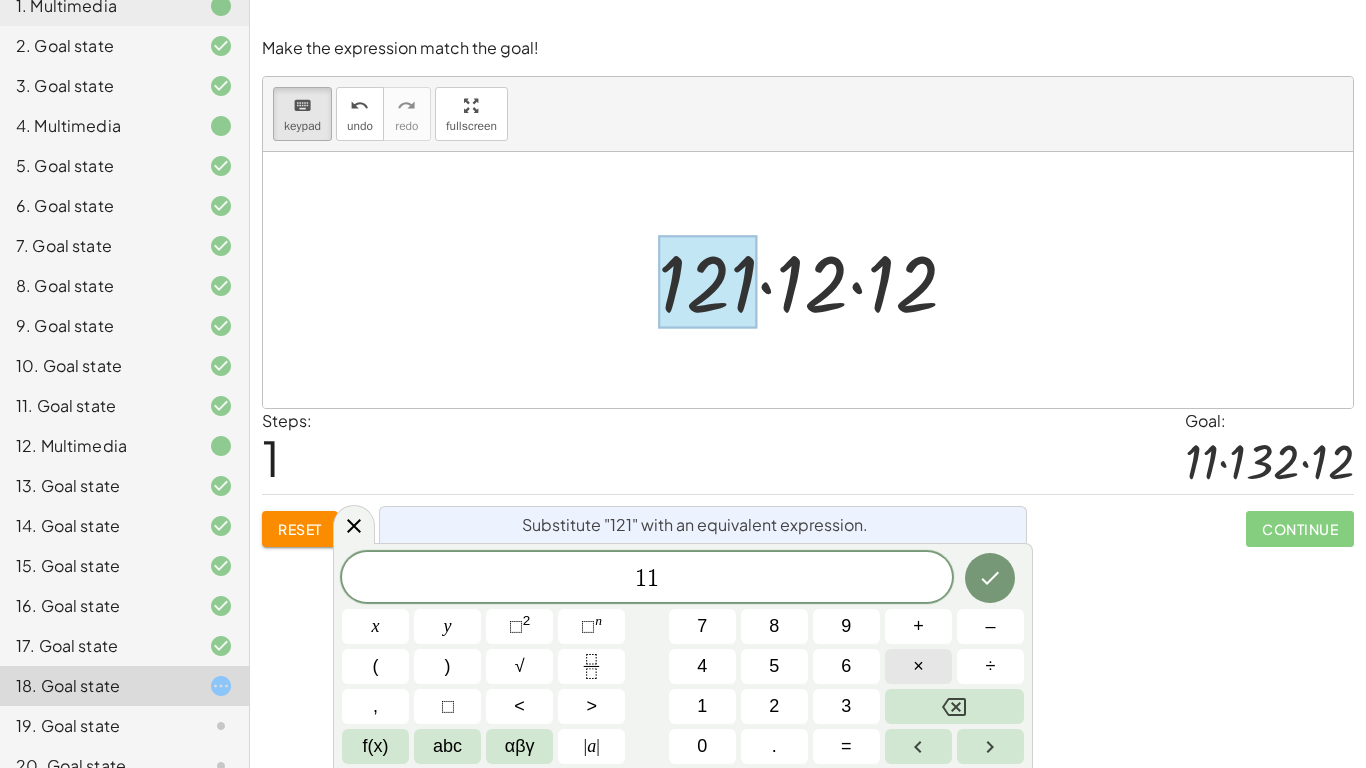 click on "×" at bounding box center (918, 666) 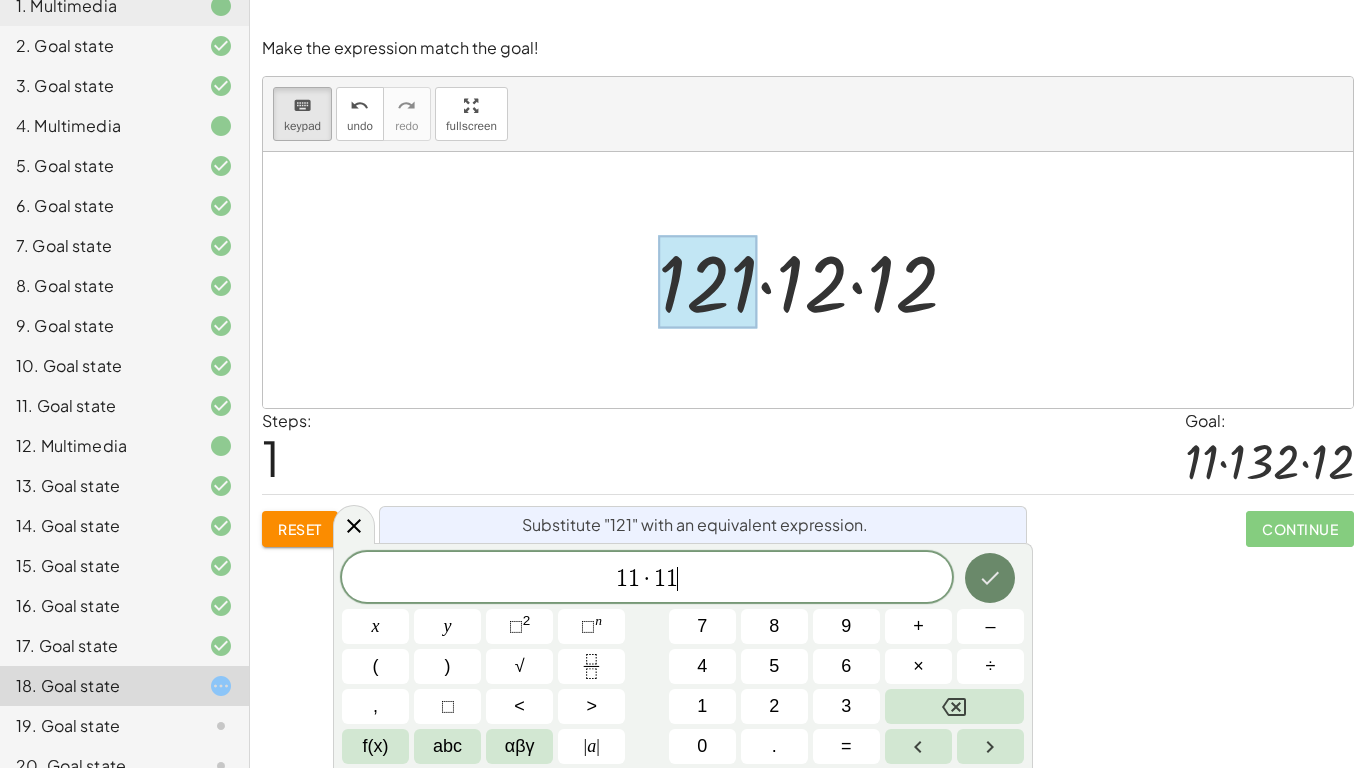 click 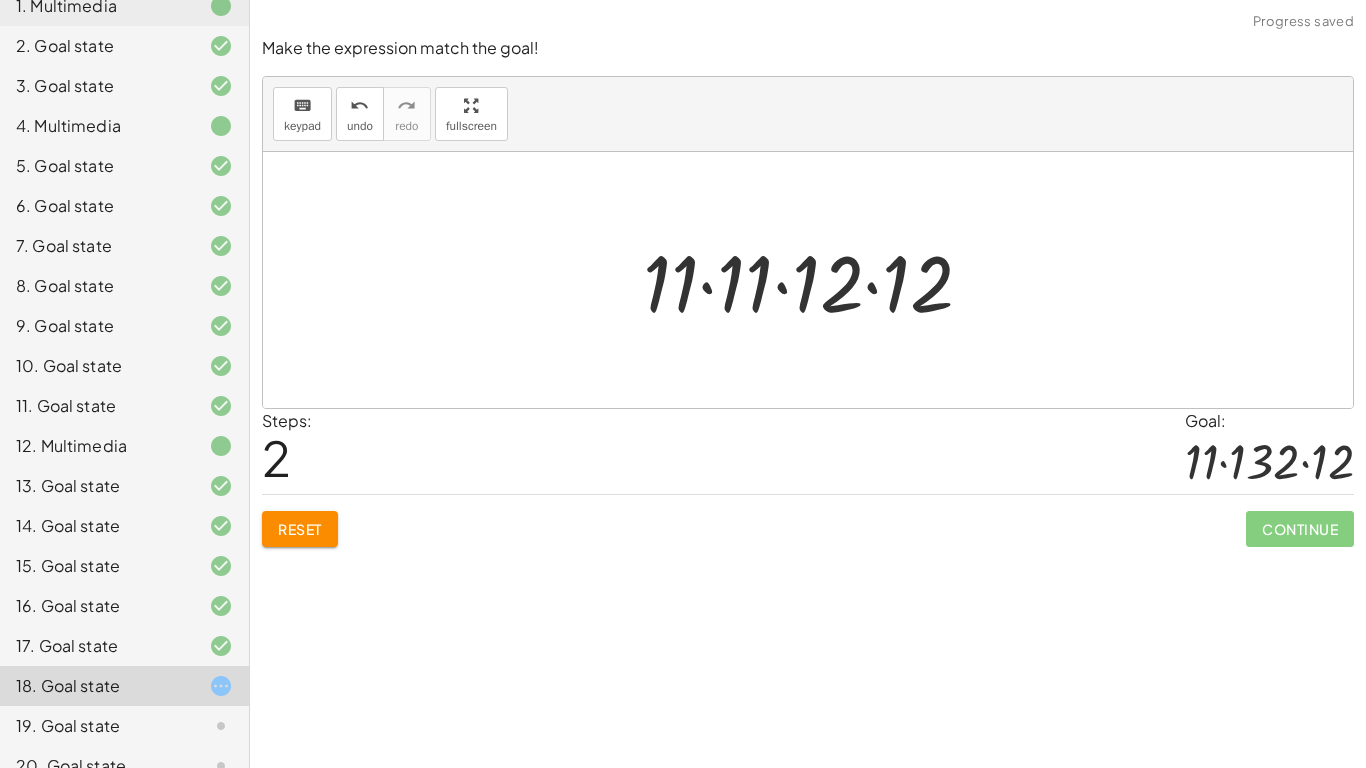 click at bounding box center (816, 280) 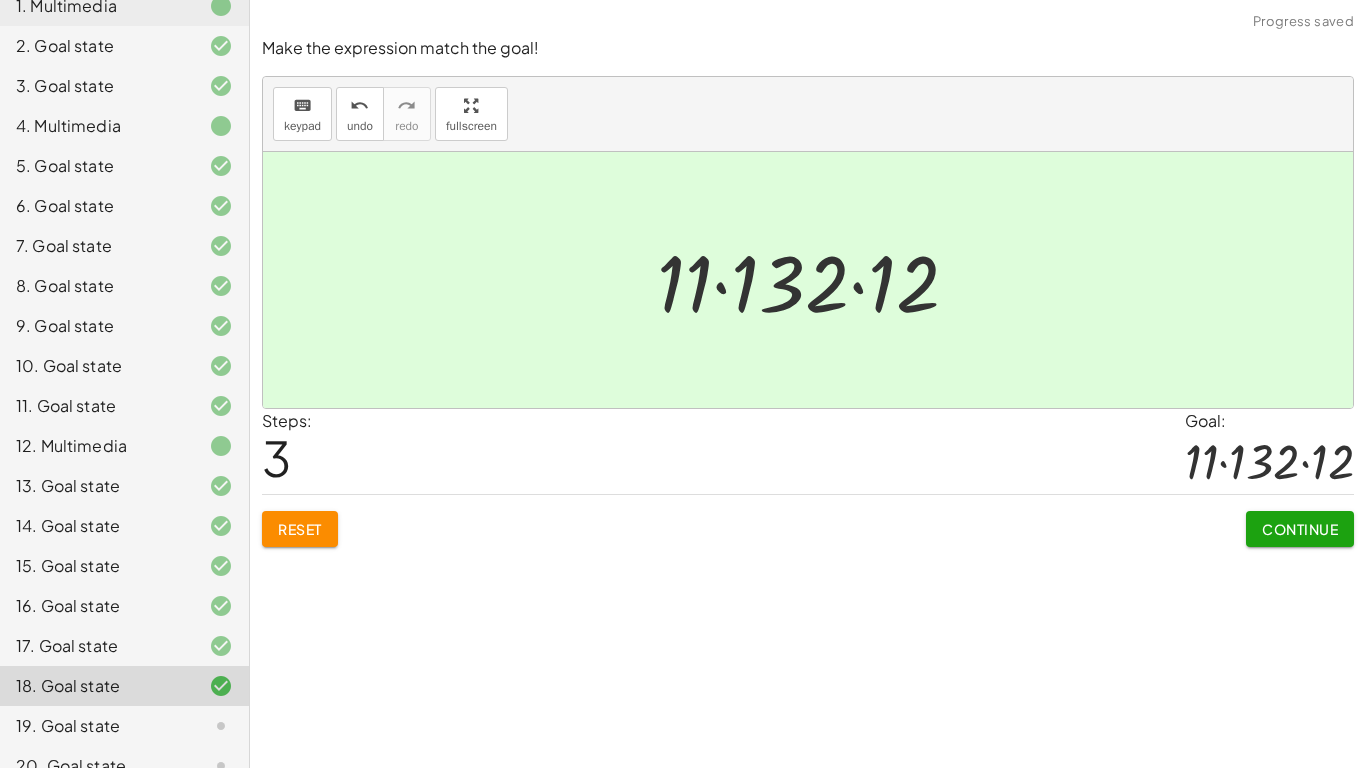 click on "Continue" at bounding box center [1300, 529] 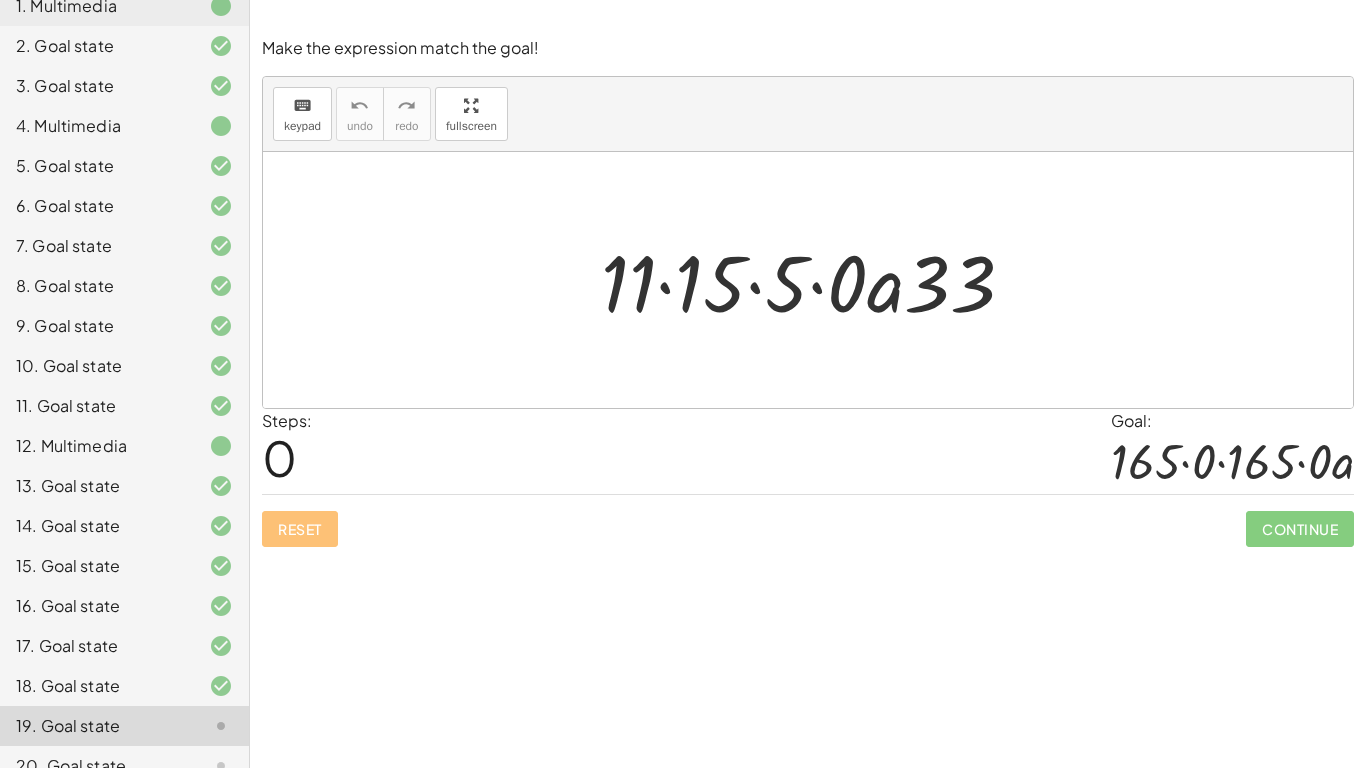 click at bounding box center (816, 280) 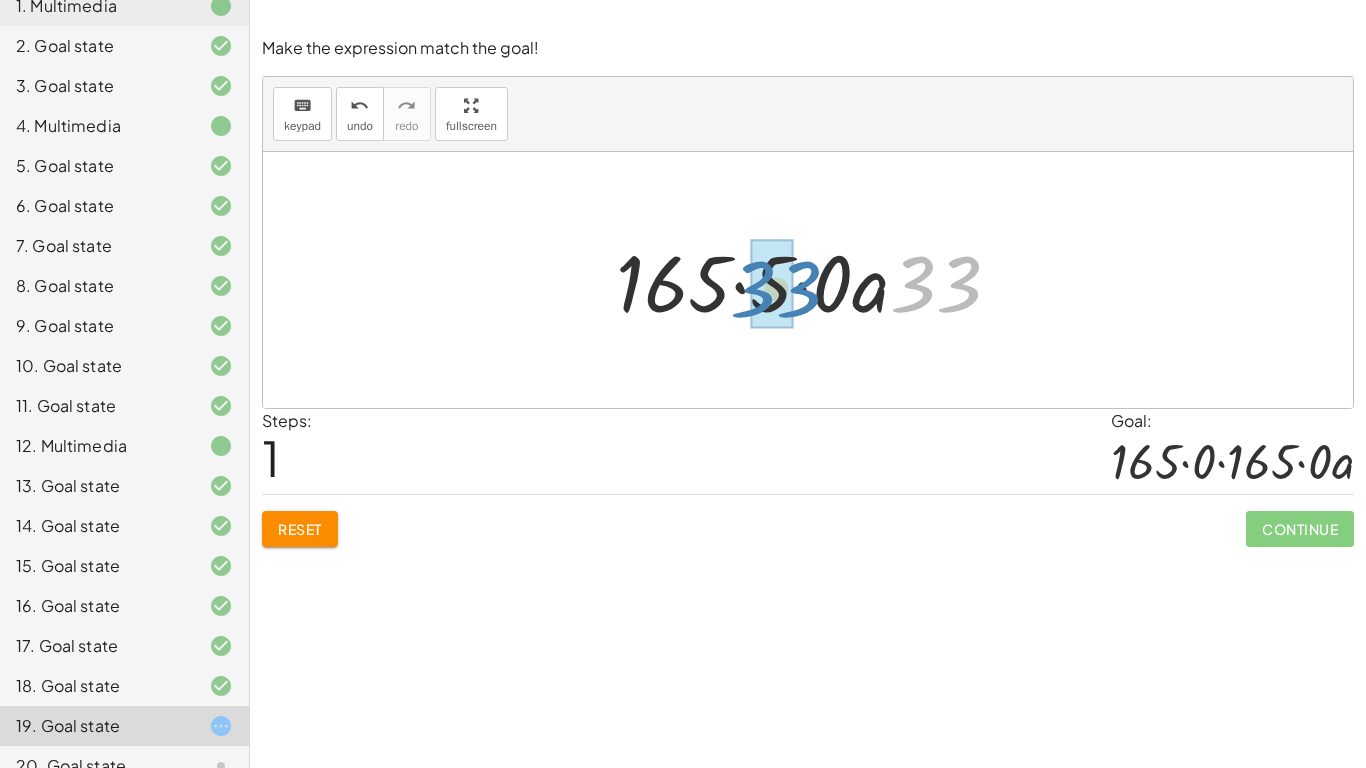 drag, startPoint x: 914, startPoint y: 290, endPoint x: 753, endPoint y: 295, distance: 161.07762 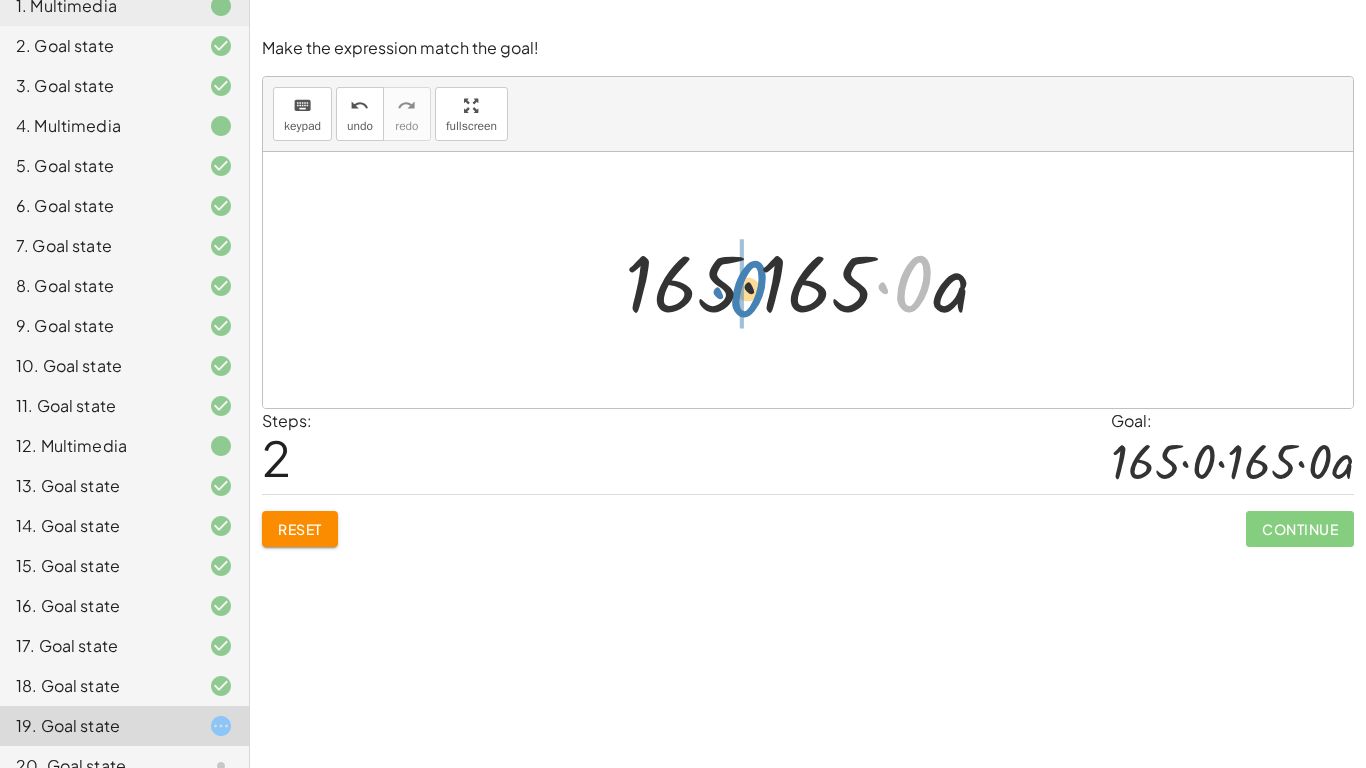 drag, startPoint x: 910, startPoint y: 269, endPoint x: 746, endPoint y: 273, distance: 164.04877 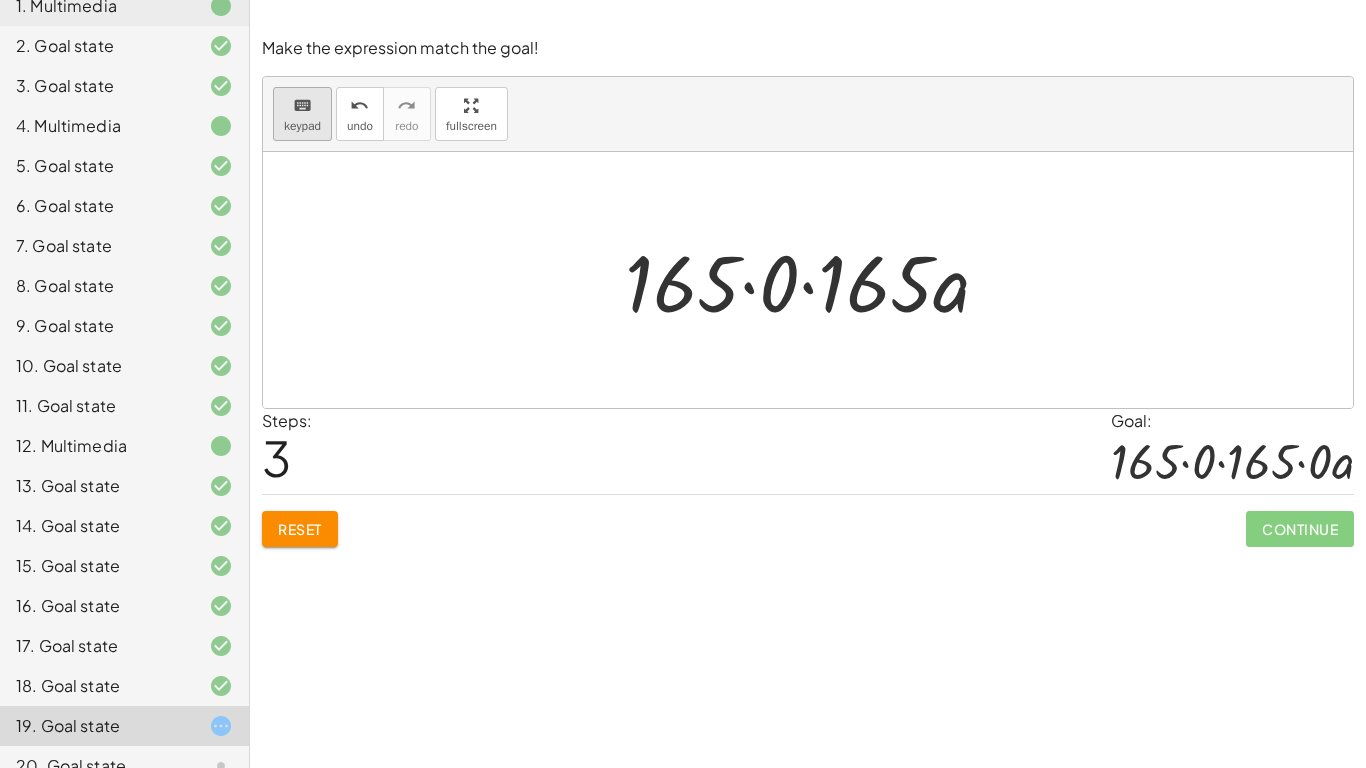 click on "keyboard keypad" at bounding box center [302, 114] 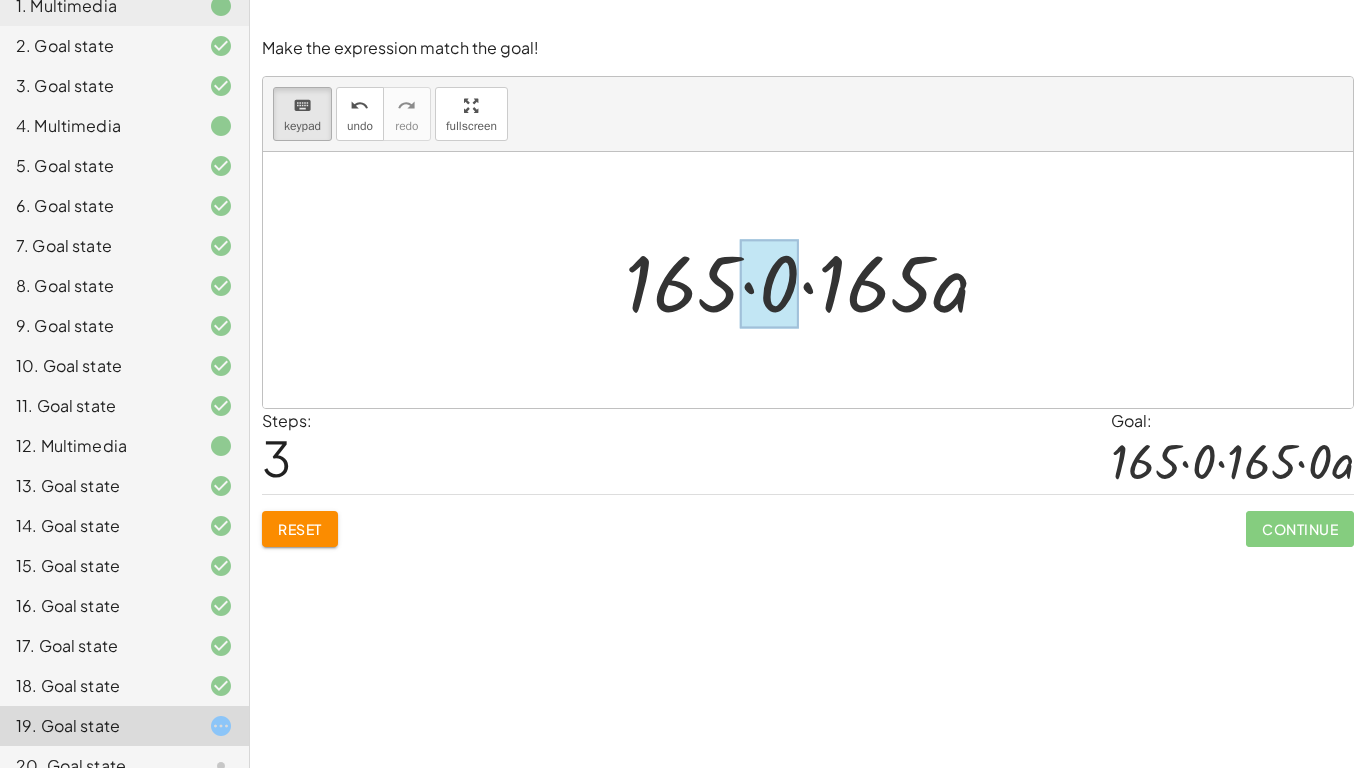 click at bounding box center (769, 284) 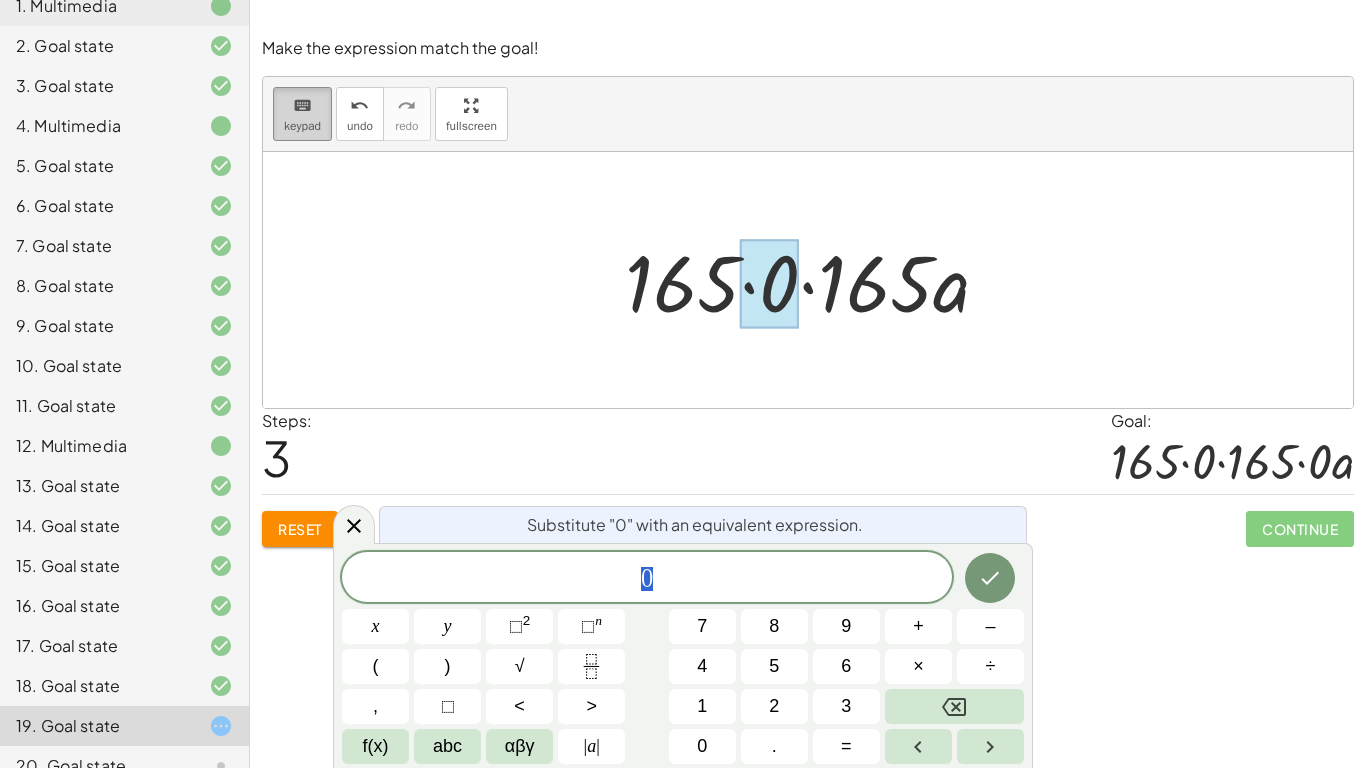 click on "keyboard" at bounding box center [302, 105] 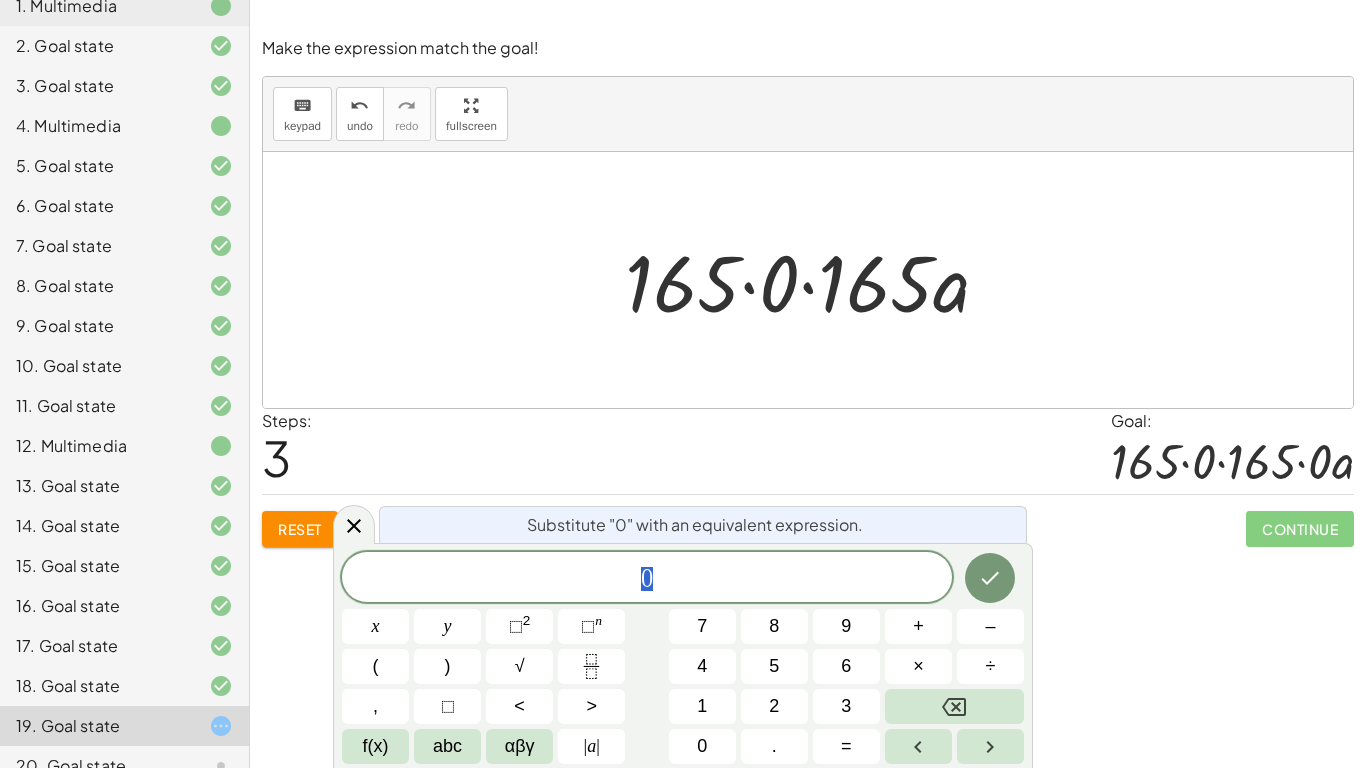 click on "0" at bounding box center [647, 579] 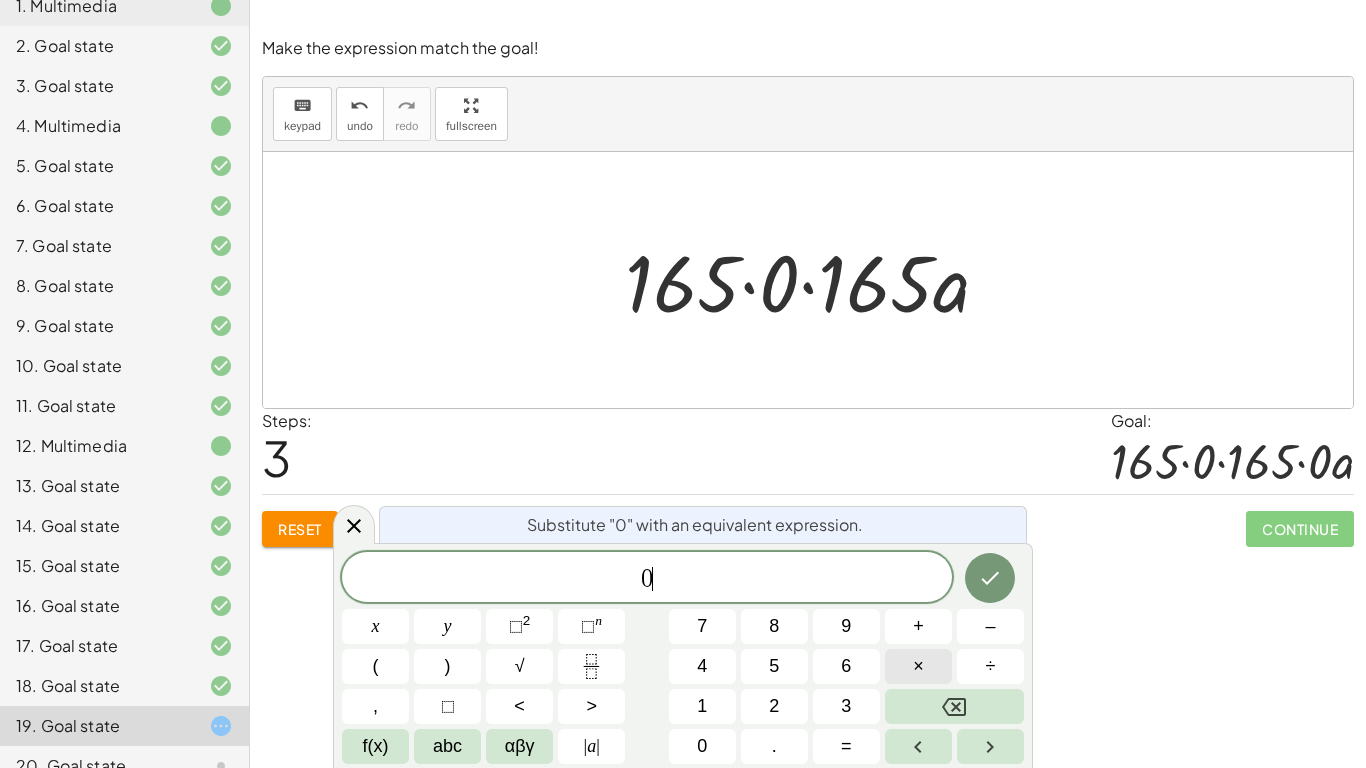 click on "×" at bounding box center (918, 666) 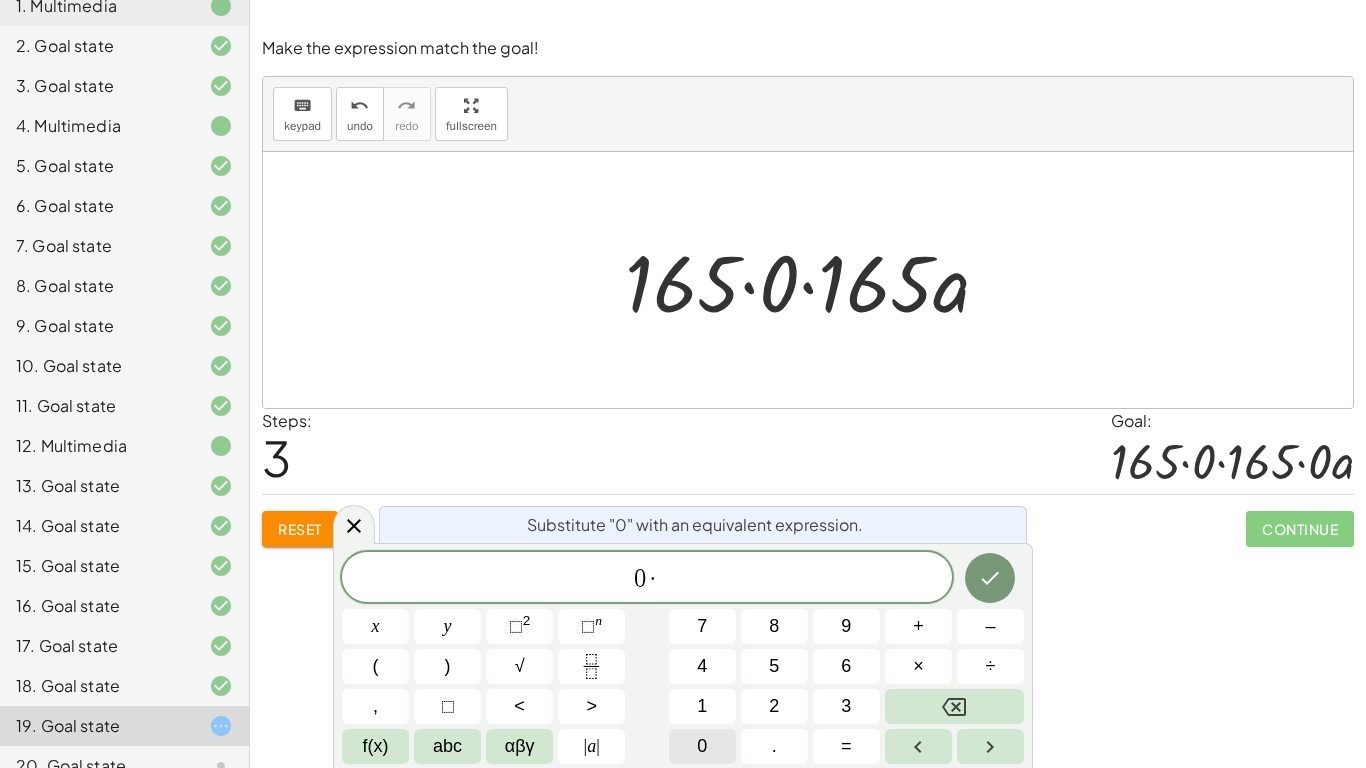 click on "0" at bounding box center (702, 746) 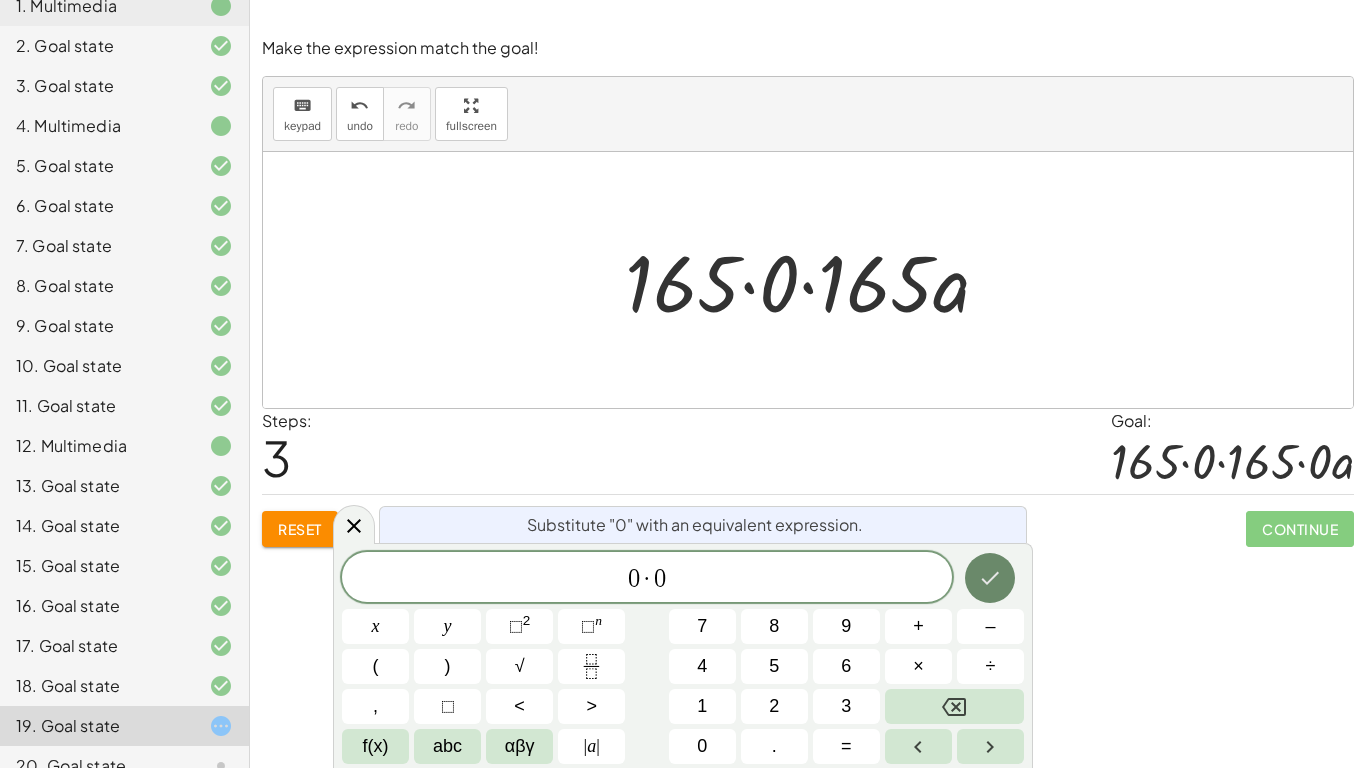 click 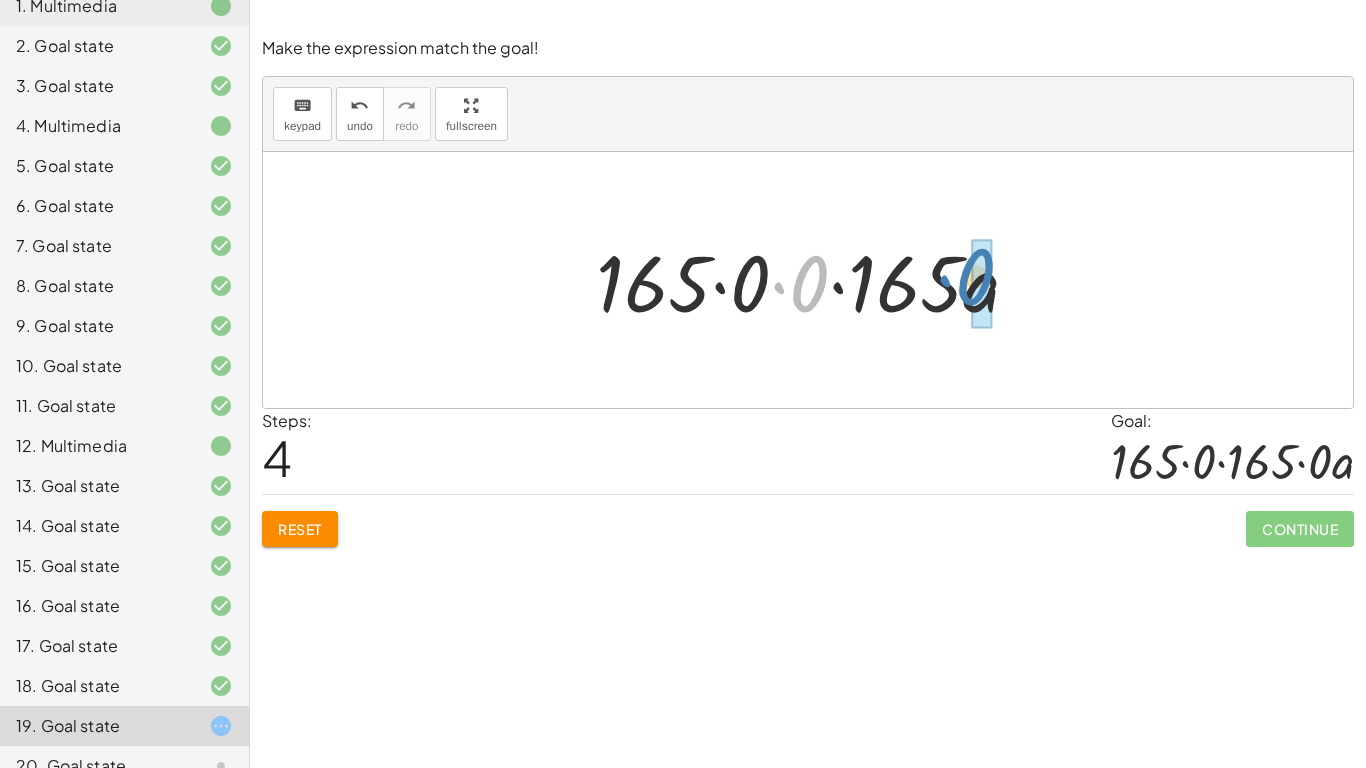 drag, startPoint x: 804, startPoint y: 294, endPoint x: 970, endPoint y: 288, distance: 166.1084 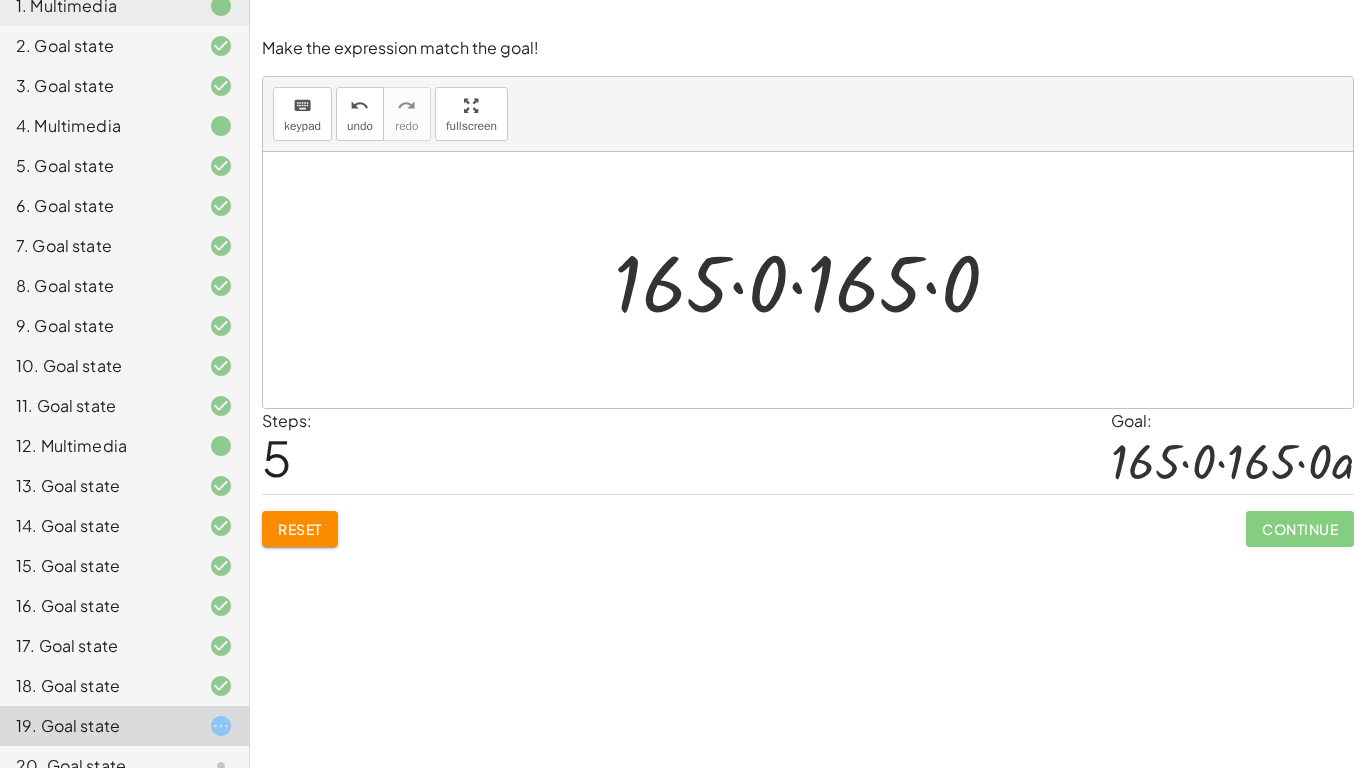 click on "Reset" at bounding box center (300, 529) 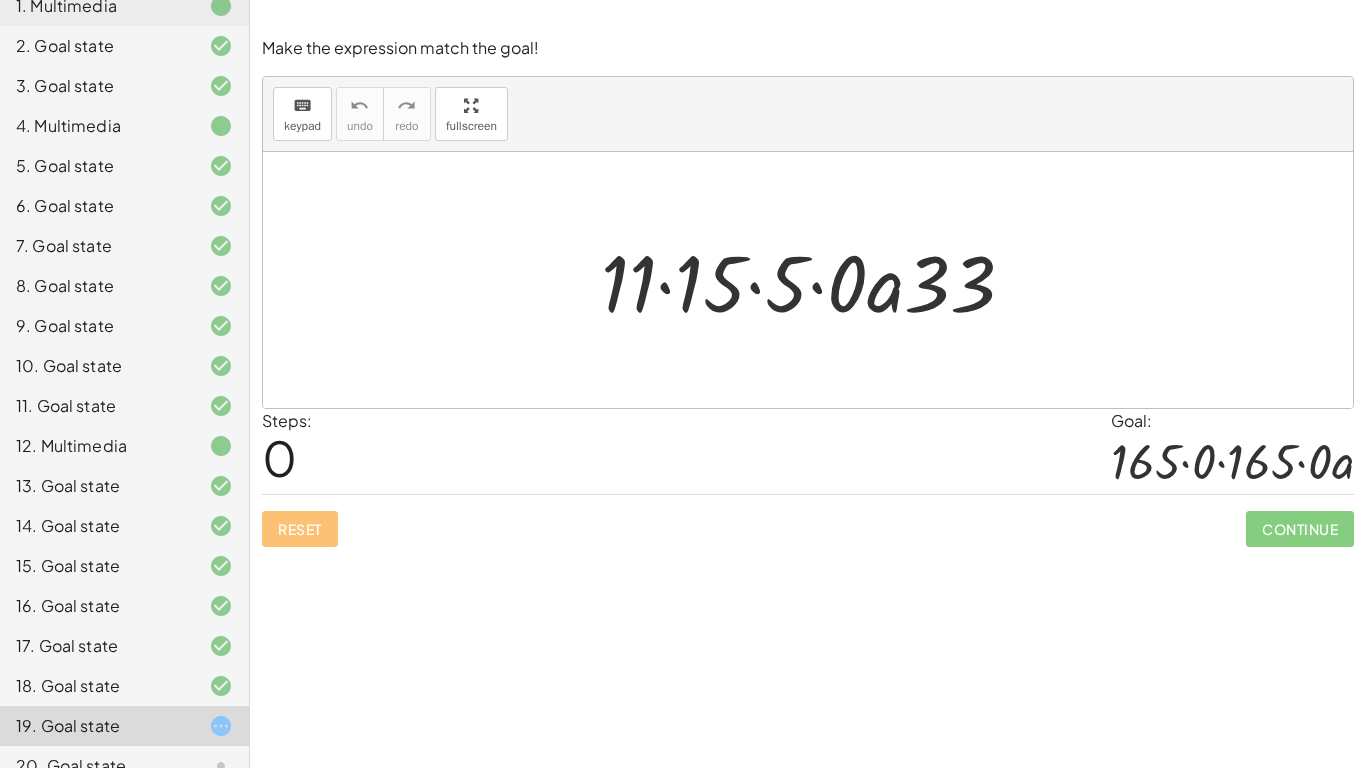 click at bounding box center [816, 280] 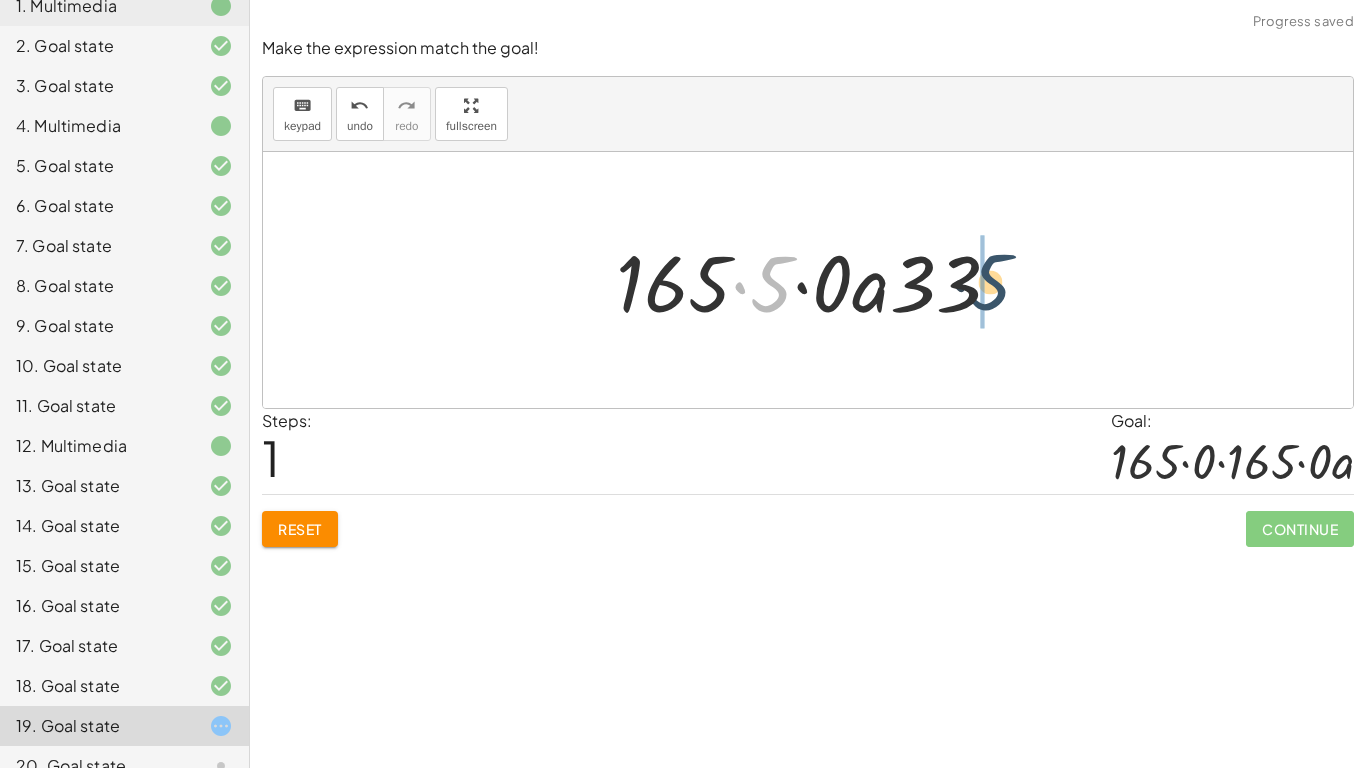 drag, startPoint x: 777, startPoint y: 291, endPoint x: 1002, endPoint y: 289, distance: 225.0089 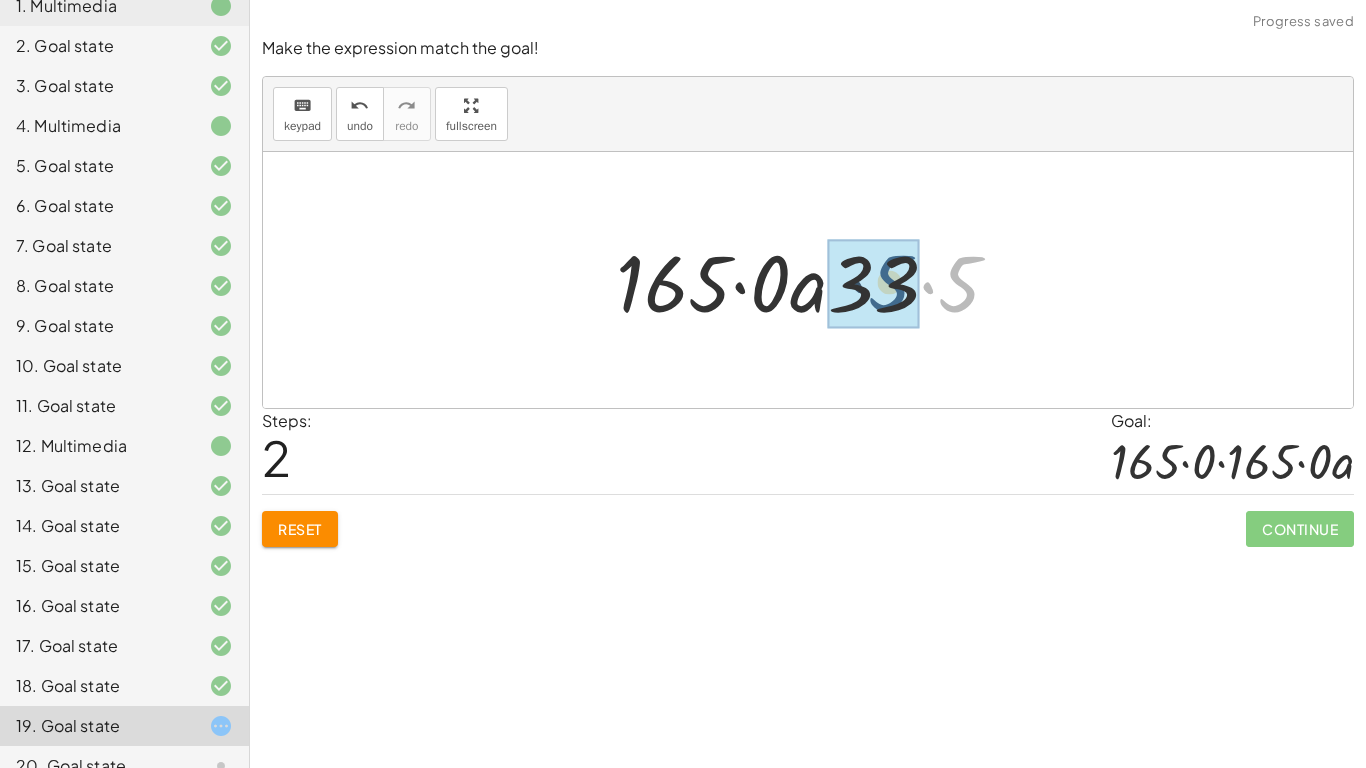 drag, startPoint x: 954, startPoint y: 282, endPoint x: 877, endPoint y: 280, distance: 77.02597 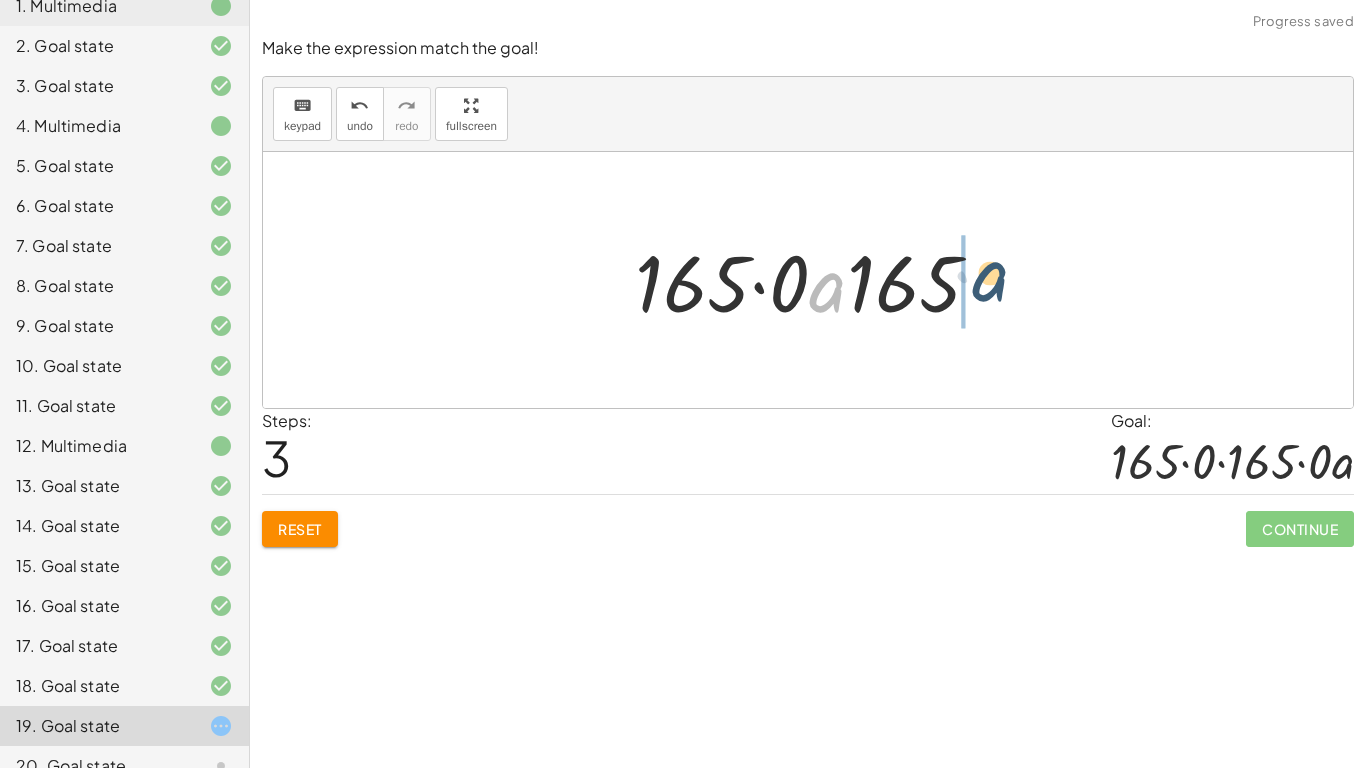 drag, startPoint x: 831, startPoint y: 294, endPoint x: 1002, endPoint y: 285, distance: 171.23668 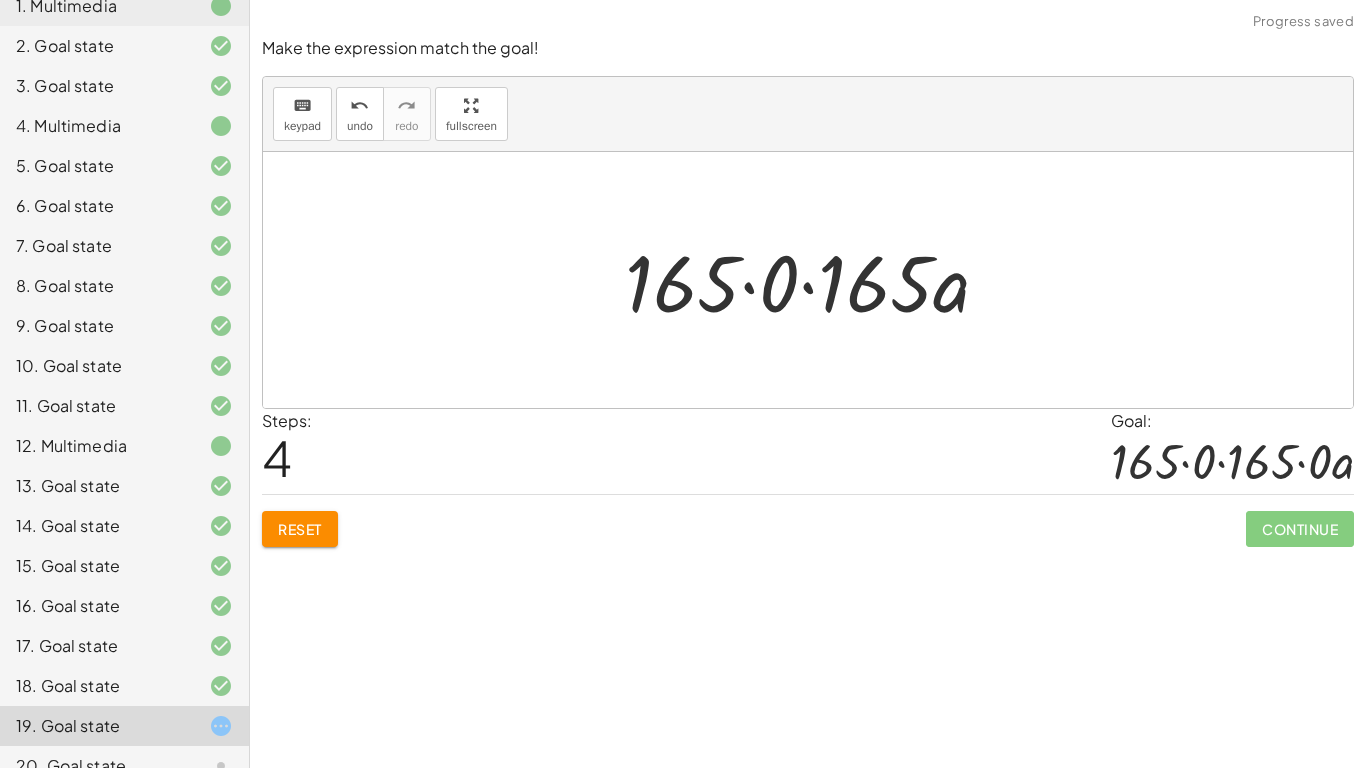 click at bounding box center (815, 280) 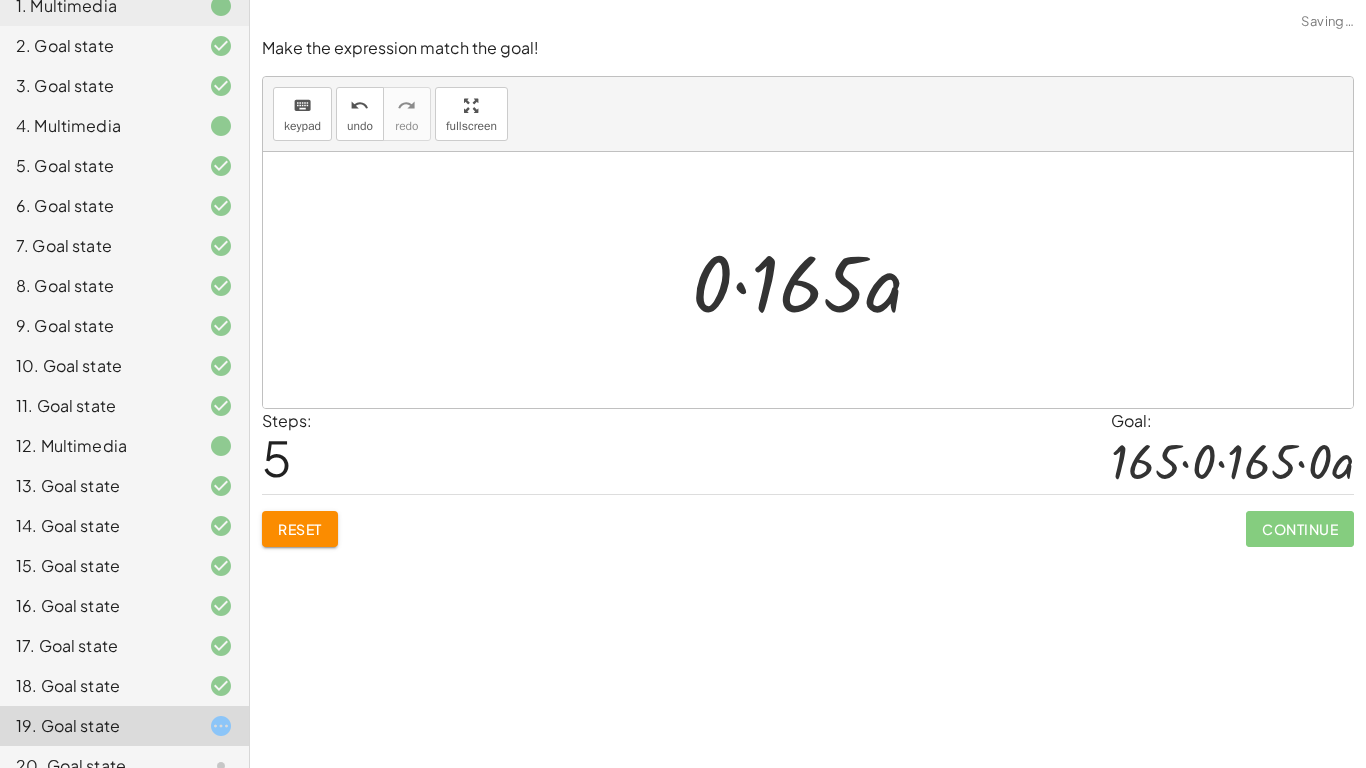 click on "Reset" 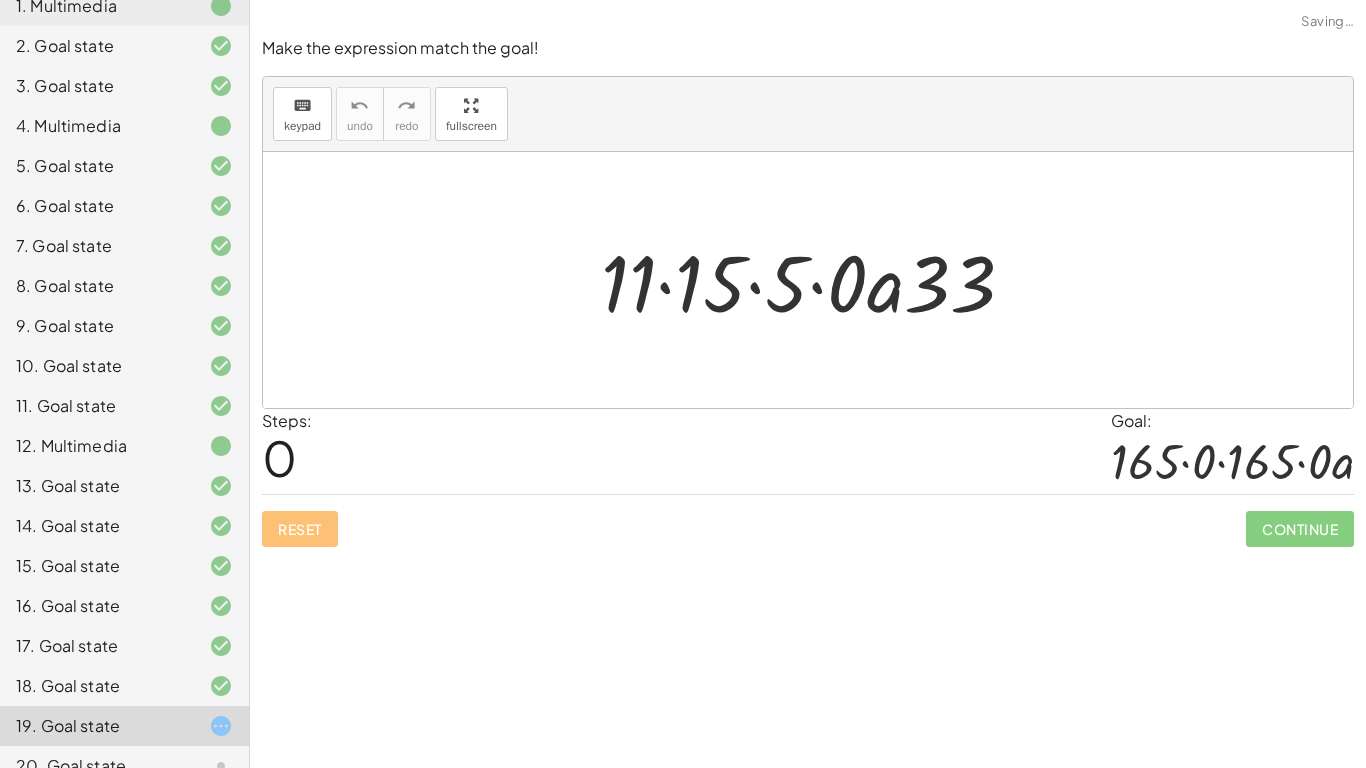 click at bounding box center (816, 280) 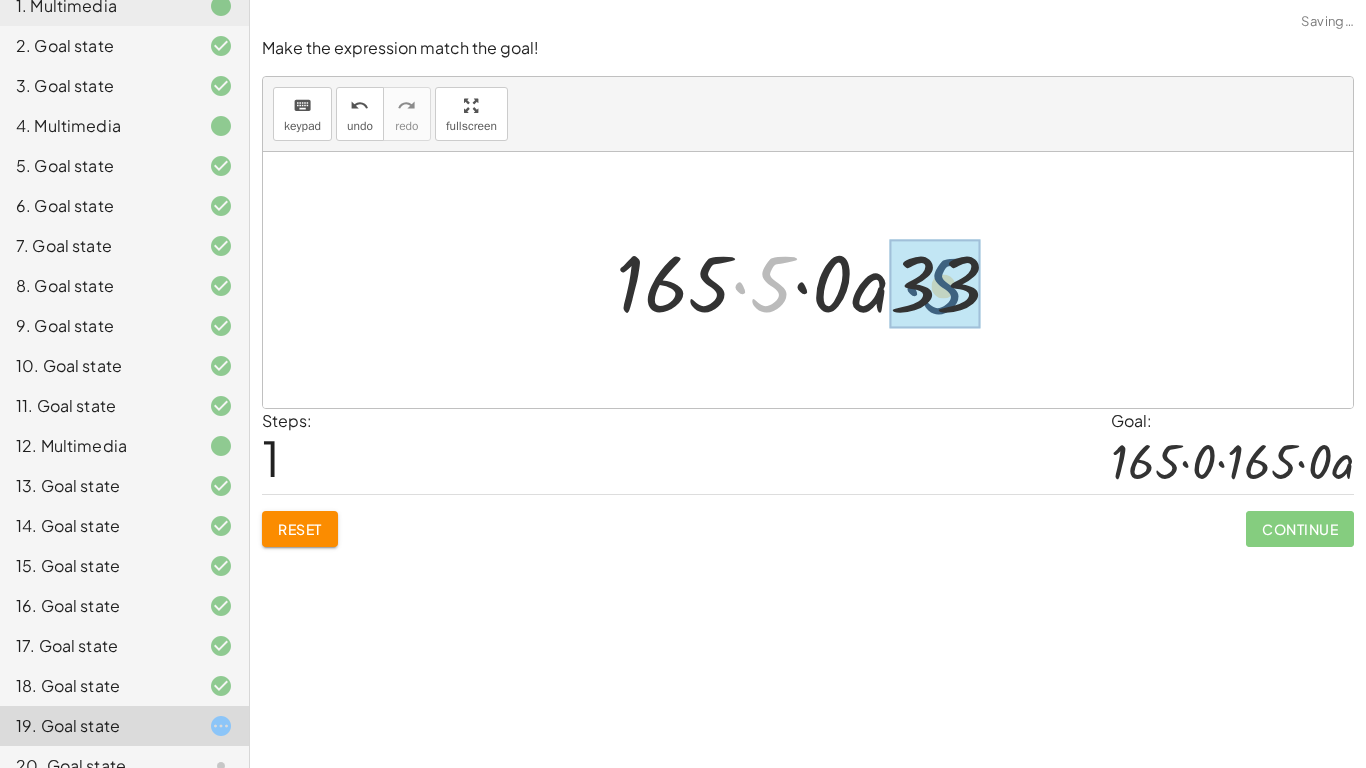 drag, startPoint x: 769, startPoint y: 280, endPoint x: 942, endPoint y: 282, distance: 173.01157 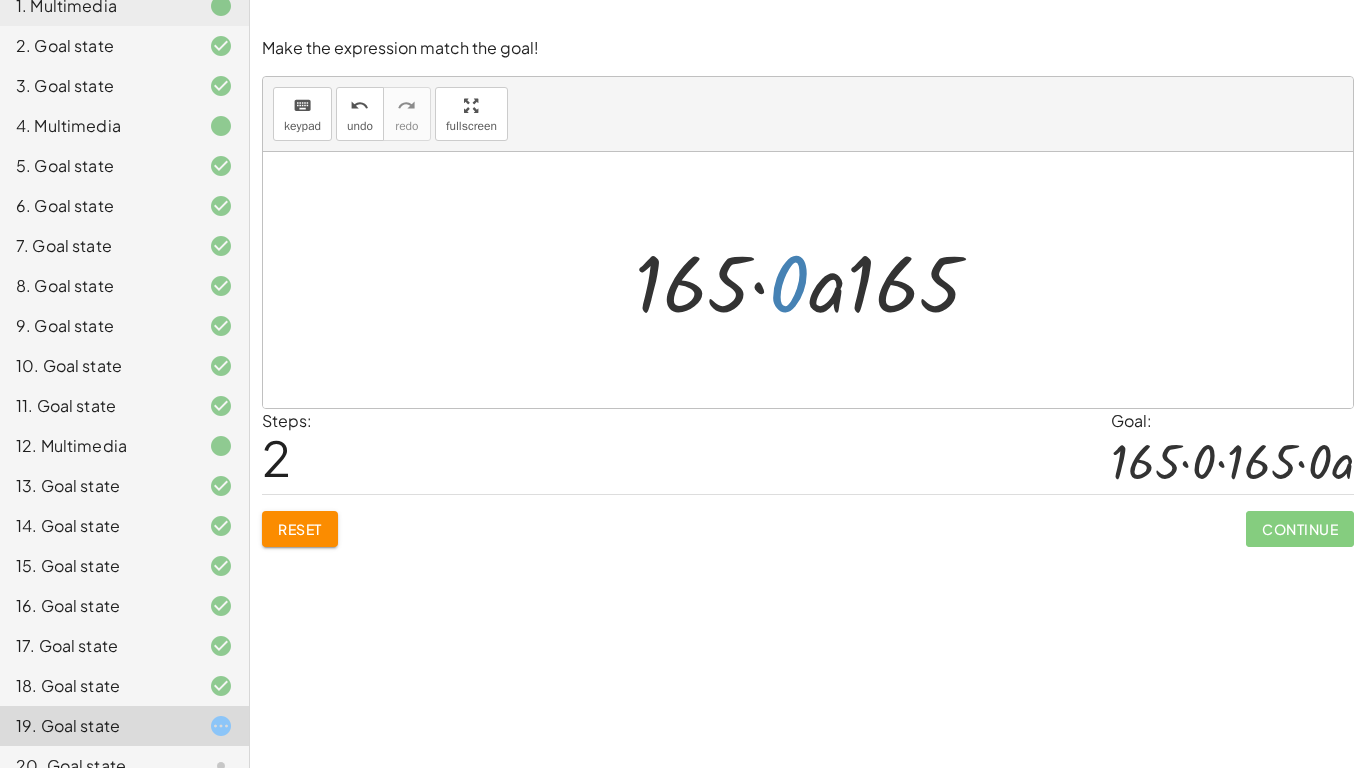 click at bounding box center [816, 280] 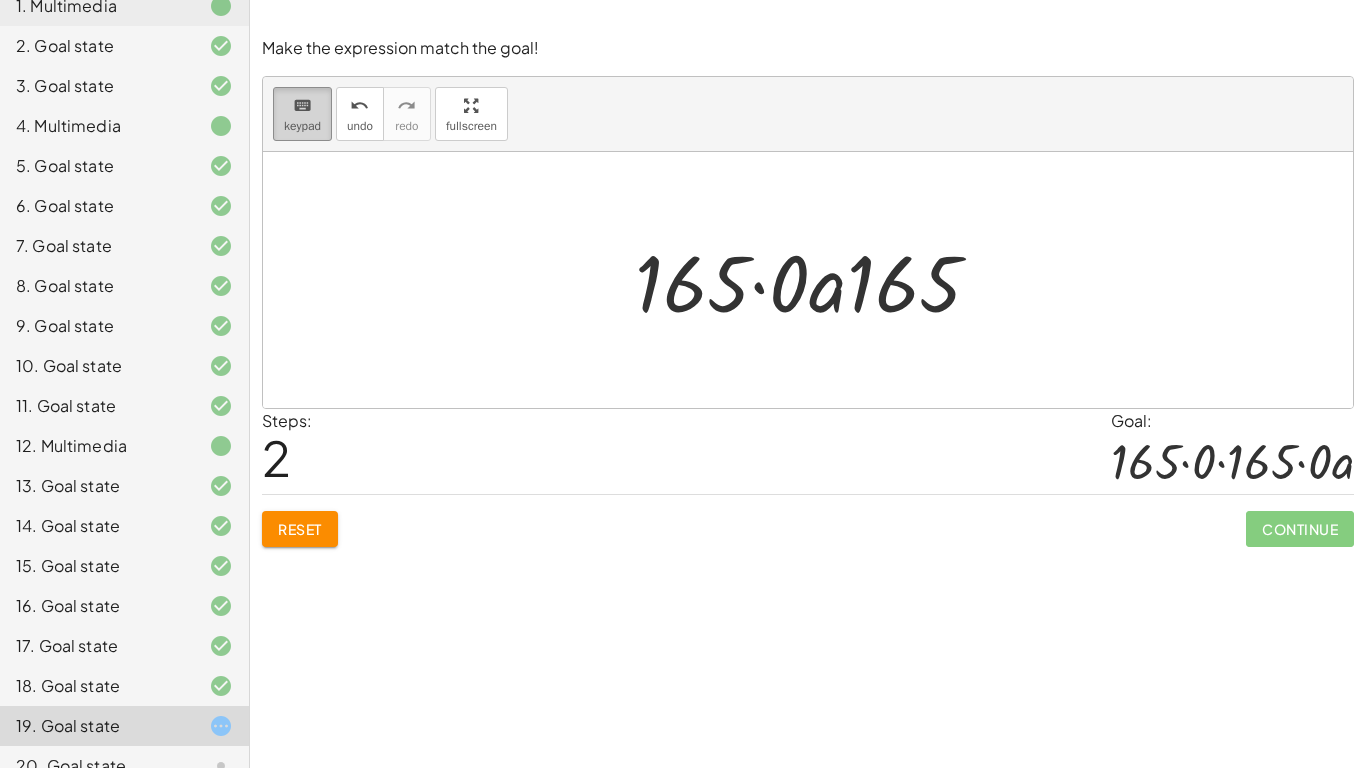 click on "keypad" at bounding box center [302, 126] 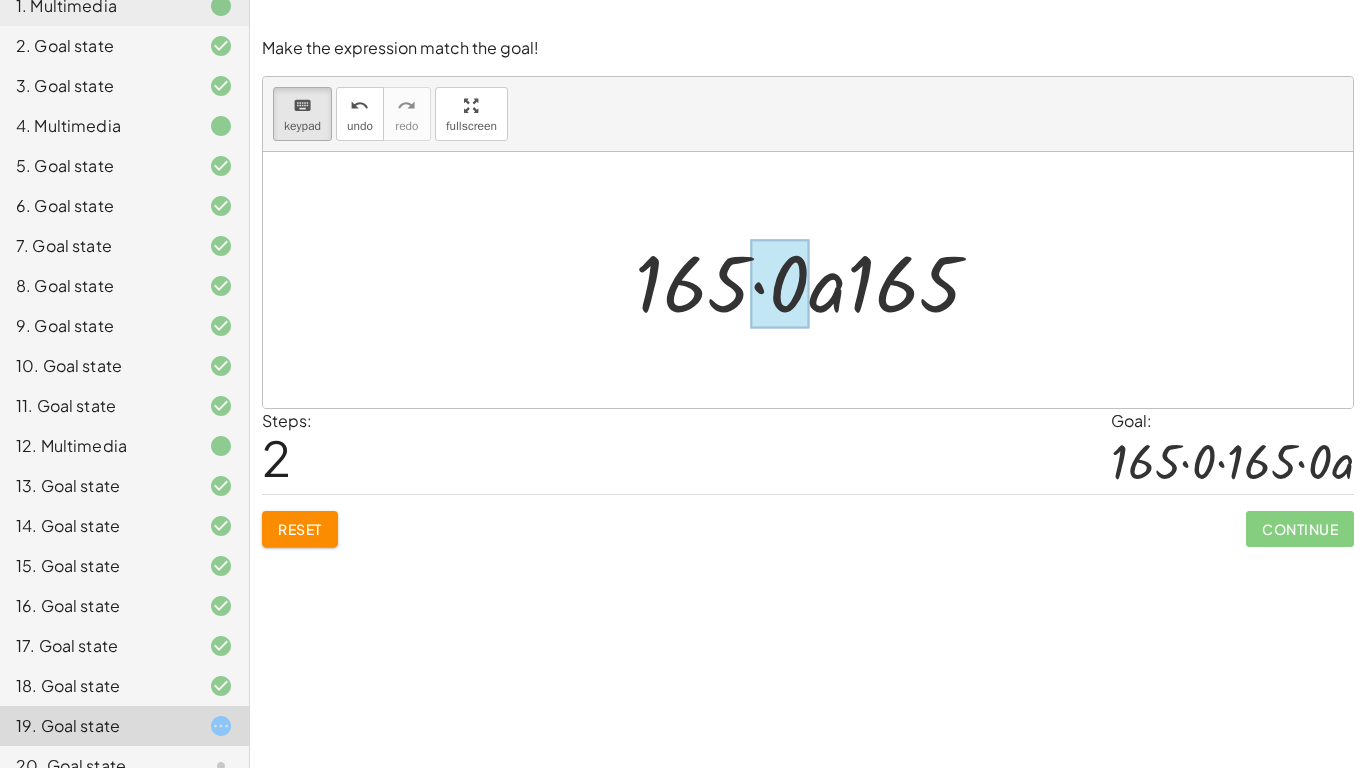 click at bounding box center [779, 284] 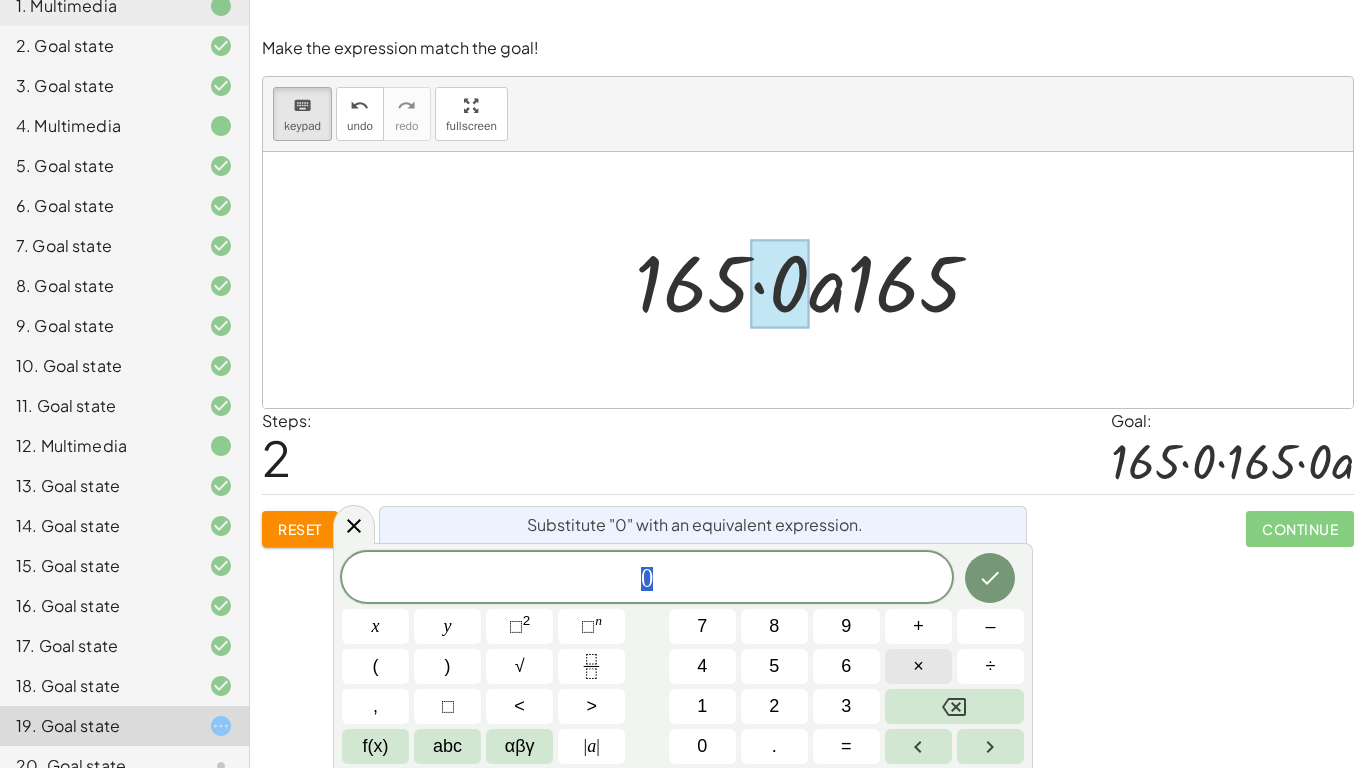 click on "×" at bounding box center [918, 666] 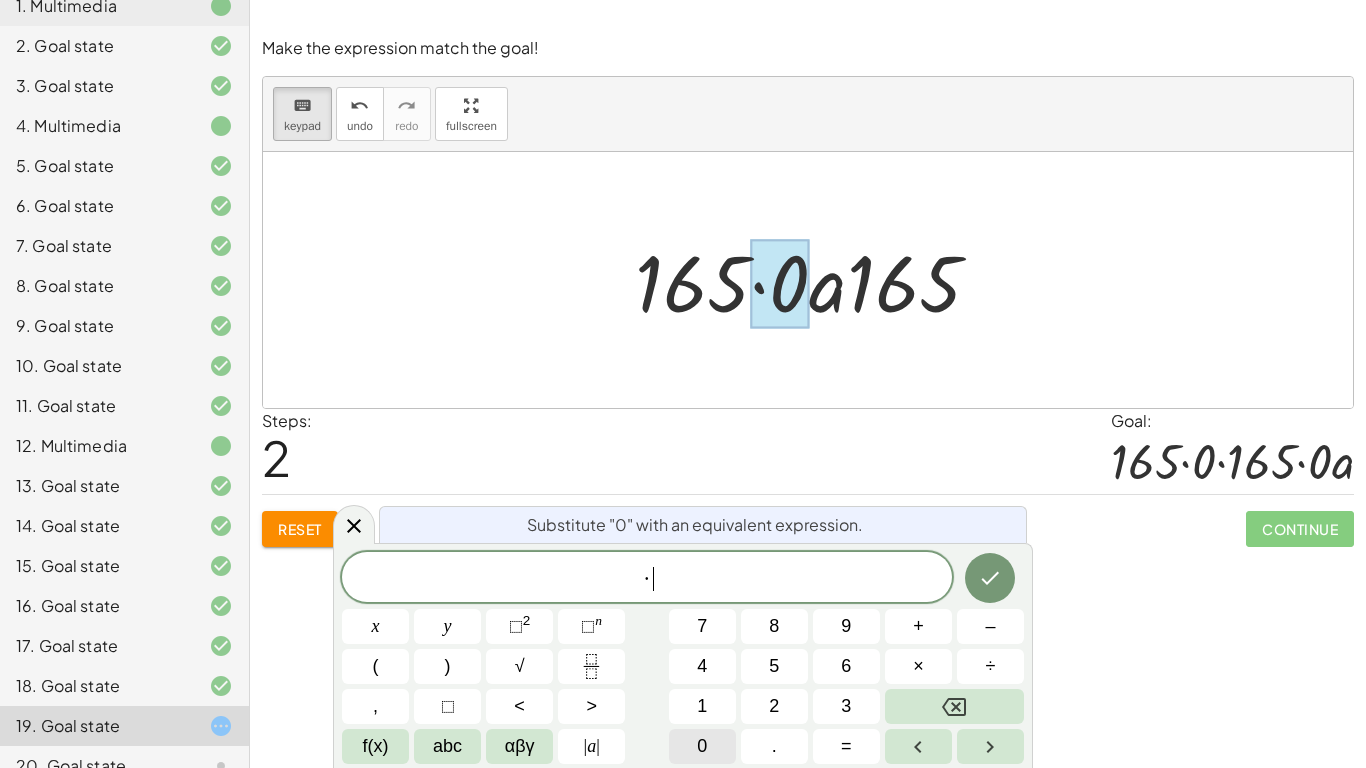 click on "0" at bounding box center (702, 746) 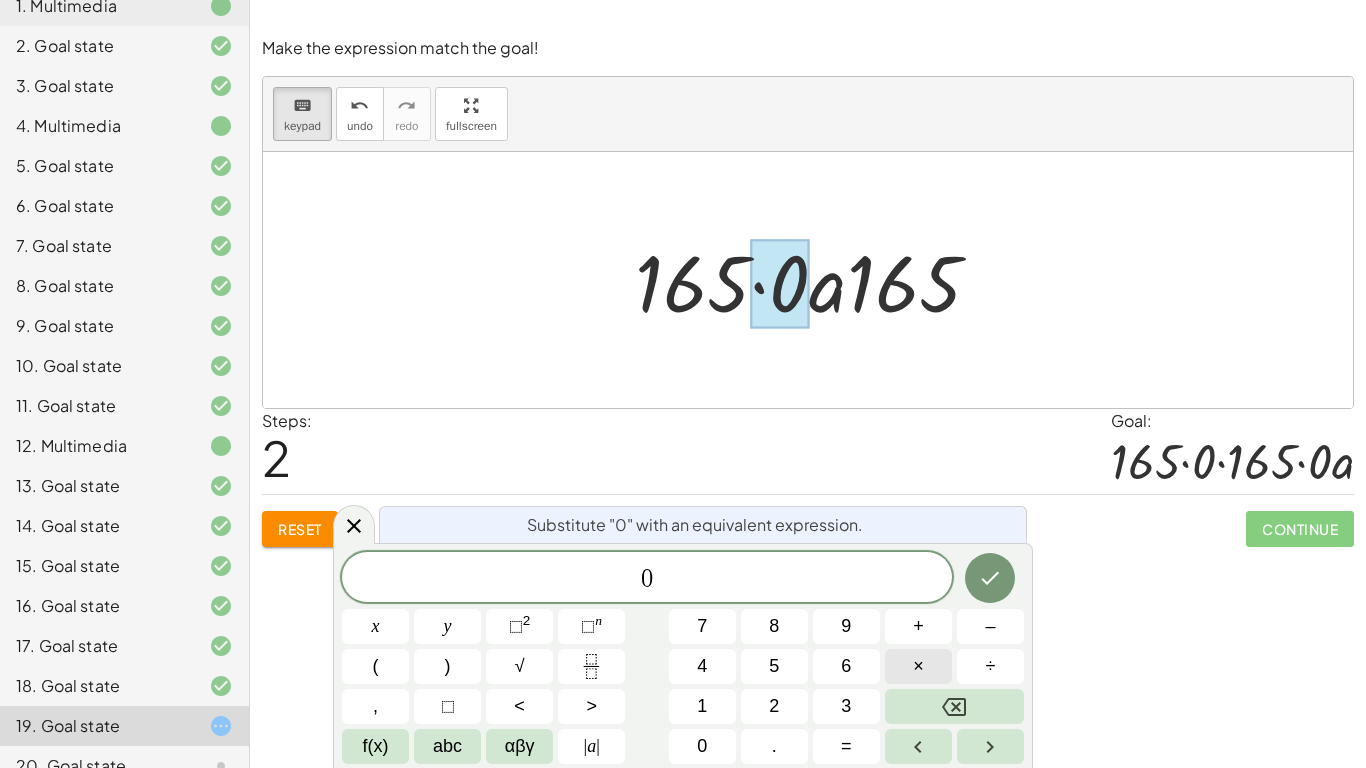 click on "×" at bounding box center (918, 666) 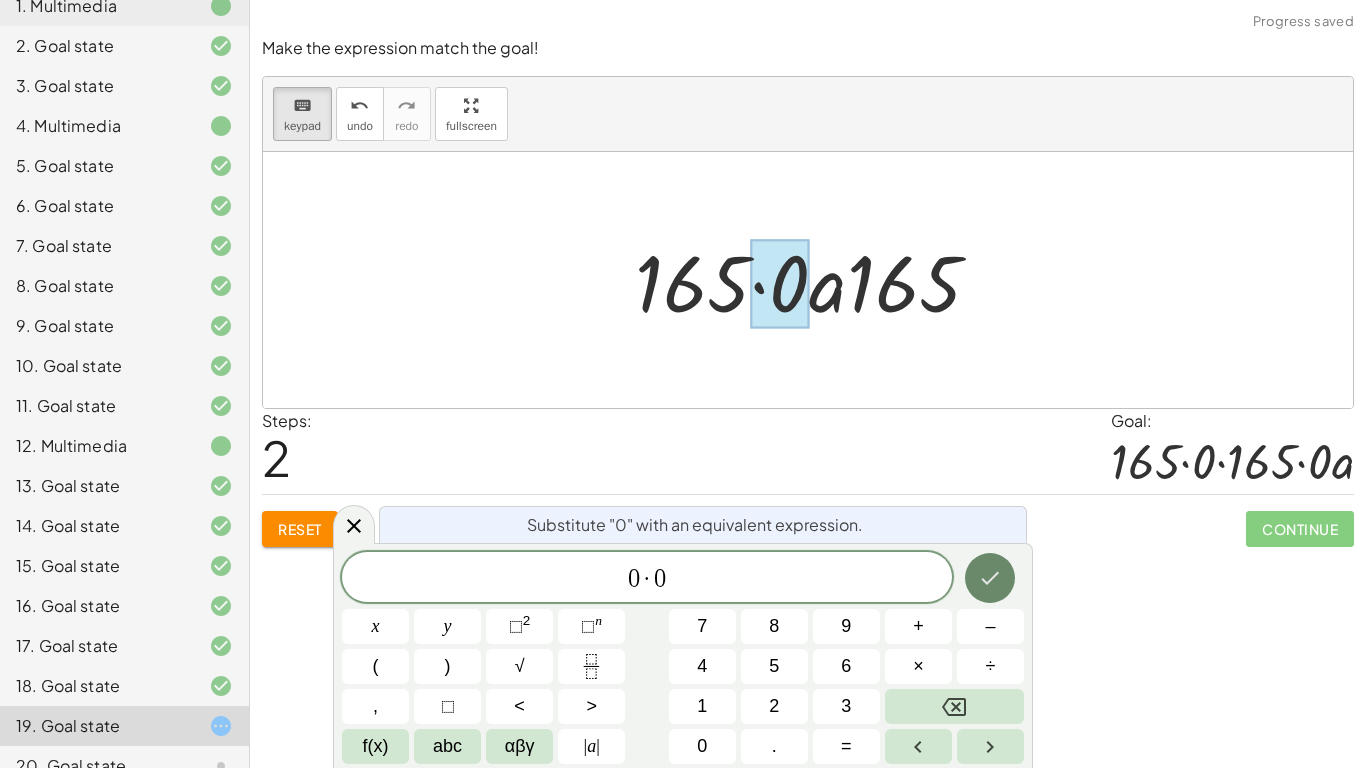 click 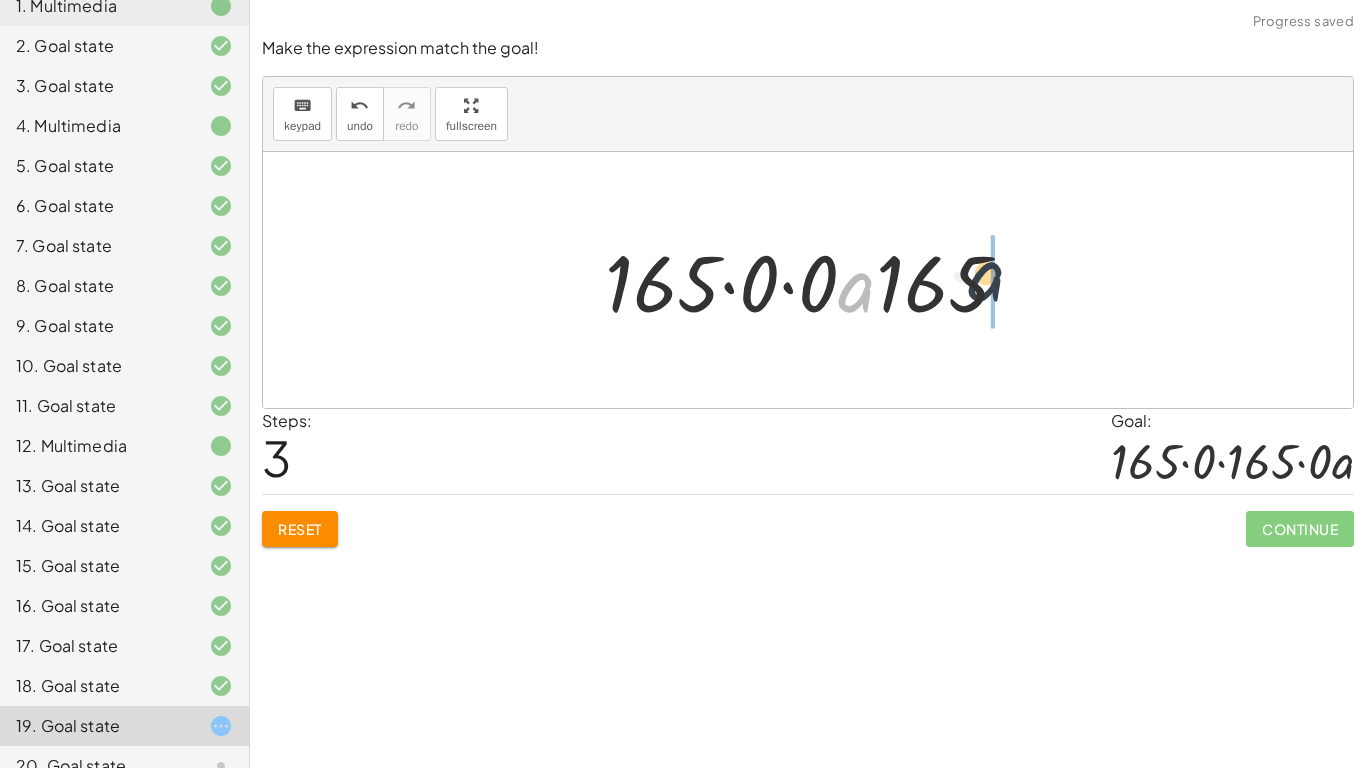 drag, startPoint x: 856, startPoint y: 297, endPoint x: 1031, endPoint y: 286, distance: 175.34537 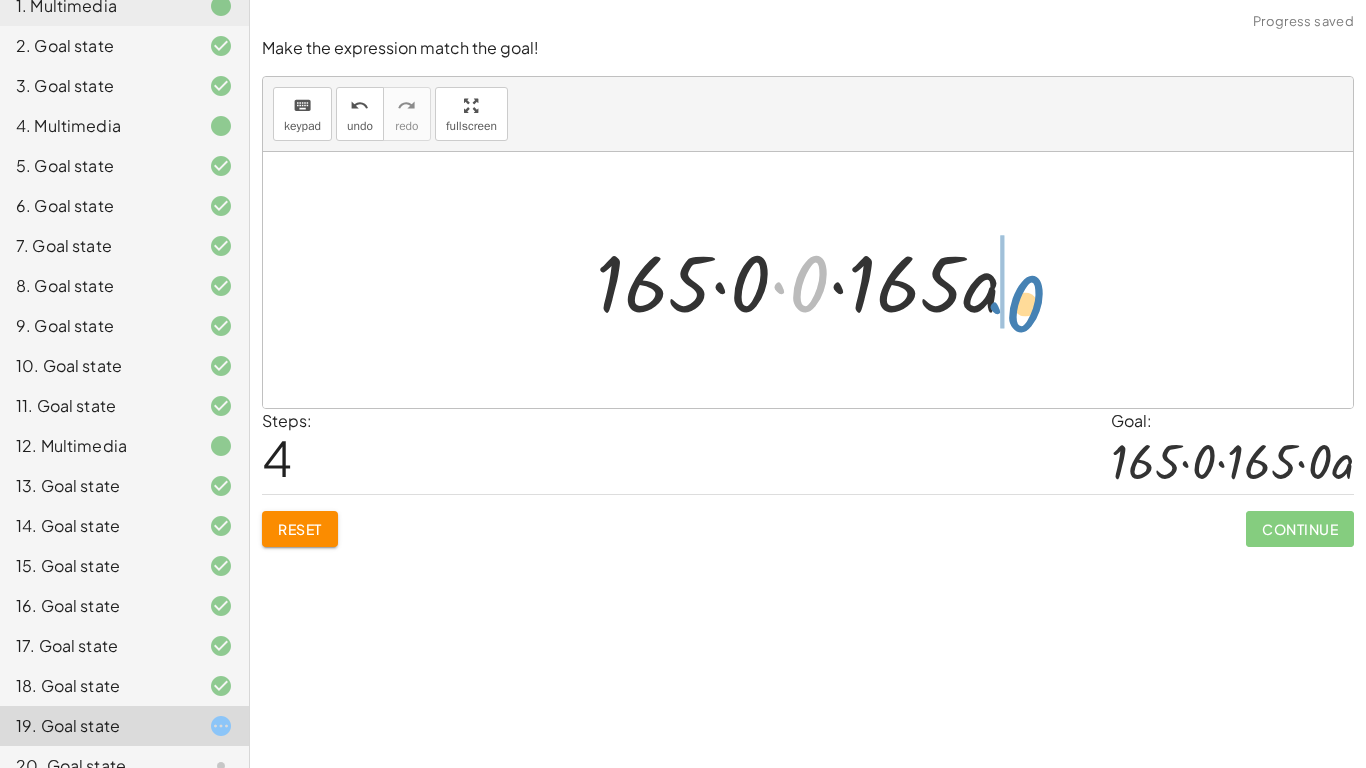 drag, startPoint x: 814, startPoint y: 273, endPoint x: 1031, endPoint y: 290, distance: 217.66489 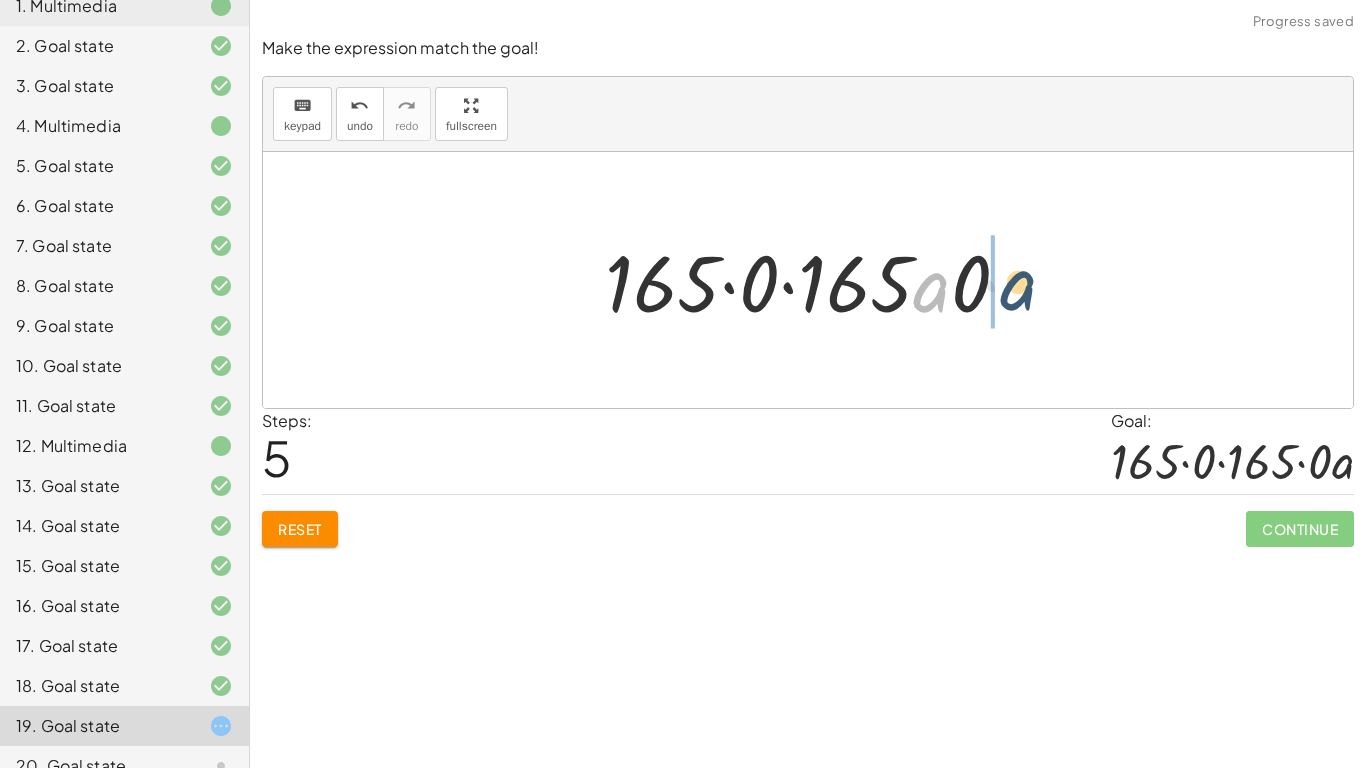 drag, startPoint x: 941, startPoint y: 296, endPoint x: 1034, endPoint y: 292, distance: 93.08598 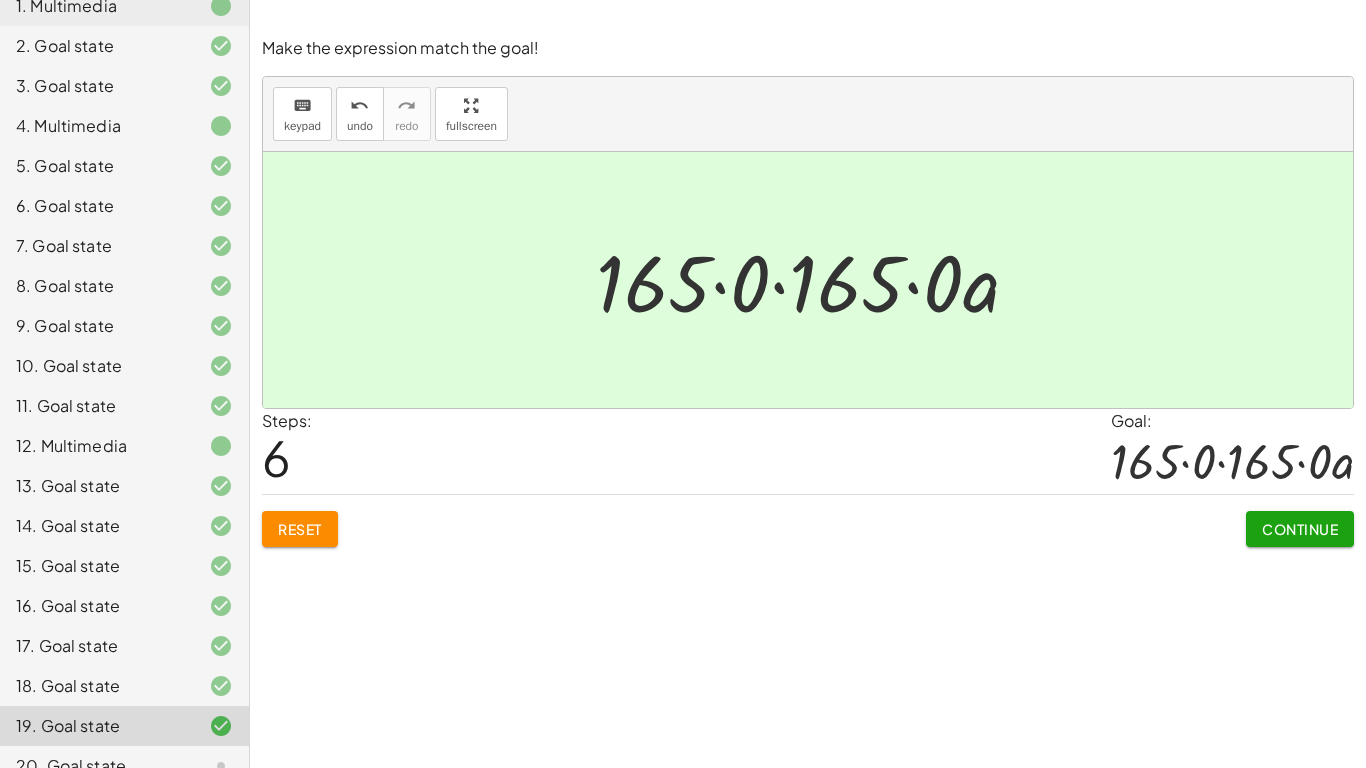 click on "Continue" at bounding box center (1300, 529) 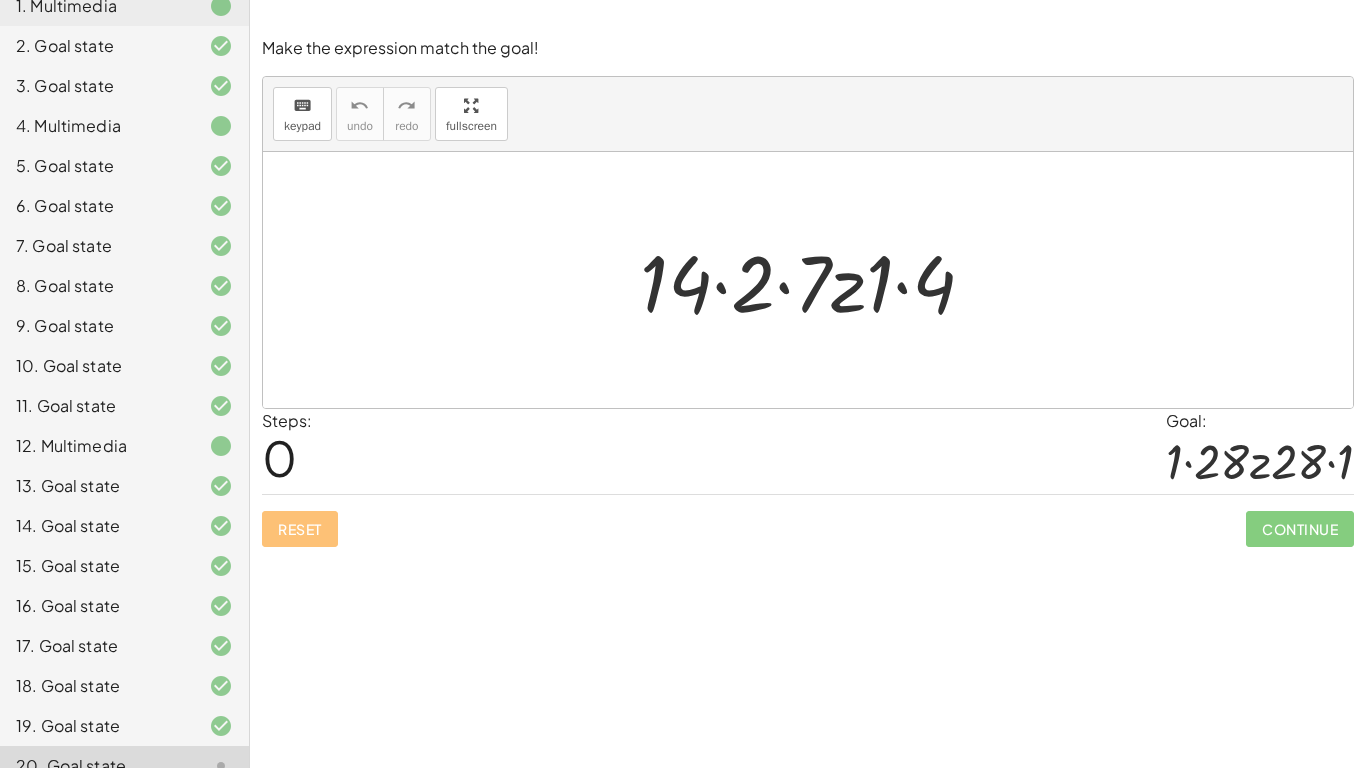 click at bounding box center [815, 280] 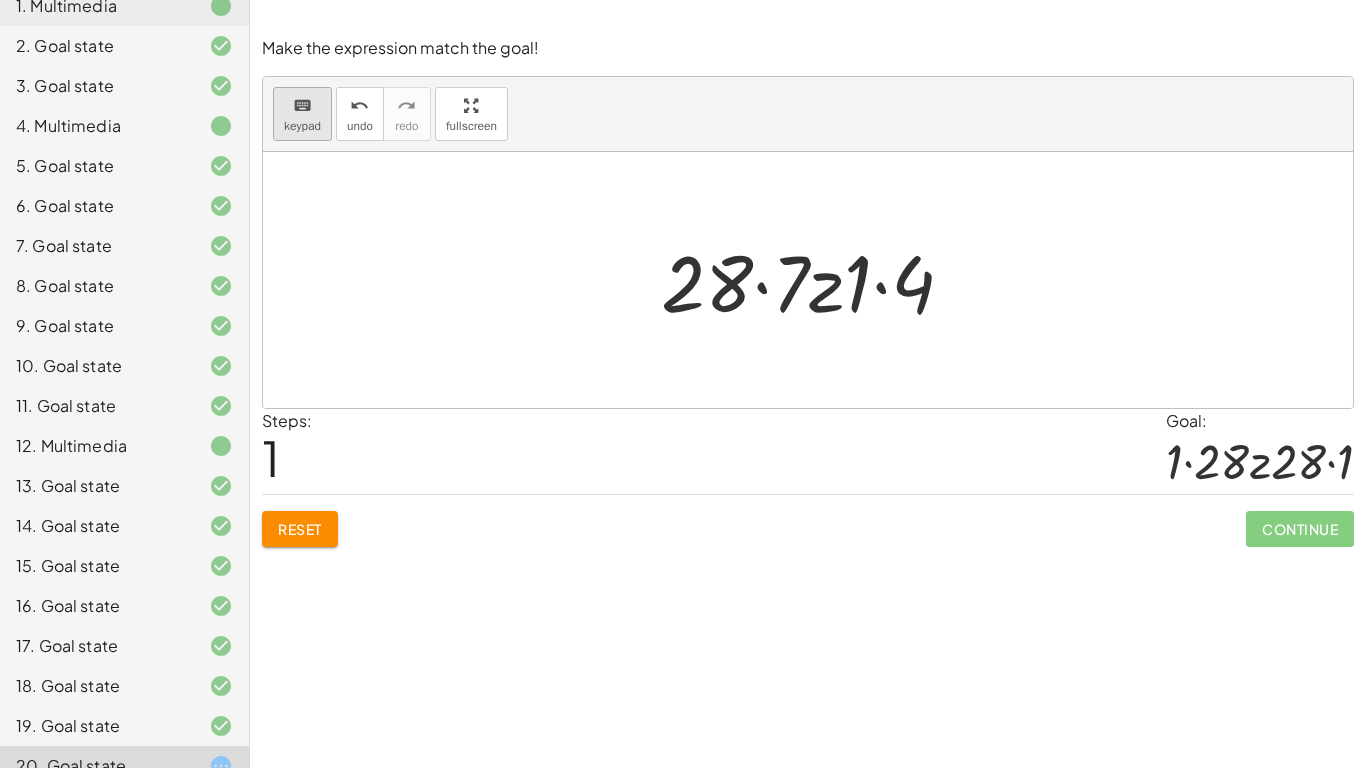 click on "keypad" at bounding box center (302, 126) 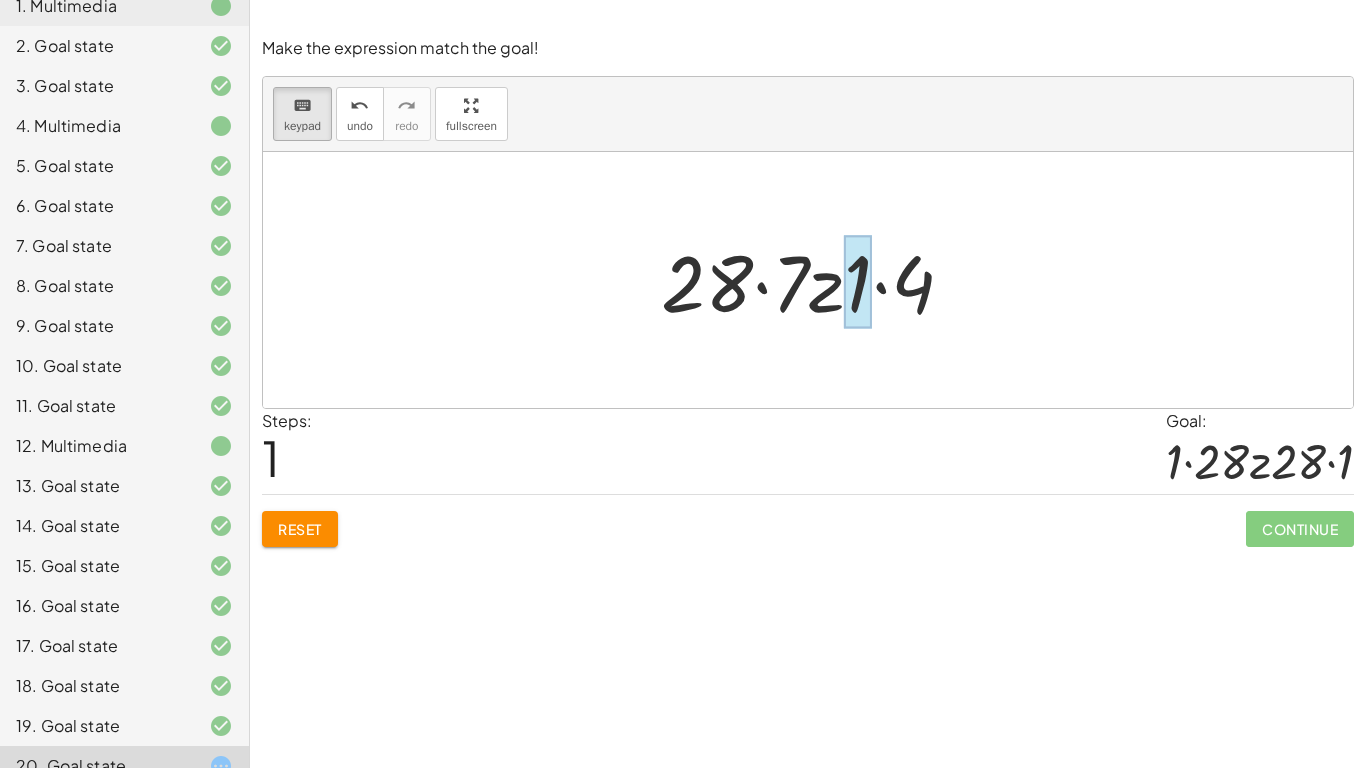 click at bounding box center (858, 282) 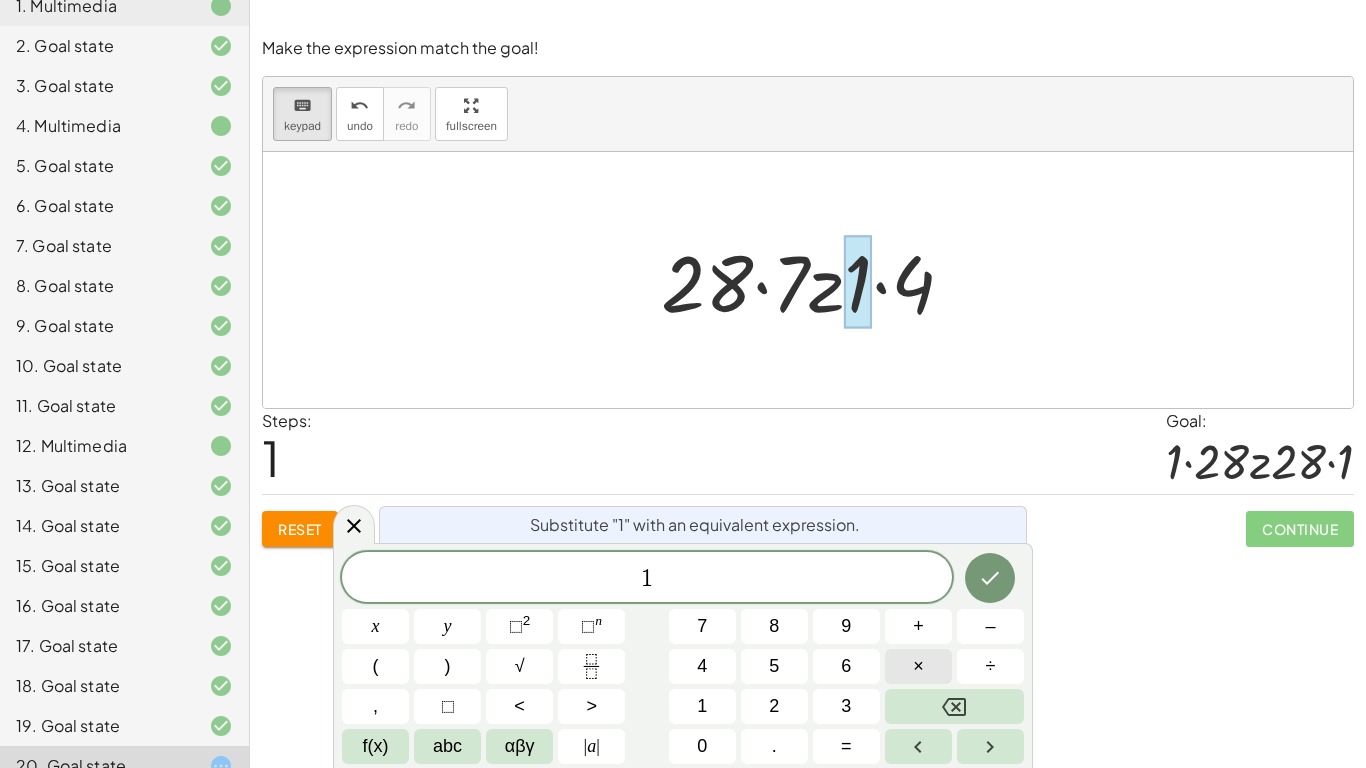 click on "×" at bounding box center [918, 666] 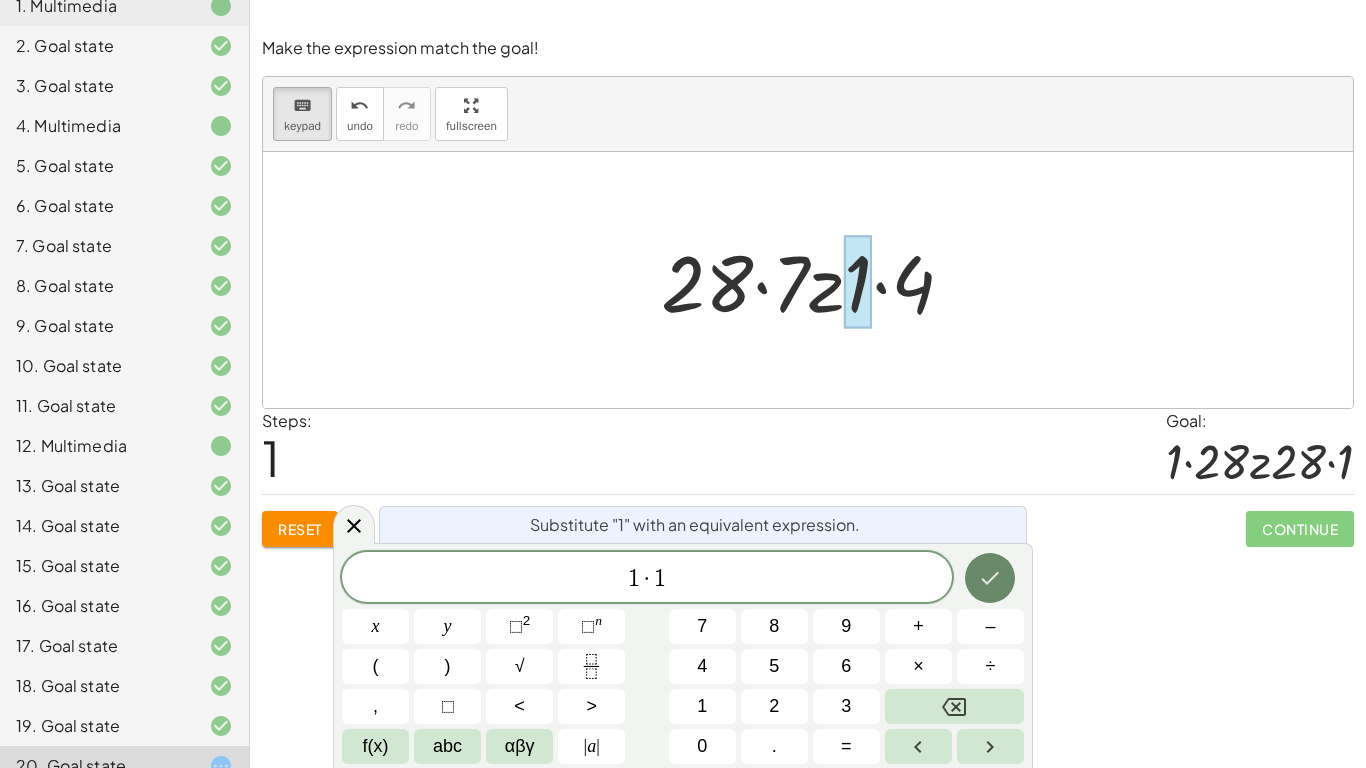 click at bounding box center (990, 578) 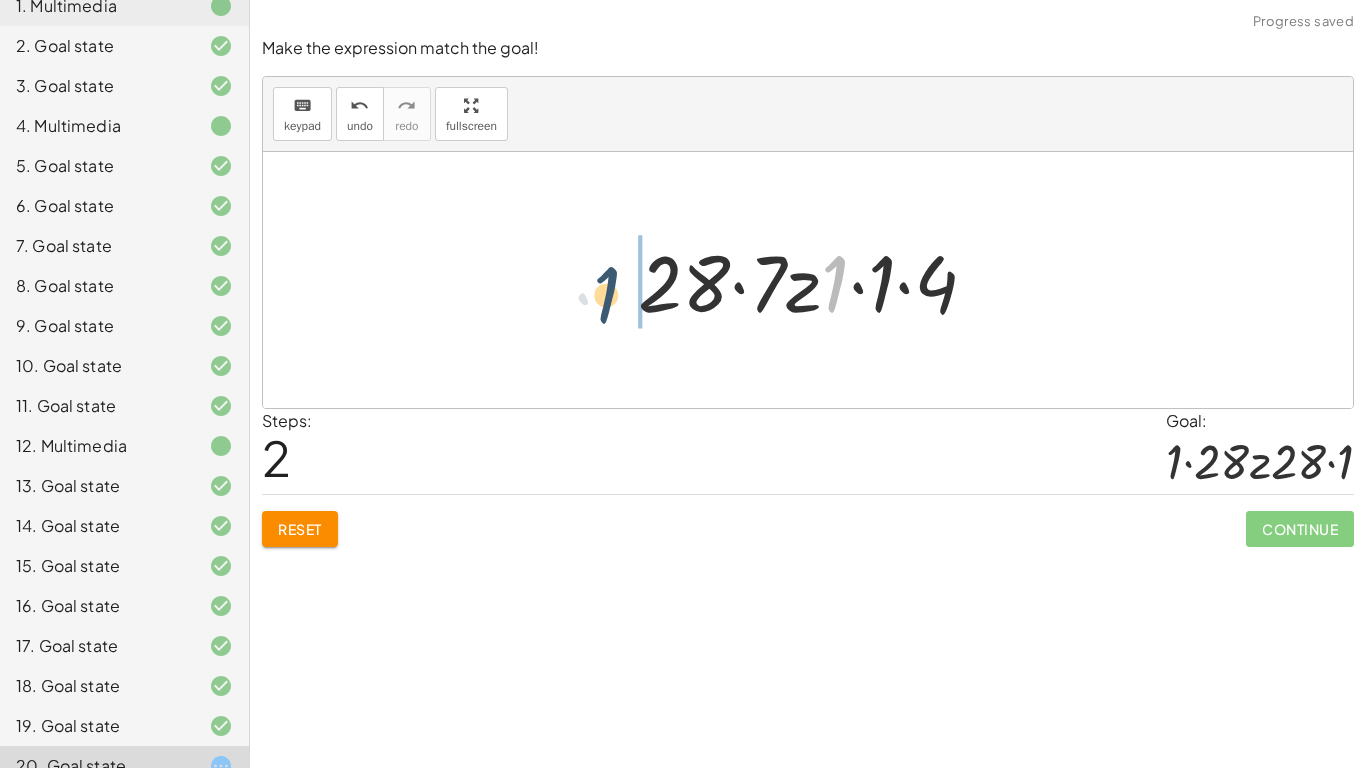 drag, startPoint x: 833, startPoint y: 287, endPoint x: 577, endPoint y: 299, distance: 256.2811 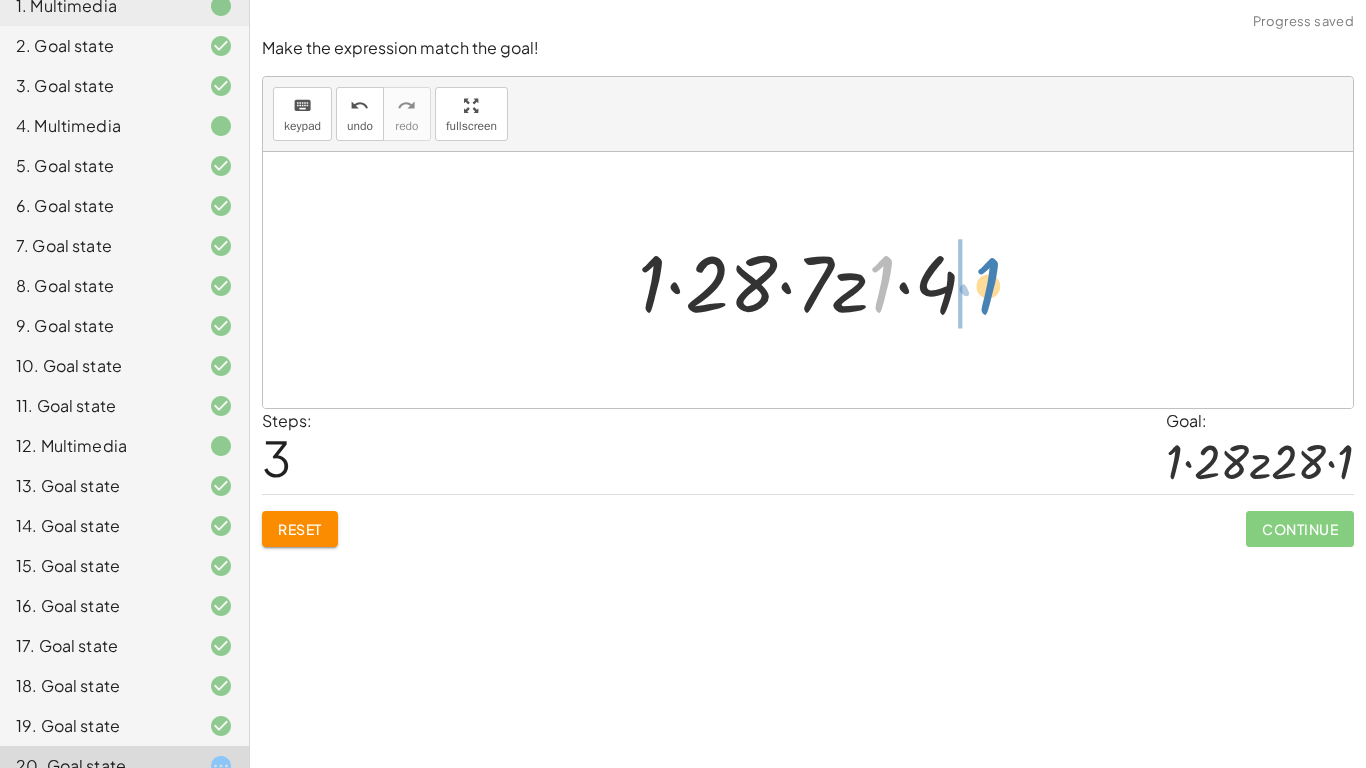 drag, startPoint x: 877, startPoint y: 283, endPoint x: 979, endPoint y: 280, distance: 102.044106 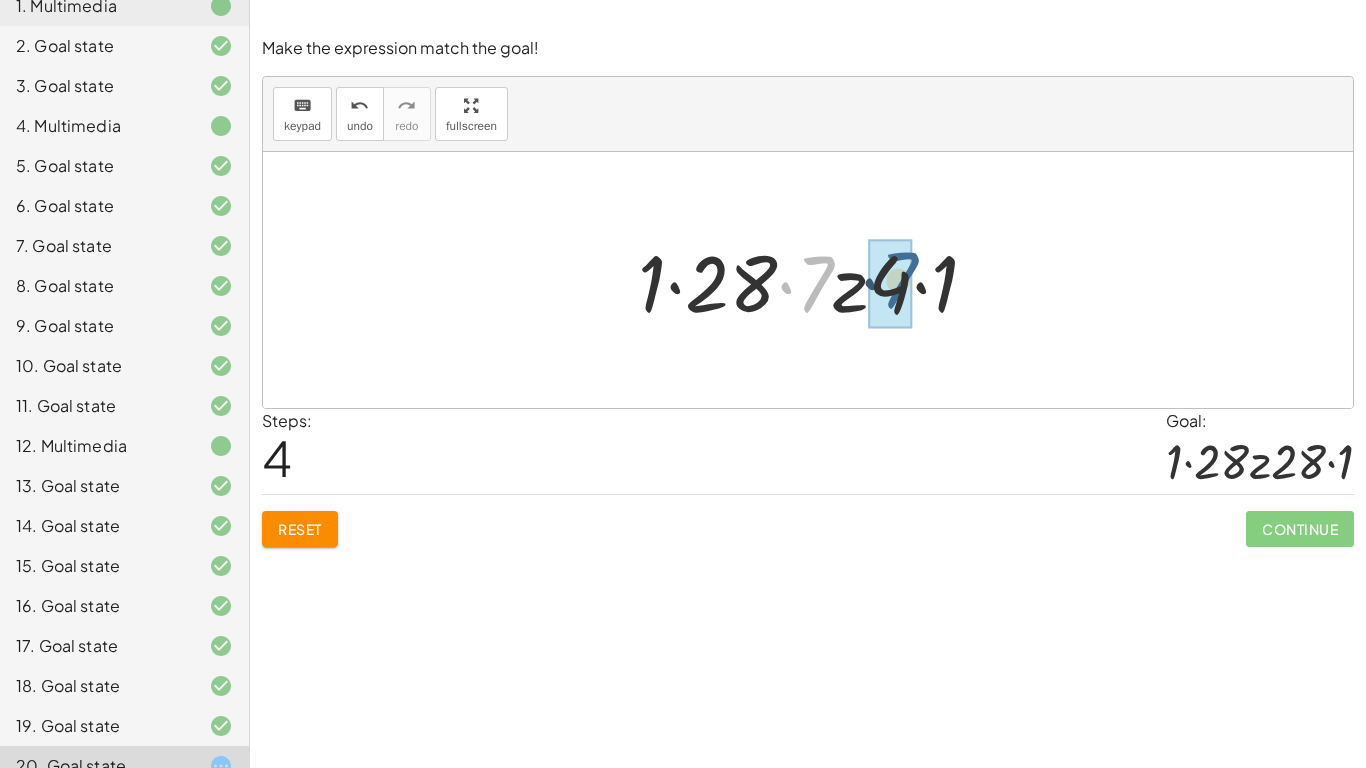drag, startPoint x: 811, startPoint y: 284, endPoint x: 896, endPoint y: 280, distance: 85.09406 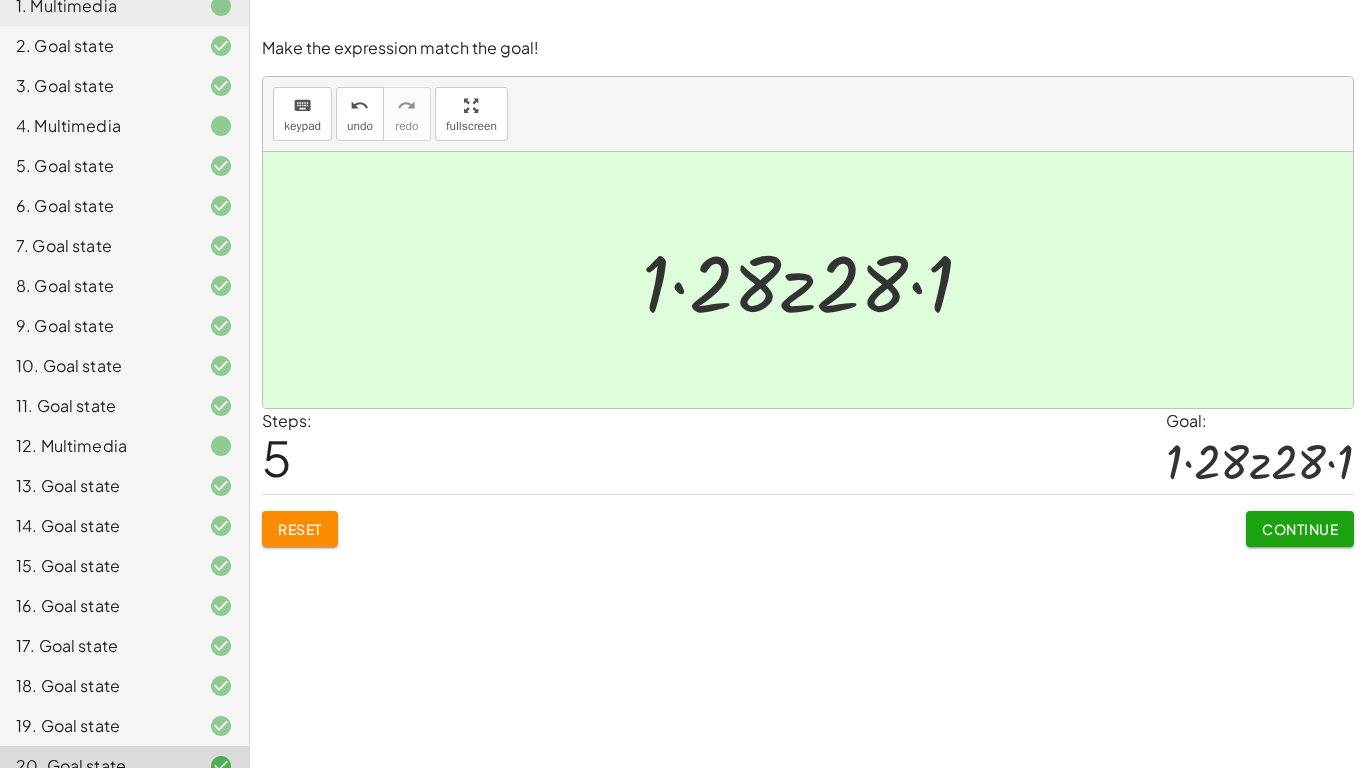 click on "Continue" at bounding box center (1300, 529) 